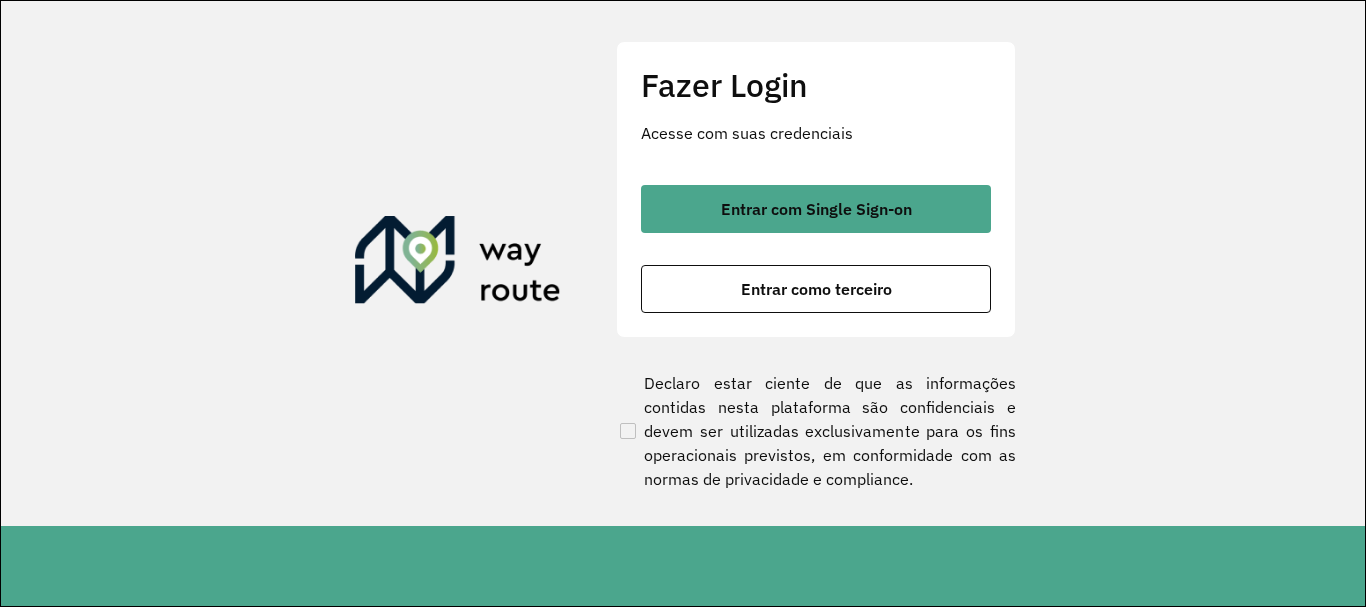scroll, scrollTop: 0, scrollLeft: 0, axis: both 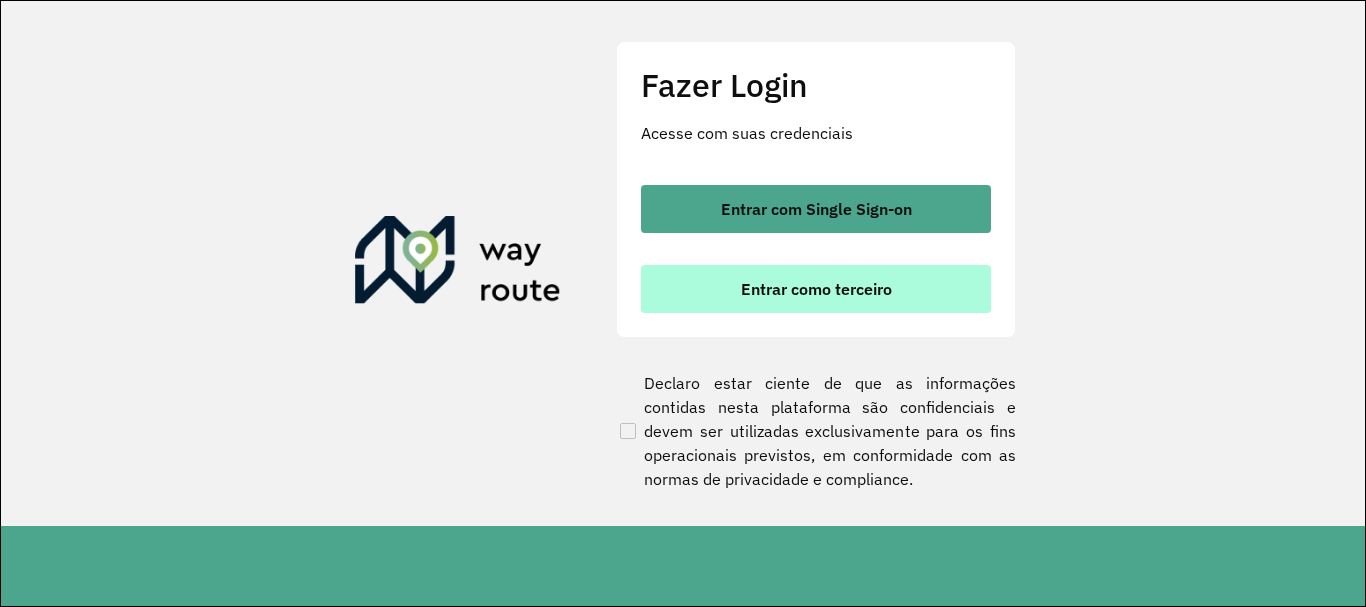 click on "Entrar como terceiro" at bounding box center (816, 289) 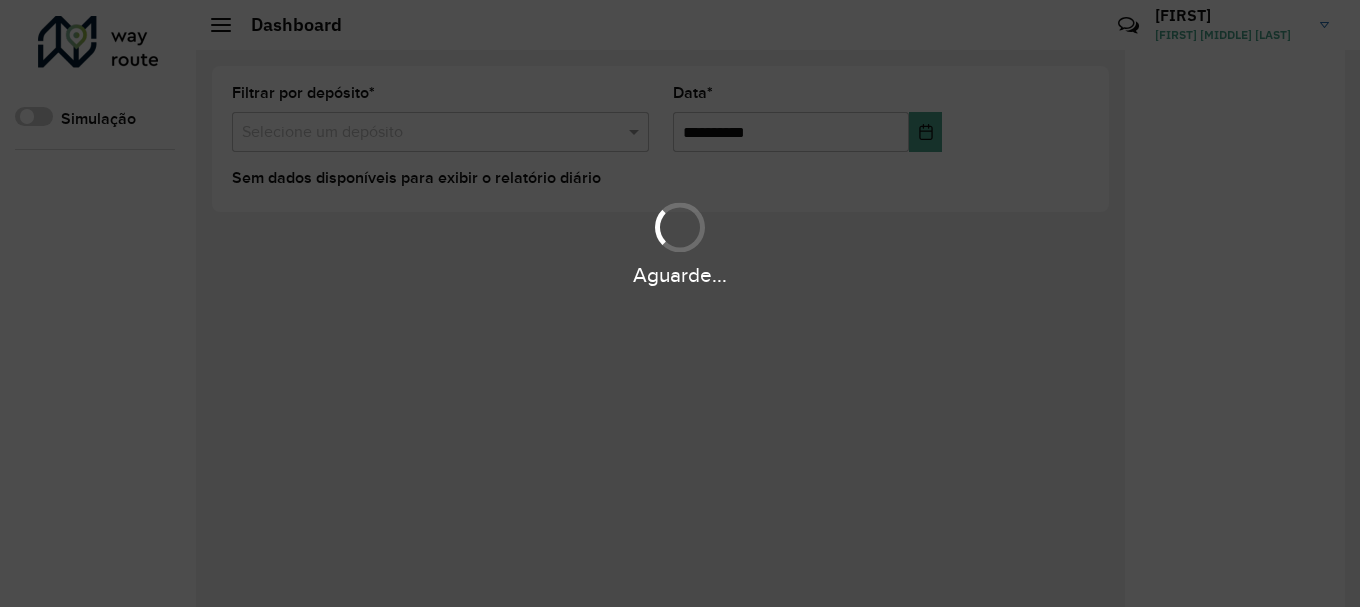 scroll, scrollTop: 0, scrollLeft: 0, axis: both 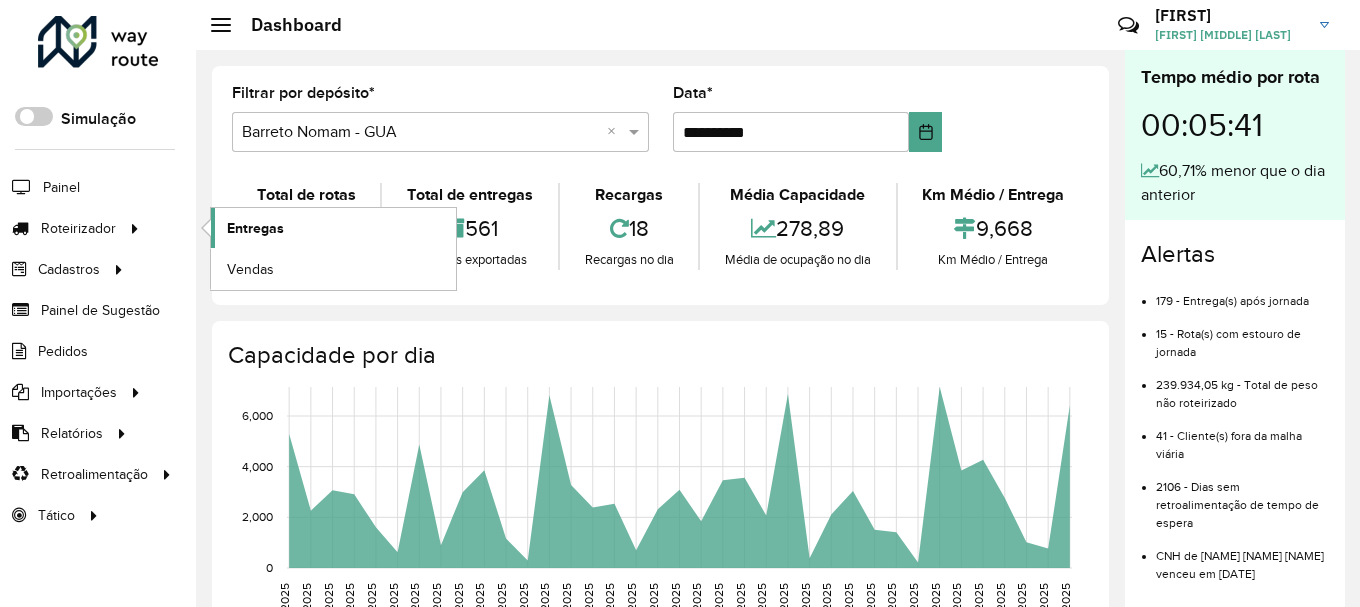 click on "Entregas" 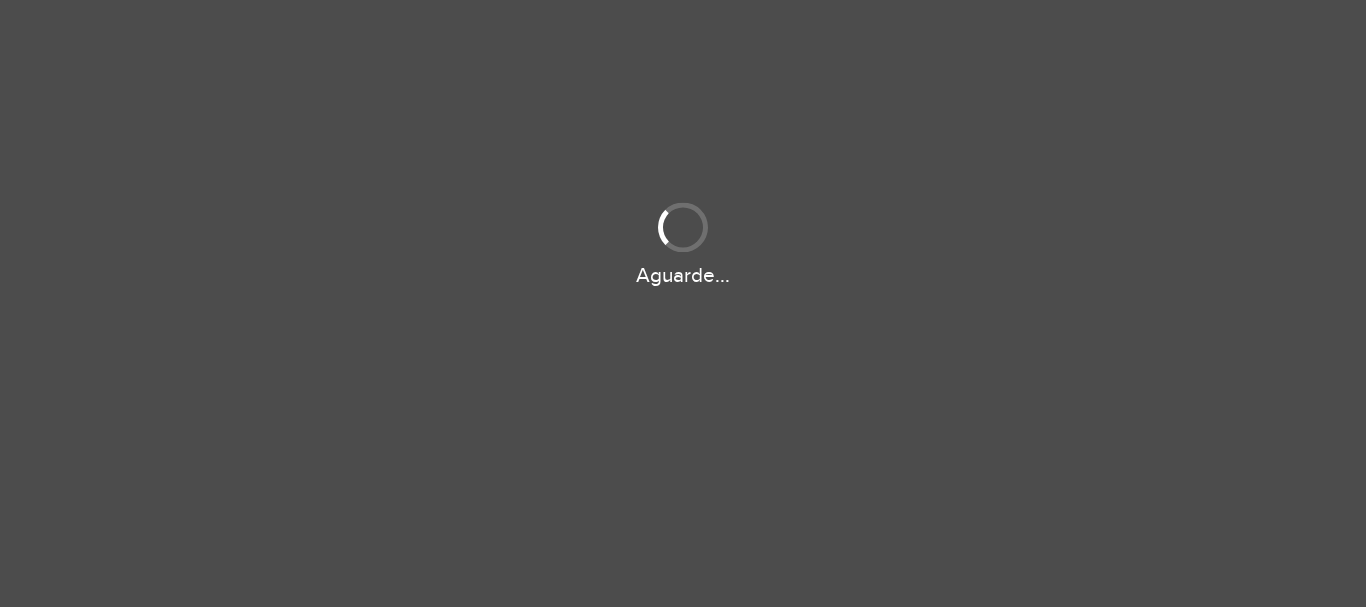 scroll, scrollTop: 0, scrollLeft: 0, axis: both 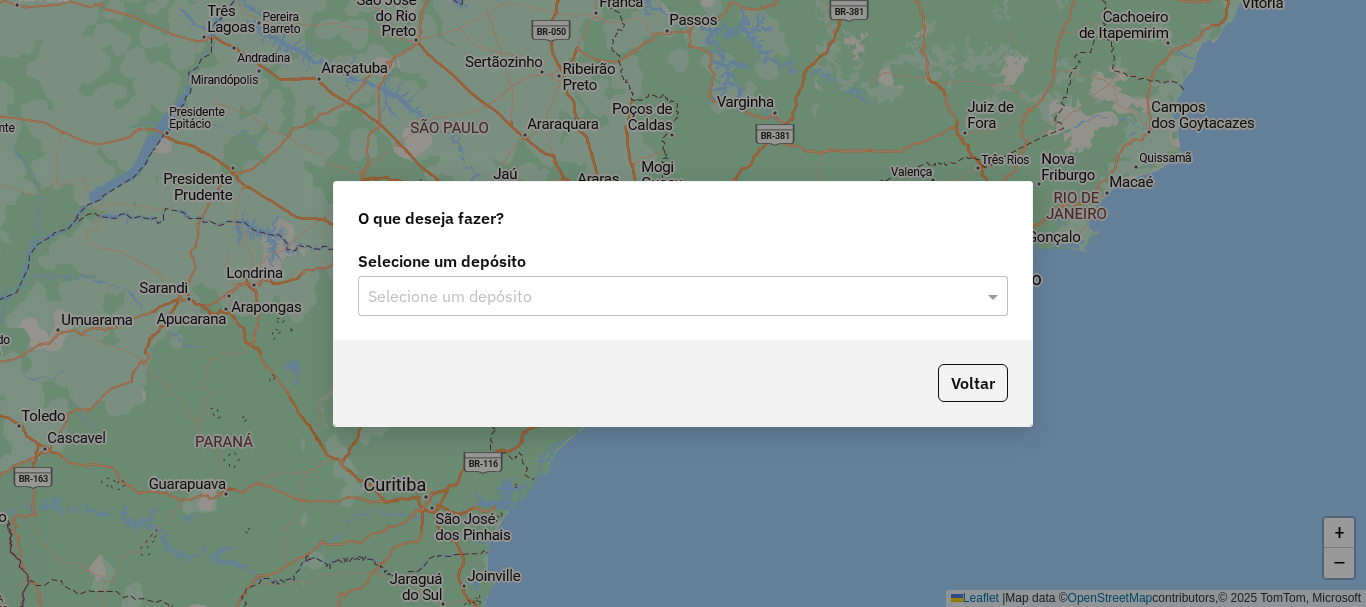 click 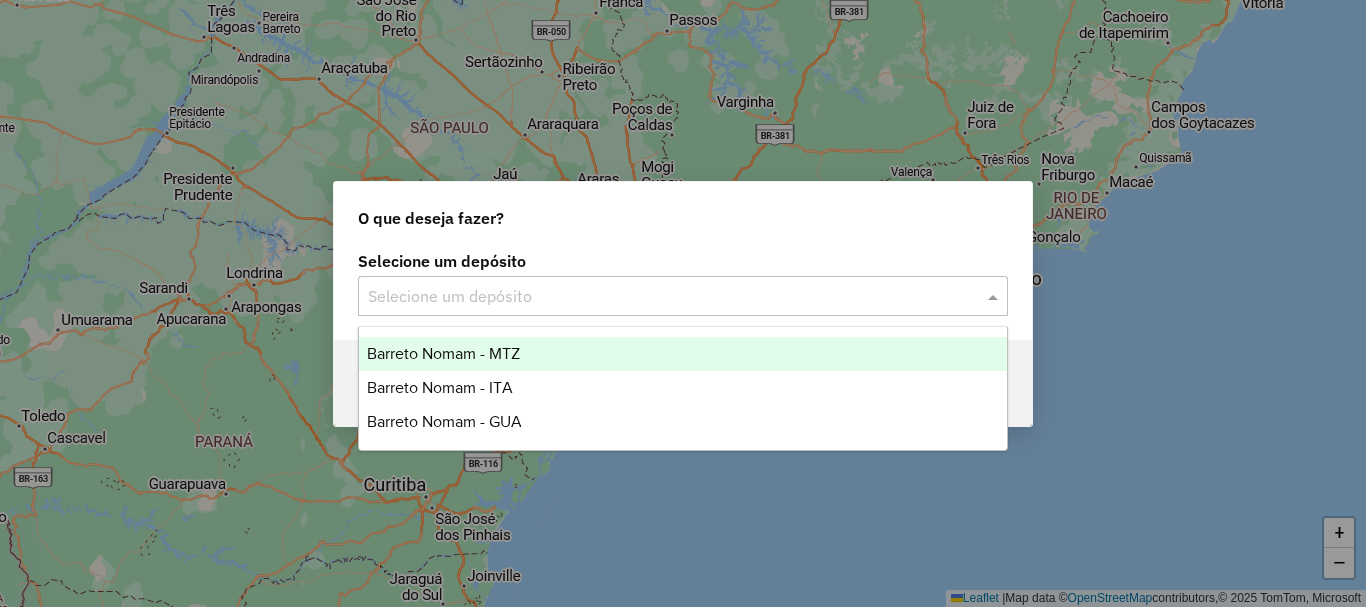 click on "Barreto Nomam  -  MTZ" at bounding box center (683, 354) 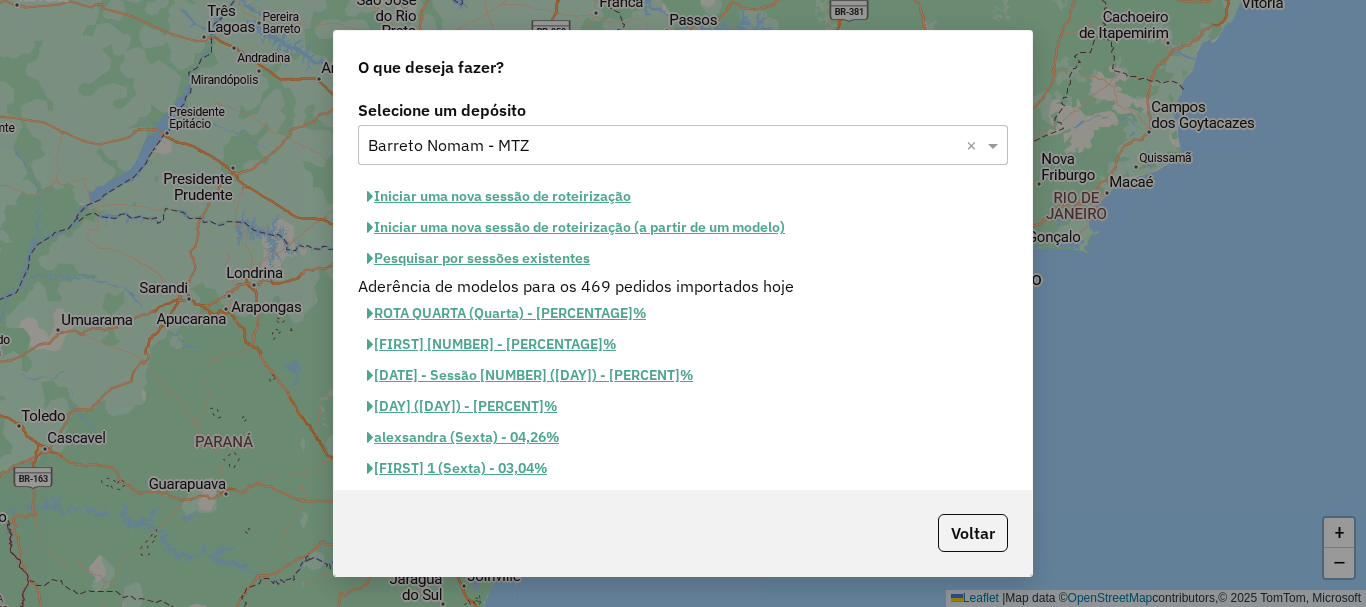 click on "Iniciar uma nova sessão de roteirização" 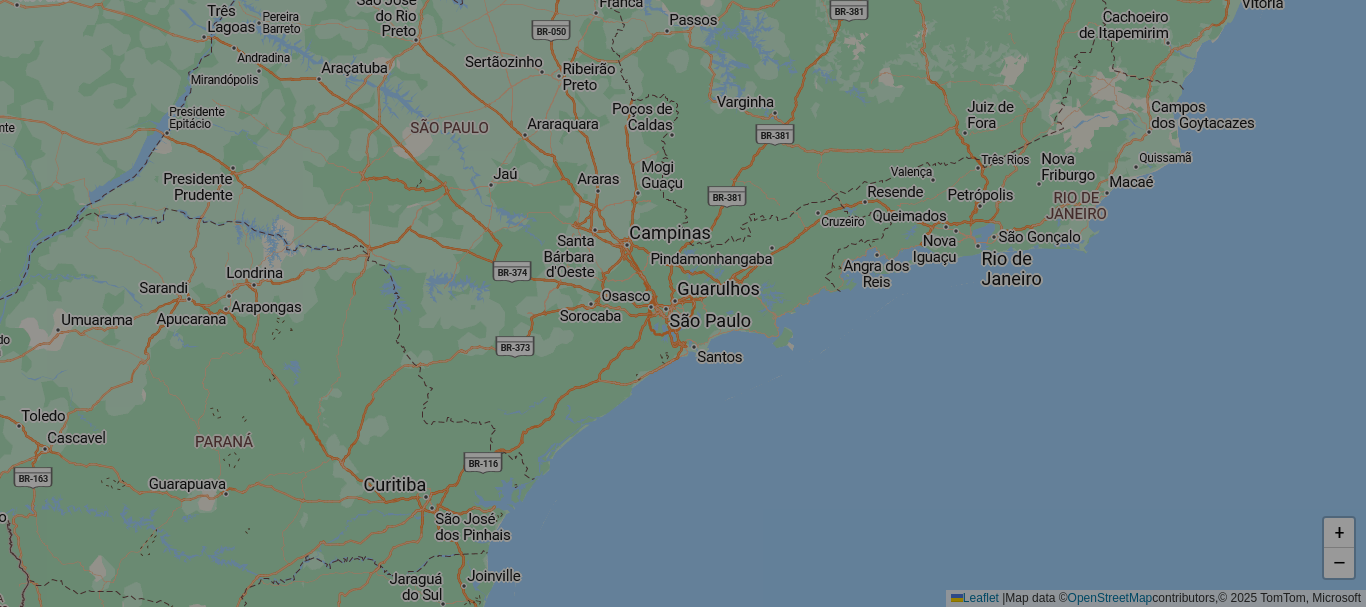 select on "*" 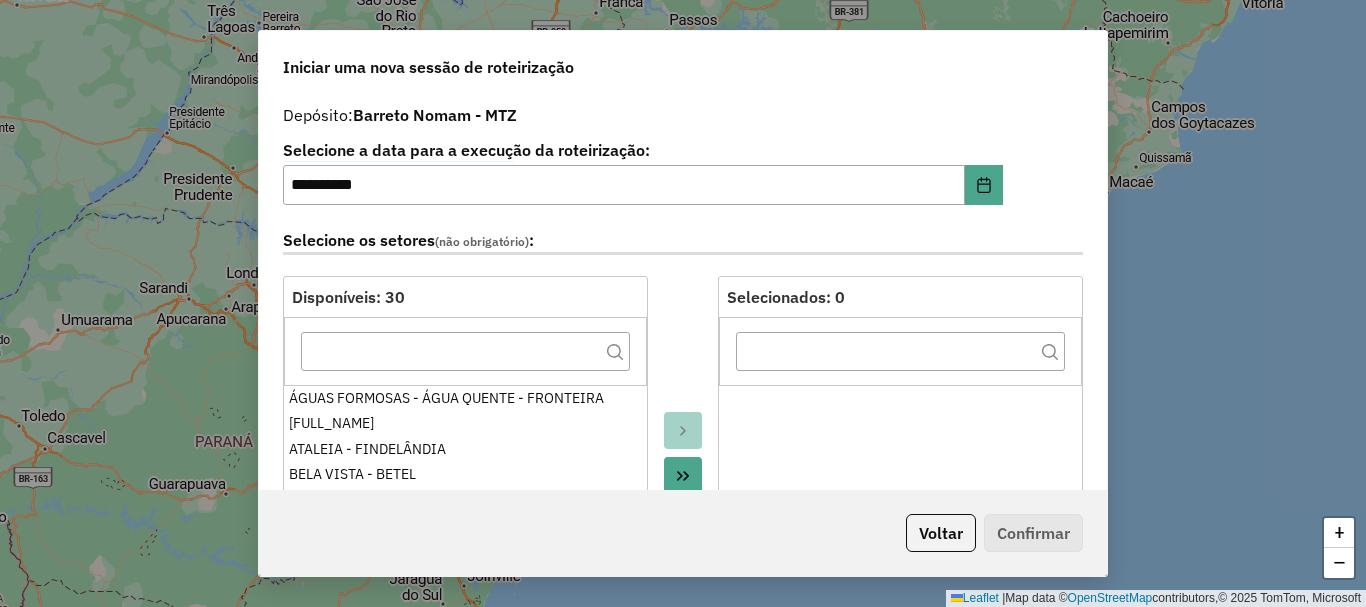 click 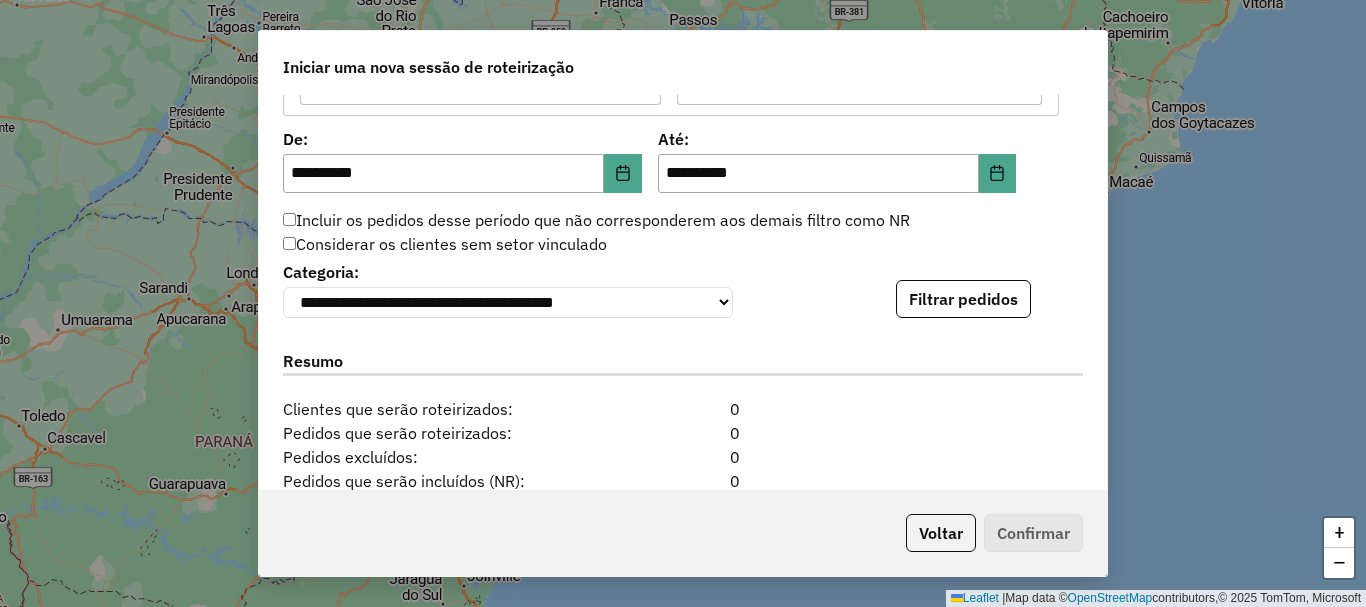 scroll, scrollTop: 2000, scrollLeft: 0, axis: vertical 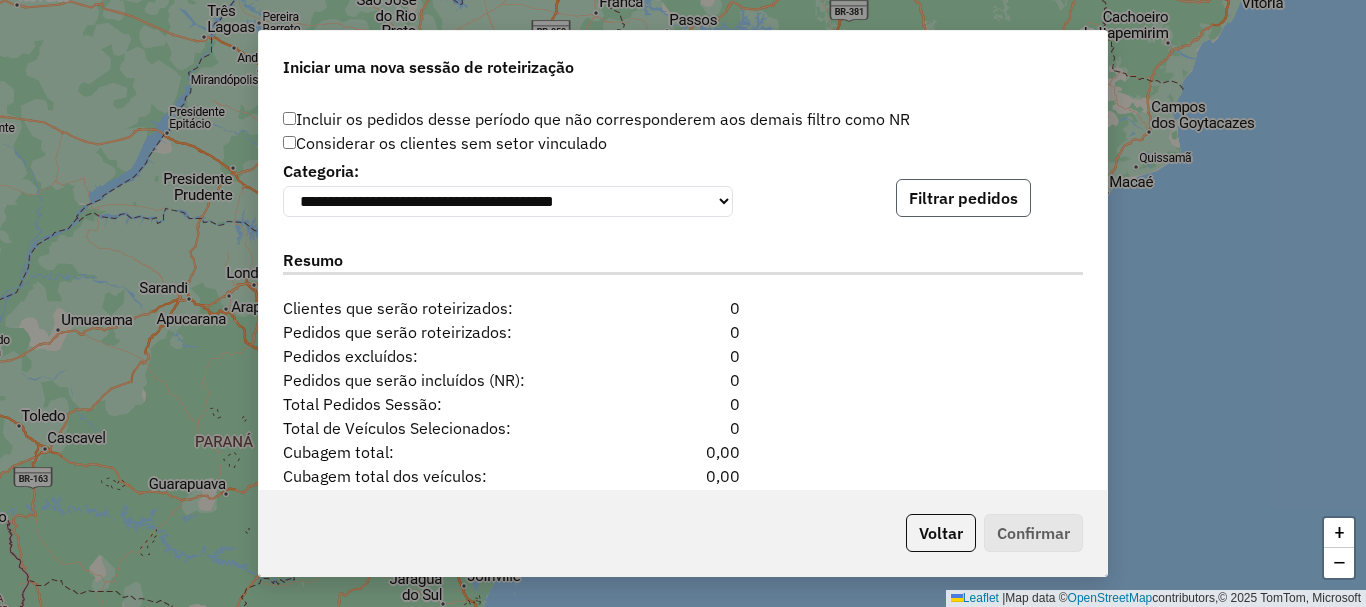 click on "Filtrar pedidos" 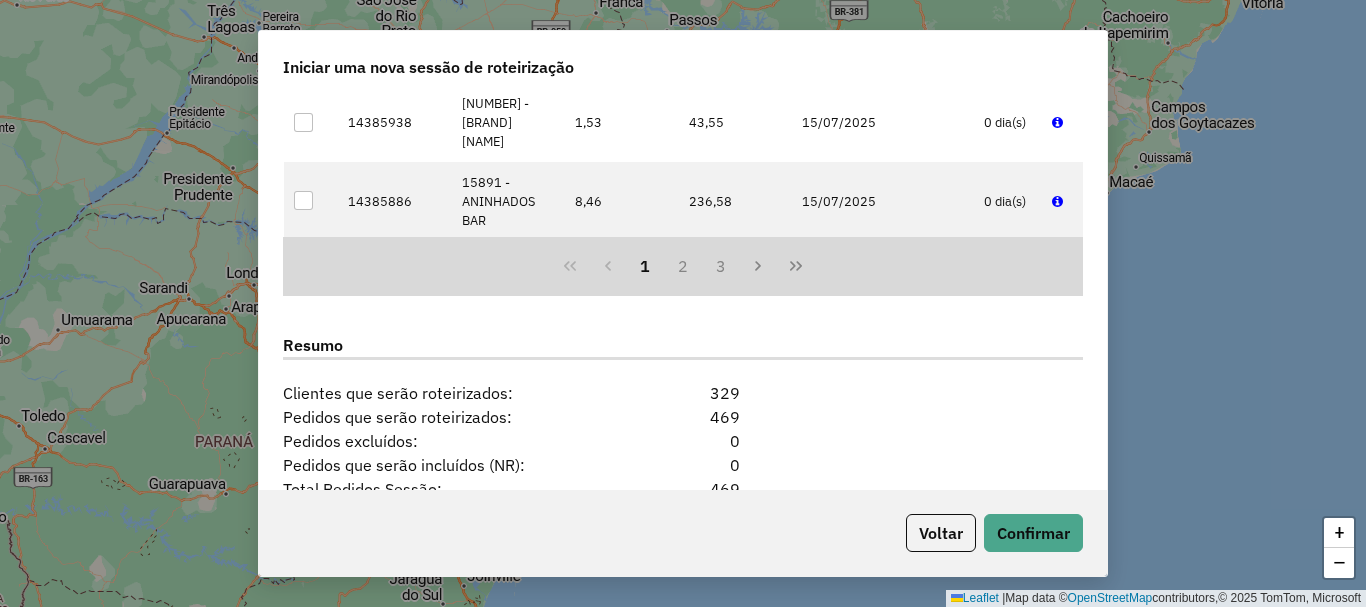 scroll, scrollTop: 2554, scrollLeft: 0, axis: vertical 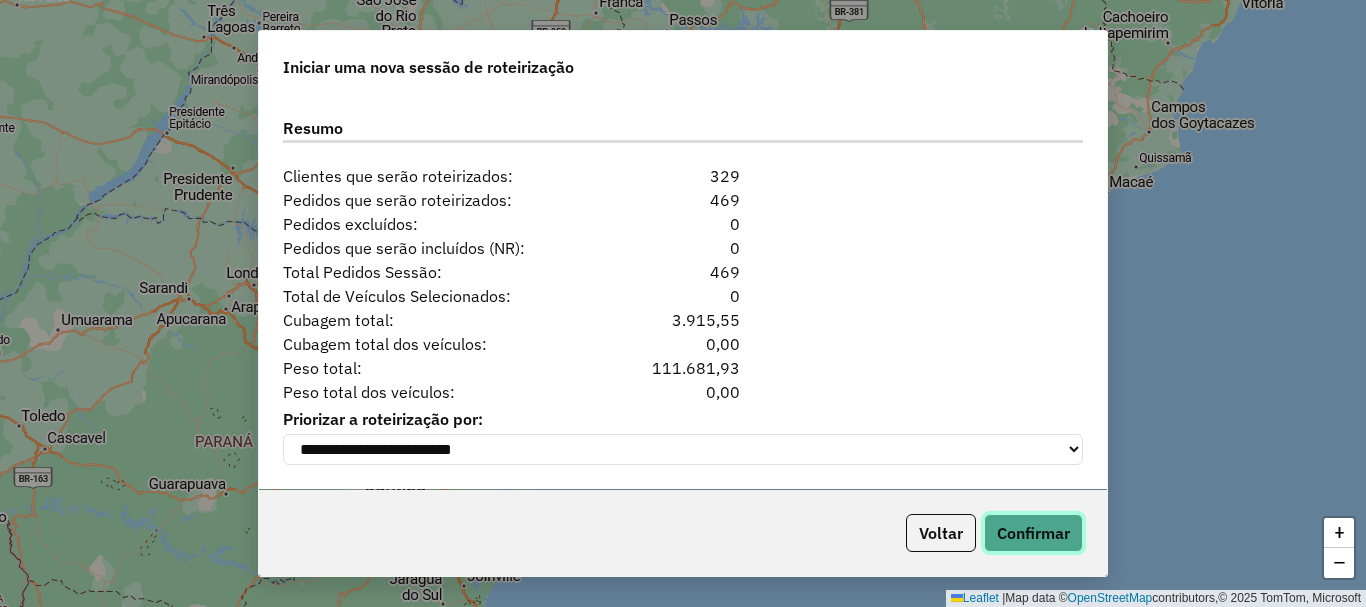 click on "Confirmar" 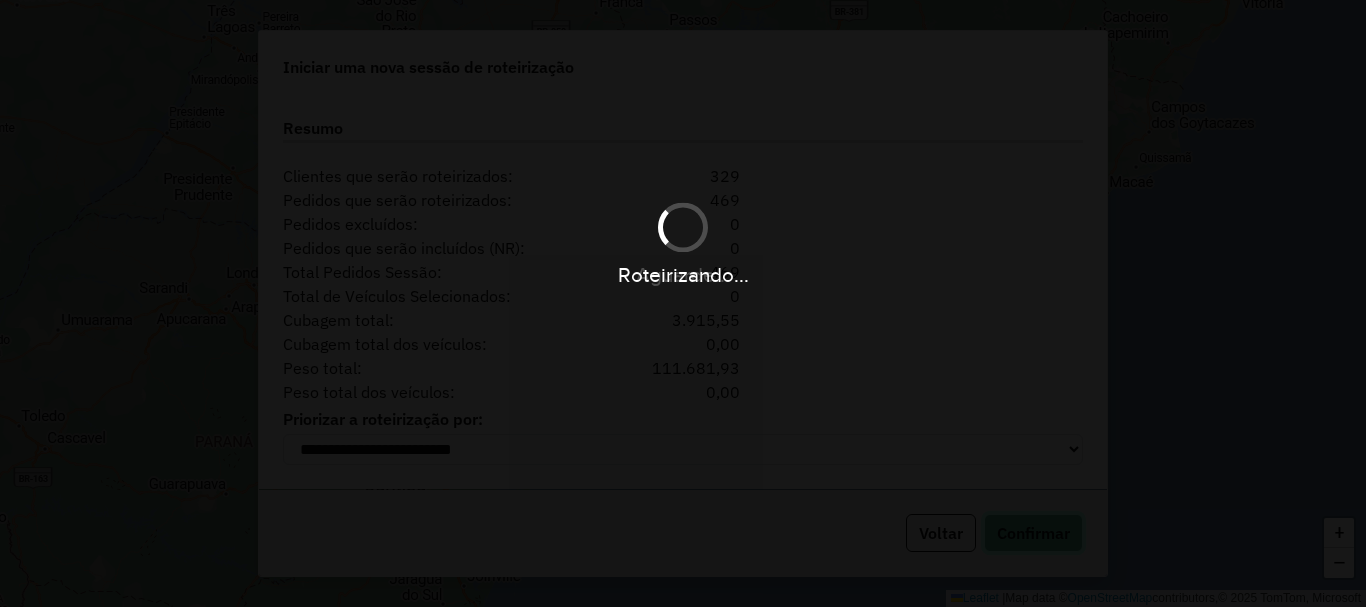 type 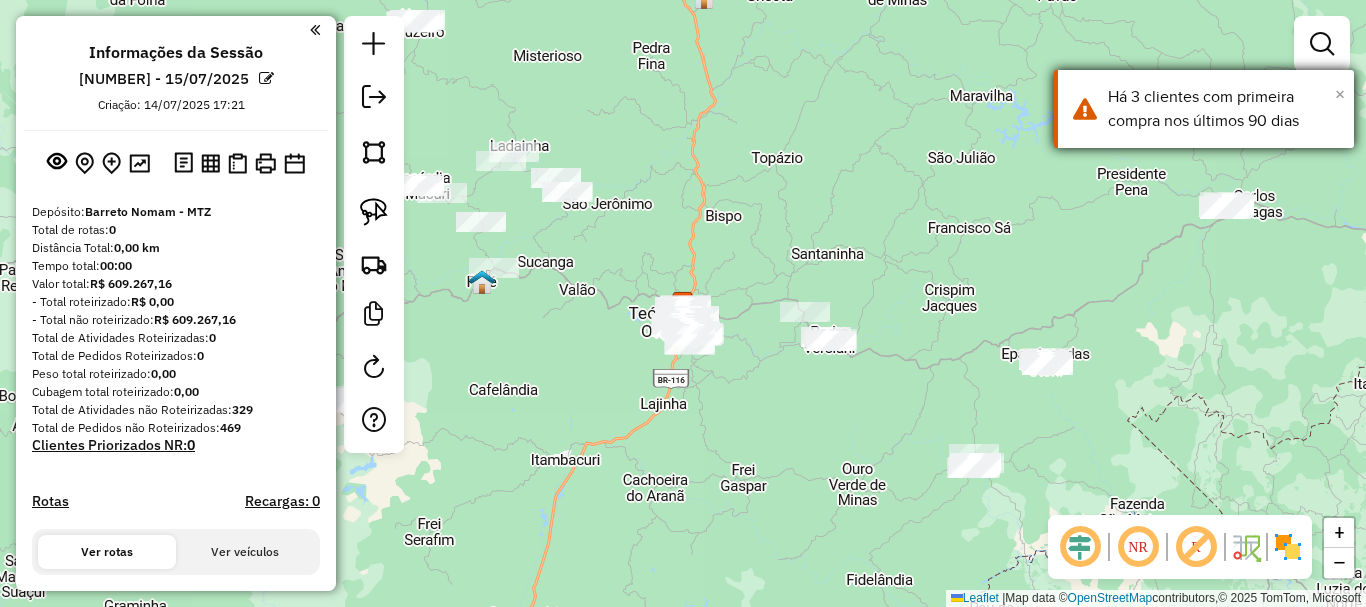 click on "×" at bounding box center [1340, 94] 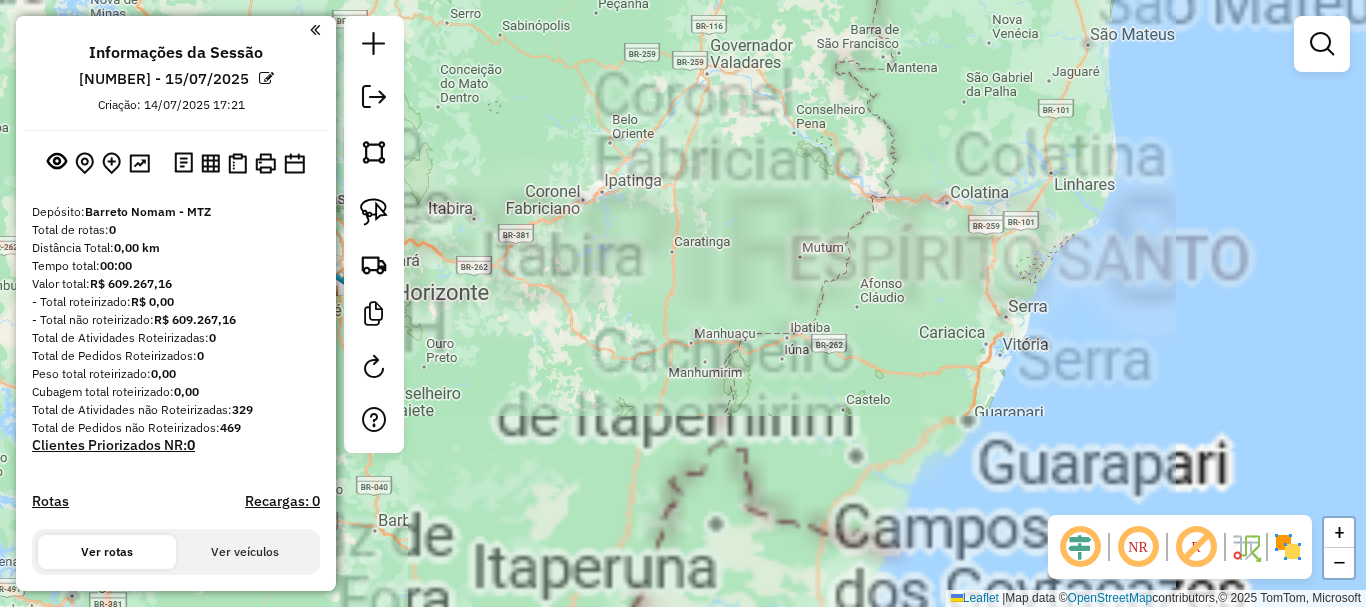 drag, startPoint x: 939, startPoint y: 99, endPoint x: 854, endPoint y: 492, distance: 402.08707 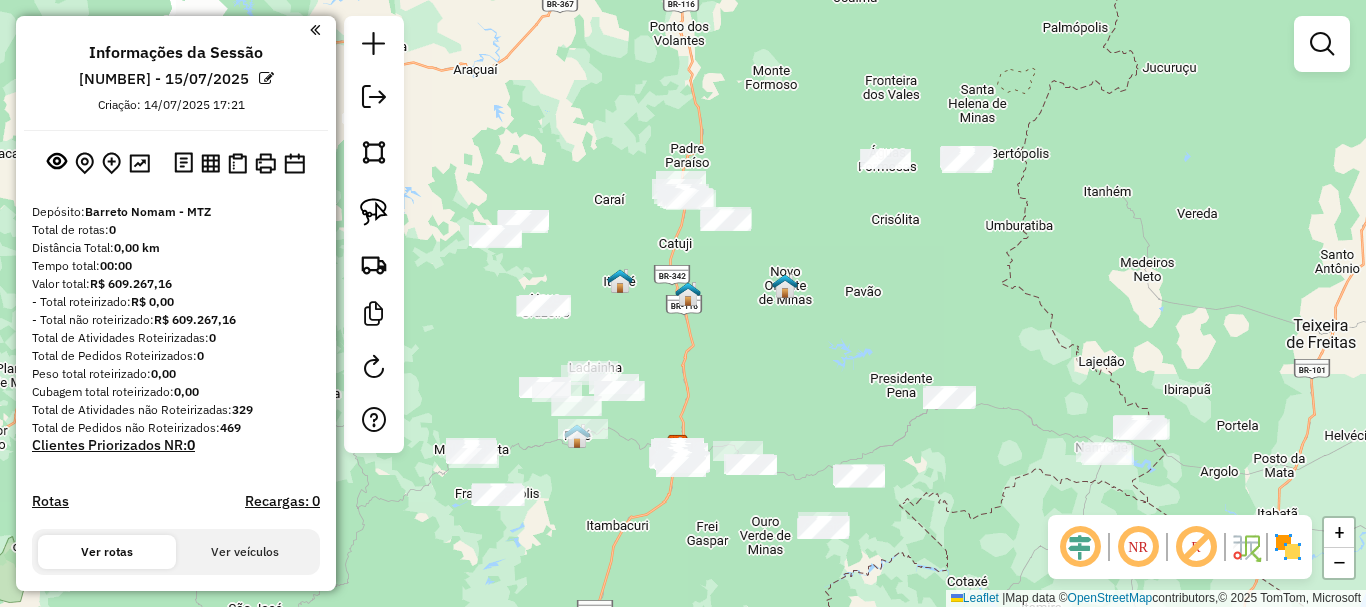 drag, startPoint x: 868, startPoint y: 170, endPoint x: 953, endPoint y: 308, distance: 162.07715 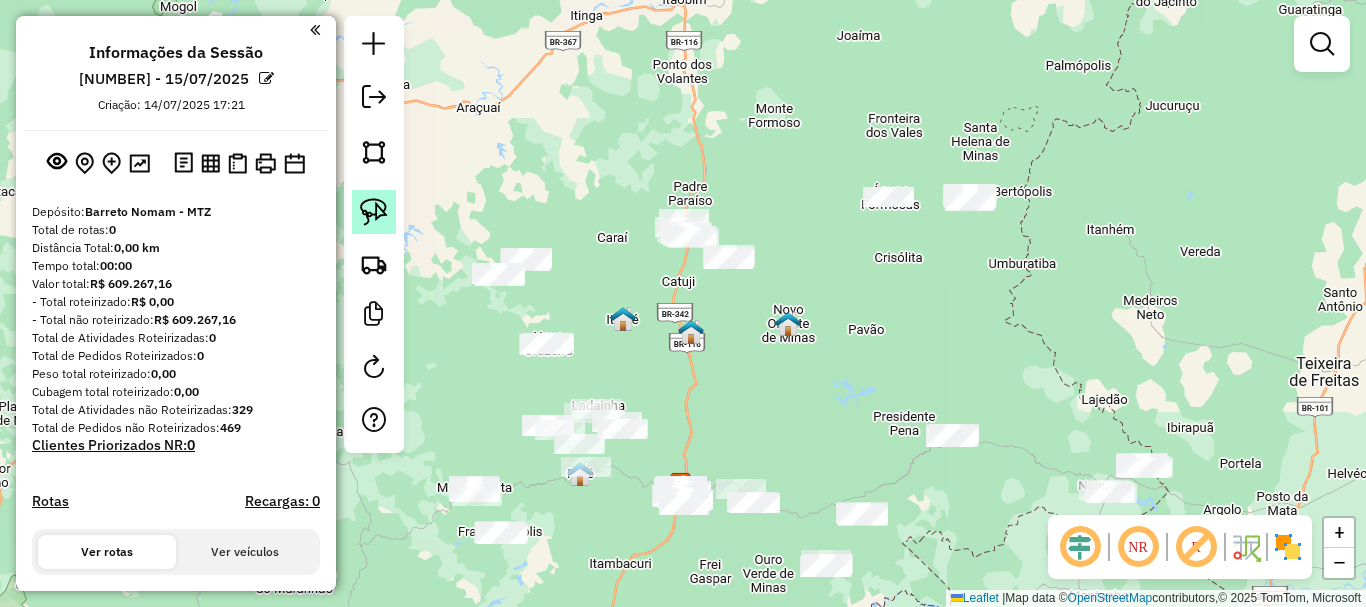 click 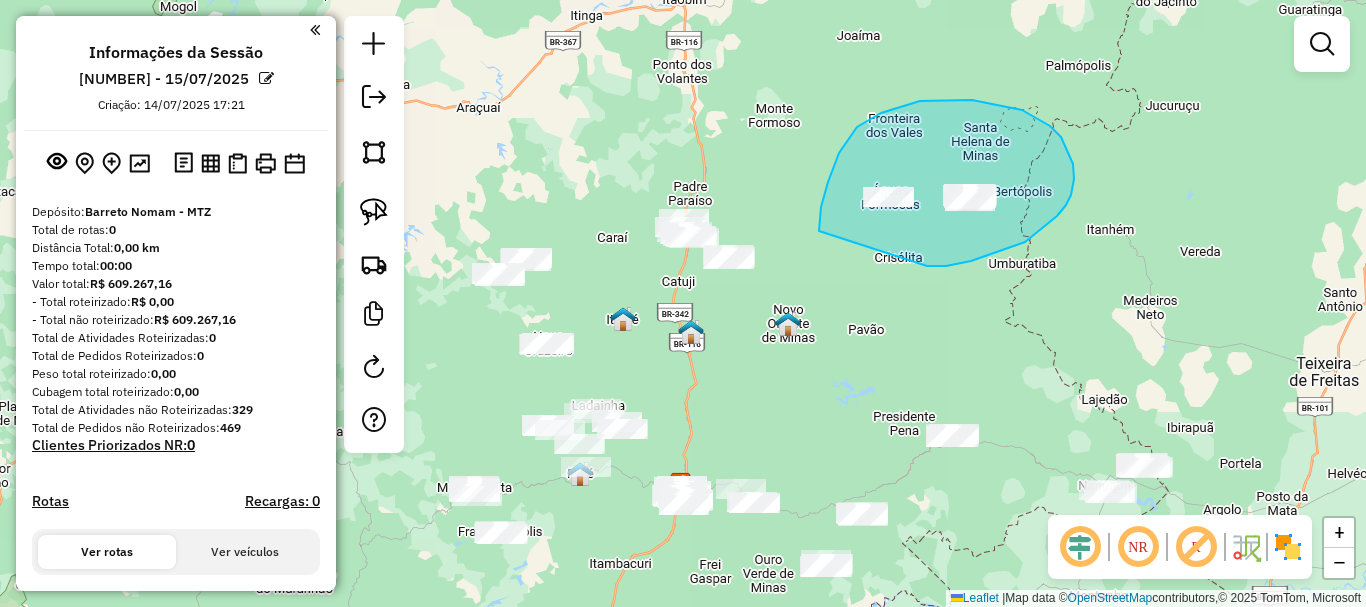 drag, startPoint x: 927, startPoint y: 266, endPoint x: 828, endPoint y: 316, distance: 110.909874 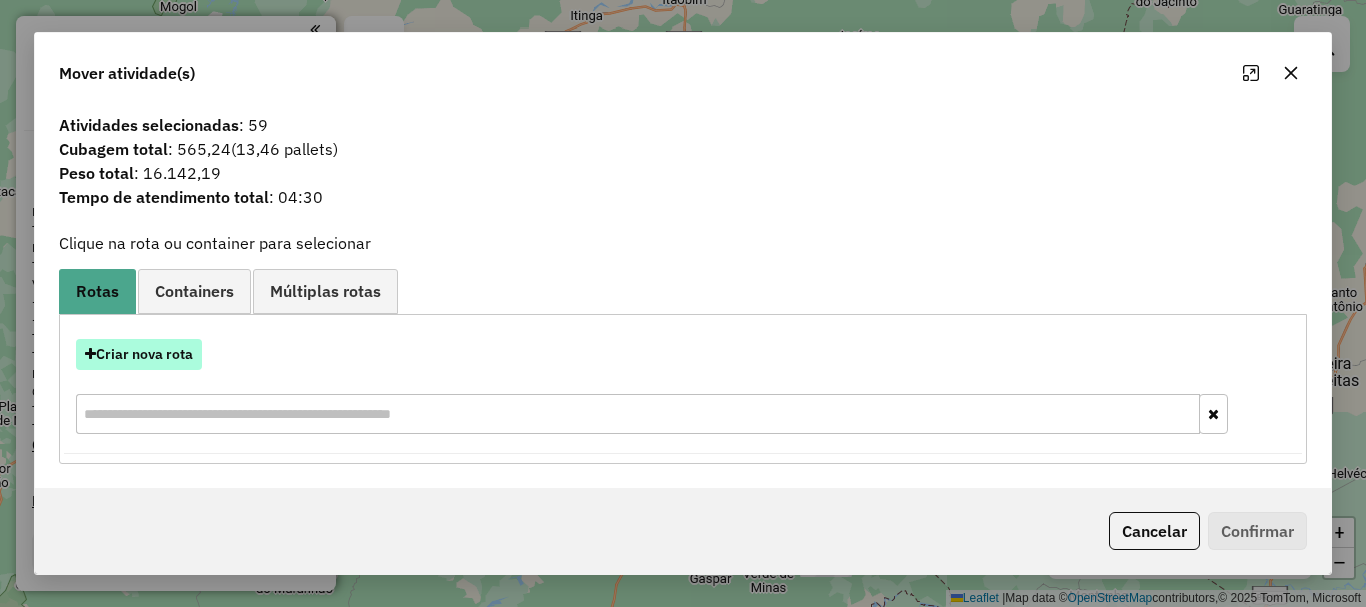 click on "Criar nova rota" at bounding box center [139, 354] 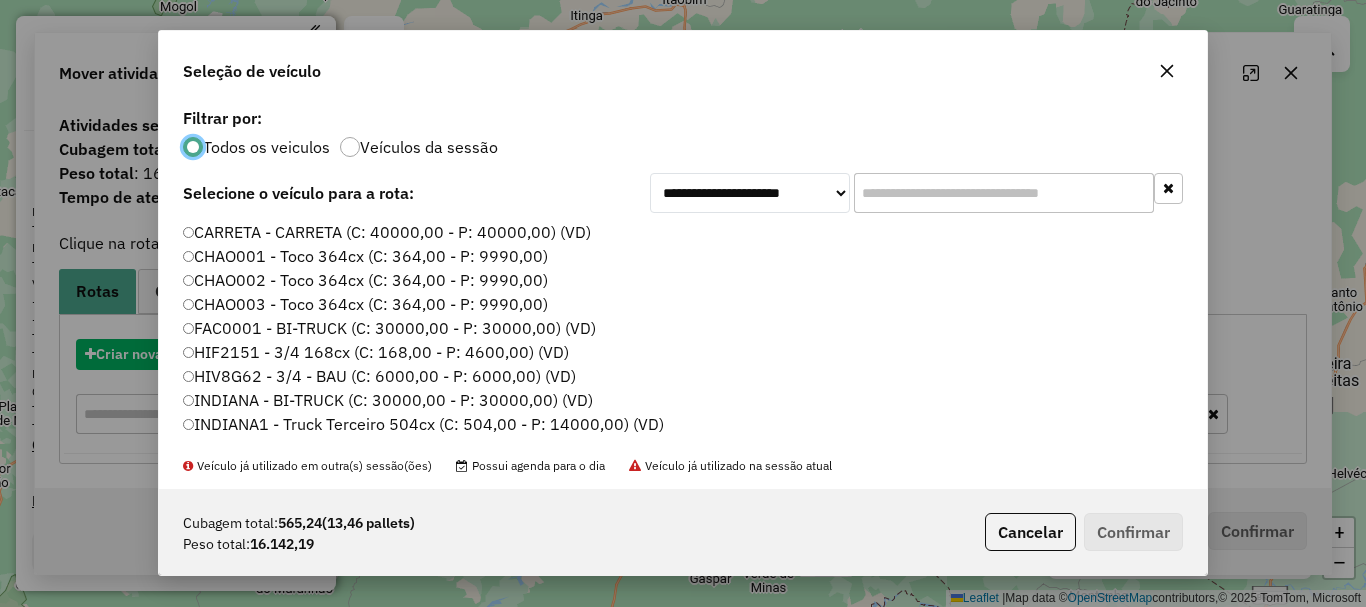 scroll, scrollTop: 11, scrollLeft: 6, axis: both 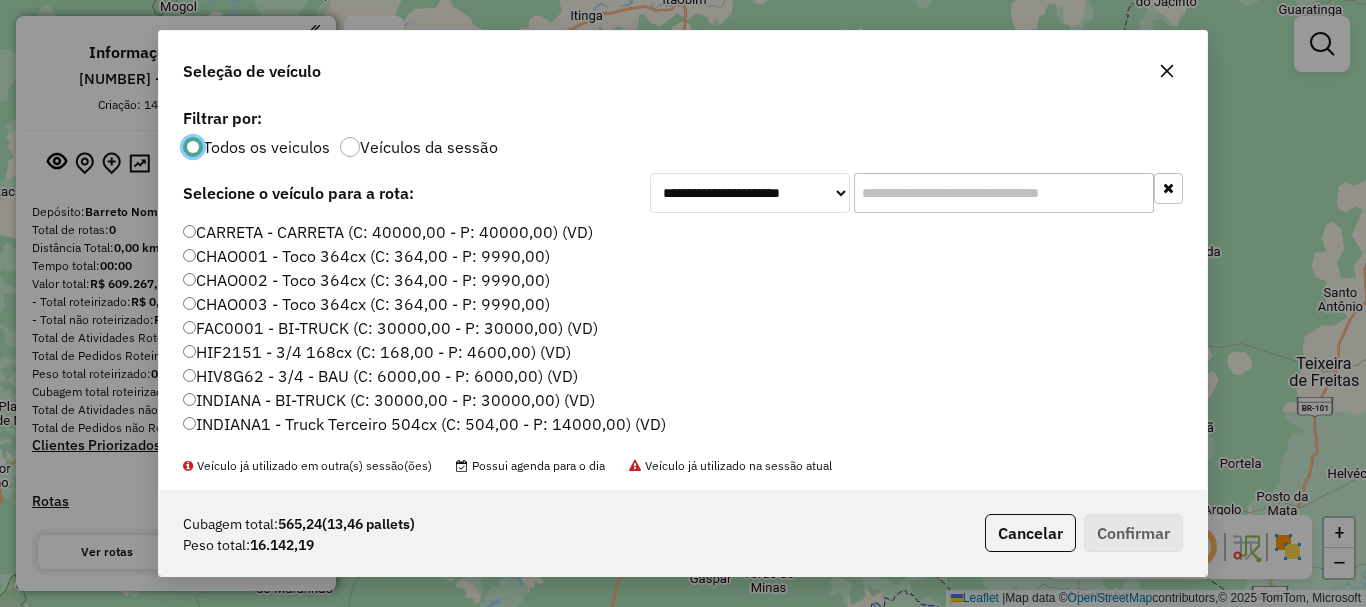 click 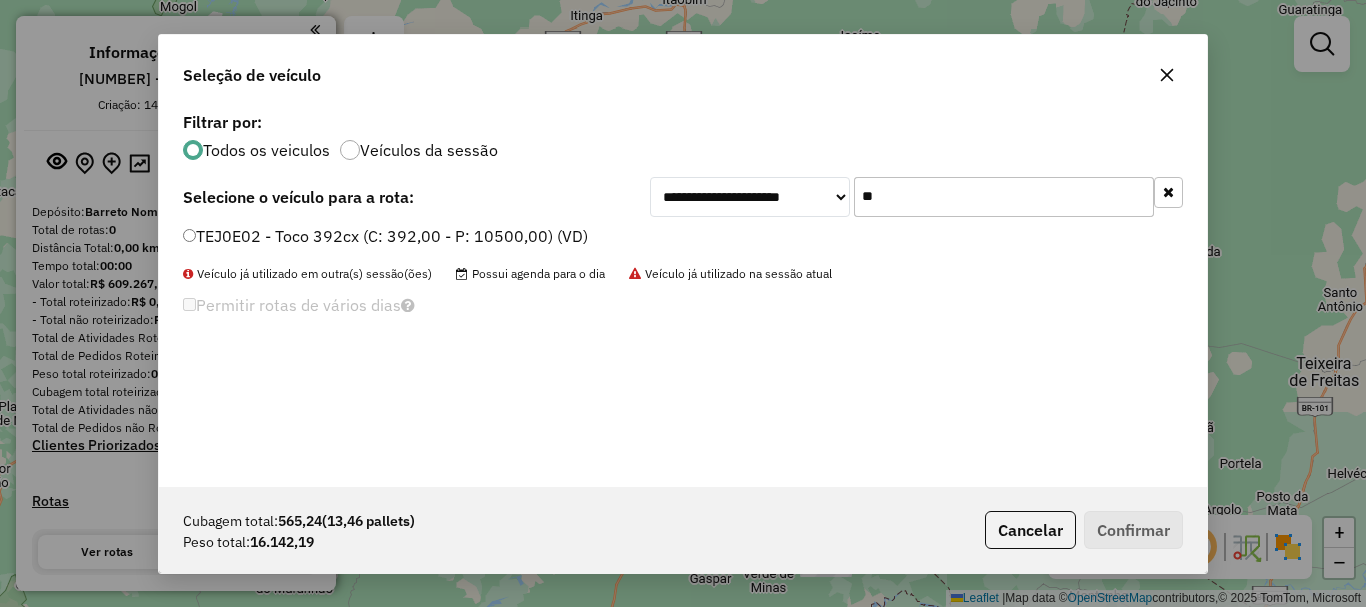 type on "**" 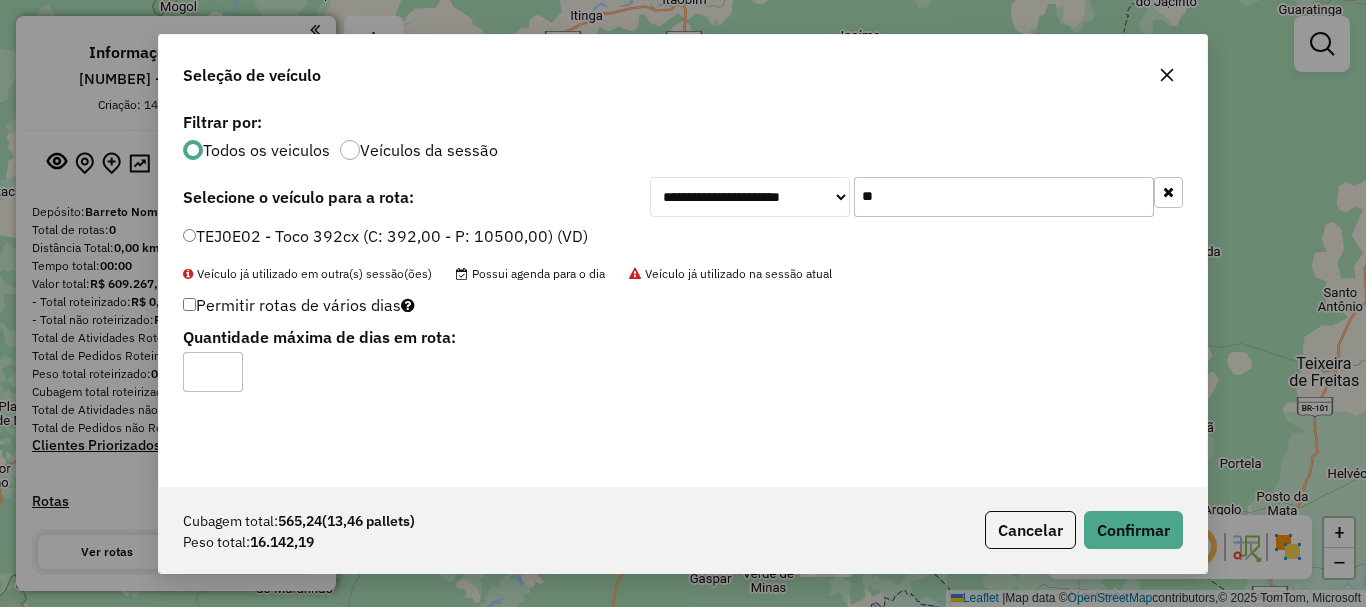 type on "*" 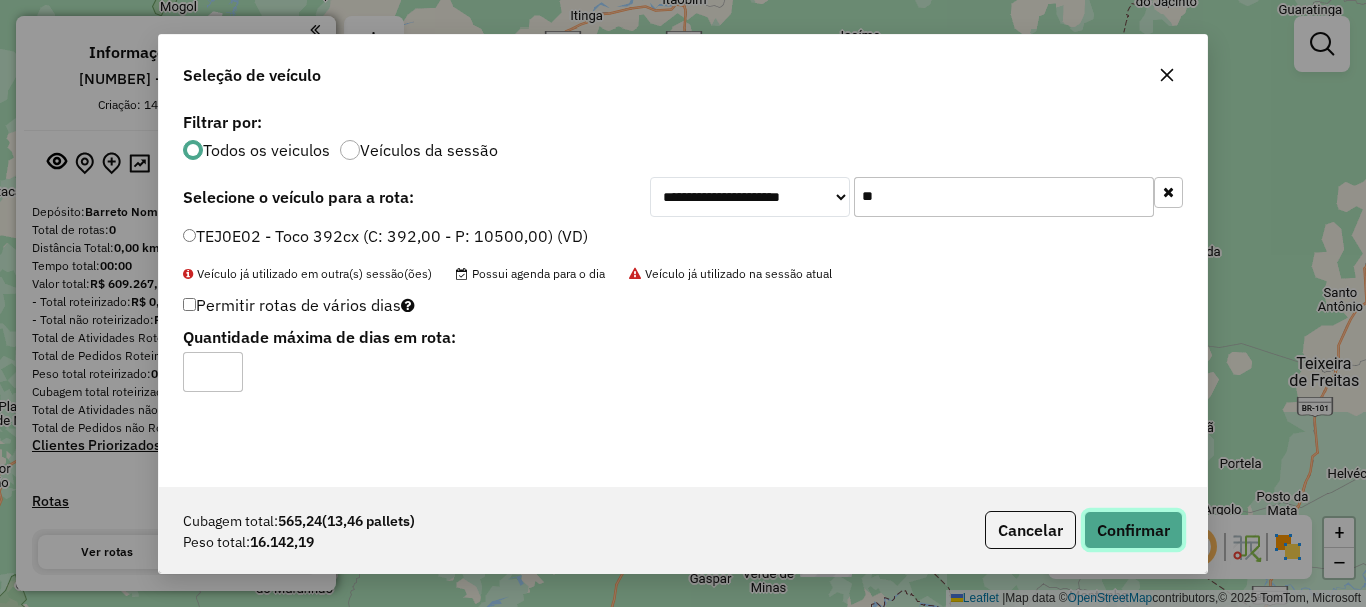 click on "Confirmar" 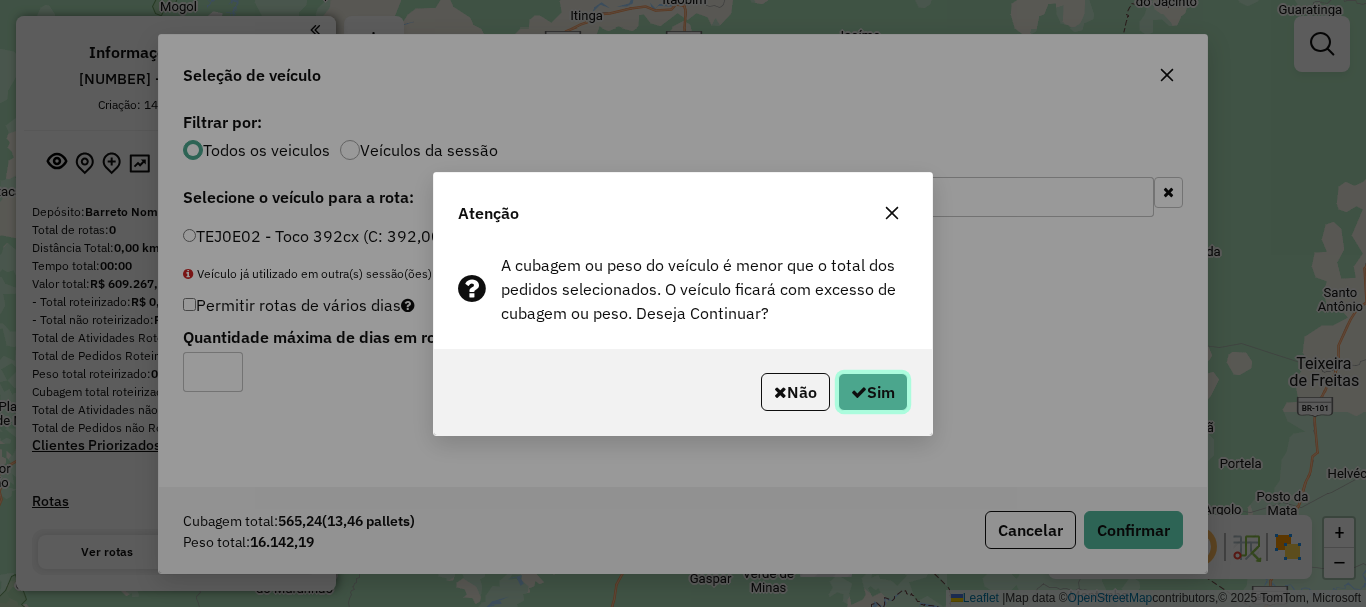 click on "Sim" 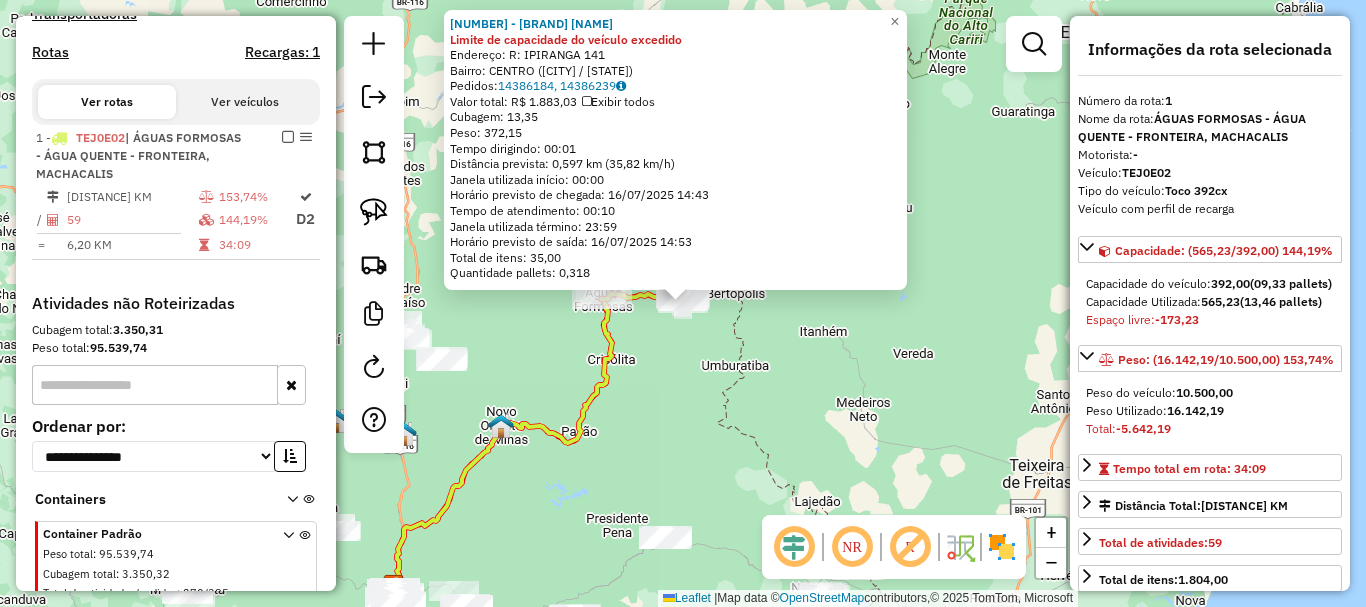 scroll, scrollTop: 688, scrollLeft: 0, axis: vertical 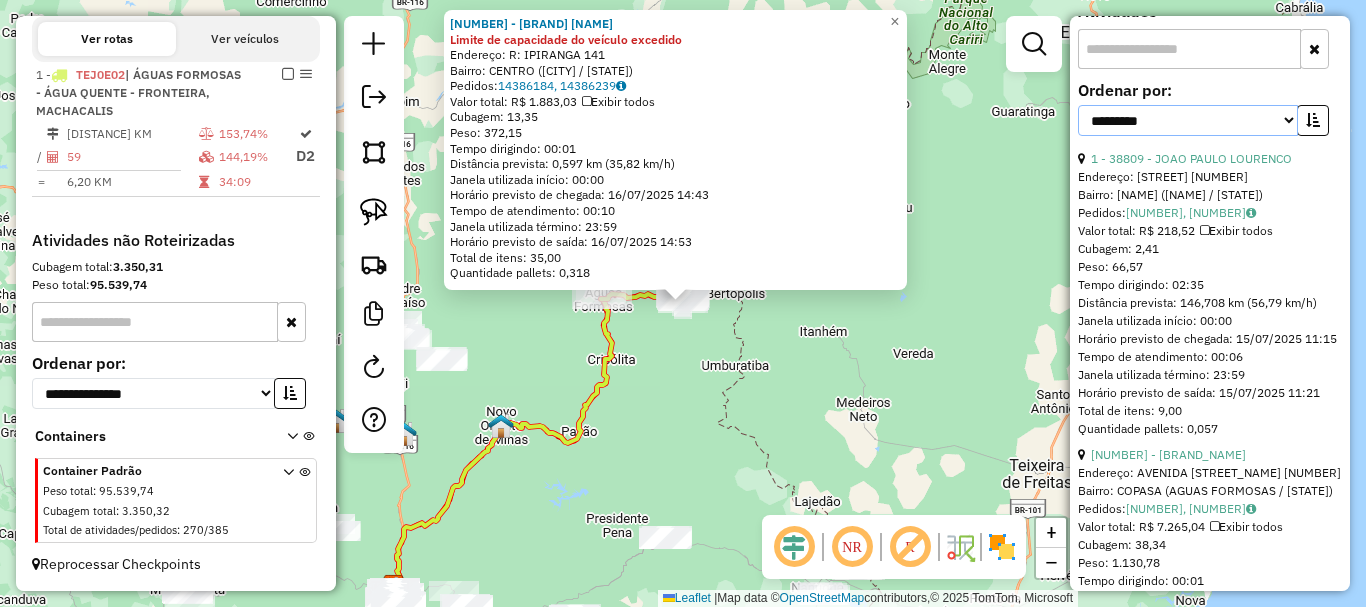 click on "**********" at bounding box center [1188, 120] 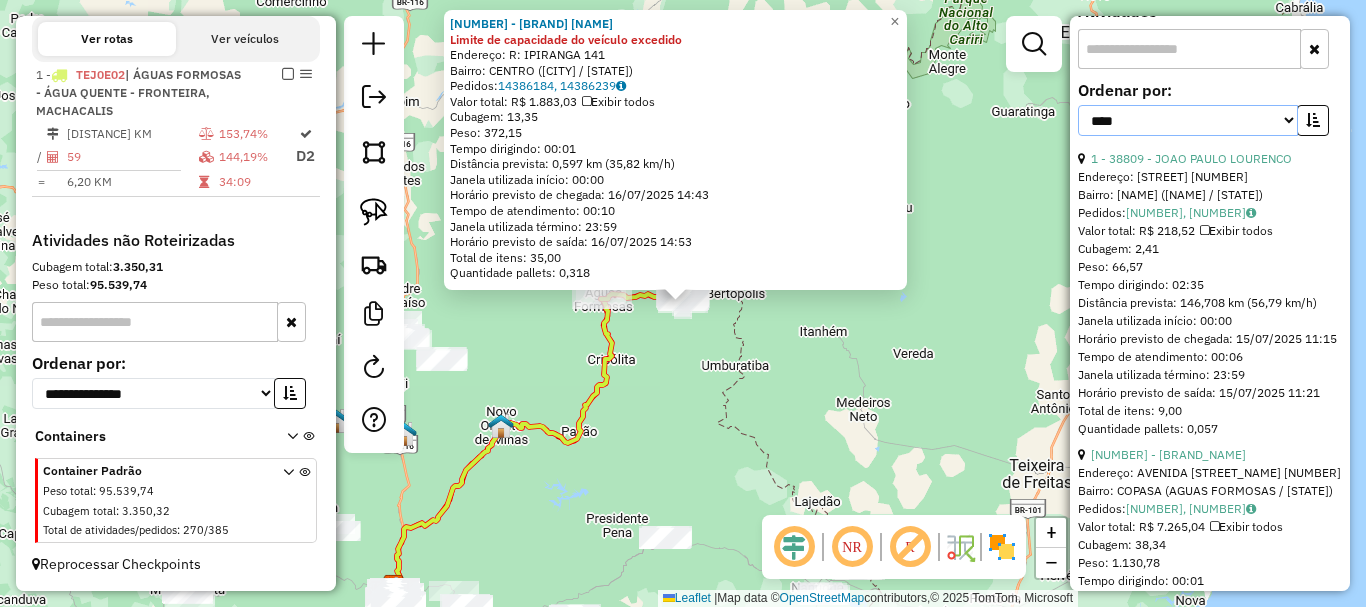 click on "**********" at bounding box center (1188, 120) 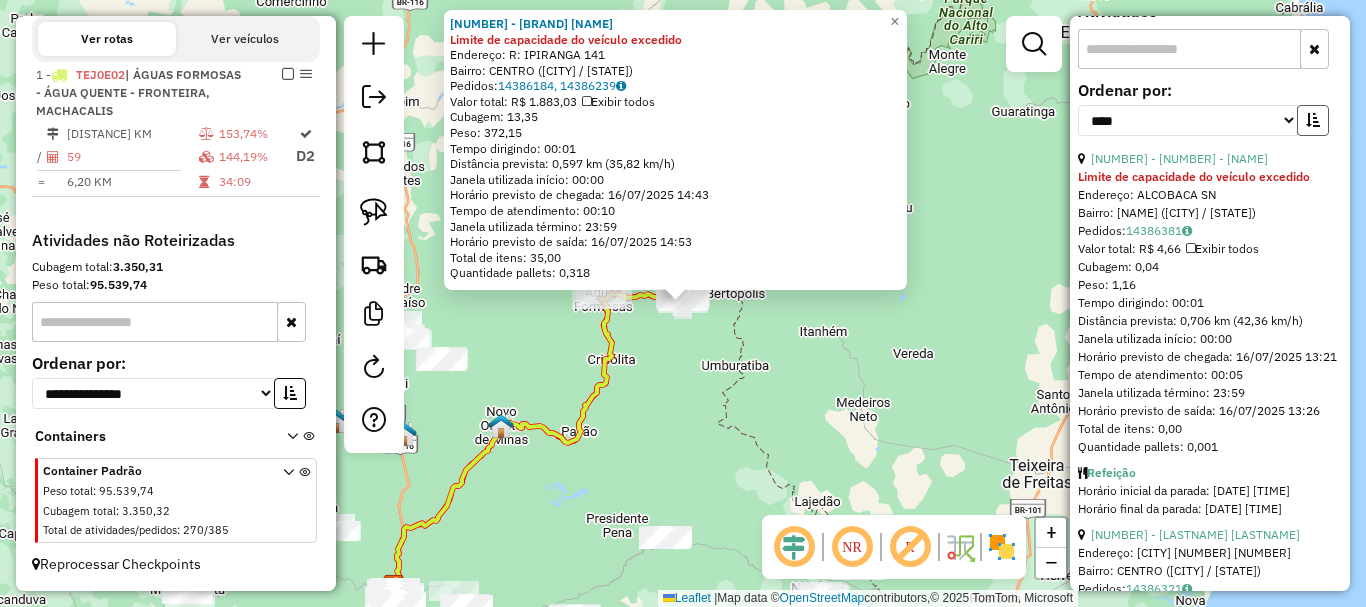 click at bounding box center (1313, 120) 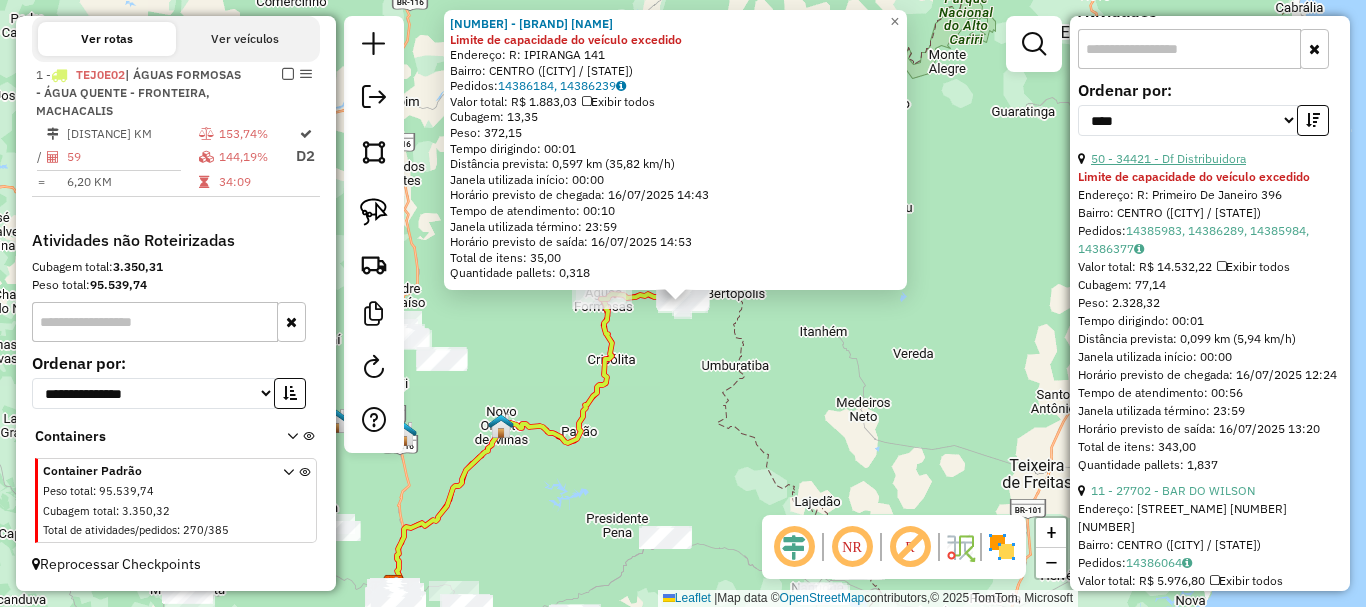 click on "50 - 34421 - Df Distribuidora" at bounding box center [1168, 158] 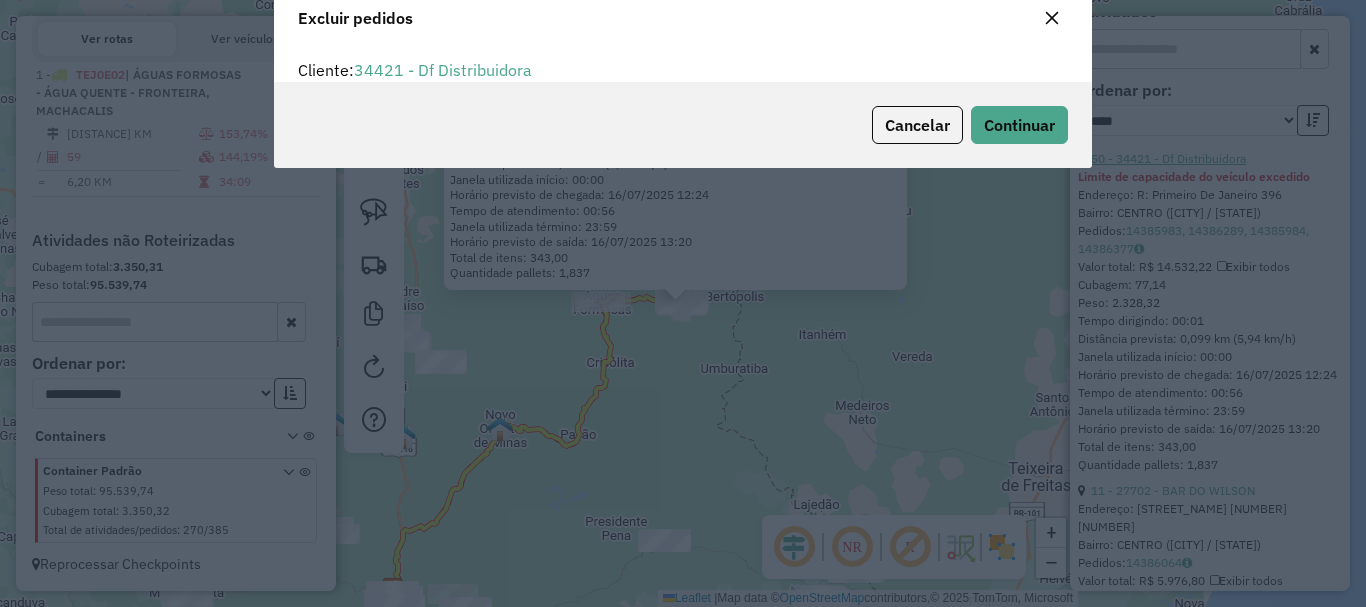 scroll, scrollTop: 12, scrollLeft: 6, axis: both 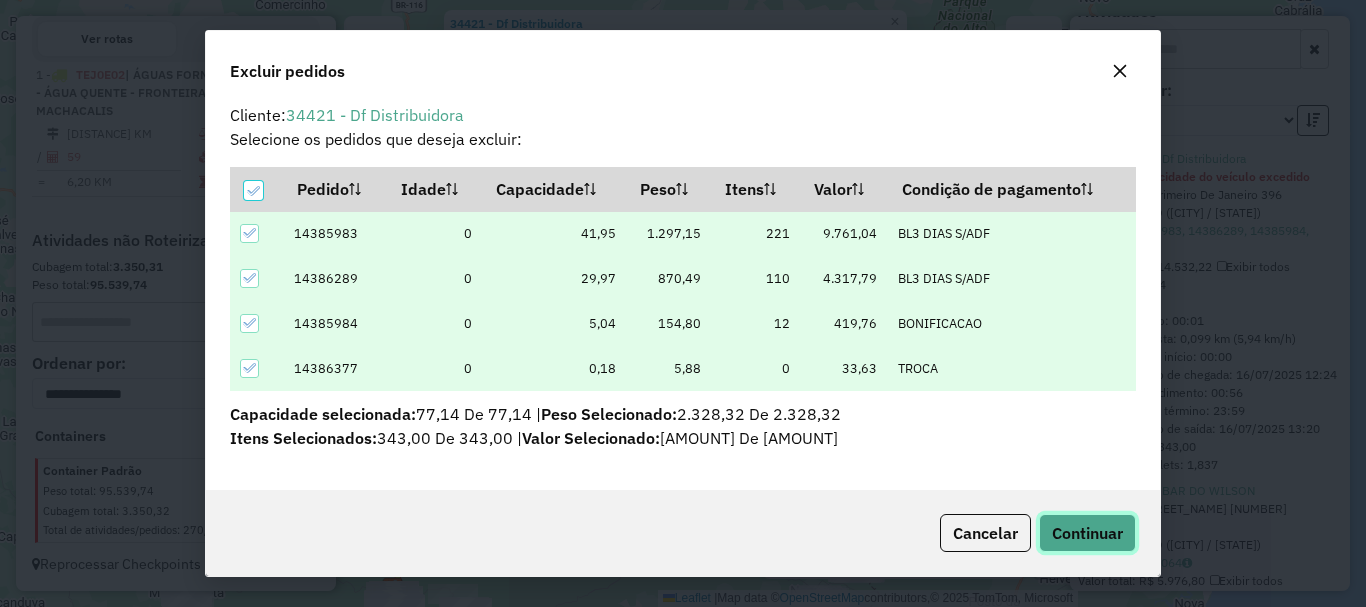 click on "Continuar" 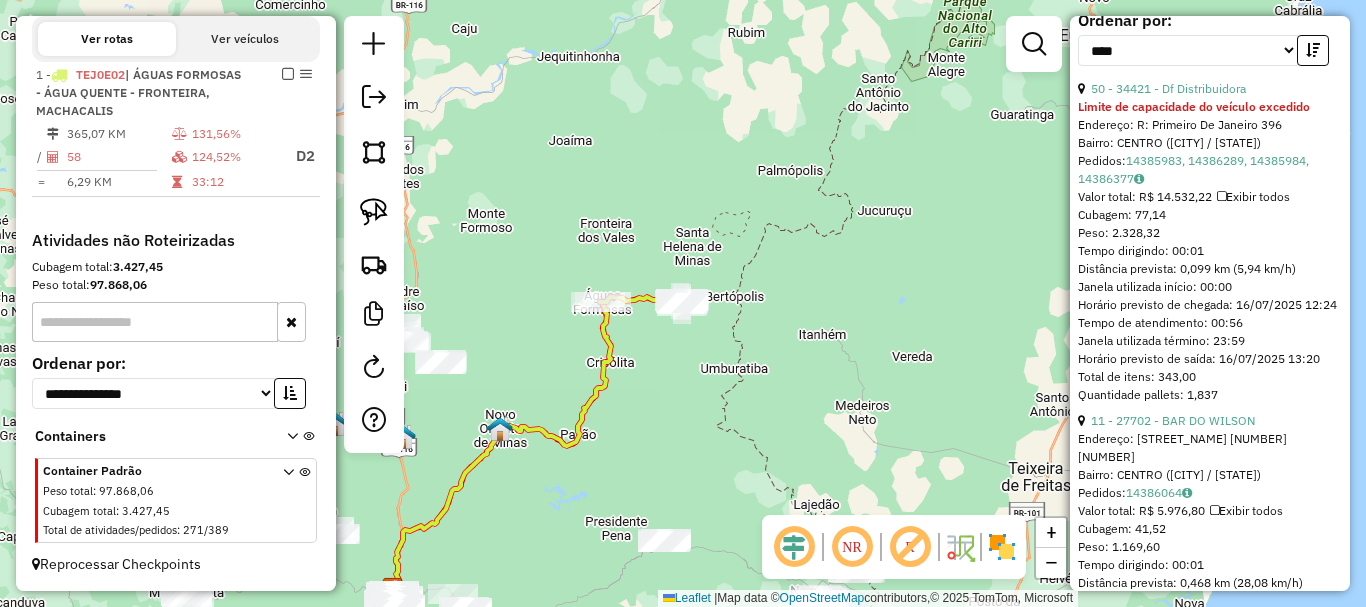 scroll, scrollTop: 1000, scrollLeft: 0, axis: vertical 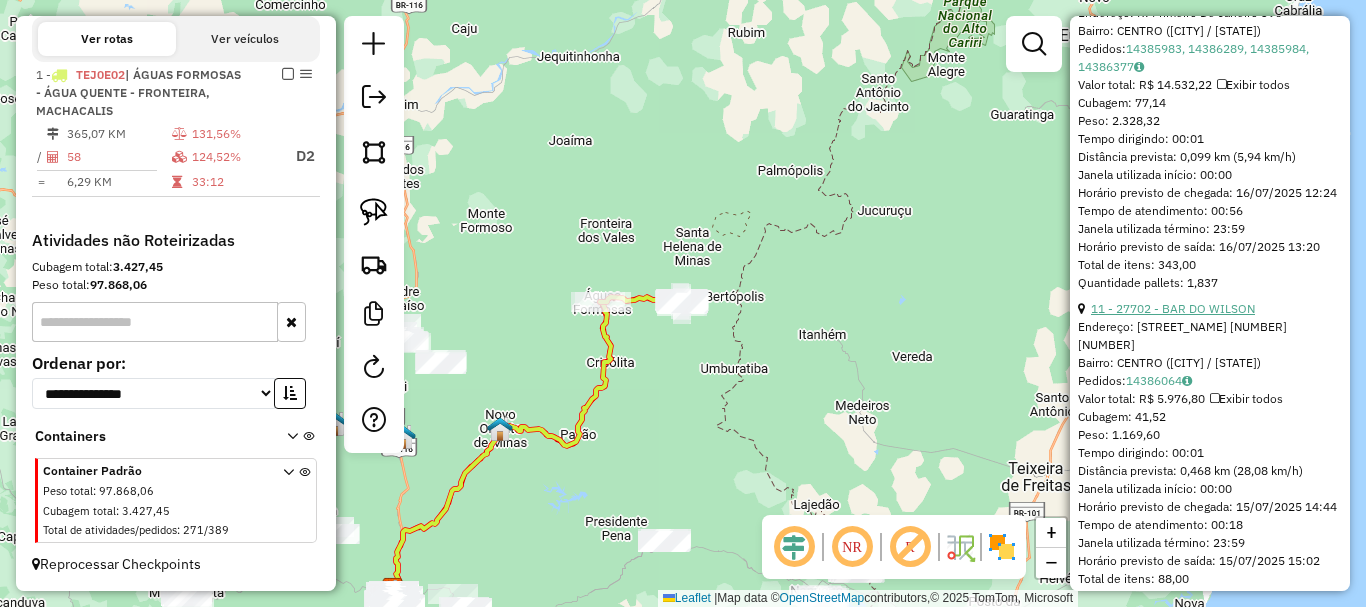 click on "11 - 27702 - BAR DO WILSON" at bounding box center [1173, 308] 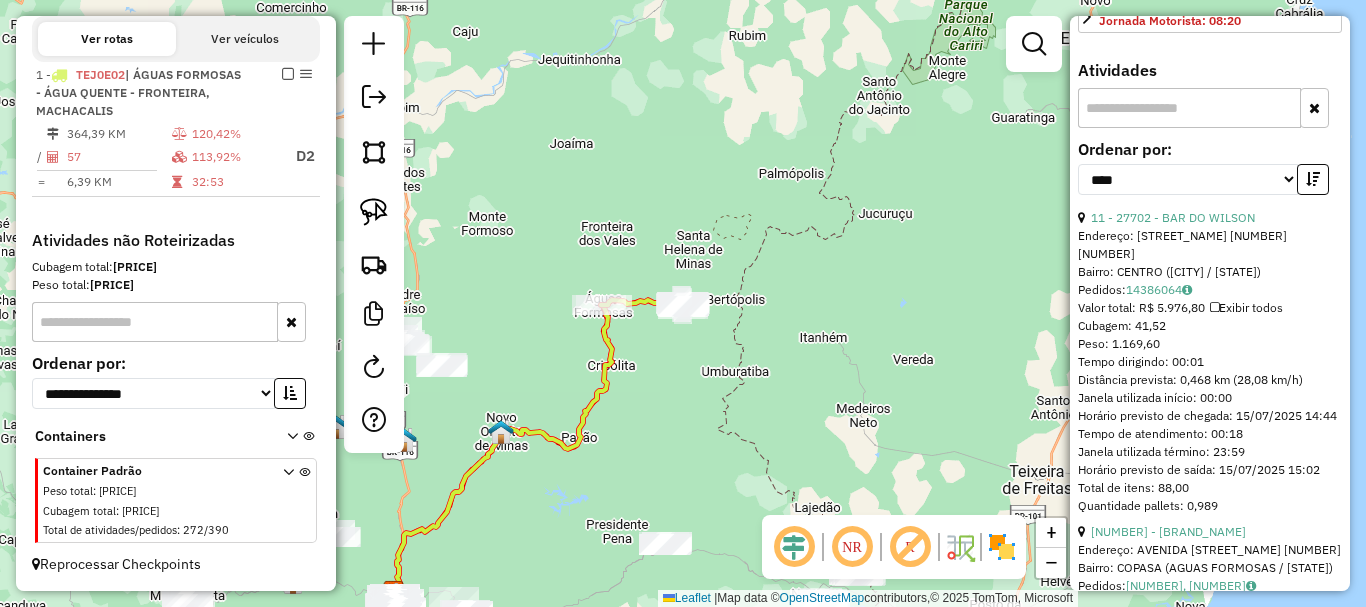 scroll, scrollTop: 800, scrollLeft: 0, axis: vertical 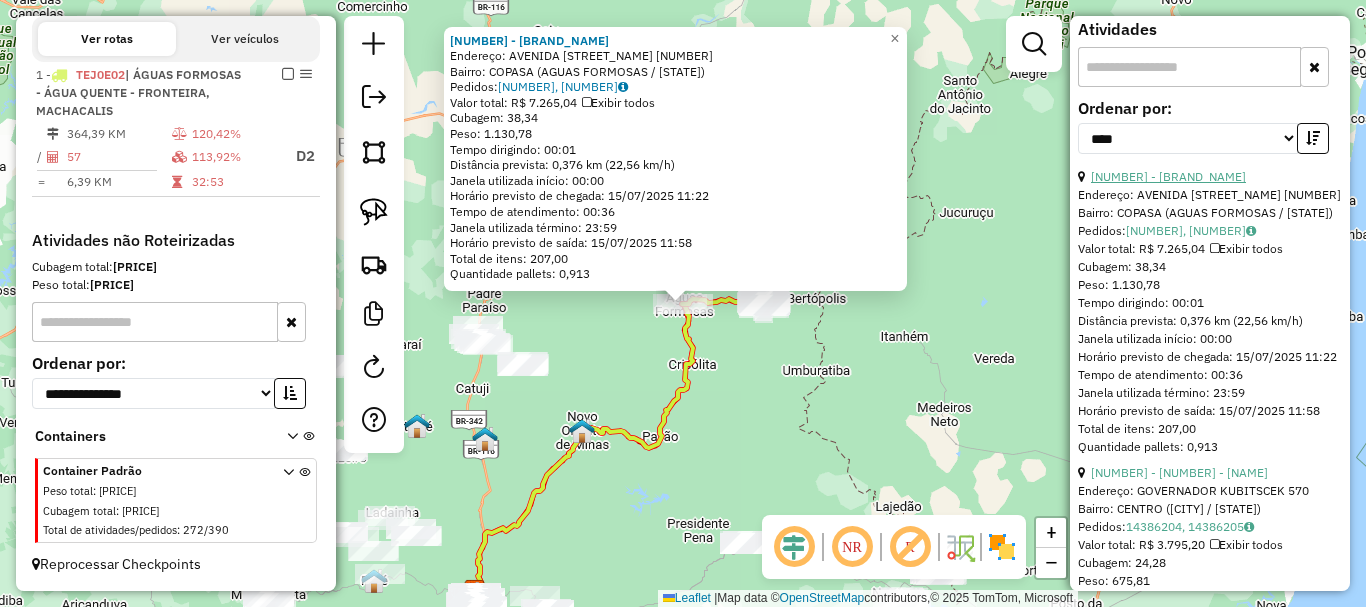 click on "[NUMBER] - [BRAND_NAME]" at bounding box center (1168, 176) 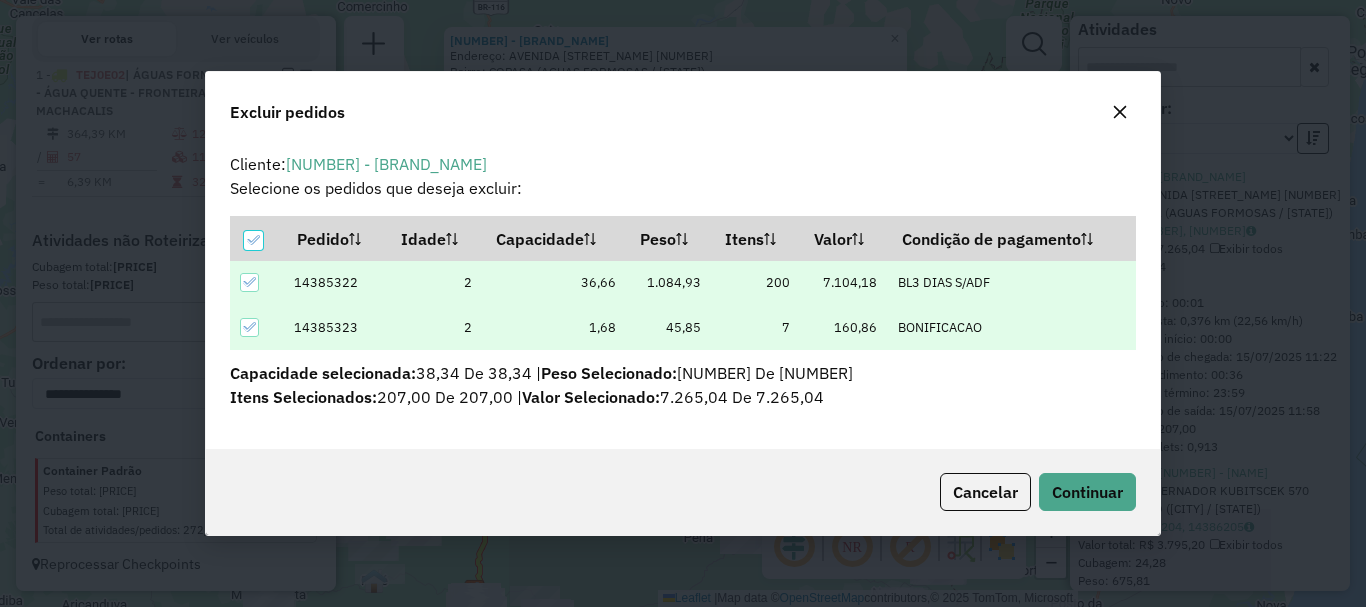 scroll, scrollTop: 0, scrollLeft: 0, axis: both 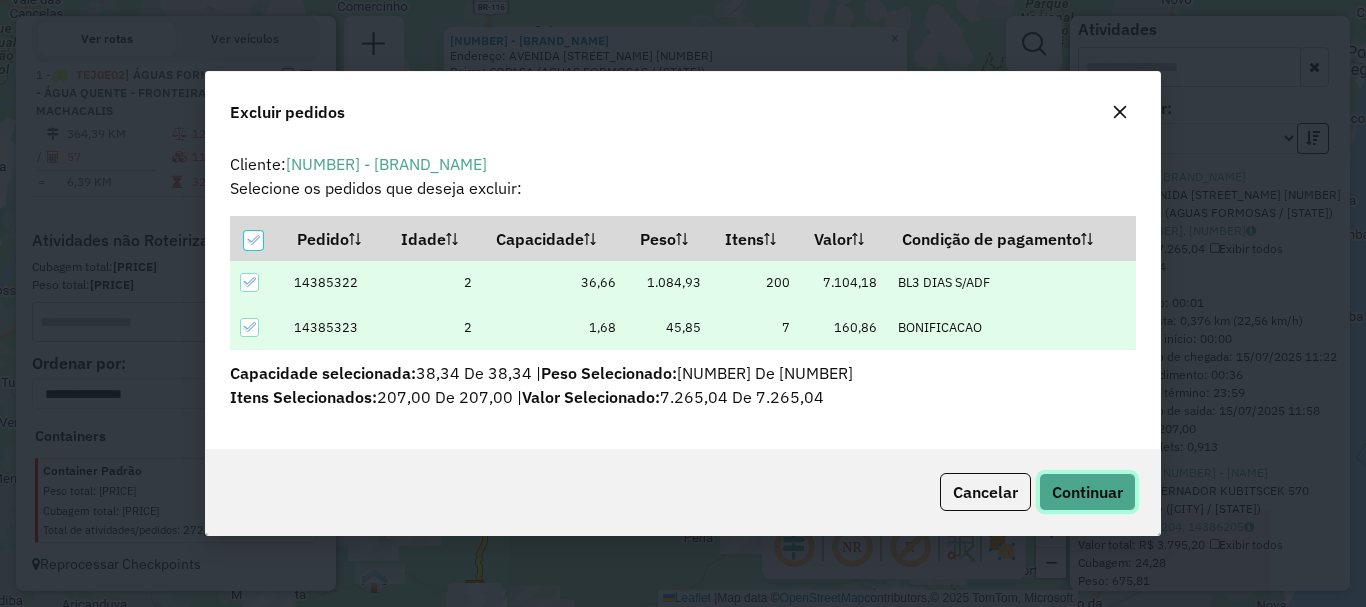 click on "Continuar" 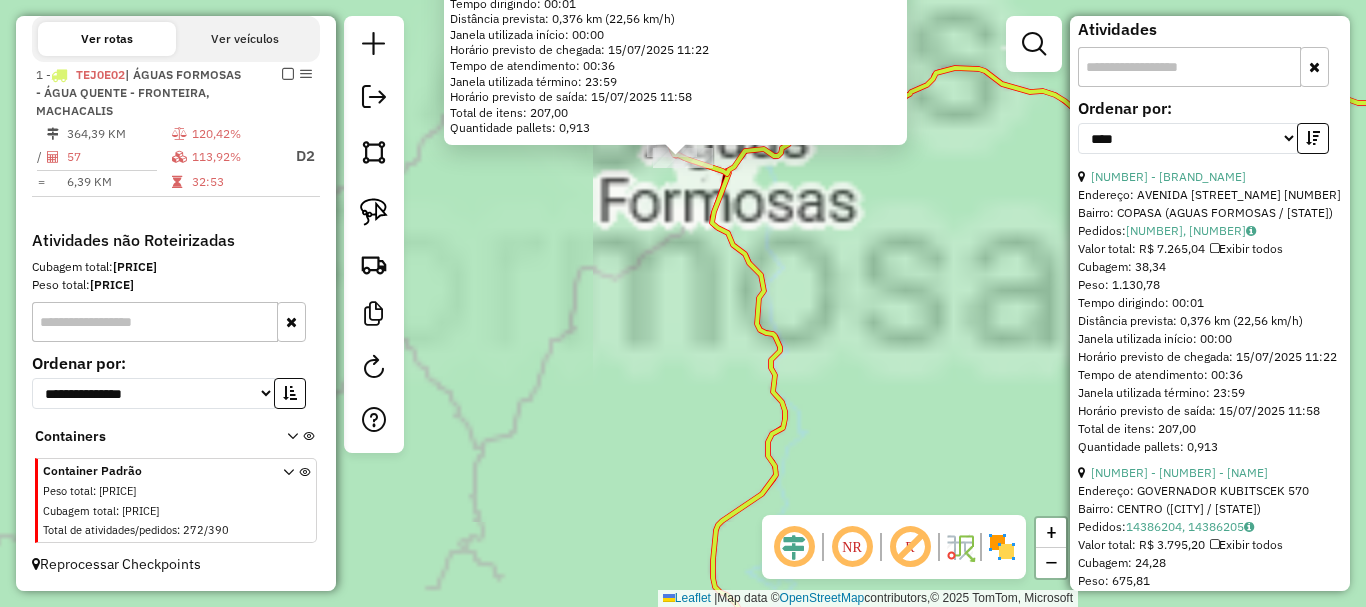 click on "33415 - [BUSINESS_NAME]  Endereço:  [STREET_NAME] [NUMBER]   Bairro: [NEIGHBORHOOD] ([DISTRICT] / [STATE])   Pedidos:  [ORDER_ID], [ORDER_ID]   Valor total: R$ [PRICE]   Exibir todos   Cubagem: [CUBAGE]  Peso: [WEIGHT]  Tempo dirigindo: [TIME]   Distância prevista: [DISTANCE] ([SPEED])   Janela utilizada início: [TIME]   Horário previsto de chegada: [DATE] [TIME]   Tempo de atendimento: [TIME]   Janela utilizada término: [TIME]   Horário previsto de saída: [DATE] [TIME]   Total de itens: [NUMBER]   Quantidade pallets: [QUANTITY]  × Janela de atendimento Grade de atendimento Capacidade Transportadoras Veículos Cliente Pedidos  Rotas Selecione os dias de semana para filtrar as janelas de atendimento  Seg   Ter   Qua   Qui   Sex   Sáb   Dom  Informe o período da janela de atendimento: De: Até:  Filtrar exatamente a janela do cliente  Considerar janela de atendimento padrão  Selecione os dias de semana para filtrar as grades de atendimento  Seg   Ter   Qua   Qui   Sex   Sáb   Dom   Peso mínimo:   Peso máximo:   De:   Até:  Filtrar as atividades entre o tempo de atendimento definido abaixo:  De:   Até:   Considerar capacidade total dos clientes não roteirizados Transportadora: Selecione um ou mais itens Tipo de veículo: Veículo: Motorista:" 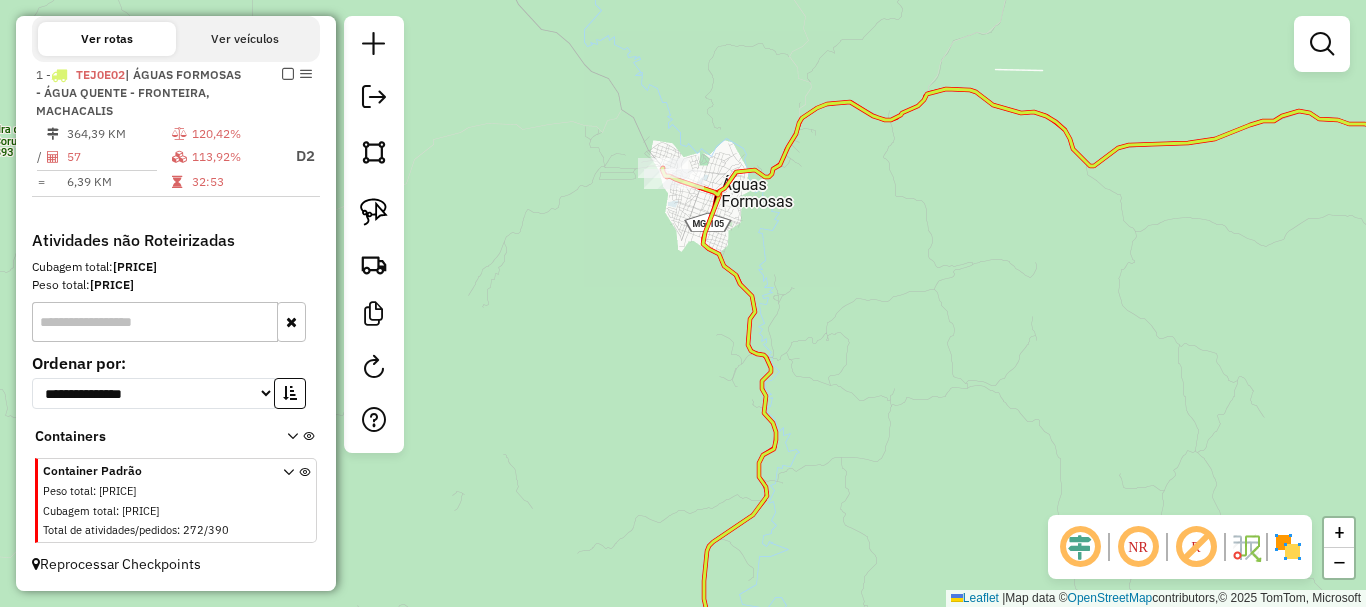 drag, startPoint x: 674, startPoint y: 218, endPoint x: 660, endPoint y: 330, distance: 112.871605 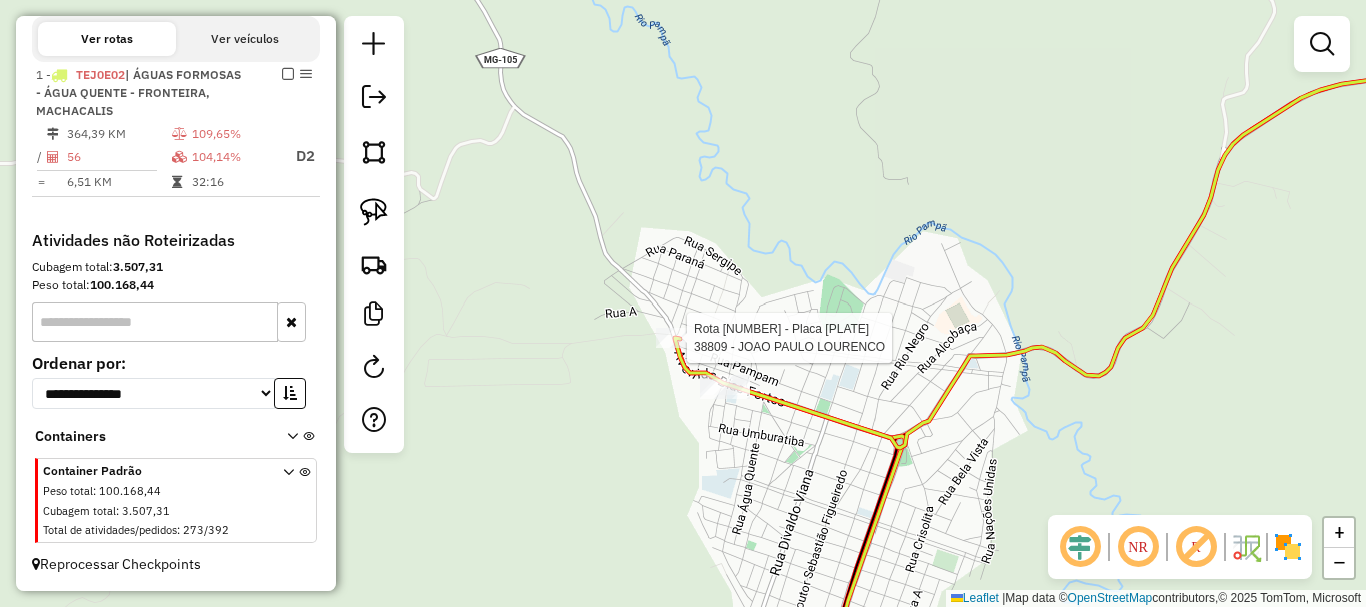 select on "*********" 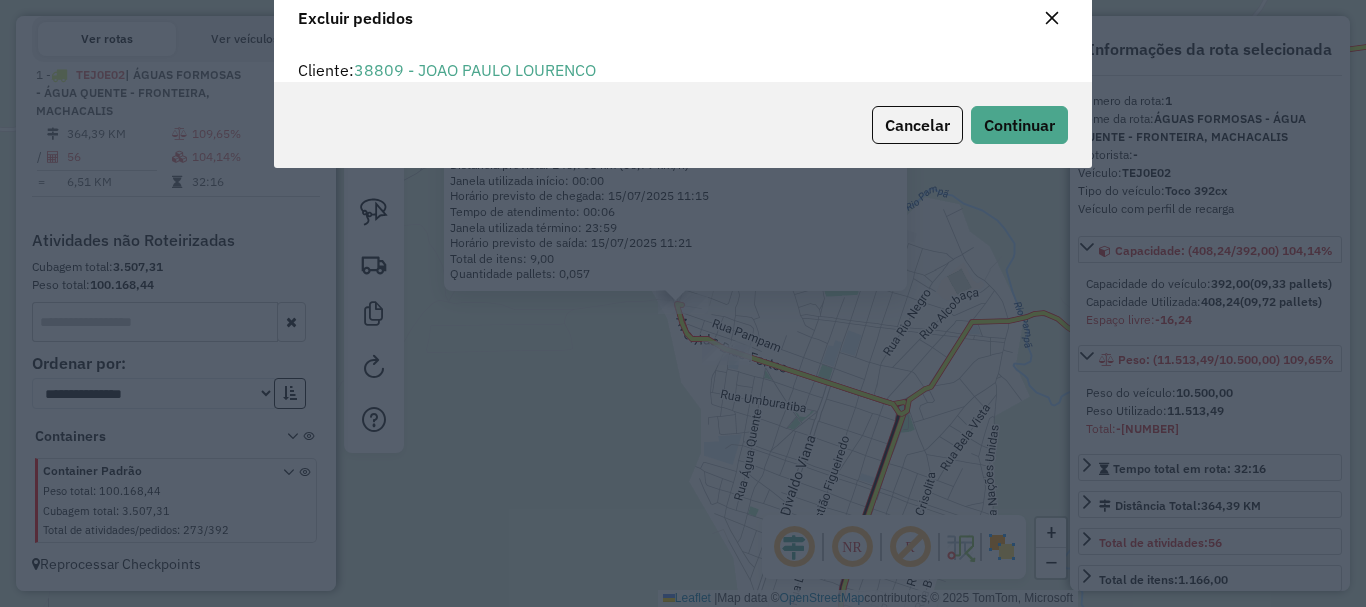 scroll, scrollTop: 82, scrollLeft: 0, axis: vertical 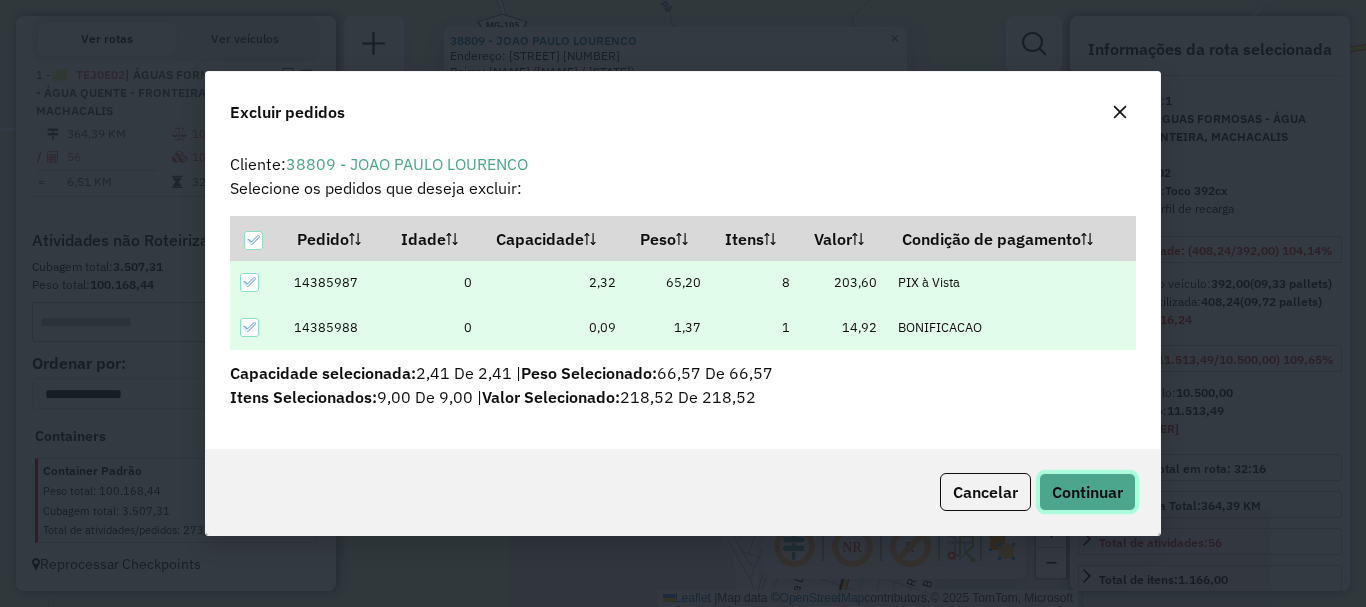 click on "Continuar" 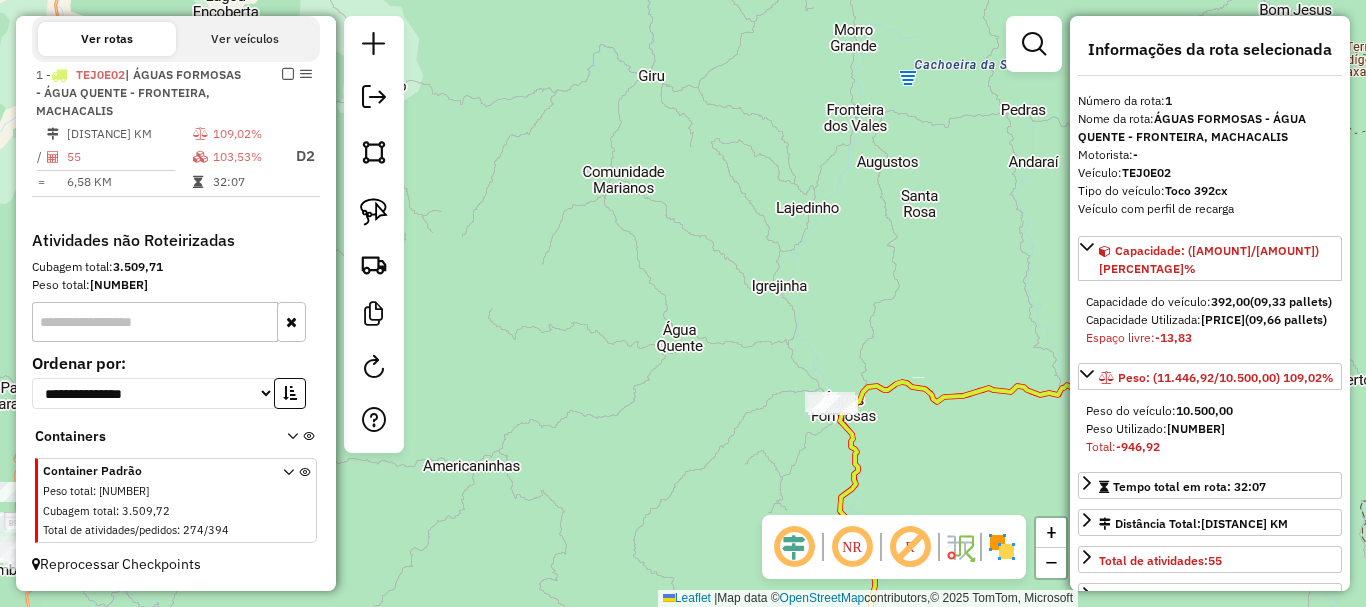 scroll, scrollTop: 1000, scrollLeft: 0, axis: vertical 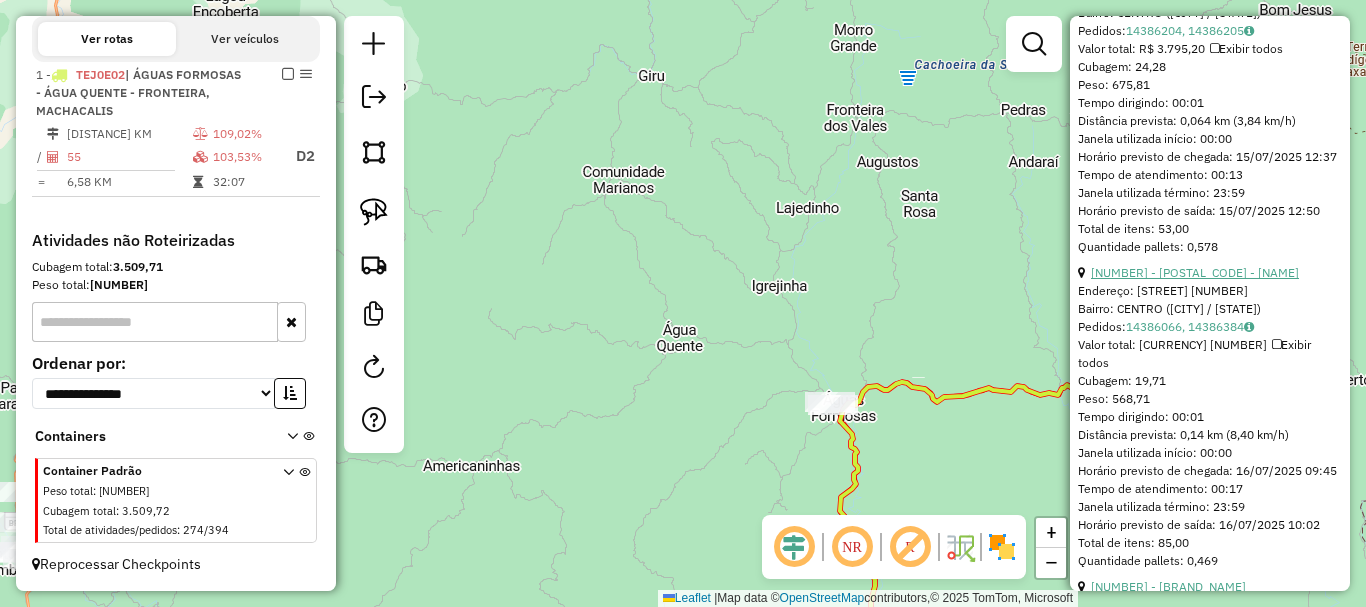 click on "[NUMBER] - [POSTAL_CODE] - [NAME]" at bounding box center (1195, 272) 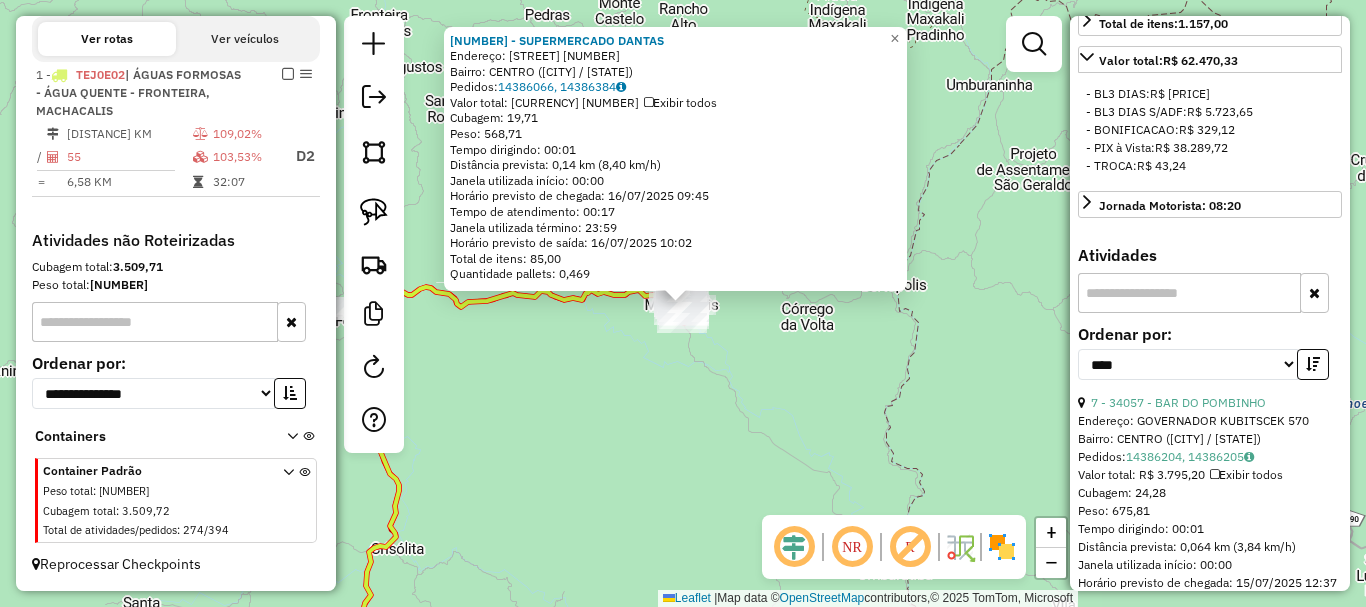 scroll, scrollTop: 900, scrollLeft: 0, axis: vertical 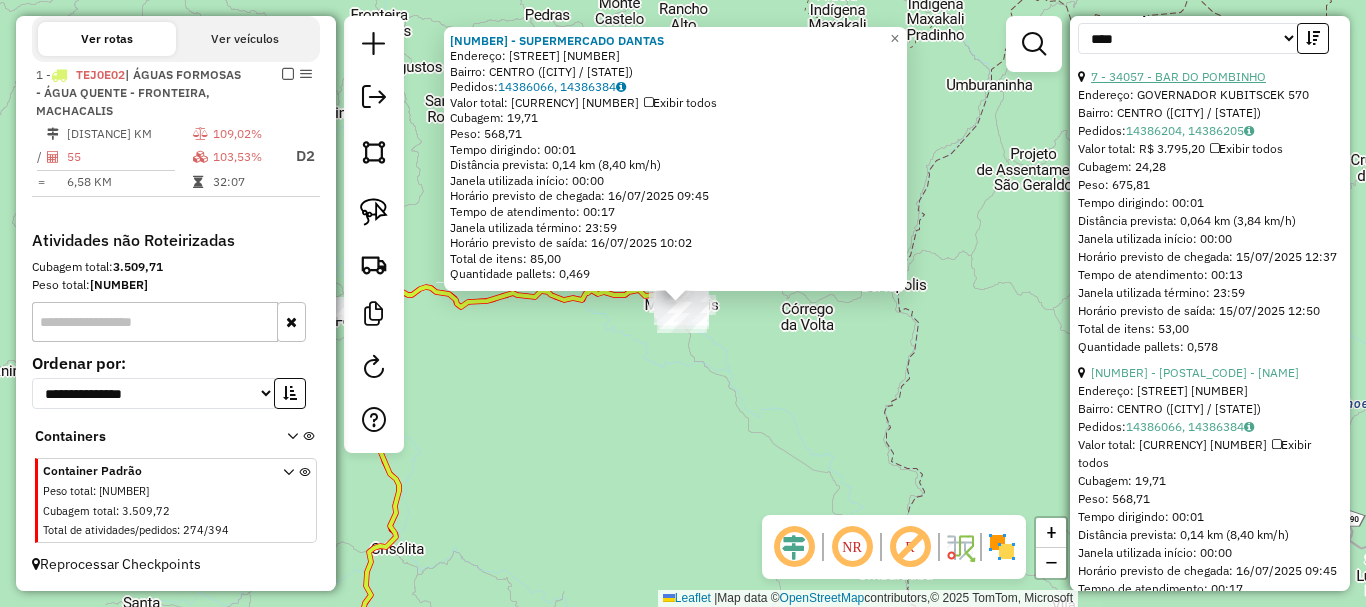 click on "7 - 34057 - BAR DO POMBINHO" at bounding box center [1178, 76] 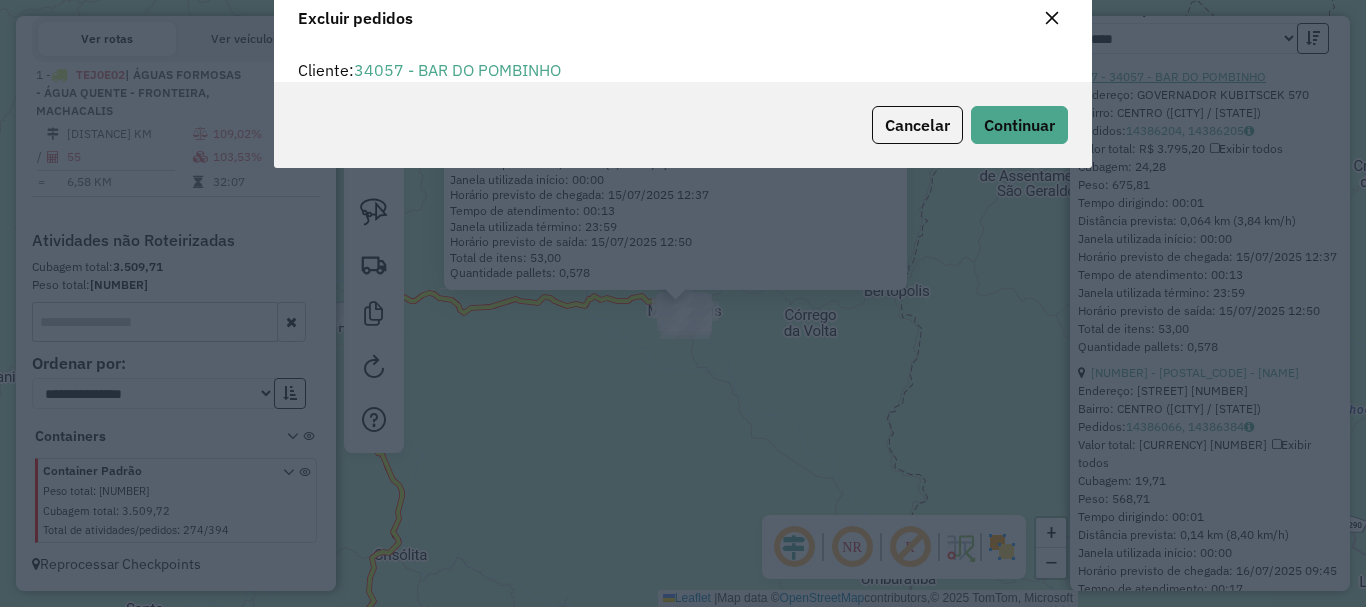 scroll, scrollTop: 82, scrollLeft: 0, axis: vertical 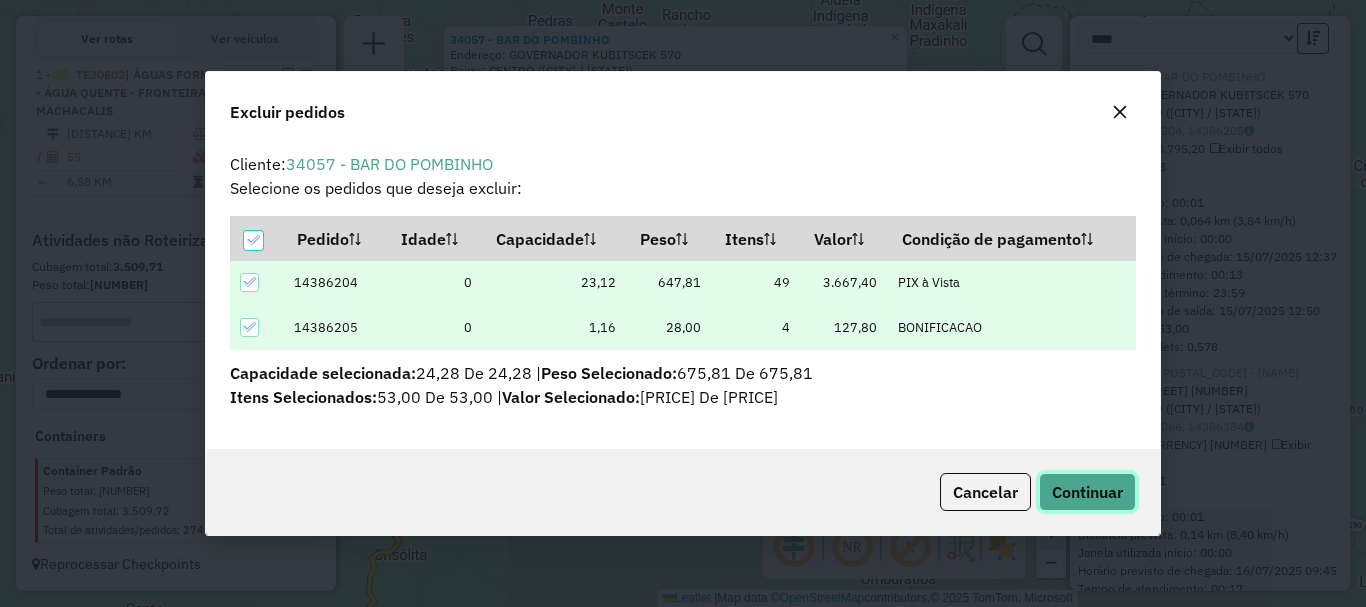 click on "Continuar" 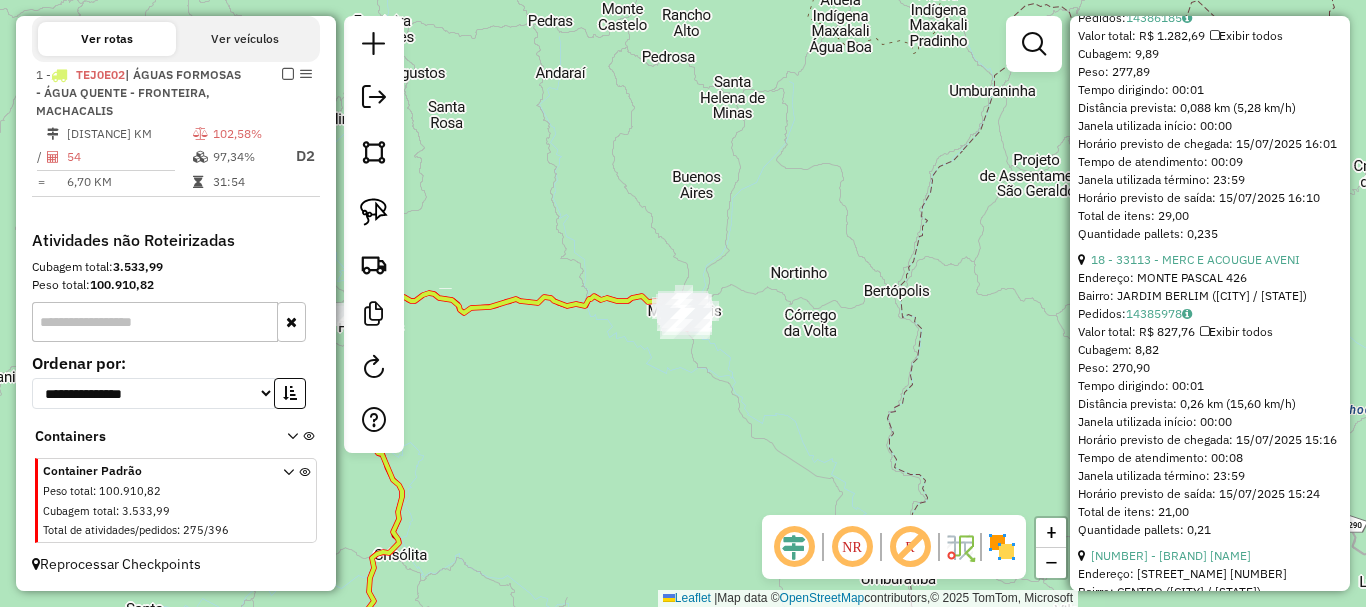 scroll, scrollTop: 5282, scrollLeft: 0, axis: vertical 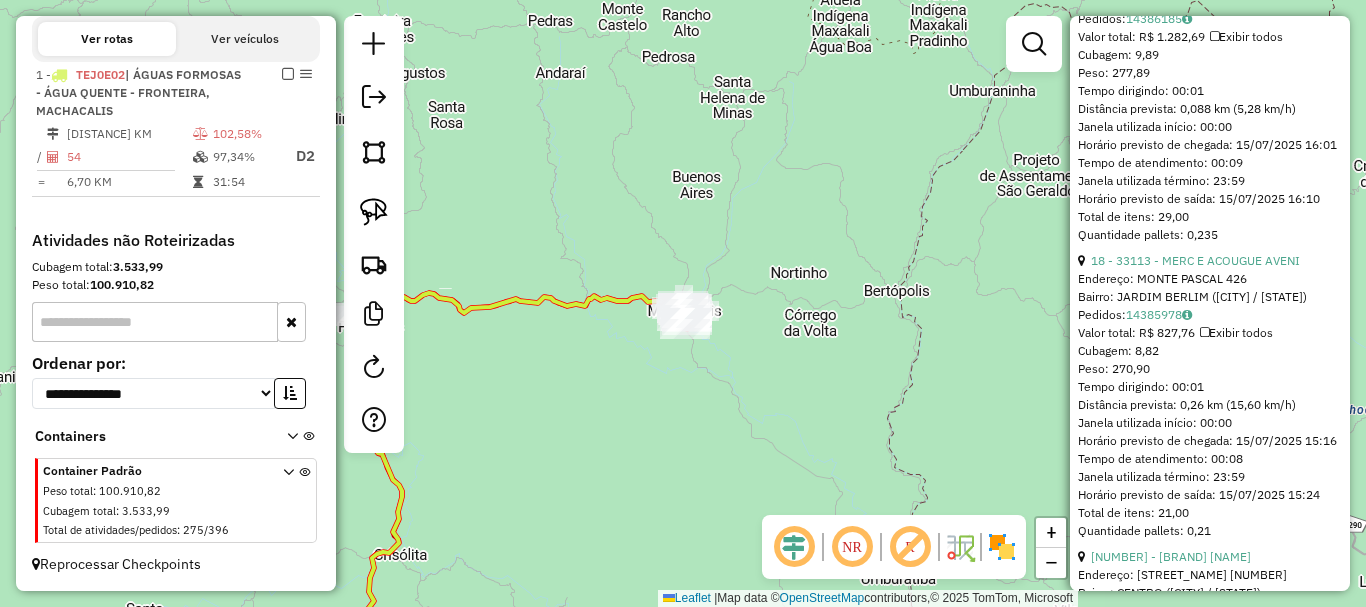 click on "[NUMBER] - [BRAND_NAME]" at bounding box center (1168, -36) 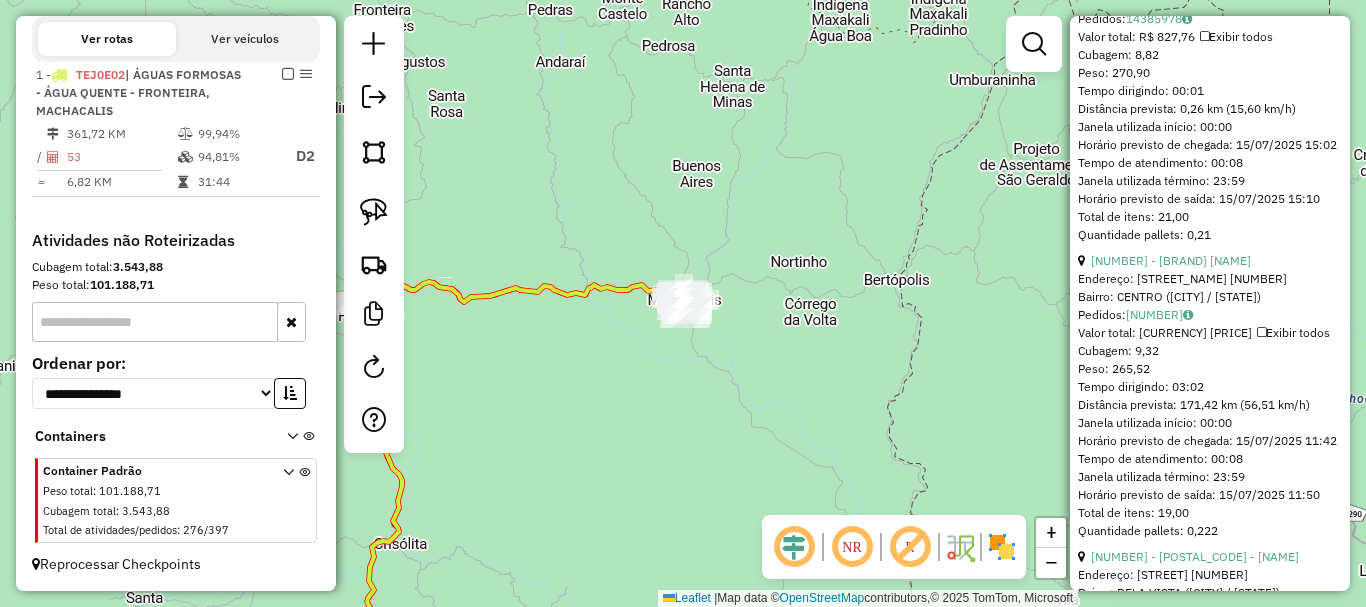 scroll, scrollTop: 778, scrollLeft: 0, axis: vertical 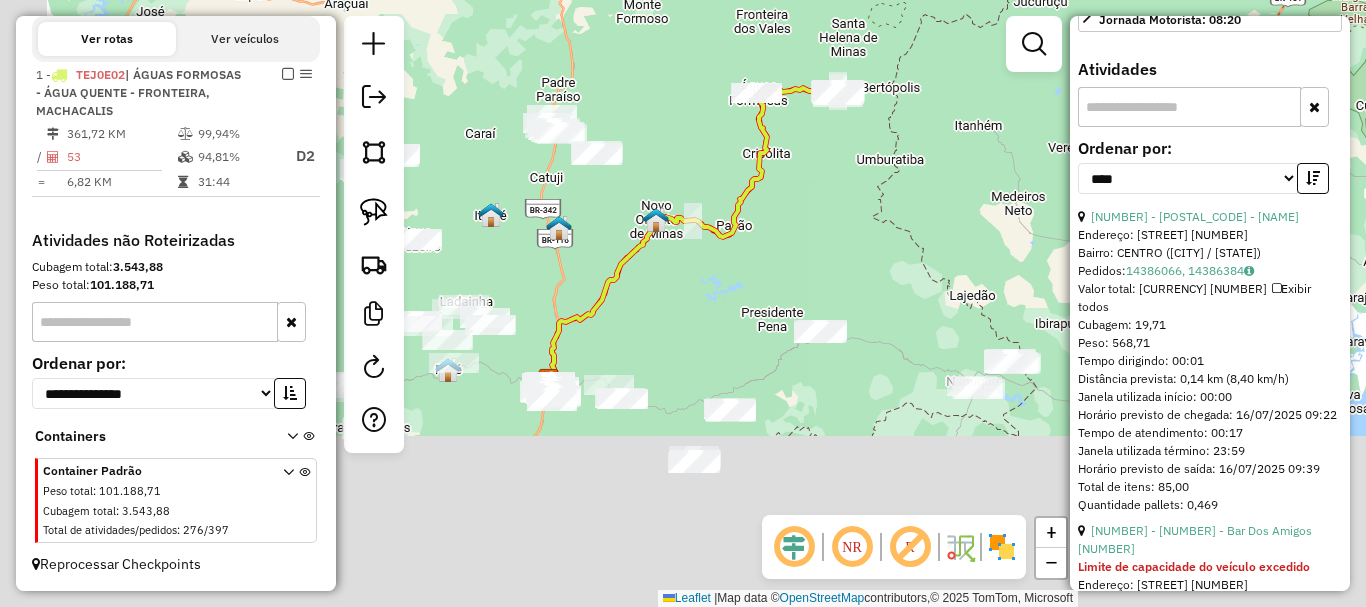 drag, startPoint x: 561, startPoint y: 435, endPoint x: 845, endPoint y: 169, distance: 389.11694 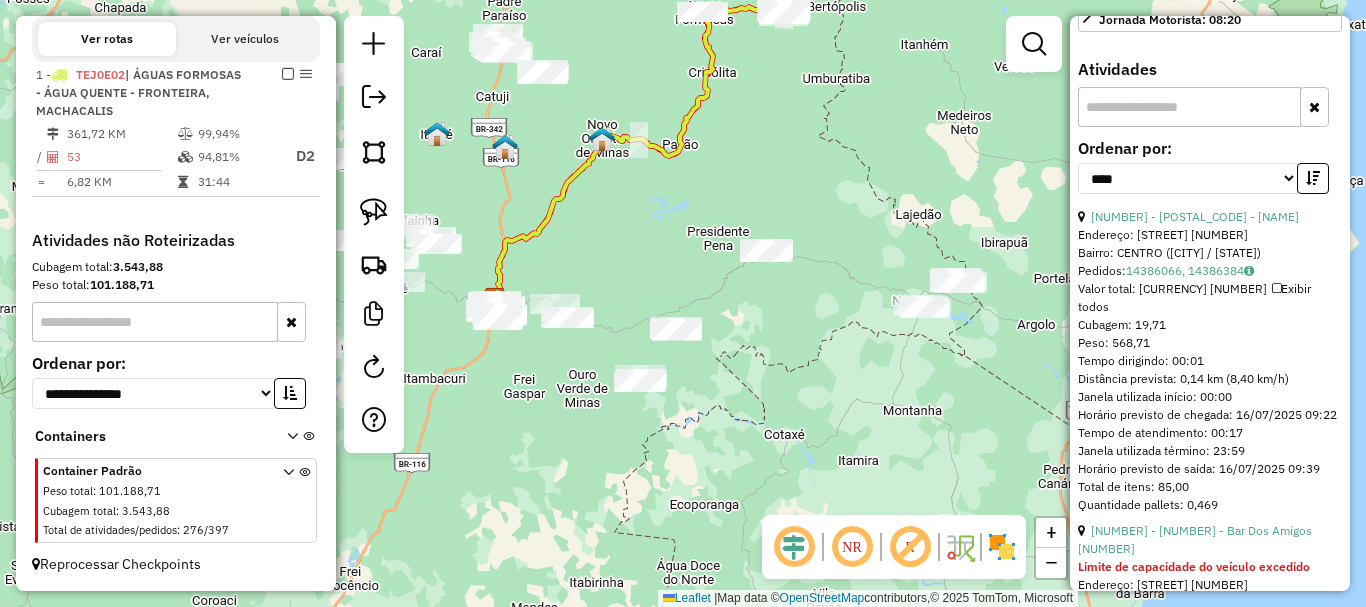 drag, startPoint x: 797, startPoint y: 349, endPoint x: 717, endPoint y: 251, distance: 126.50692 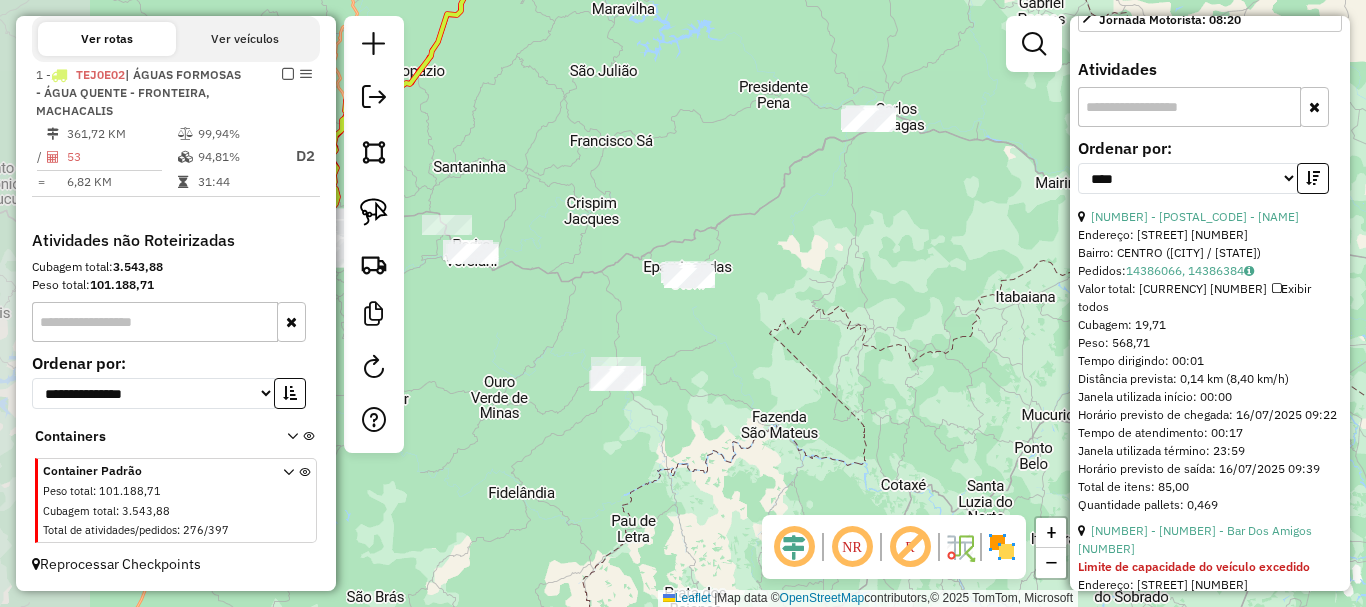 drag, startPoint x: 742, startPoint y: 245, endPoint x: 970, endPoint y: 269, distance: 229.25967 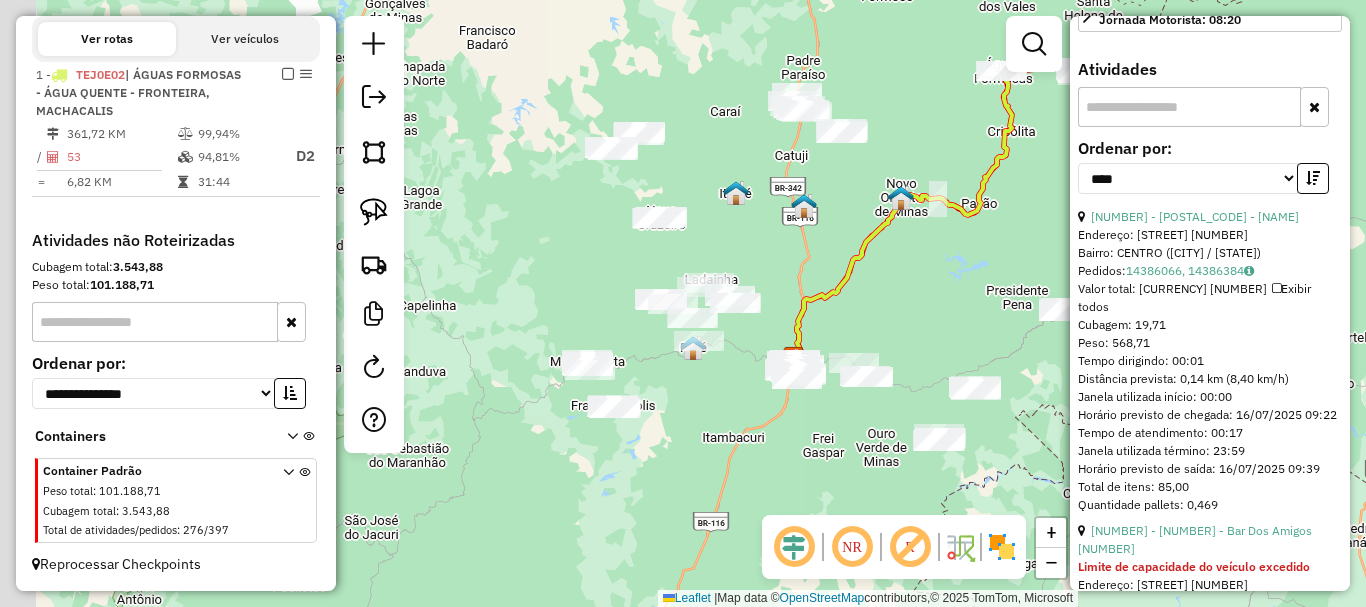 drag, startPoint x: 677, startPoint y: 203, endPoint x: 939, endPoint y: 339, distance: 295.19485 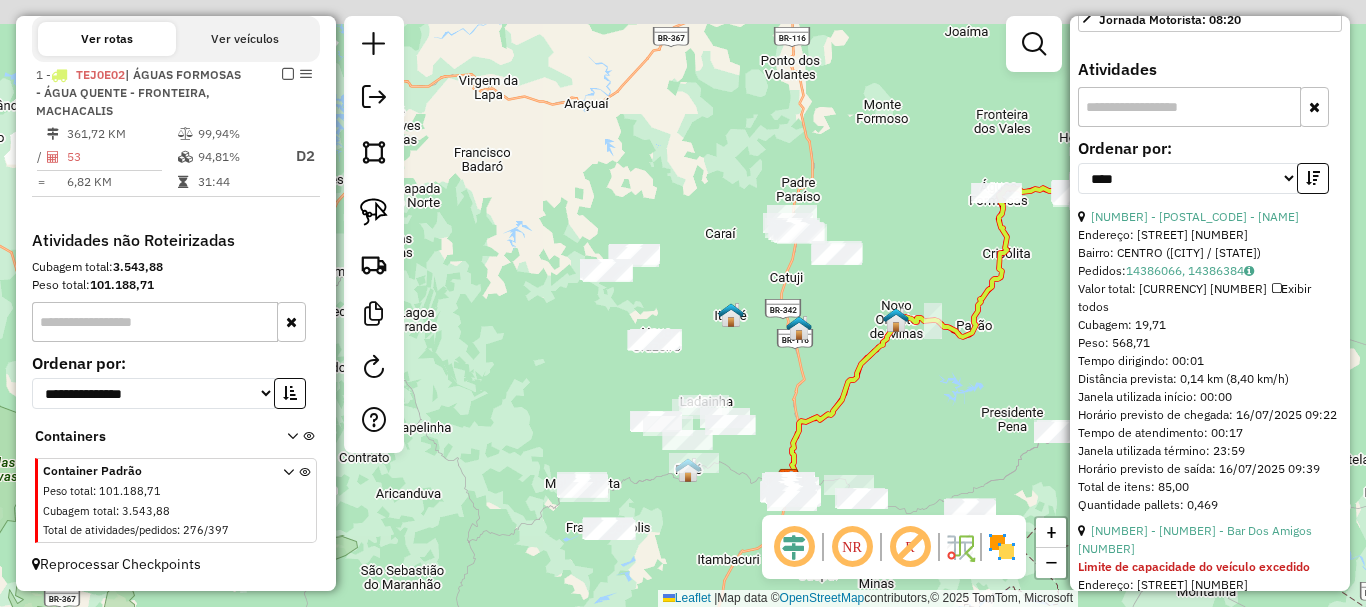 drag, startPoint x: 836, startPoint y: 212, endPoint x: 805, endPoint y: 310, distance: 102.78619 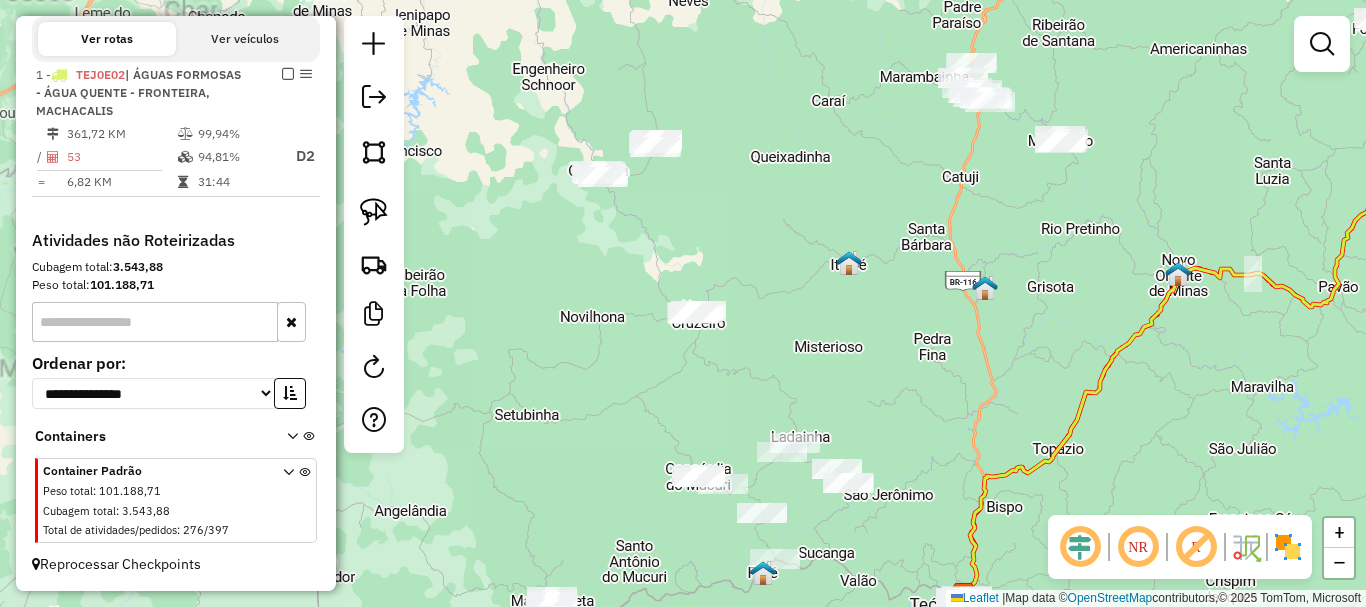 drag, startPoint x: 687, startPoint y: 312, endPoint x: 805, endPoint y: 217, distance: 151.48927 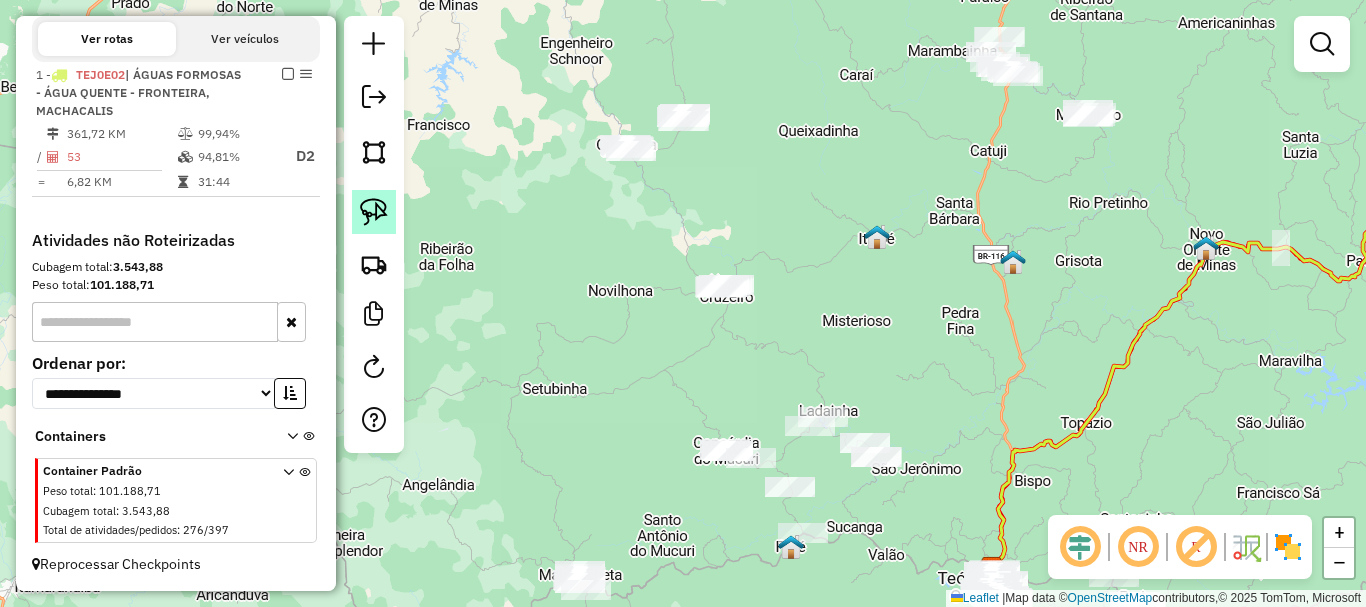 click 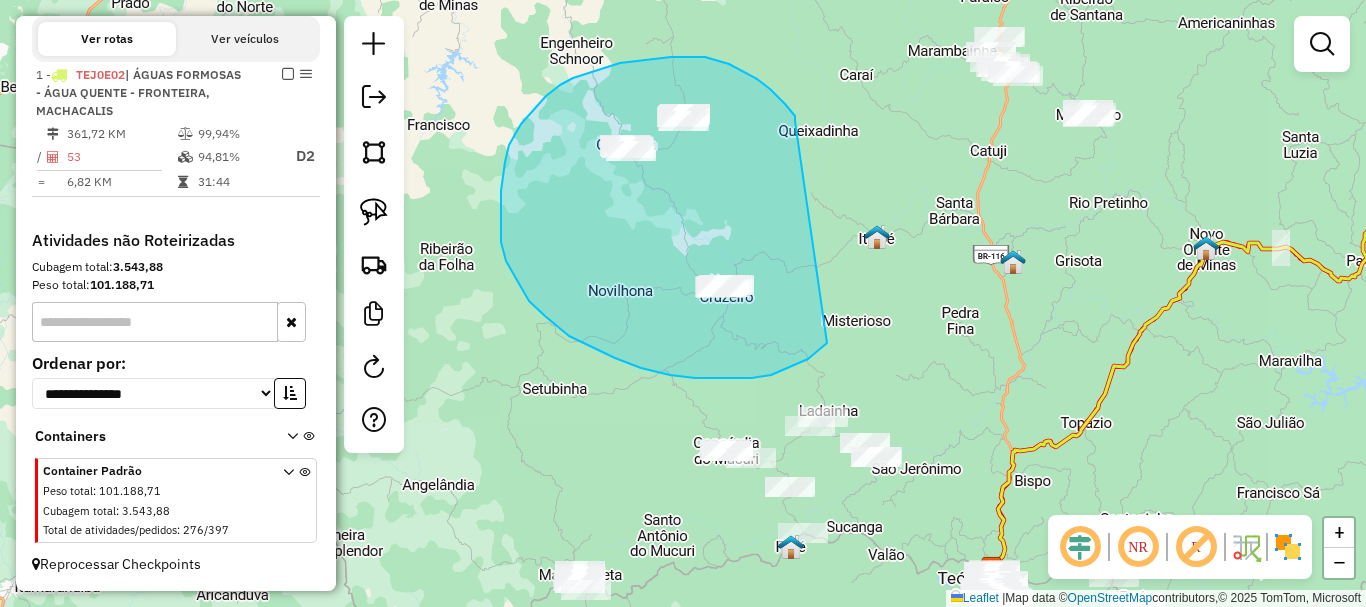 drag, startPoint x: 748, startPoint y: 74, endPoint x: 827, endPoint y: 343, distance: 280.36047 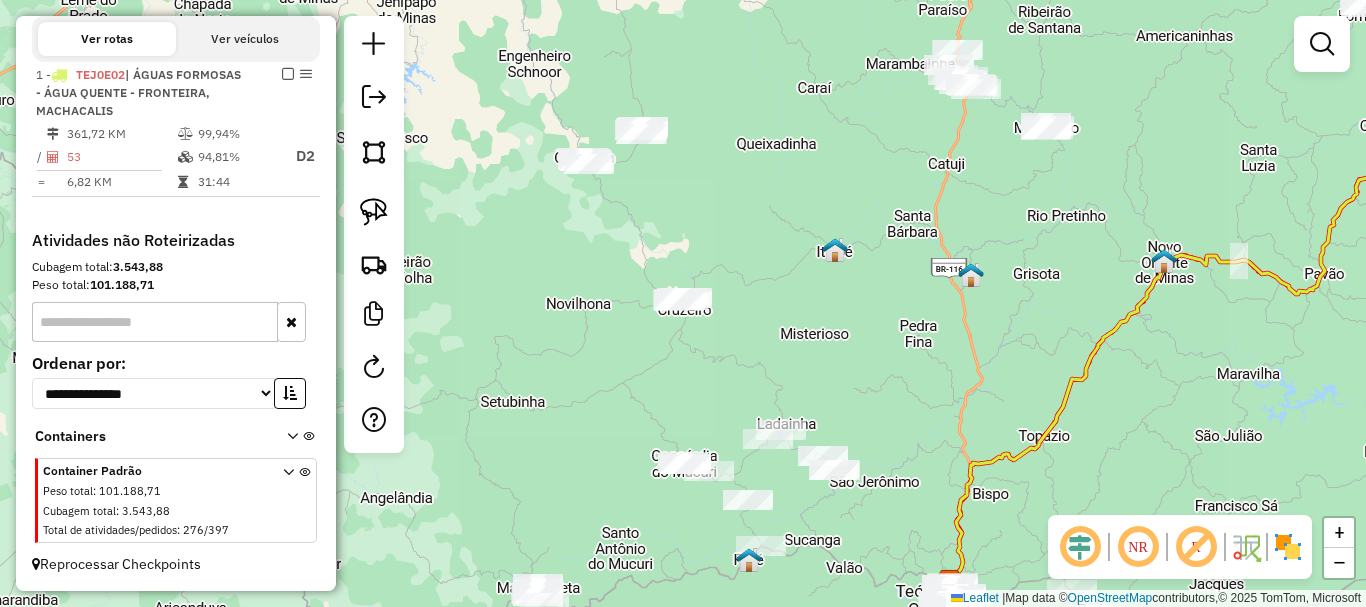 drag, startPoint x: 885, startPoint y: 254, endPoint x: 777, endPoint y: 290, distance: 113.841995 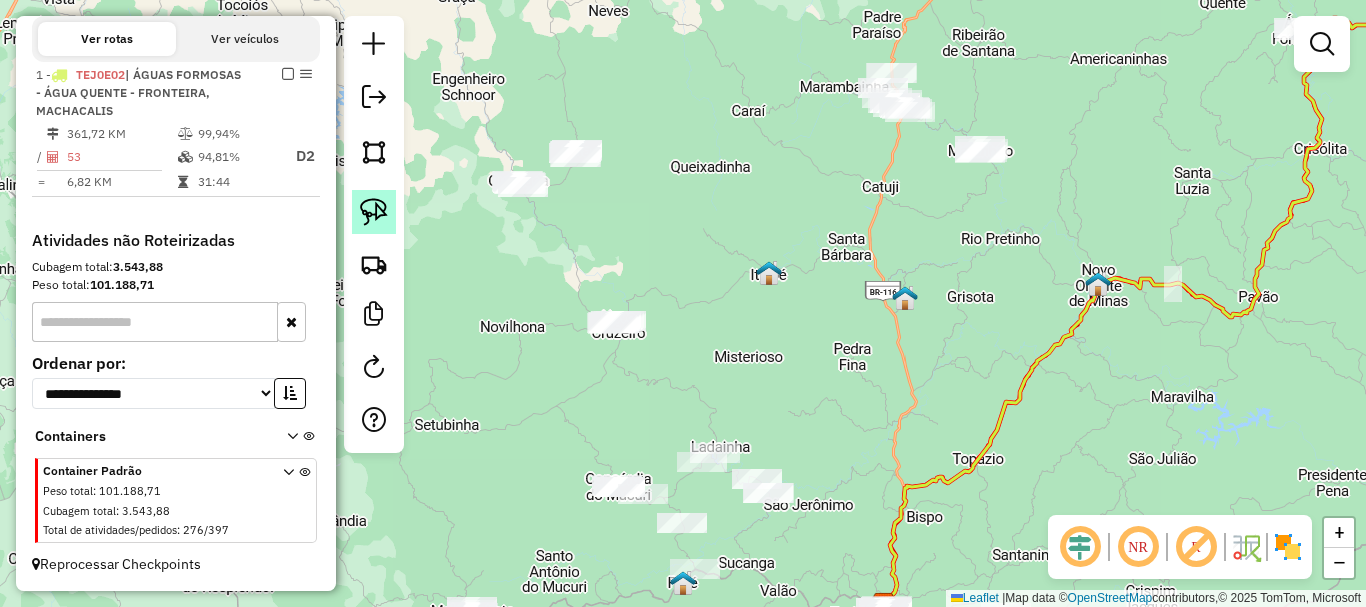 click 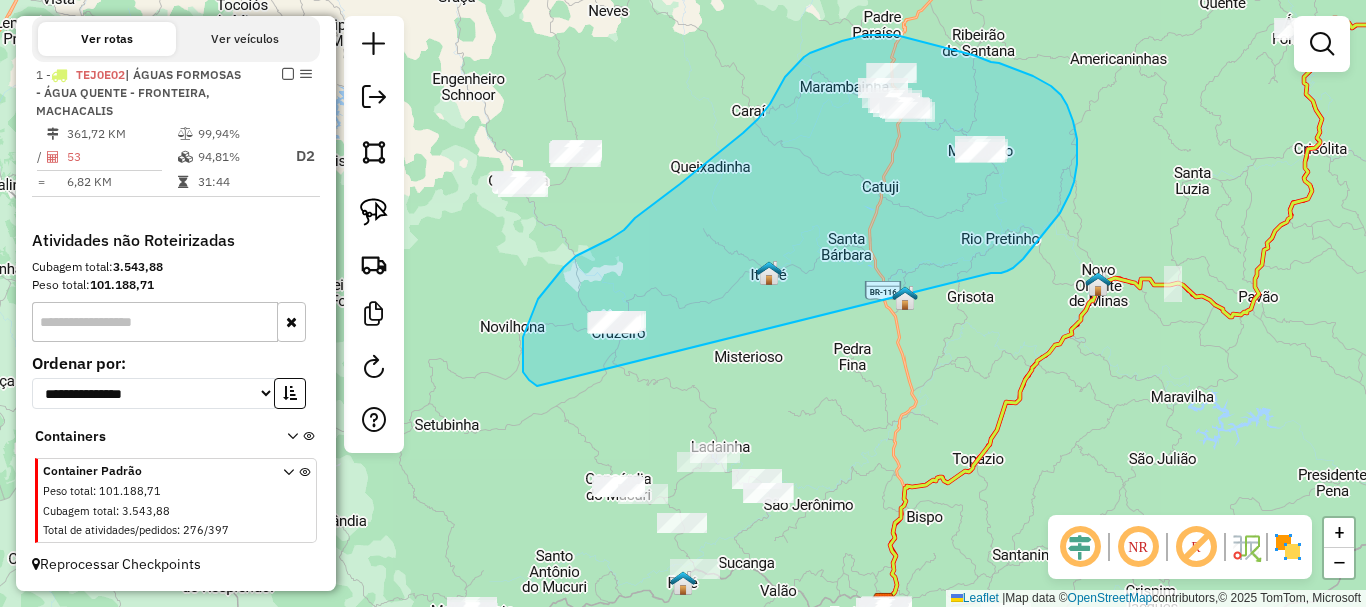 drag, startPoint x: 997, startPoint y: 273, endPoint x: 560, endPoint y: 393, distance: 453.17657 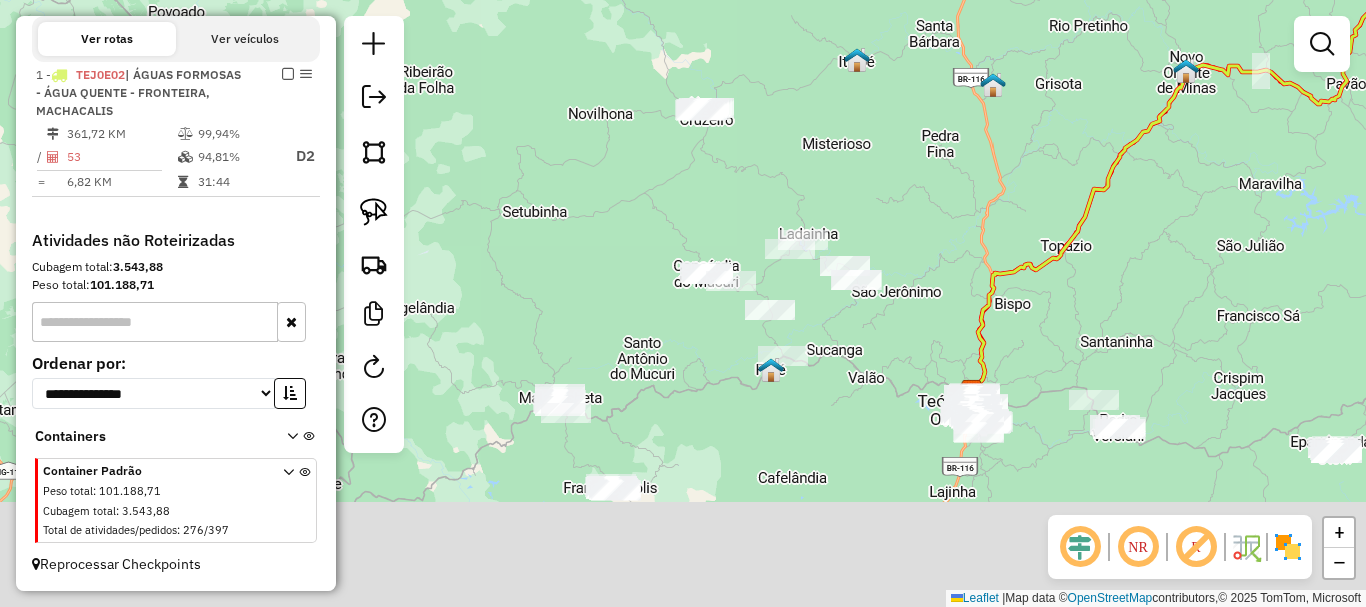 drag, startPoint x: 720, startPoint y: 364, endPoint x: 884, endPoint y: -2, distance: 401.0636 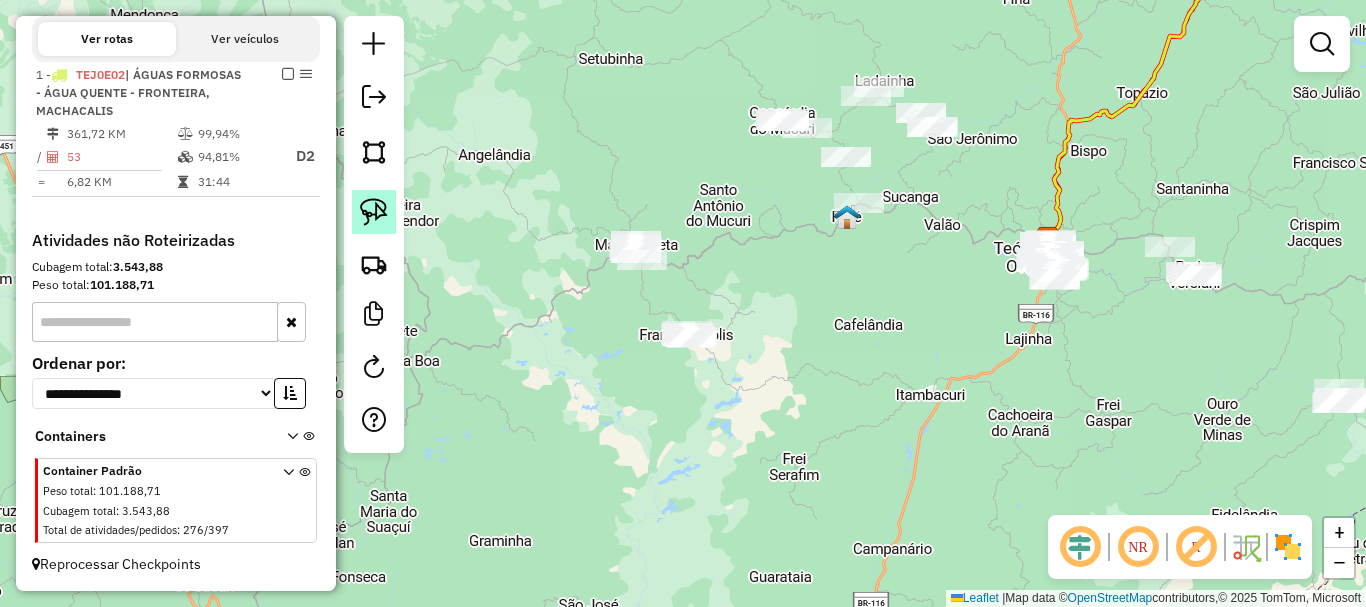 click 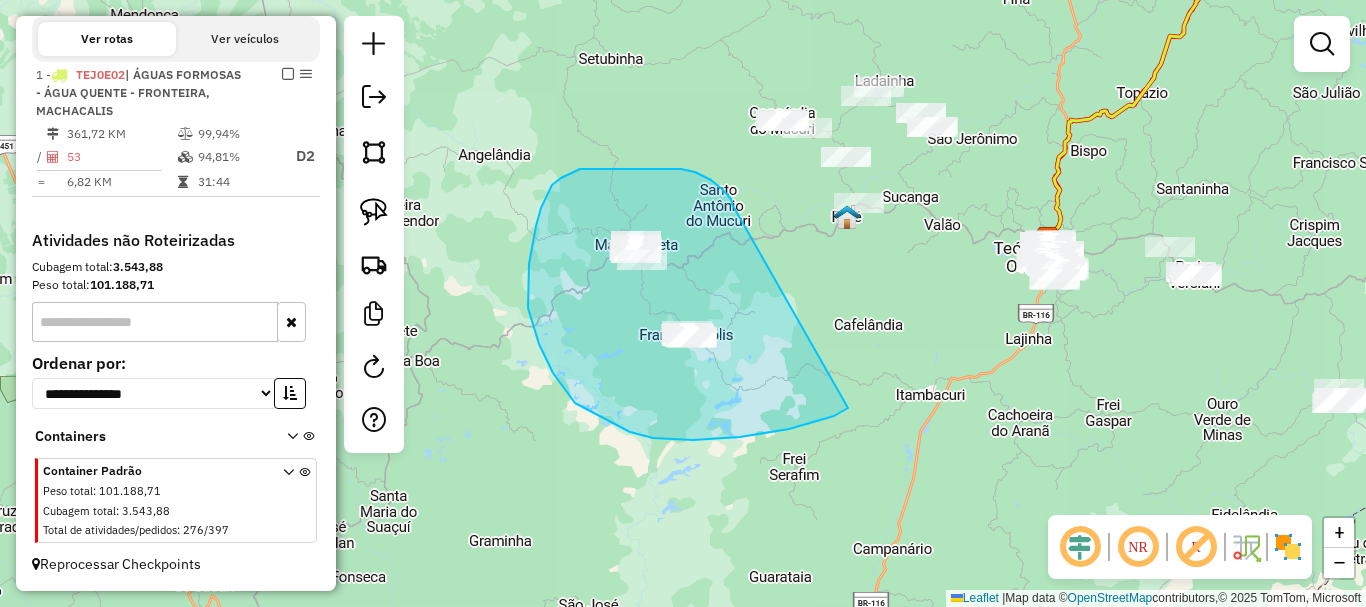 drag, startPoint x: 732, startPoint y: 204, endPoint x: 848, endPoint y: 408, distance: 234.67424 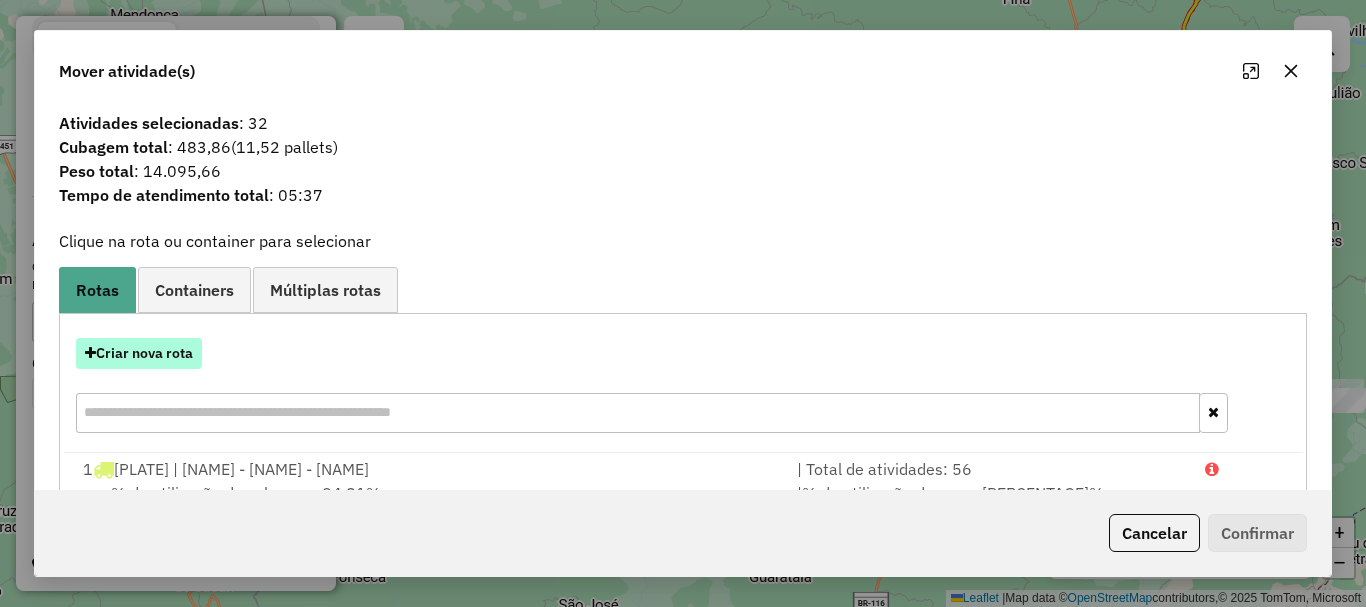 click on "Criar nova rota" at bounding box center [139, 353] 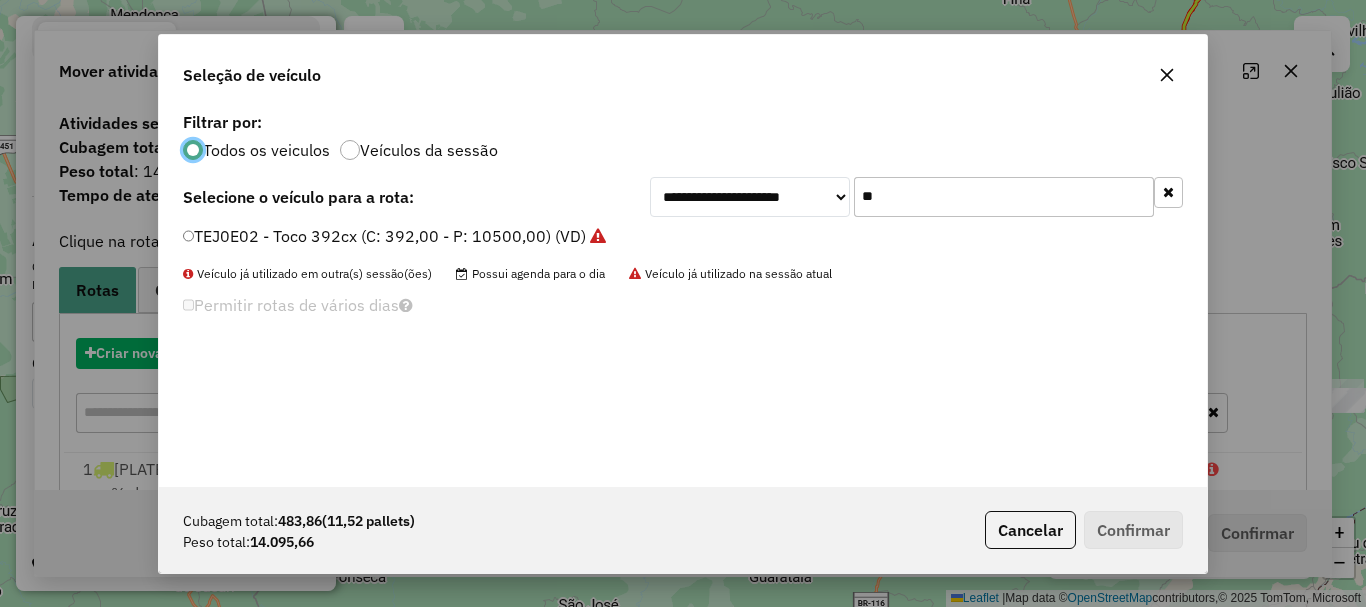 scroll, scrollTop: 11, scrollLeft: 6, axis: both 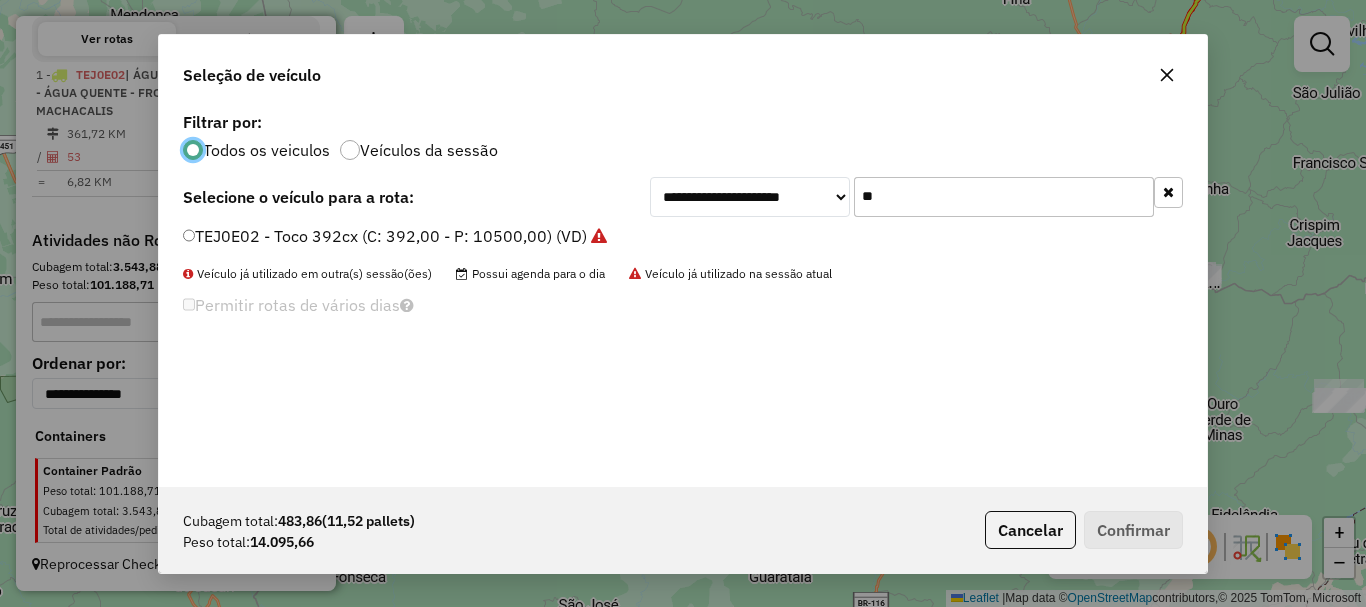 drag, startPoint x: 838, startPoint y: 201, endPoint x: 657, endPoint y: 199, distance: 181.01105 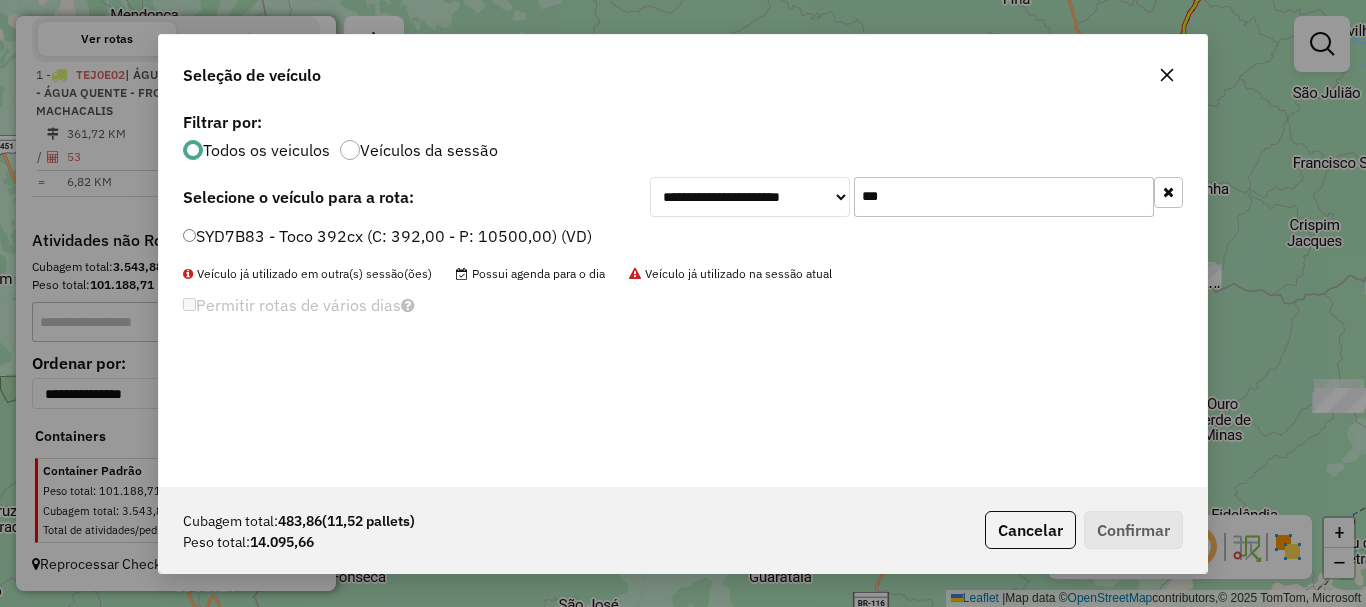 type on "***" 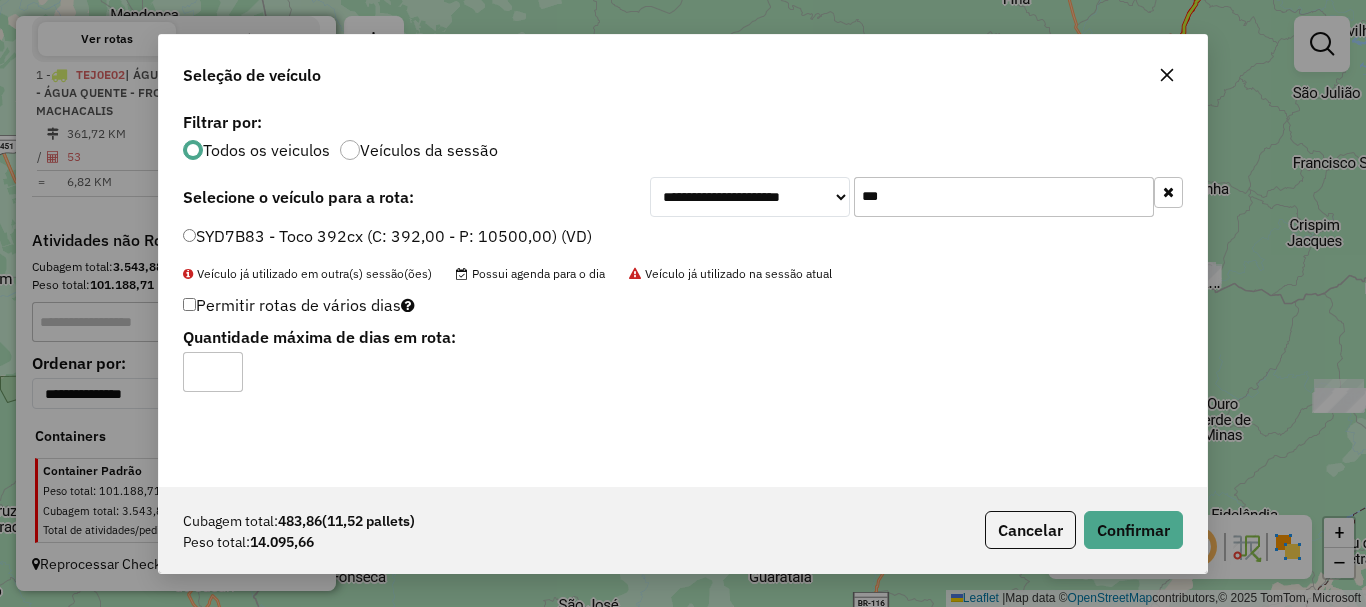 type on "*" 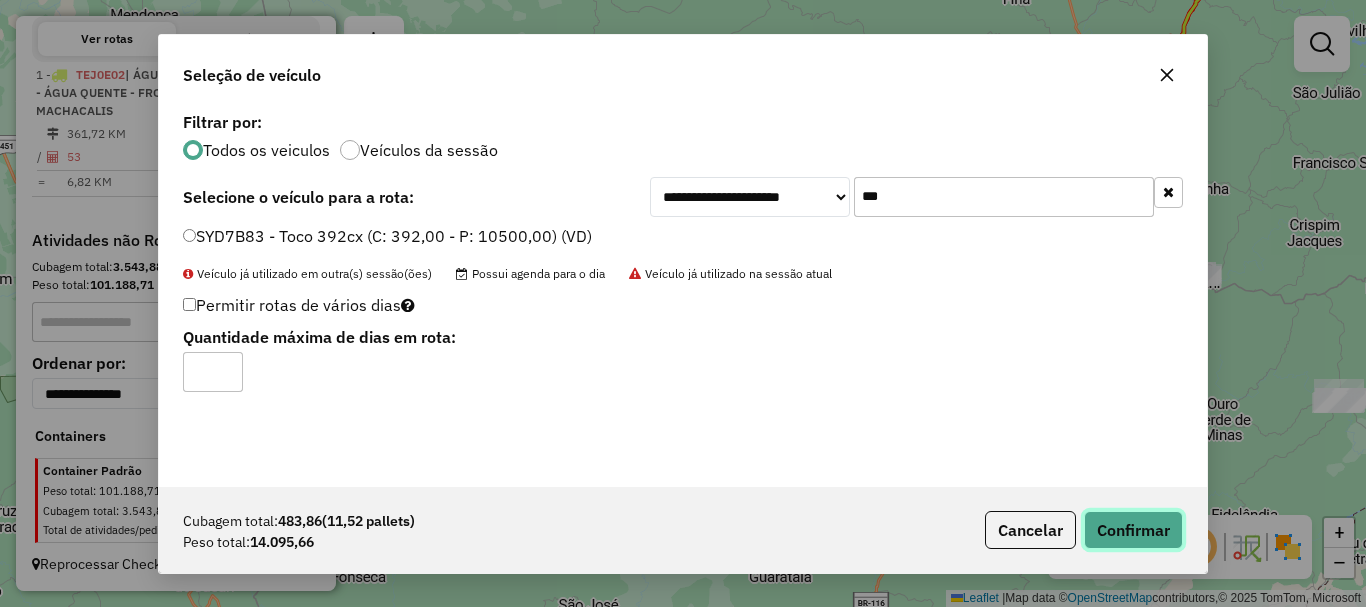 click on "Confirmar" 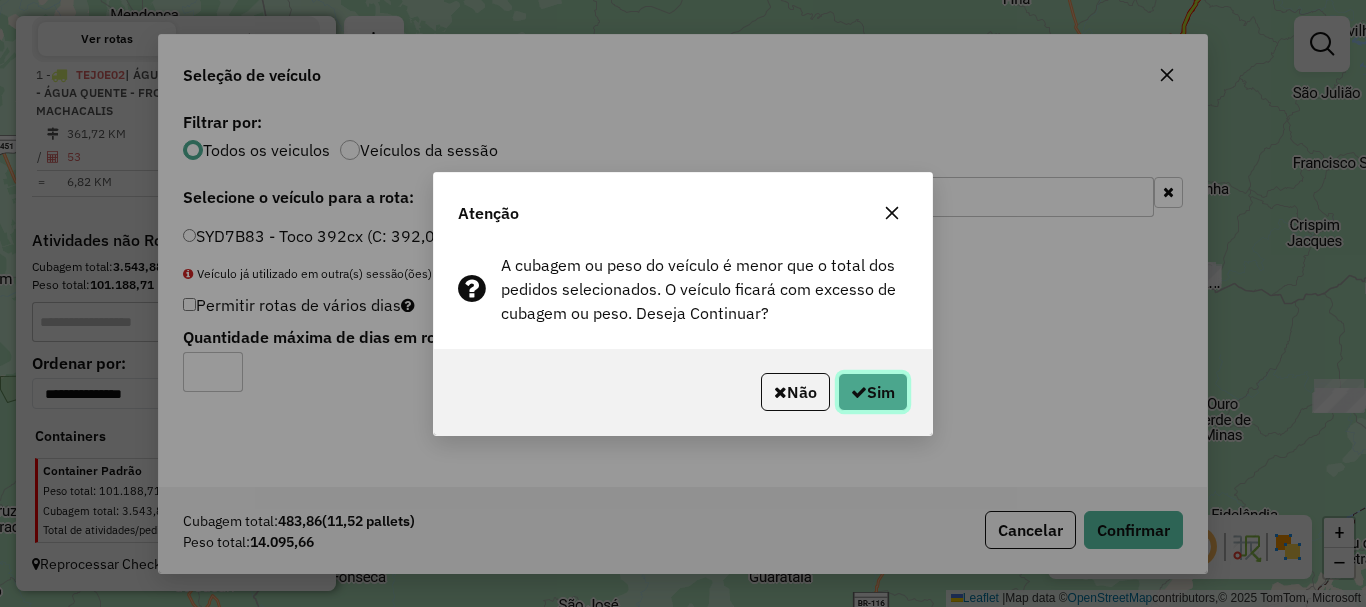 click on "Sim" 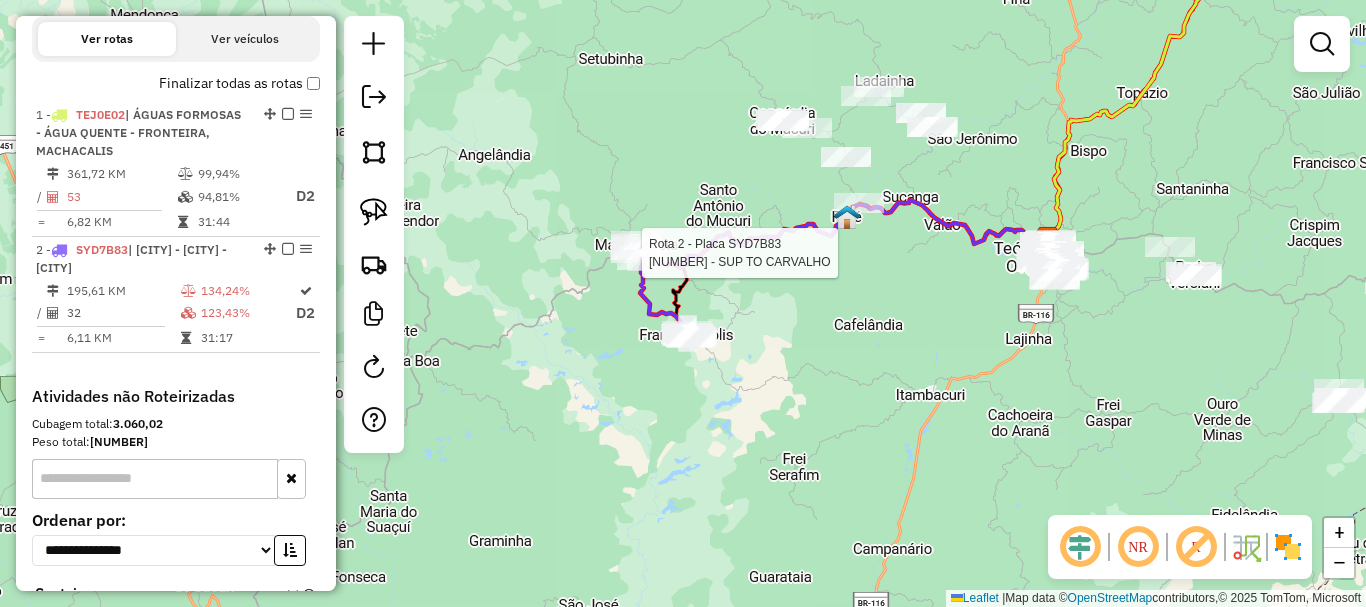 select on "*********" 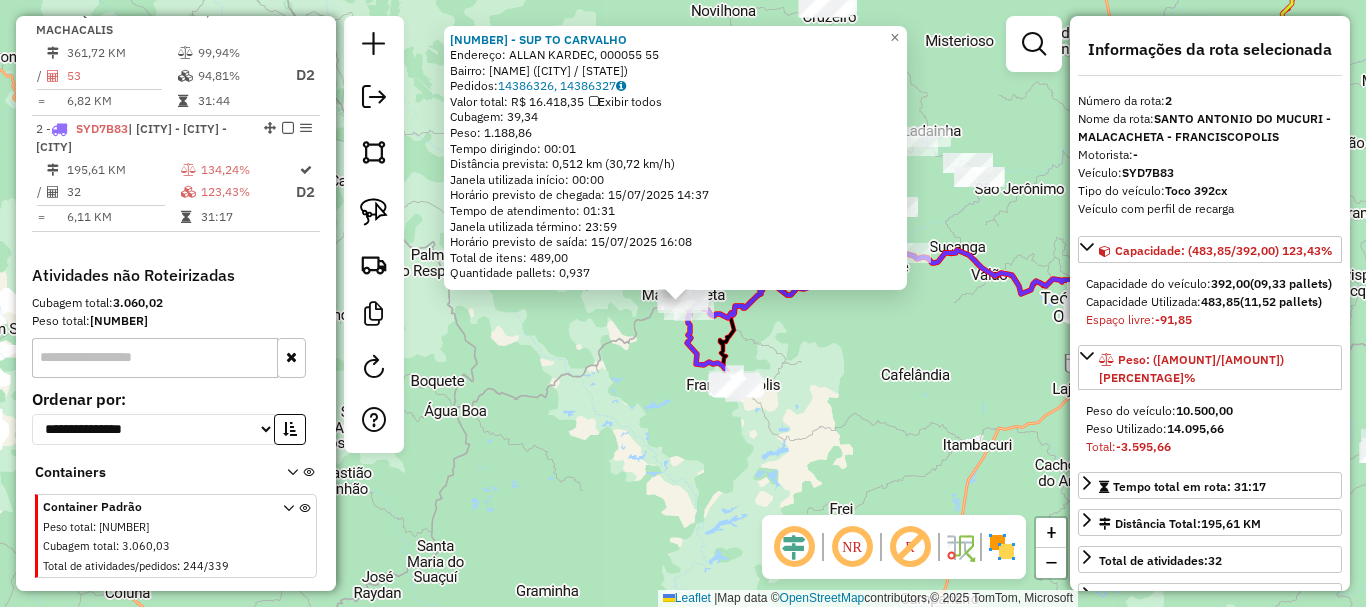 scroll, scrollTop: 862, scrollLeft: 0, axis: vertical 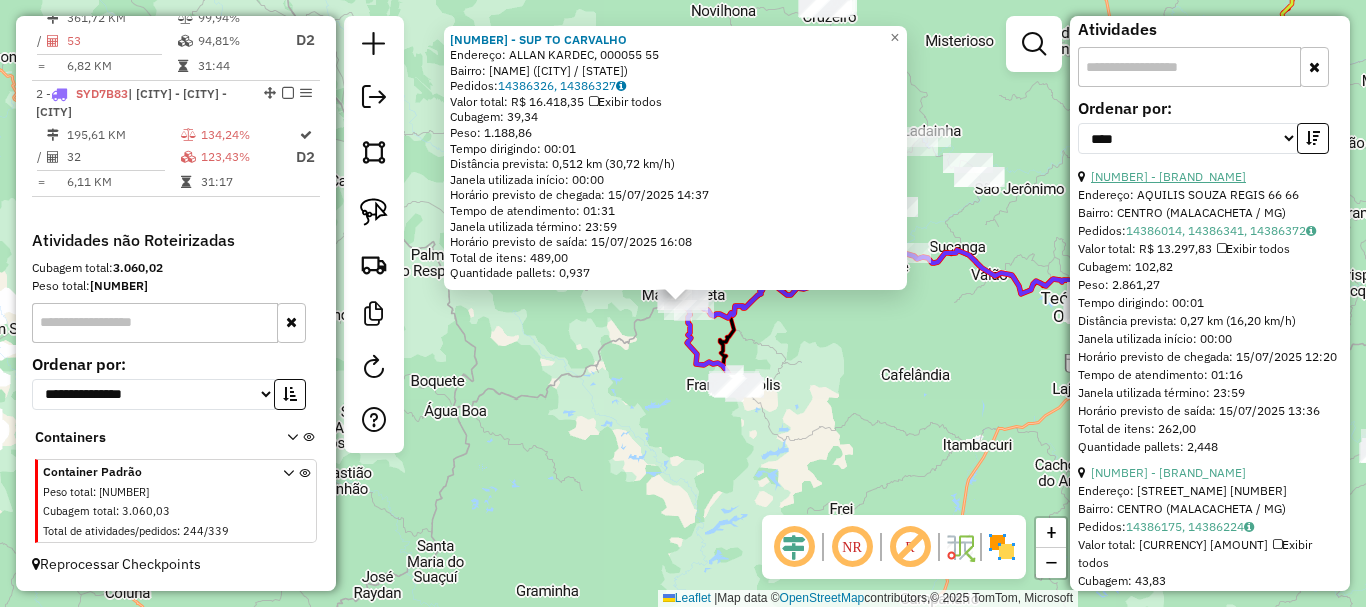 click on "[NUMBER] - [BRAND_NAME]" at bounding box center (1168, 176) 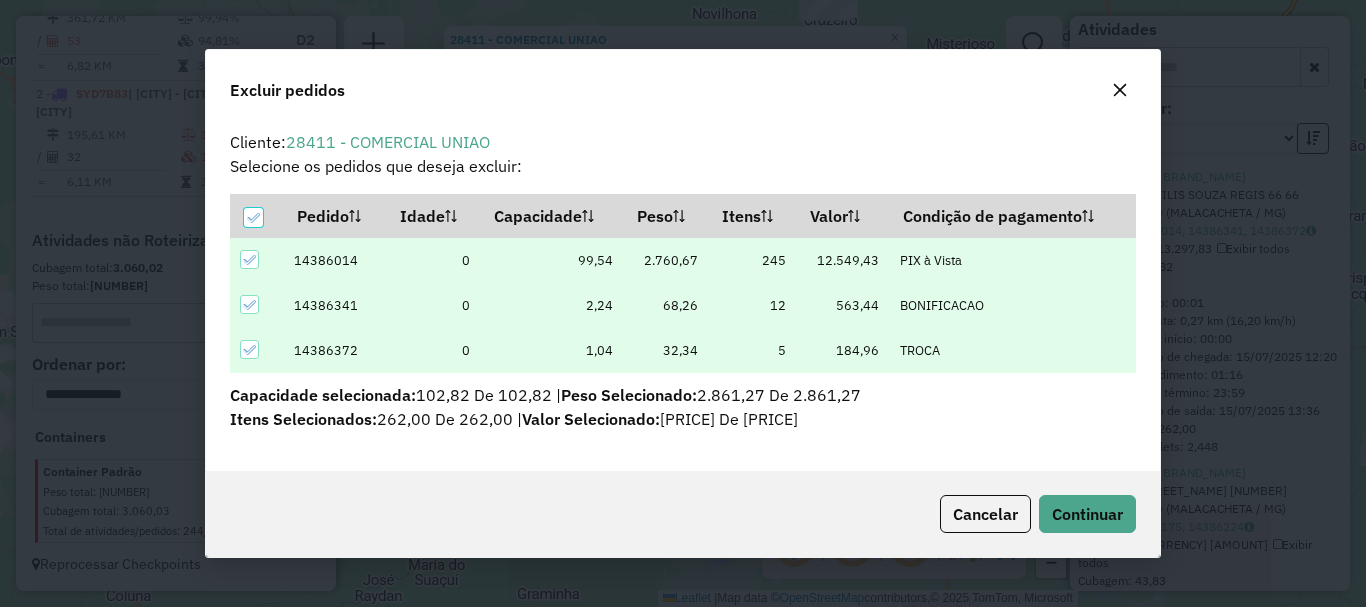 scroll, scrollTop: 0, scrollLeft: 0, axis: both 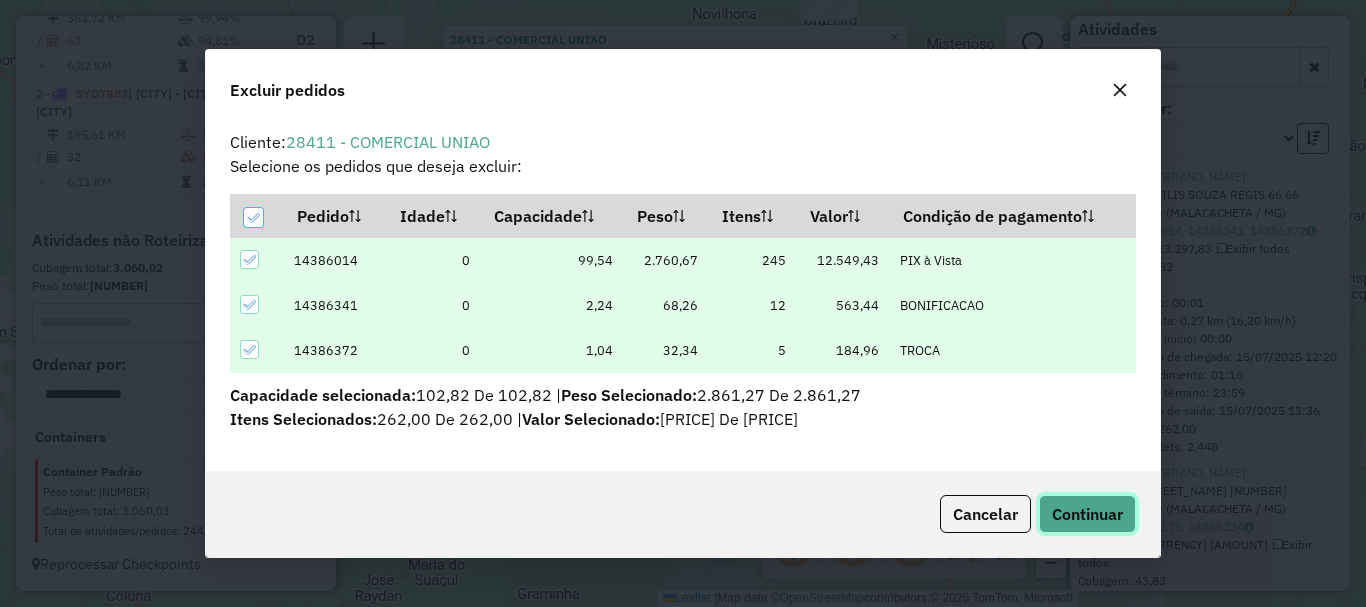 click on "Continuar" 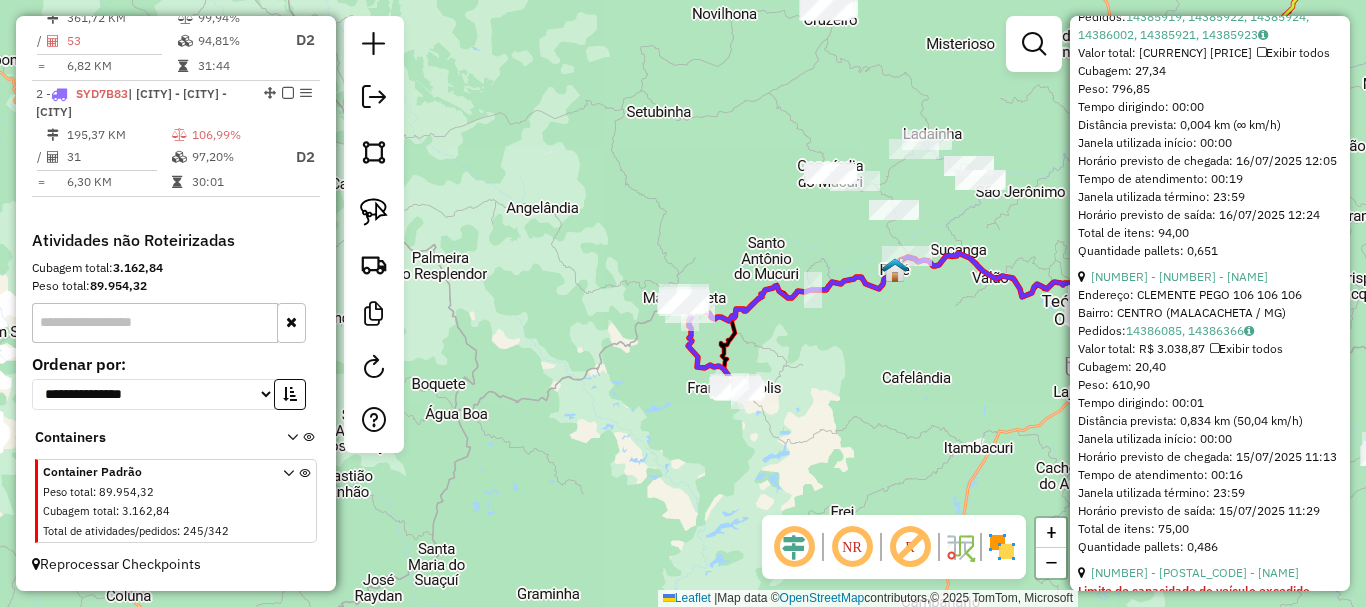 scroll, scrollTop: 2782, scrollLeft: 0, axis: vertical 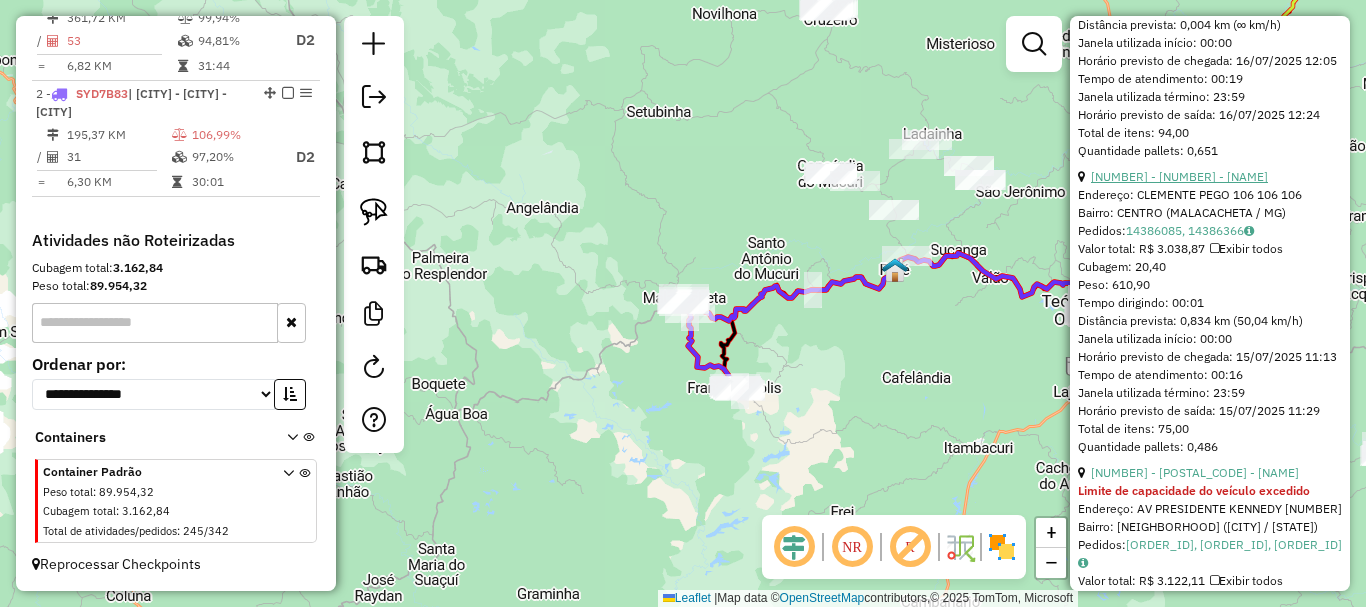 click on "[NUMBER] - [NUMBER] - [NAME]" at bounding box center [1179, 176] 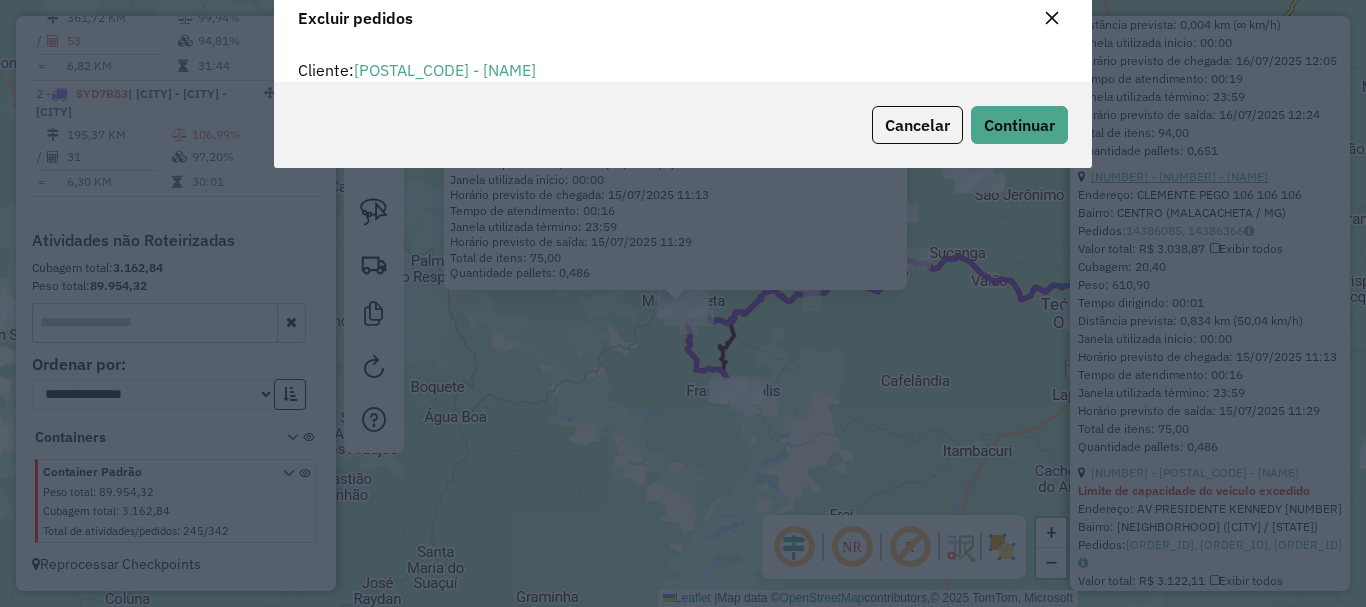 scroll, scrollTop: 12, scrollLeft: 6, axis: both 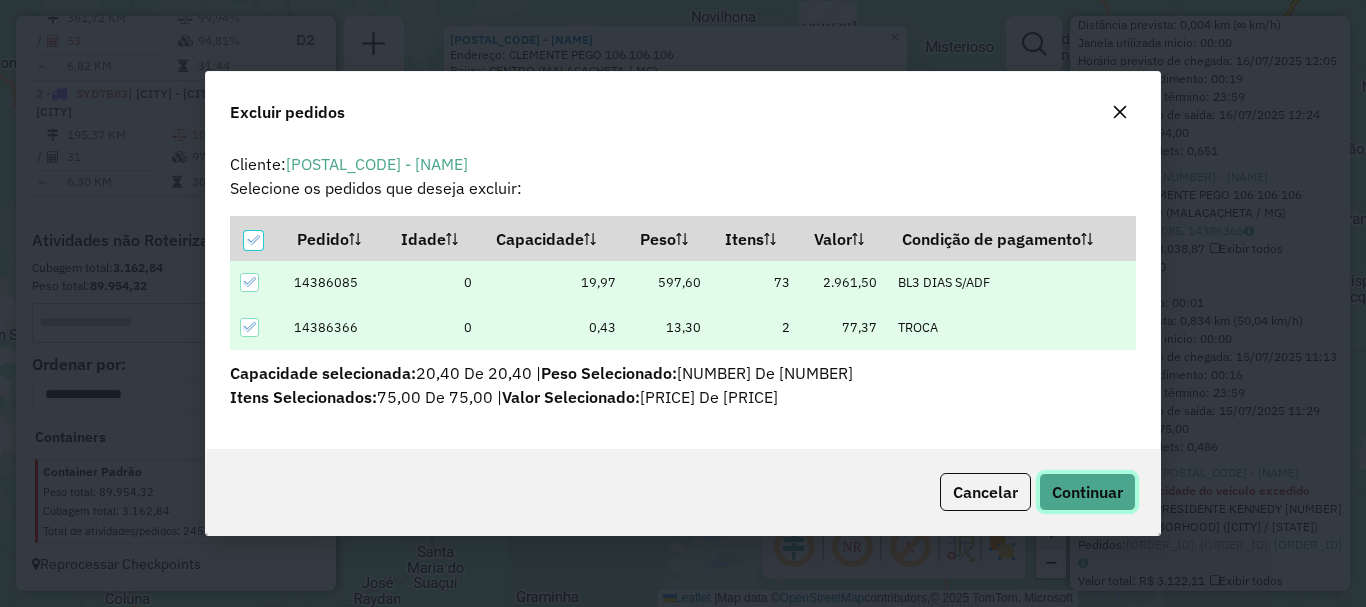 click on "Continuar" 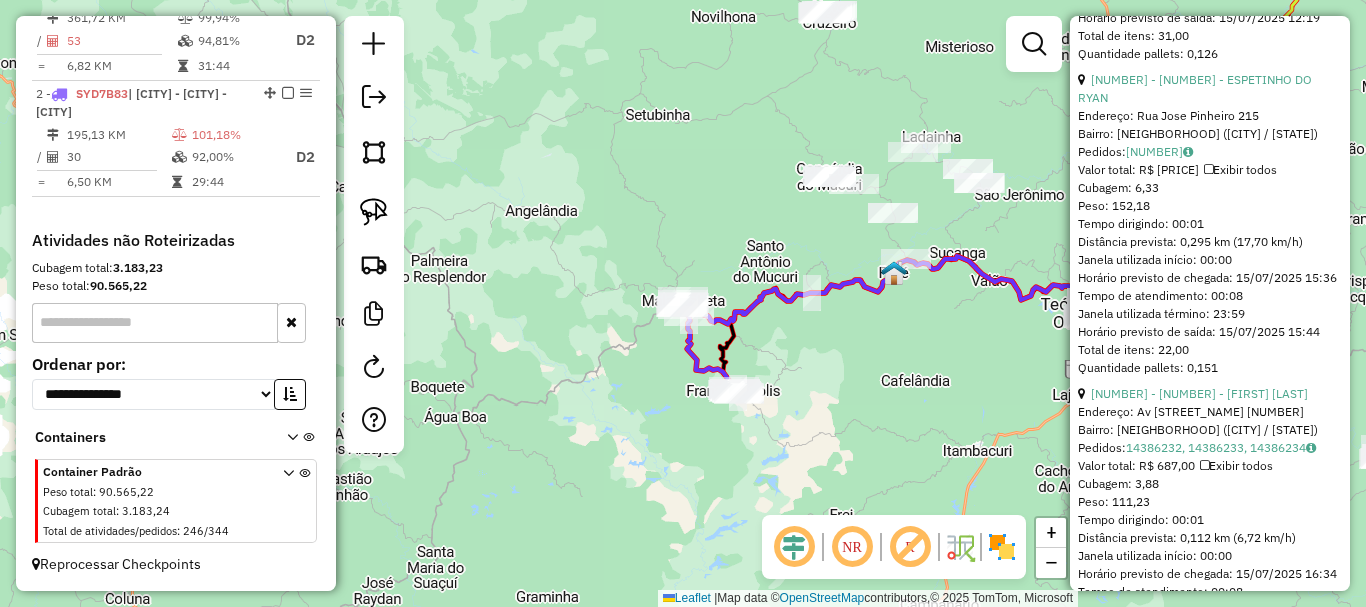 scroll, scrollTop: 7500, scrollLeft: 0, axis: vertical 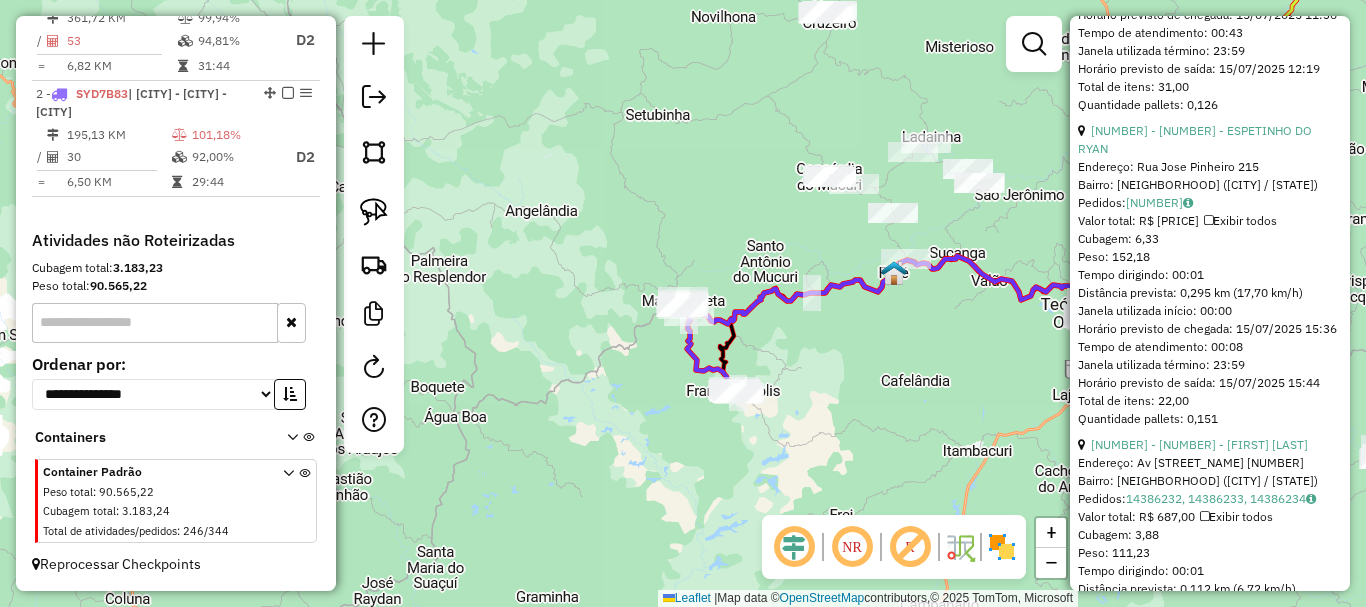 click on "7 - 25279 - SUPERMERCADO CAPIXAB" at bounding box center [1196, -166] 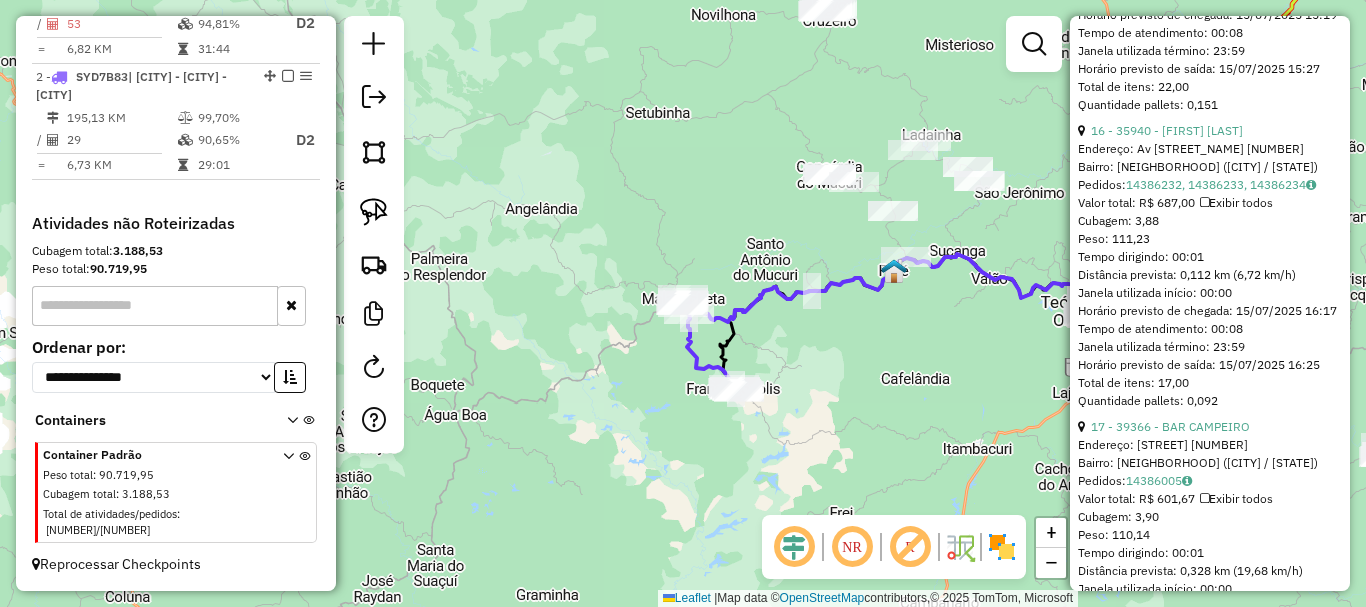 scroll, scrollTop: 872, scrollLeft: 0, axis: vertical 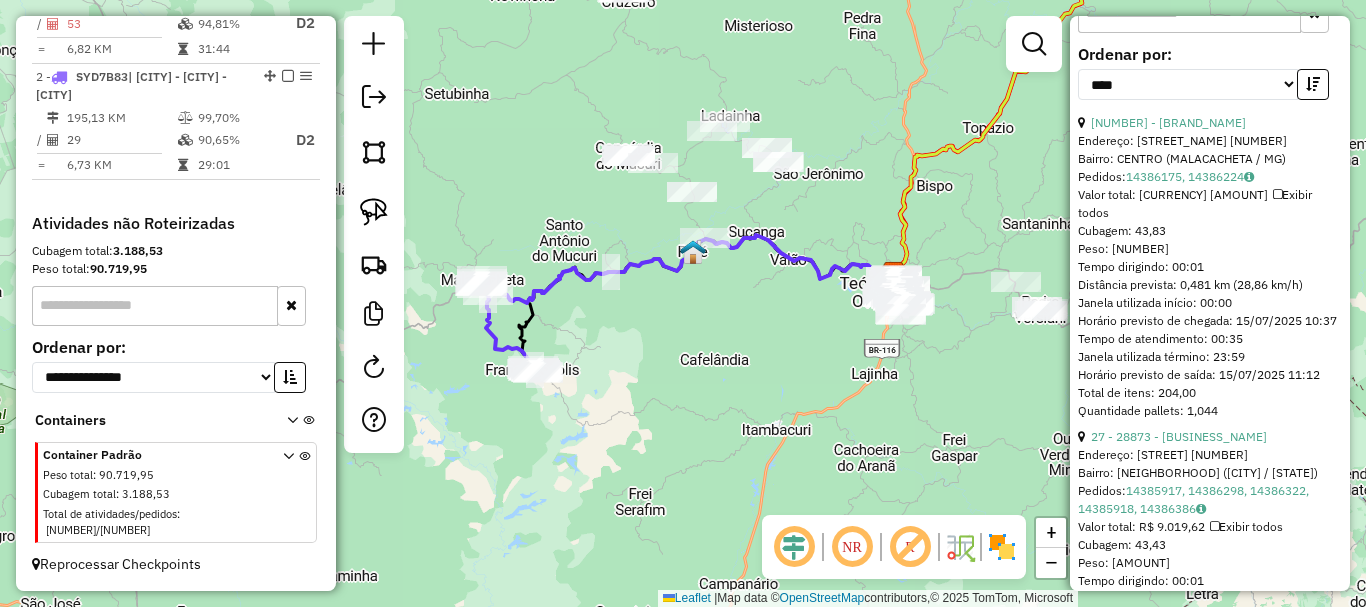drag, startPoint x: 926, startPoint y: 390, endPoint x: 719, endPoint y: 369, distance: 208.06248 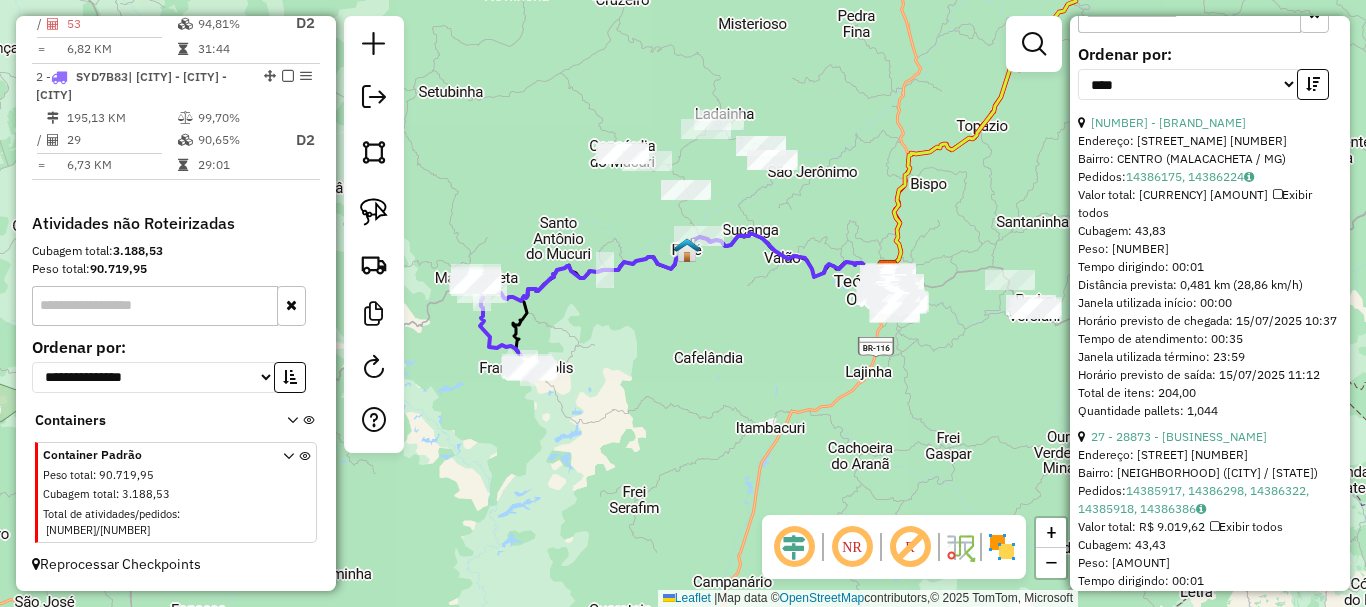 click on "Janela de atendimento Grade de atendimento Capacidade Transportadoras Veículos Cliente Pedidos  Rotas Selecione os dias de semana para filtrar as janelas de atendimento  Seg   Ter   Qua   Qui   Sex   Sáb   Dom  Informe o período da janela de atendimento: De: Até:  Filtrar exatamente a janela do cliente  Considerar janela de atendimento padrão  Selecione os dias de semana para filtrar as grades de atendimento  Seg   Ter   Qua   Qui   Sex   Sáb   Dom   Considerar clientes sem dia de atendimento cadastrado  Clientes fora do dia de atendimento selecionado Filtrar as atividades entre os valores definidos abaixo:  Peso mínimo:   Peso máximo:   Cubagem mínima:   Cubagem máxima:   De:   Até:  Filtrar as atividades entre o tempo de atendimento definido abaixo:  De:   Até:   Considerar capacidade total dos clientes não roteirizados Transportadora: Selecione um ou mais itens Tipo de veículo: Selecione um ou mais itens Veículo: Selecione um ou mais itens Motorista: Selecione um ou mais itens Nome: Rótulo:" 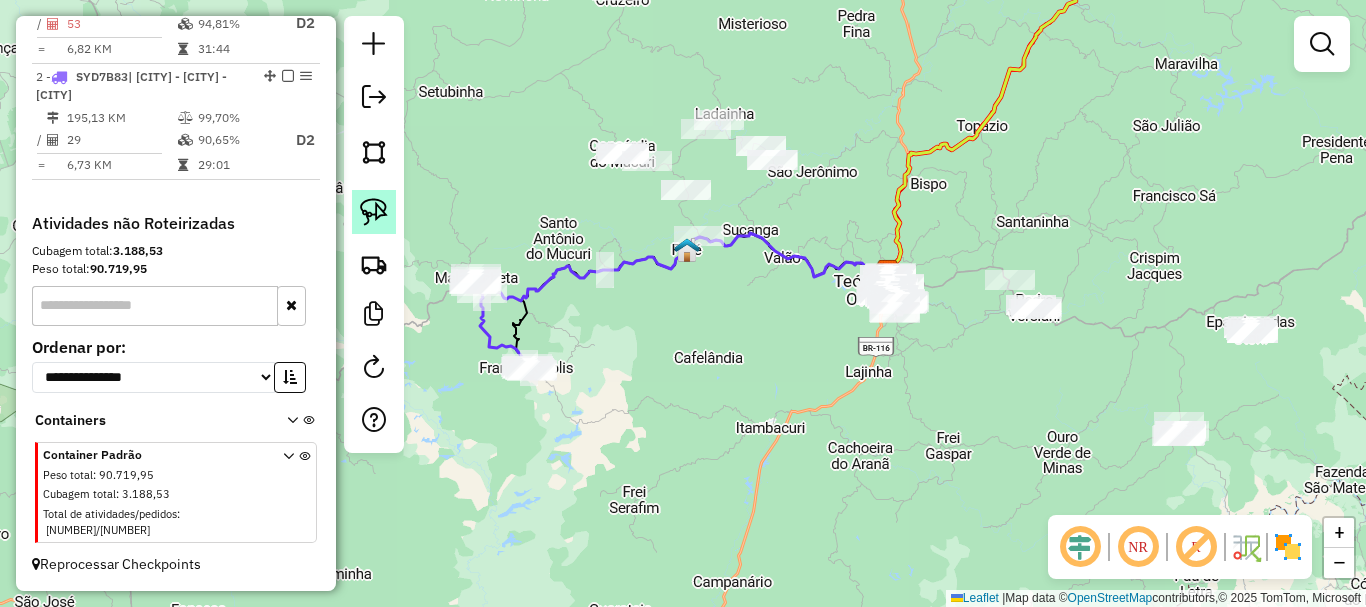 click 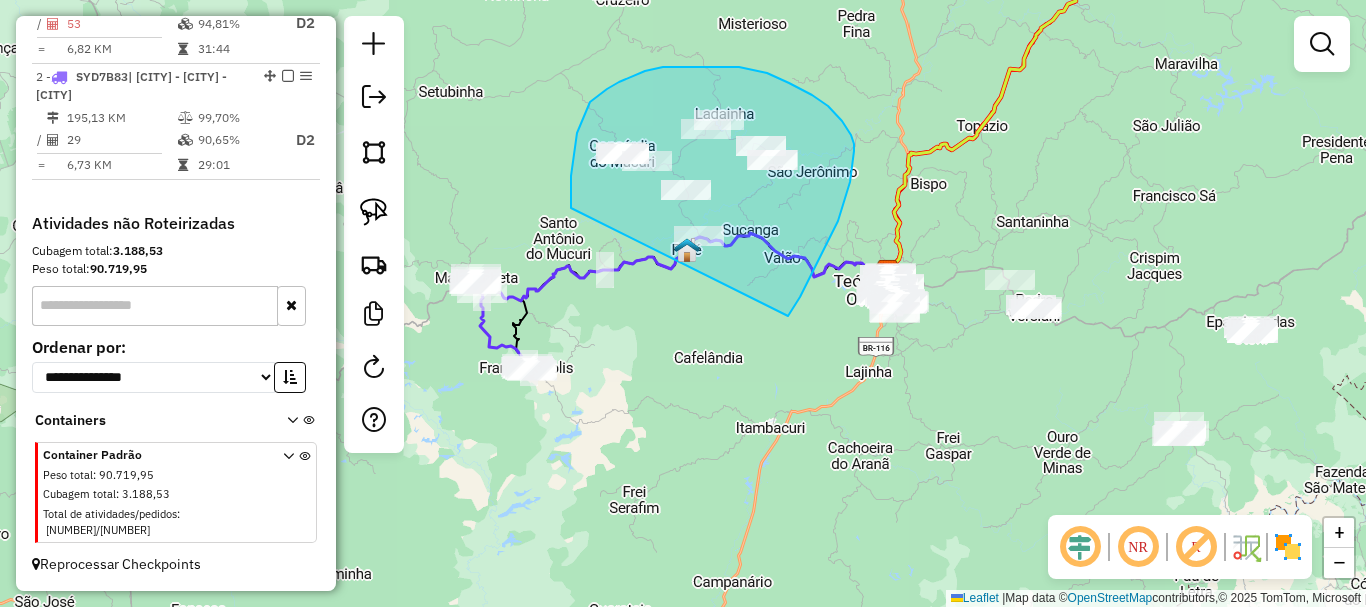 drag, startPoint x: 788, startPoint y: 316, endPoint x: 573, endPoint y: 224, distance: 233.8568 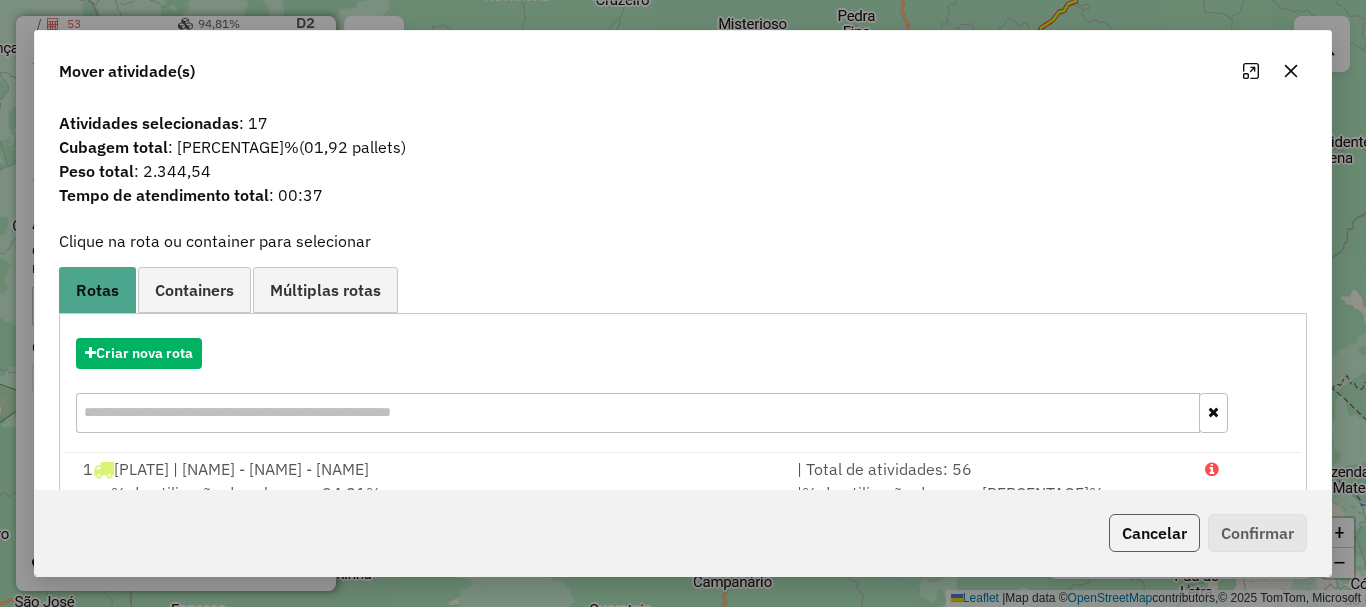click on "Cancelar" 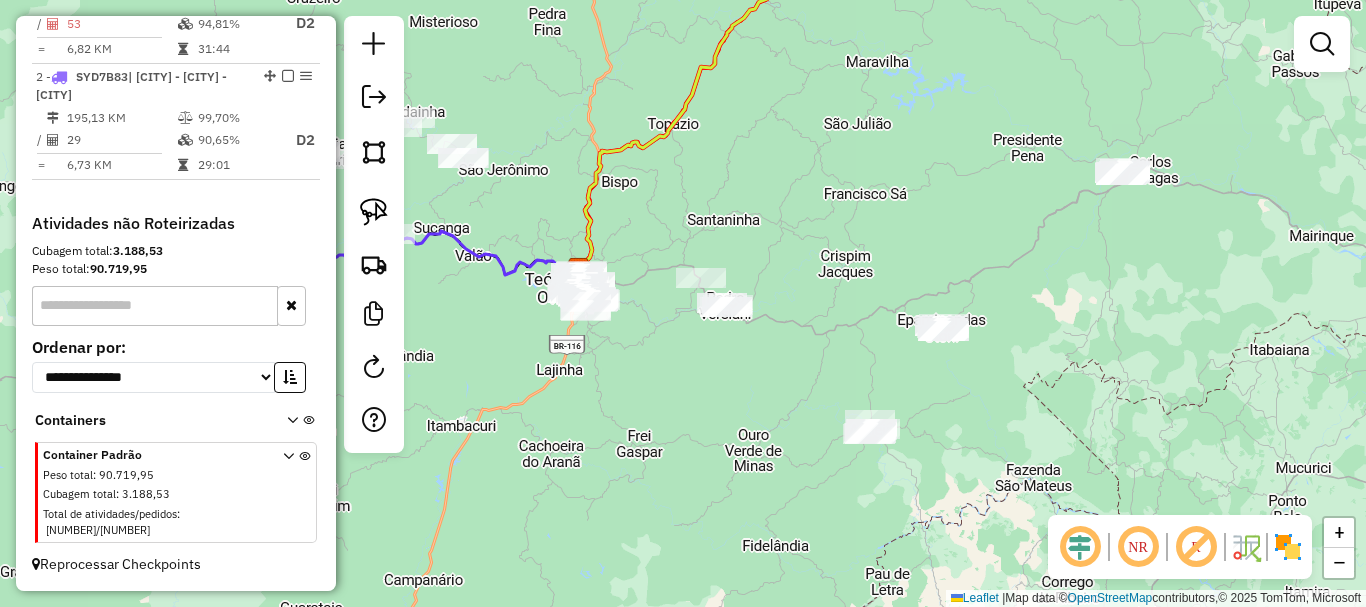 drag, startPoint x: 991, startPoint y: 373, endPoint x: 682, endPoint y: 371, distance: 309.00647 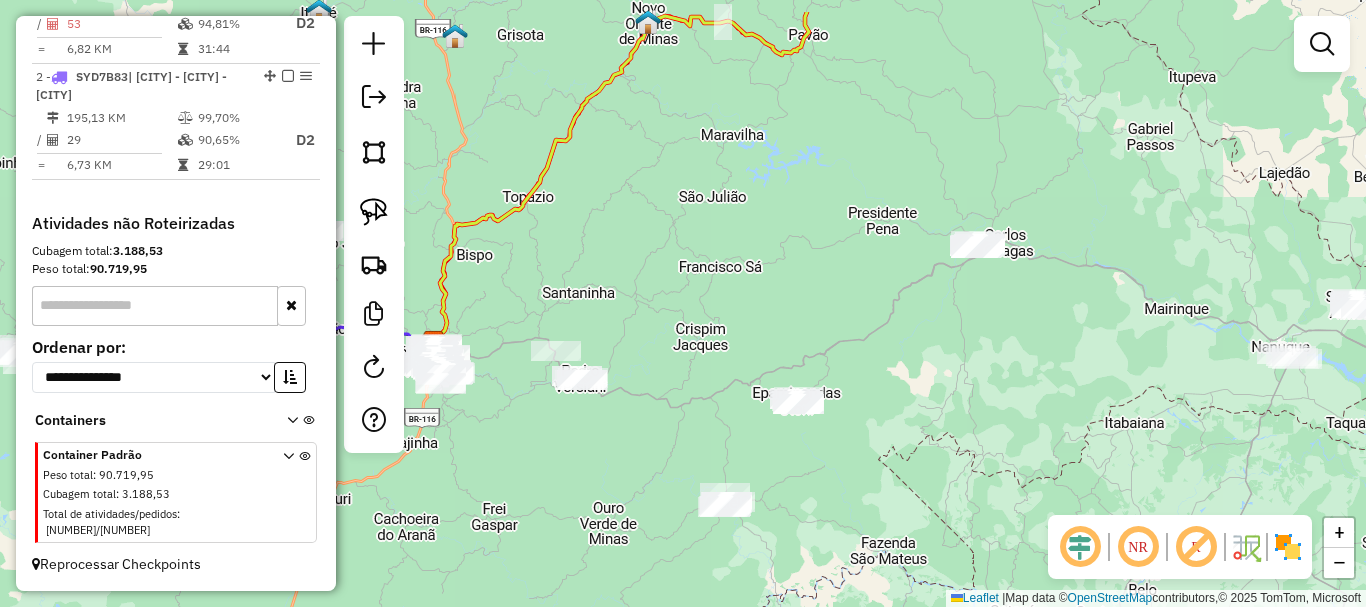 drag, startPoint x: 927, startPoint y: 231, endPoint x: 784, endPoint y: 303, distance: 160.10309 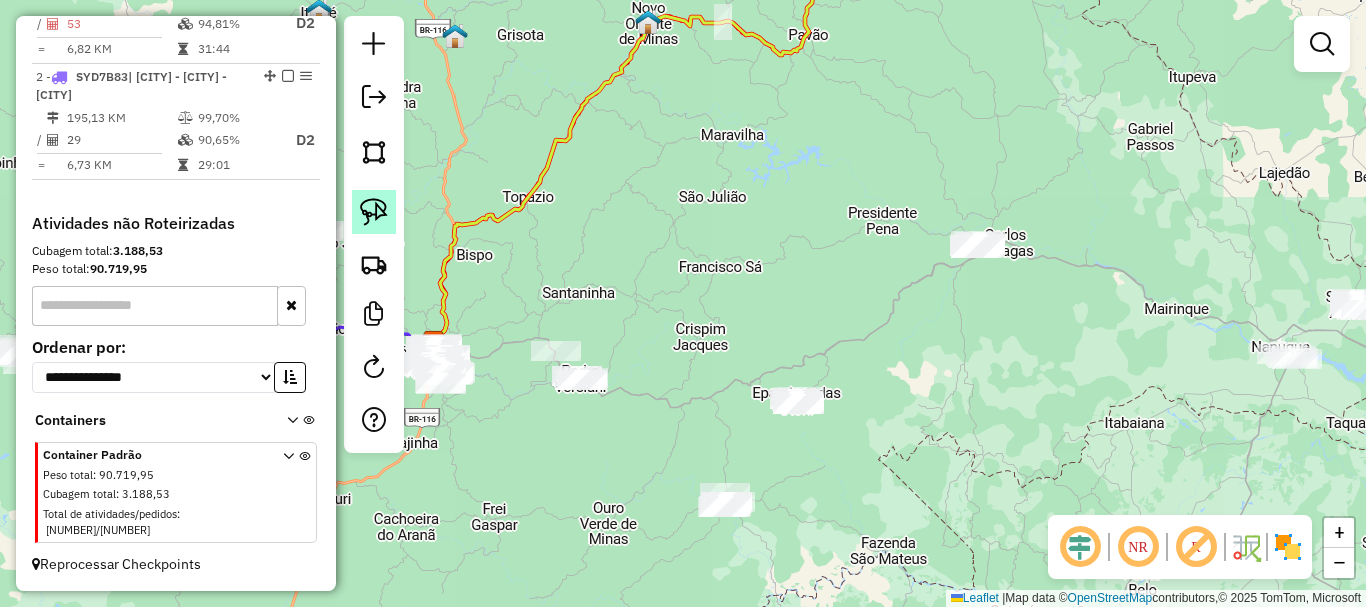 click 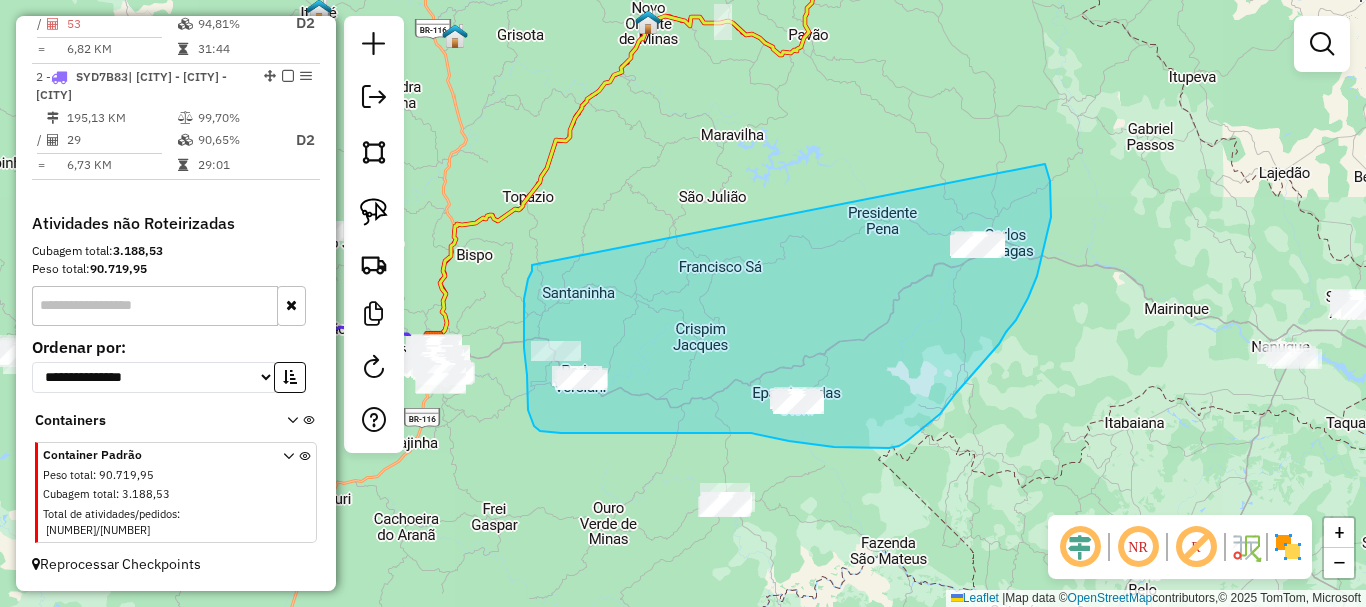drag, startPoint x: 532, startPoint y: 265, endPoint x: 1045, endPoint y: 164, distance: 522.84796 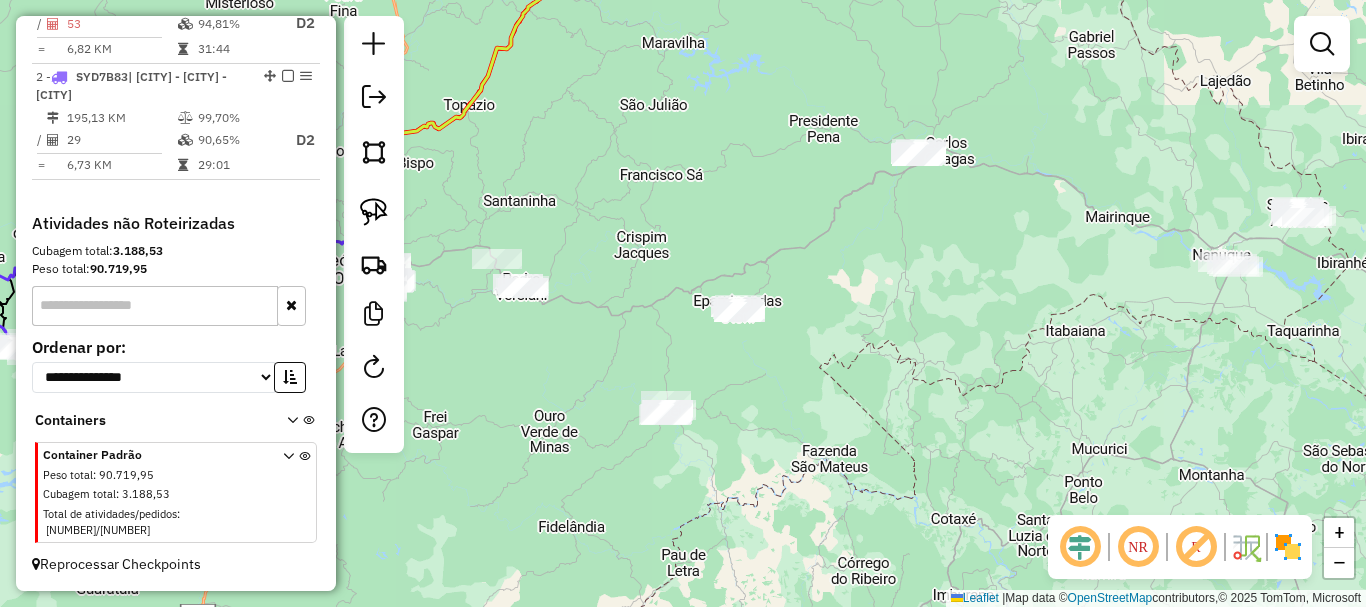 drag, startPoint x: 917, startPoint y: 391, endPoint x: 858, endPoint y: 299, distance: 109.29318 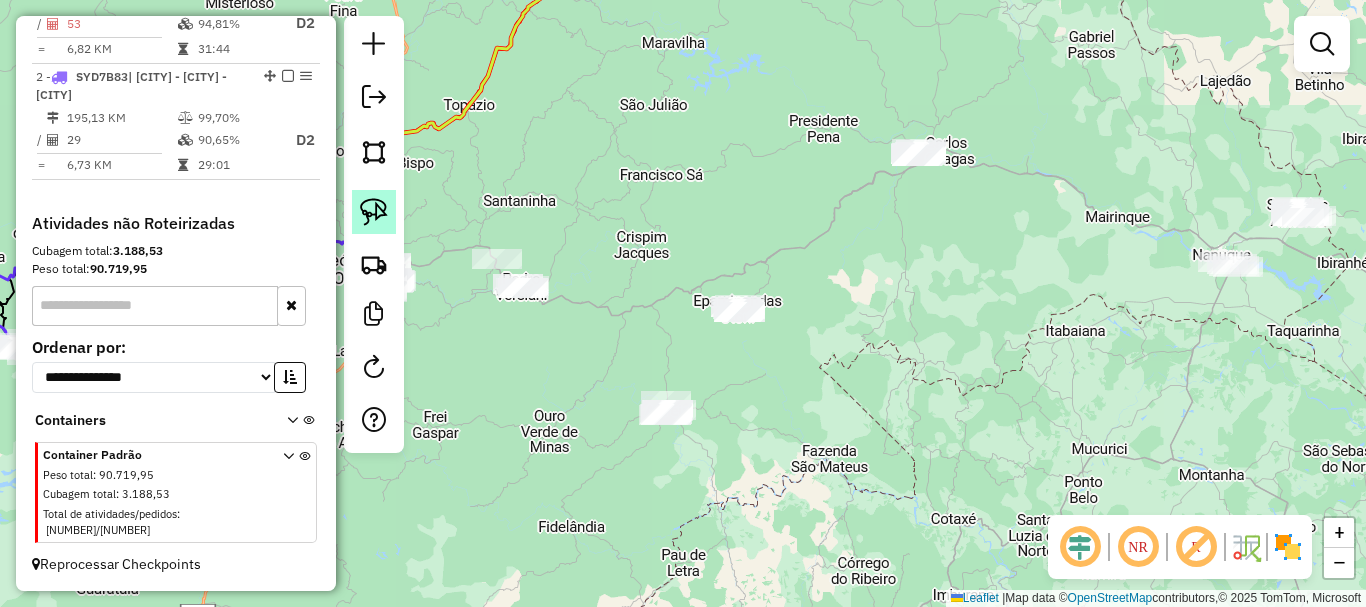 click 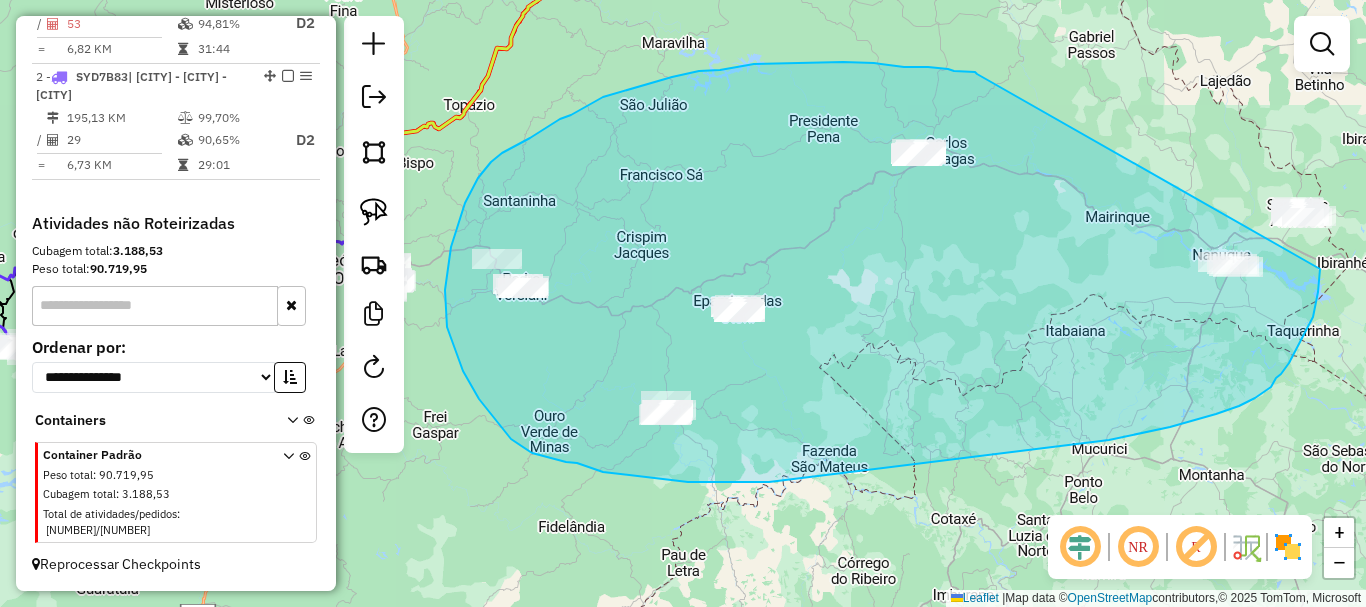 drag, startPoint x: 975, startPoint y: 72, endPoint x: 1320, endPoint y: 269, distance: 397.28326 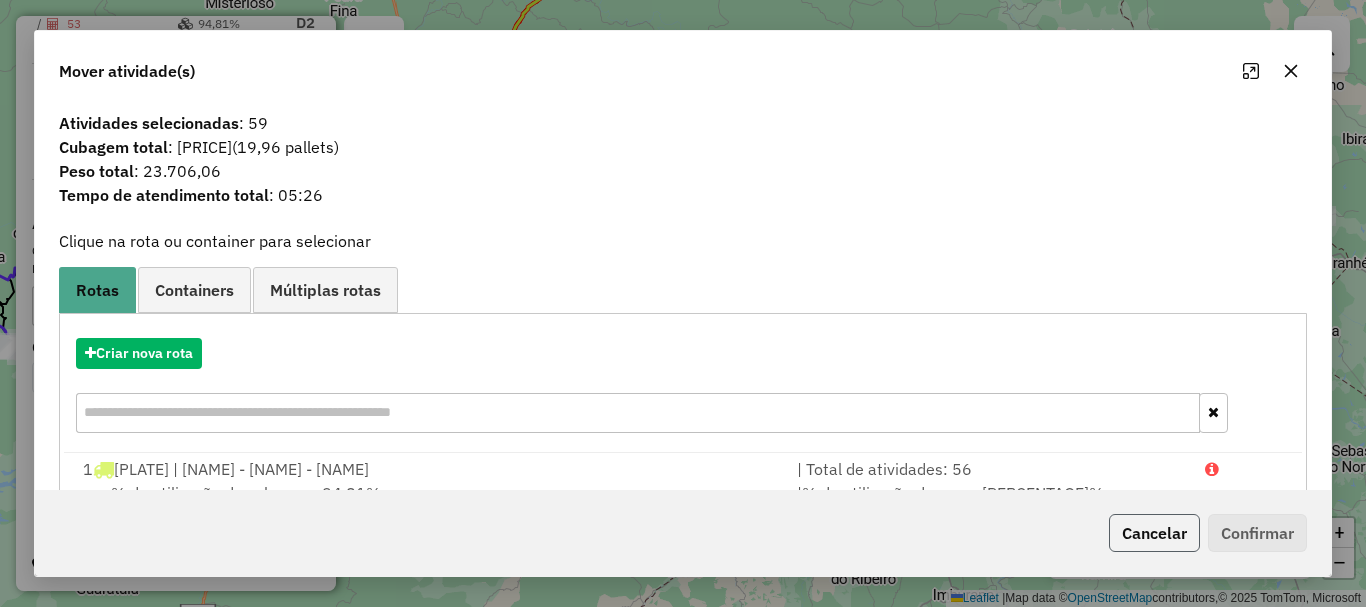 click on "Cancelar" 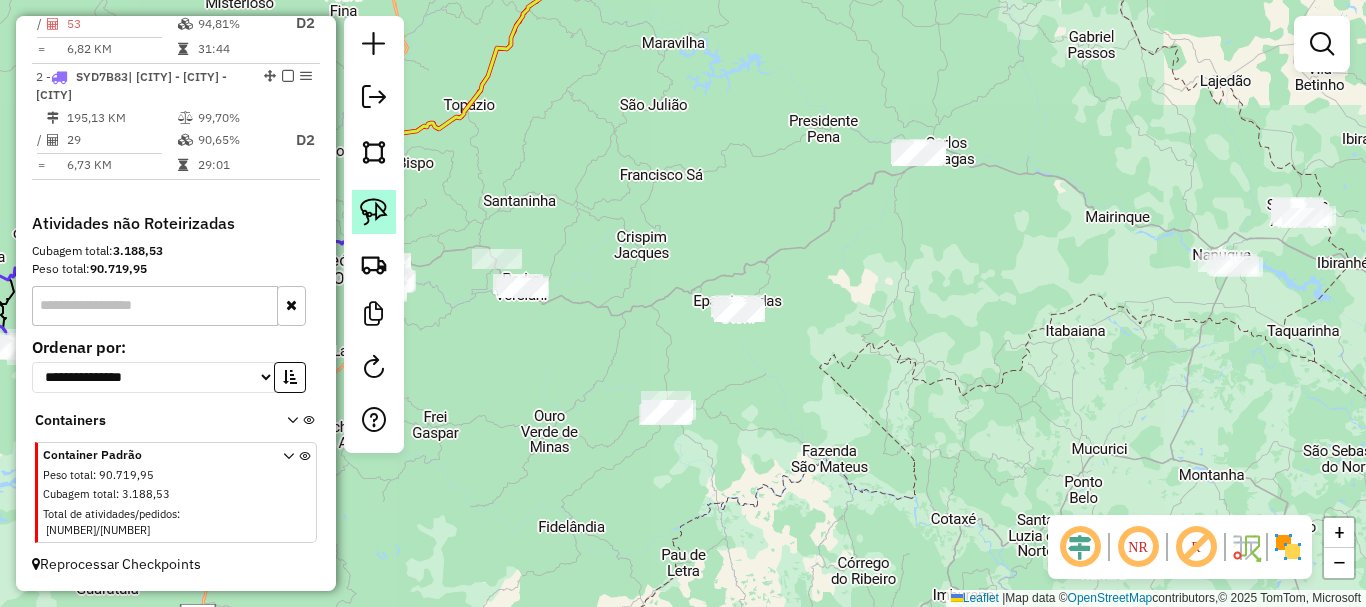 click 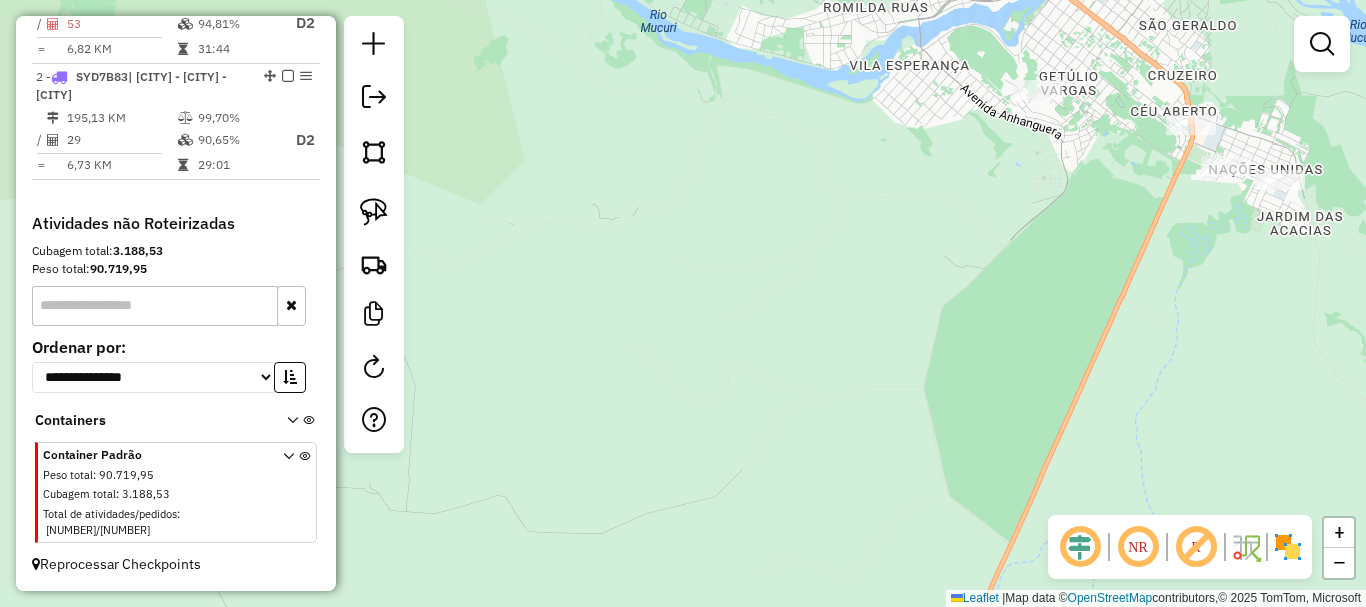 drag, startPoint x: 1248, startPoint y: 184, endPoint x: 1101, endPoint y: 357, distance: 227.01982 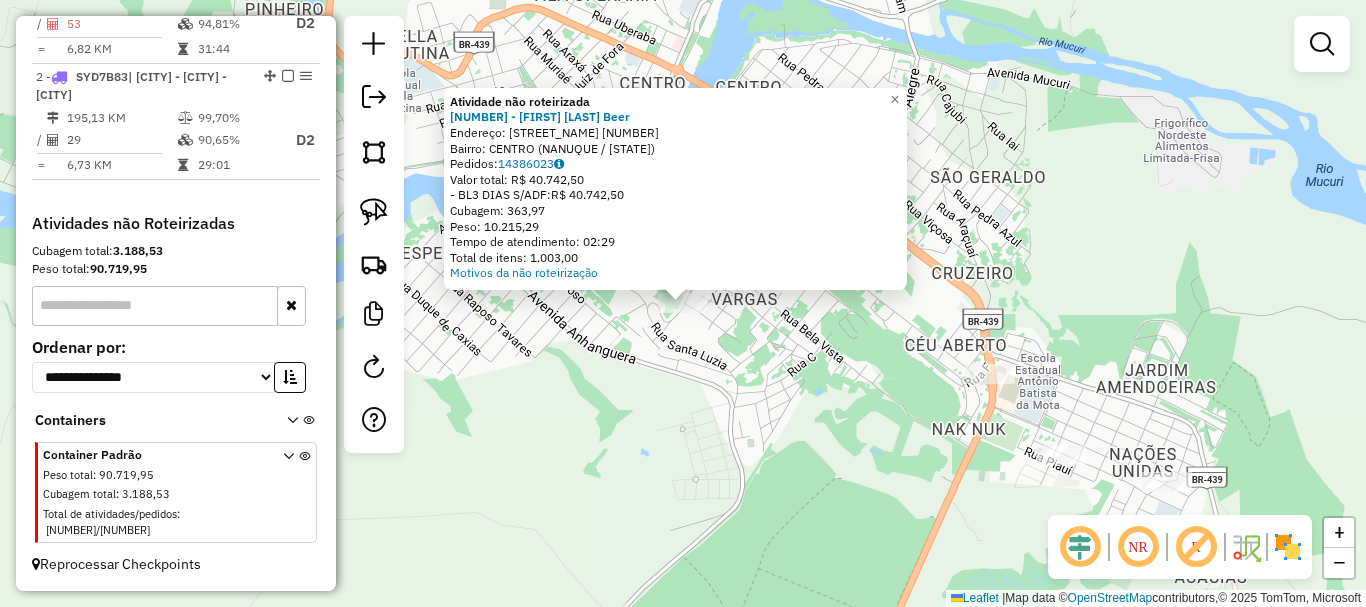 click on "Atividade não roteirizada [NUMBER] - [NAME]  [PRODUCT]  Endereço:  Rua [STREET_NAME] [NUMBER]   Bairro: [NEIGHBORHOOD] ([CITY] / [STATE])   Pedidos:  [NUMBER]   Valor total: [CURRENCY] [AMOUNT]   - BL3 DIAS S/ADF:  [CURRENCY] [AMOUNT]   Cubagem: [AMOUNT]   Peso: [AMOUNT]   Tempo de atendimento: [TIME]   Total de itens: [AMOUNT]  Motivos da não roteirização × Janela de atendimento Grade de atendimento Capacidade Transportadoras Veículos Cliente Pedidos  Rotas Selecione os dias de semana para filtrar as janelas de atendimento  Seg   Ter   Qua   Qui   Sex   Sáb   Dom  Informe o período da janela de atendimento: De: Até:  Filtrar exatamente a janela do cliente  Considerar janela de atendimento padrão  Selecione os dias de semana para filtrar as grades de atendimento  Seg   Ter   Qua   Qui   Sex   Sáb   Dom   Considerar clientes sem dia de atendimento cadastrado  Clientes fora do dia de atendimento selecionado Filtrar as atividades entre os valores definidos abaixo:  Peso mínimo:   Peso máximo:   Cubagem mínima:   Cubagem máxima:  De:" 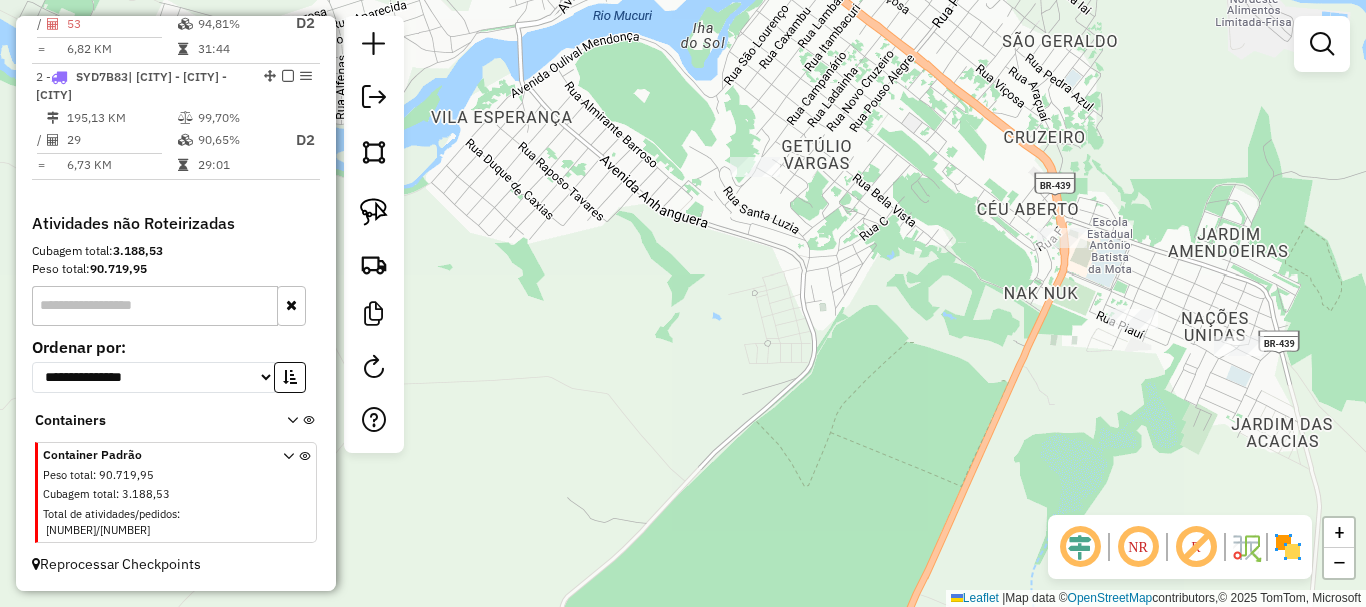 drag, startPoint x: 683, startPoint y: 431, endPoint x: 762, endPoint y: 286, distance: 165.12419 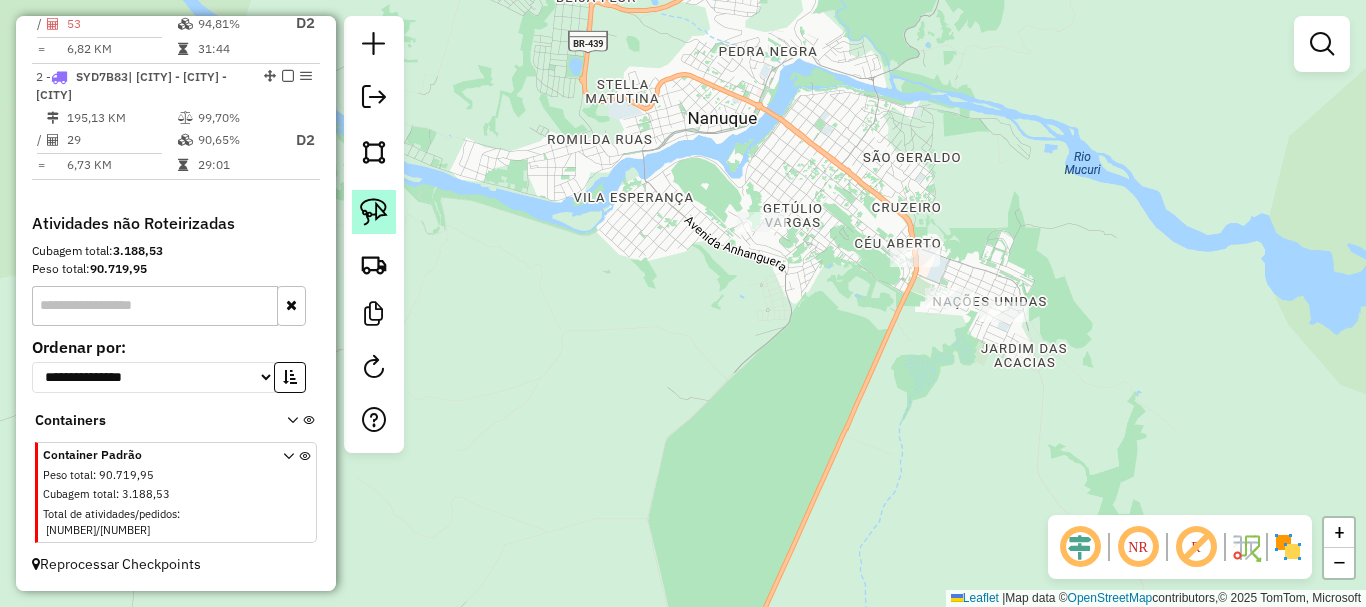 click 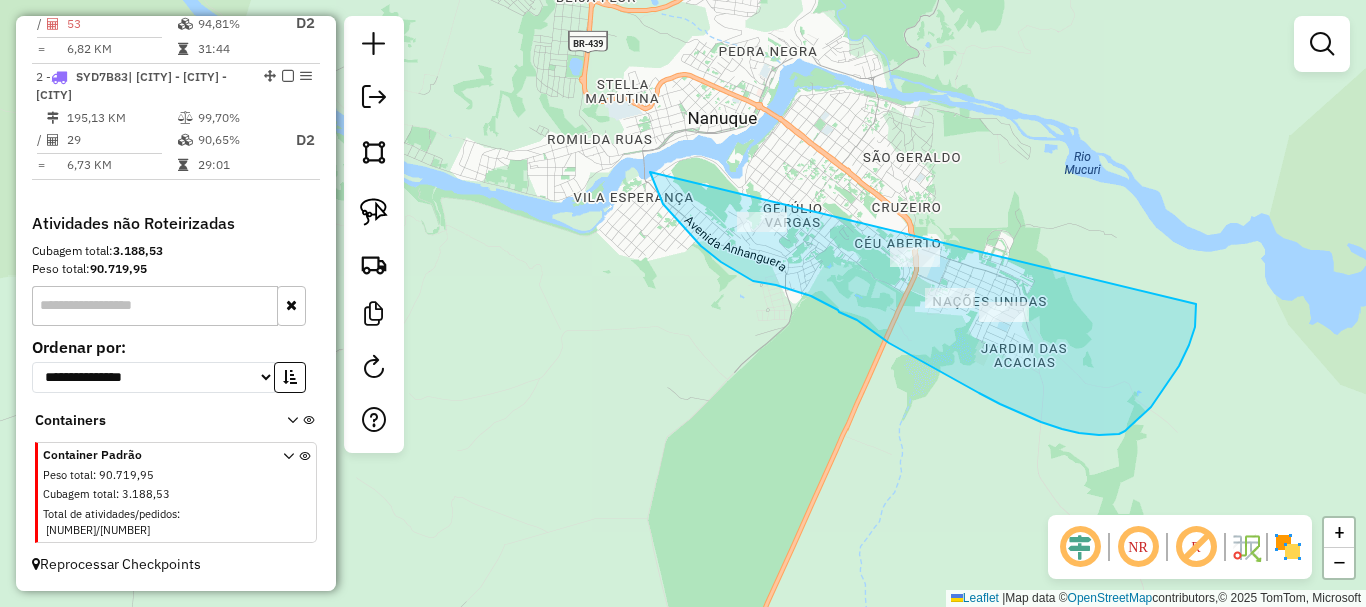 drag, startPoint x: 650, startPoint y: 172, endPoint x: 1194, endPoint y: 287, distance: 556.02246 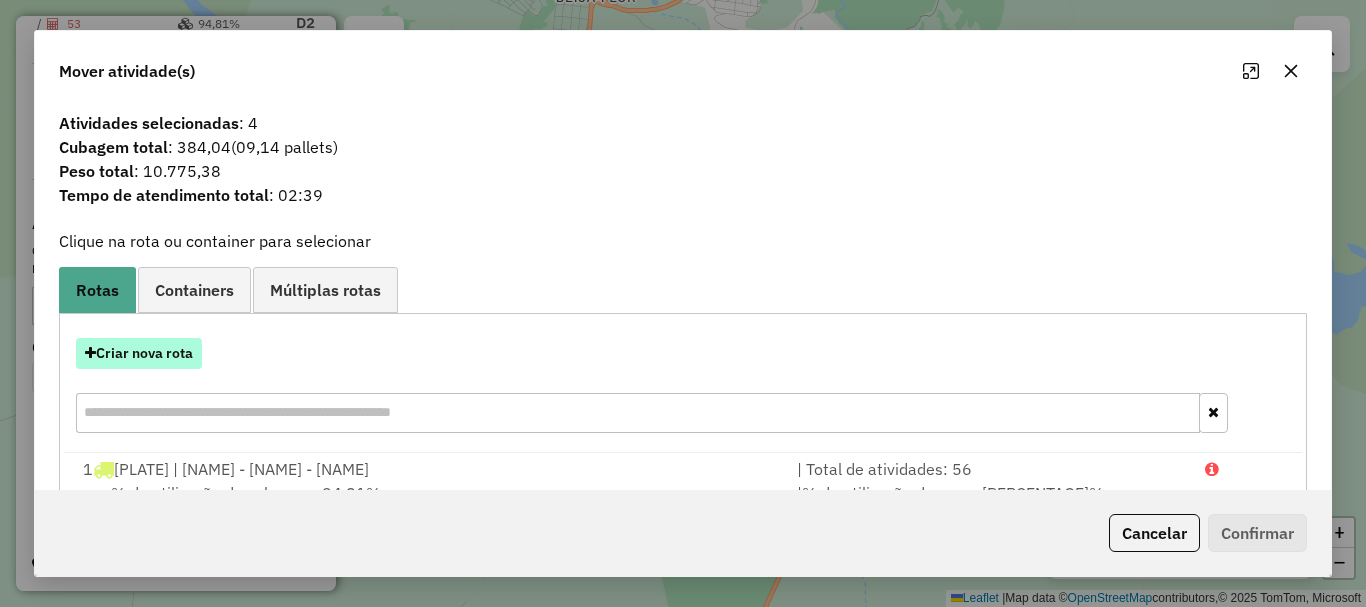 click on "Criar nova rota" at bounding box center (139, 353) 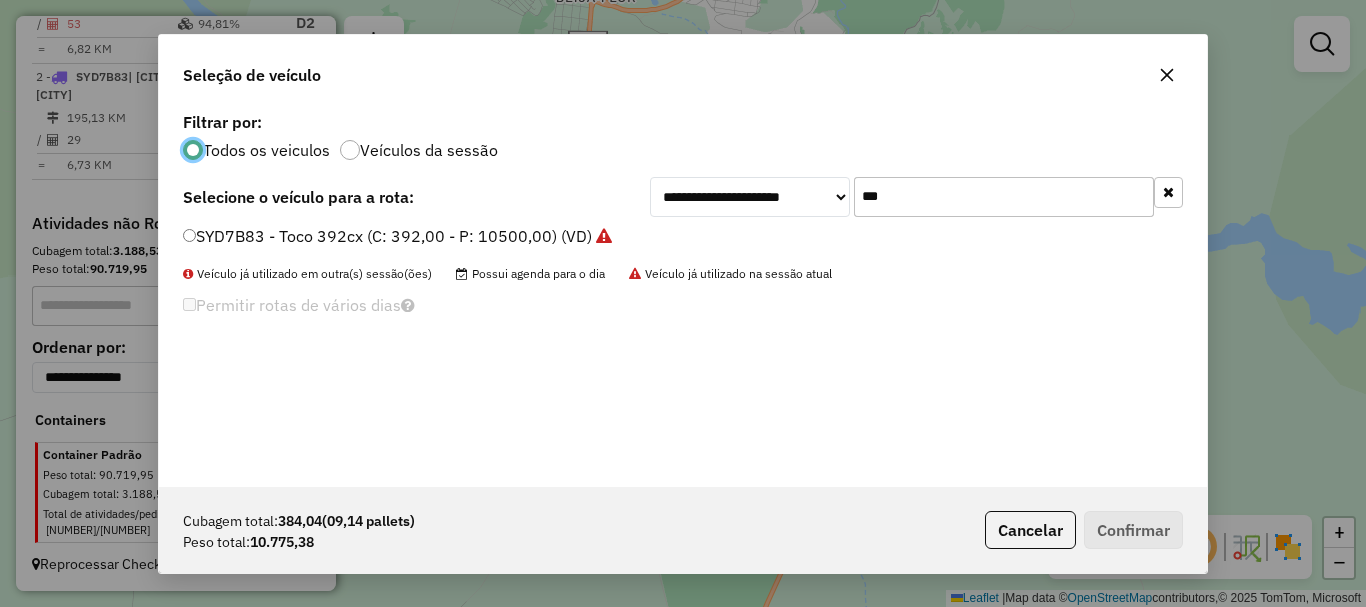 scroll, scrollTop: 11, scrollLeft: 6, axis: both 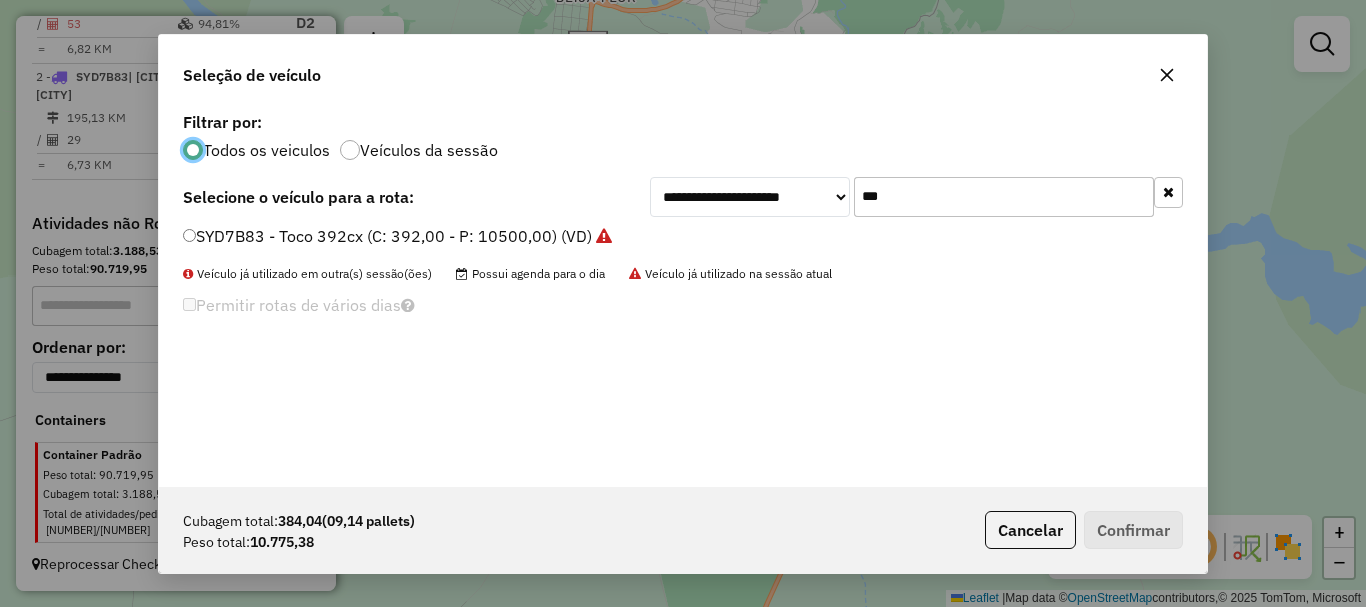 drag, startPoint x: 760, startPoint y: 180, endPoint x: 654, endPoint y: 179, distance: 106.004715 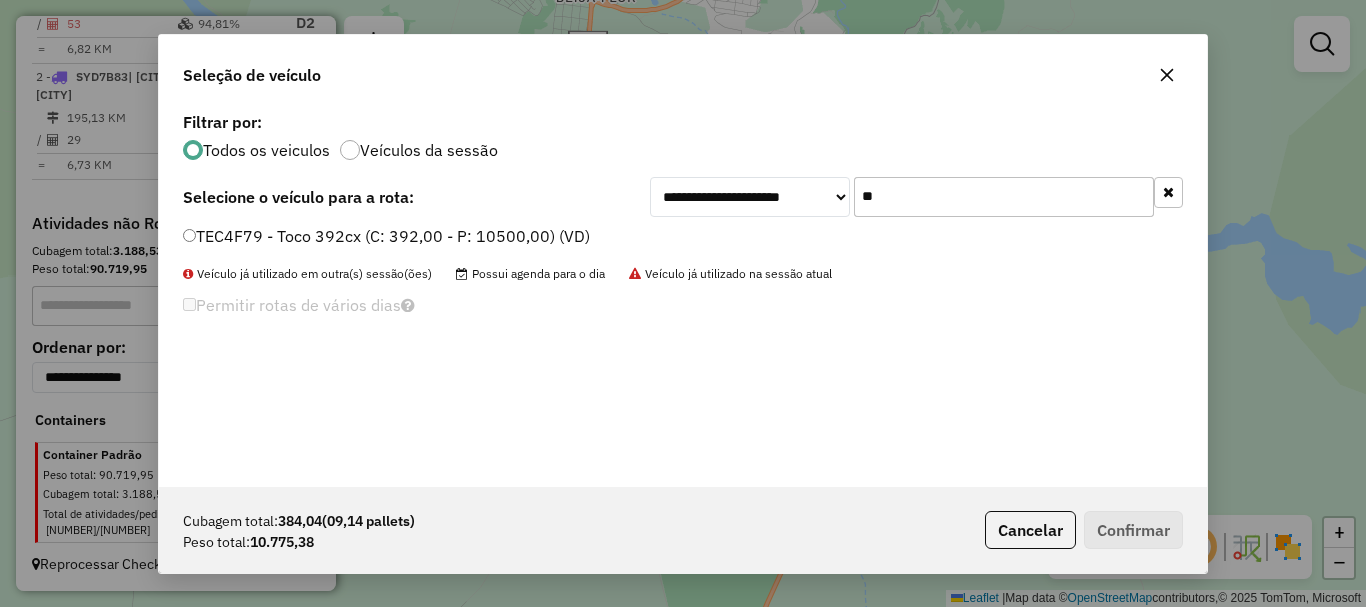 type on "**" 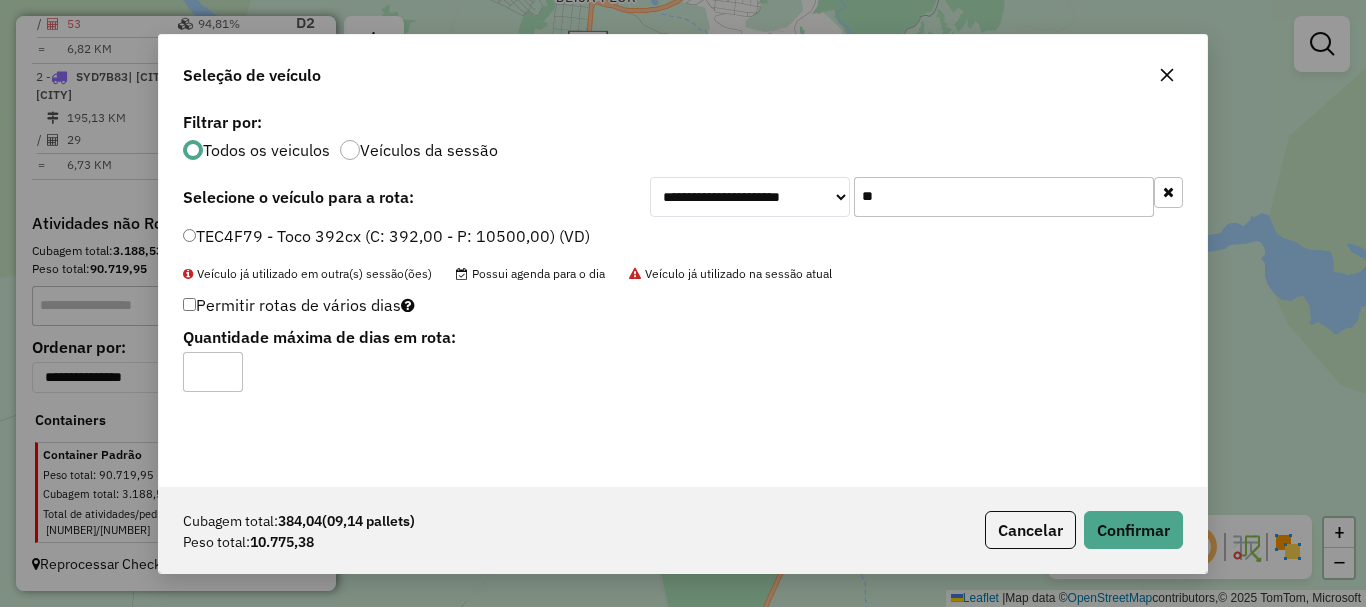click on "*" 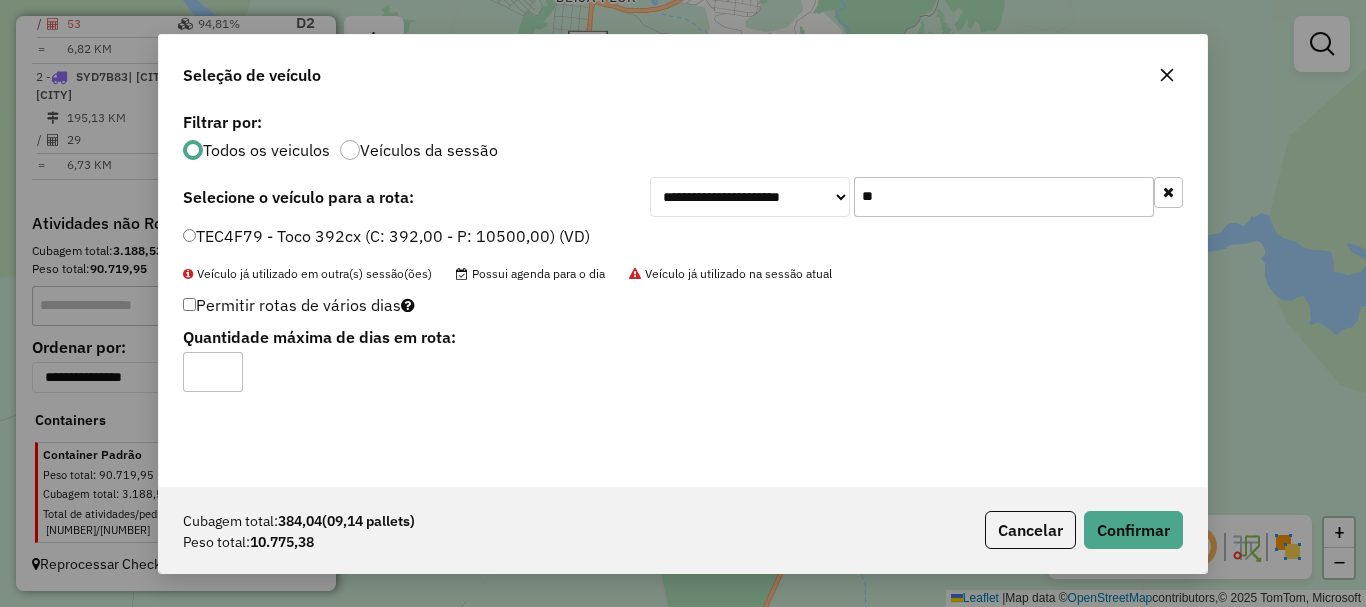 type on "*" 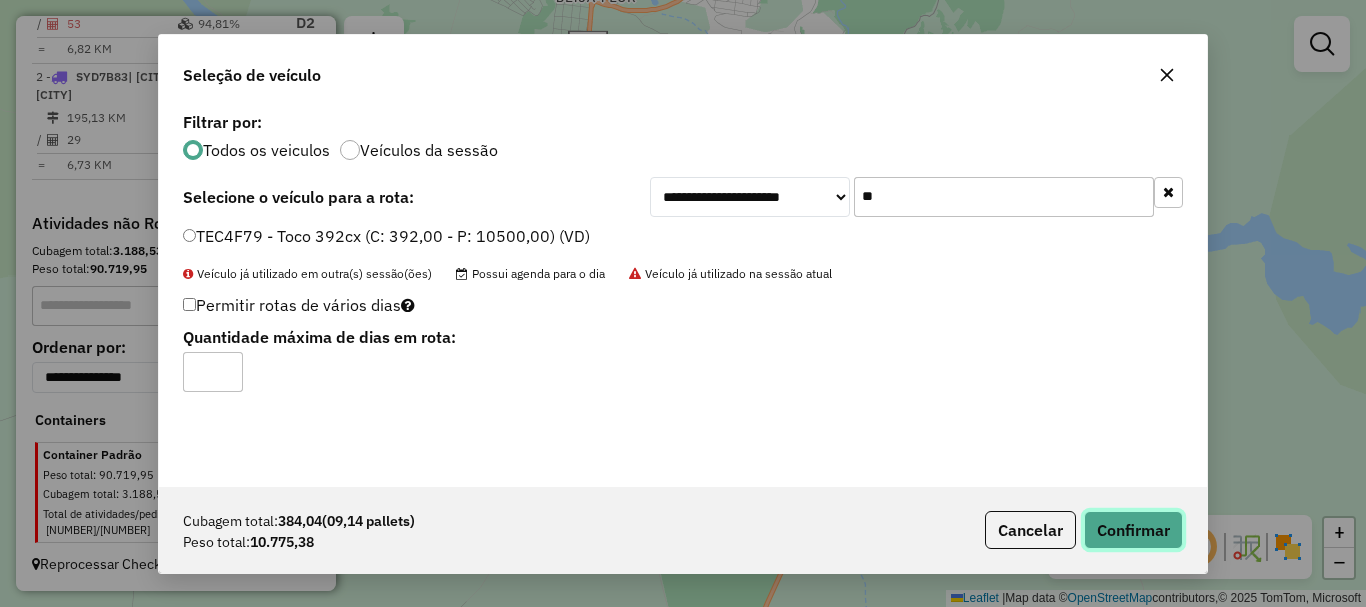 click on "Confirmar" 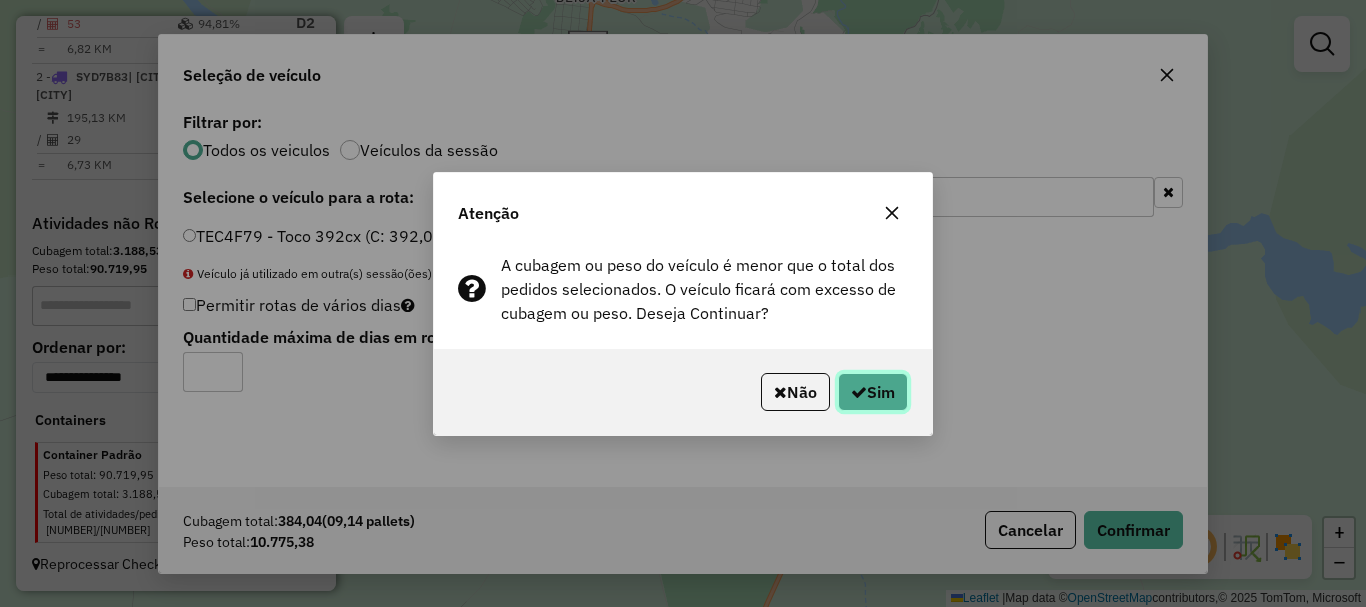 click on "Sim" 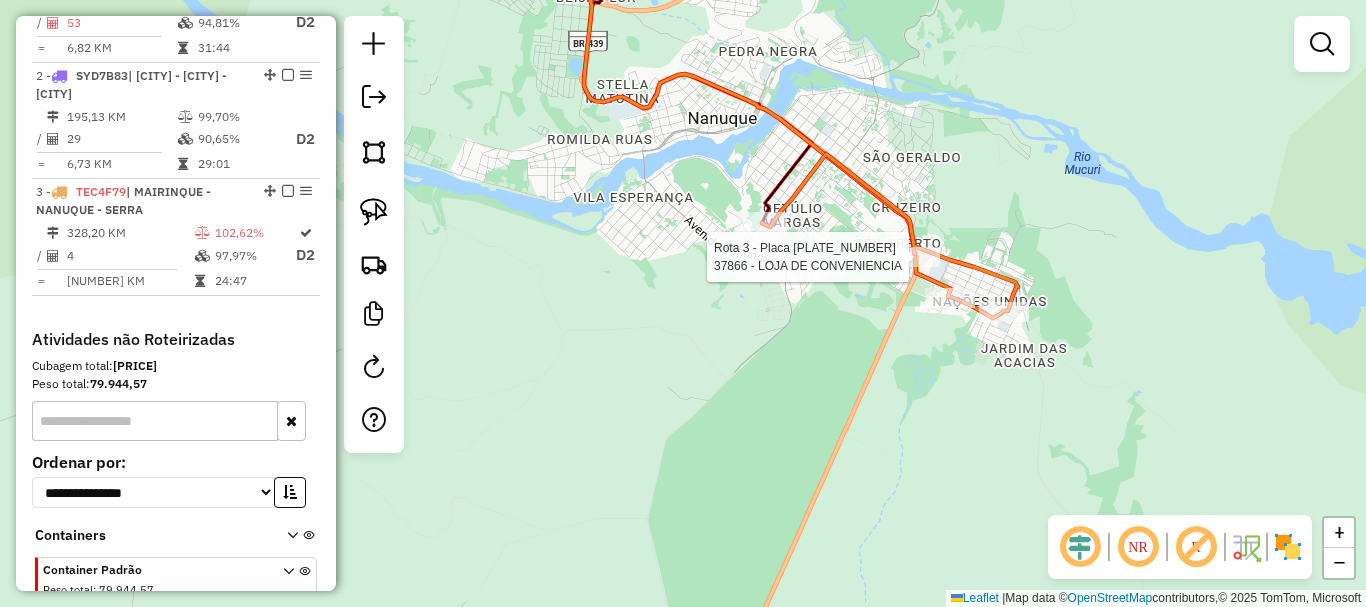 select on "*********" 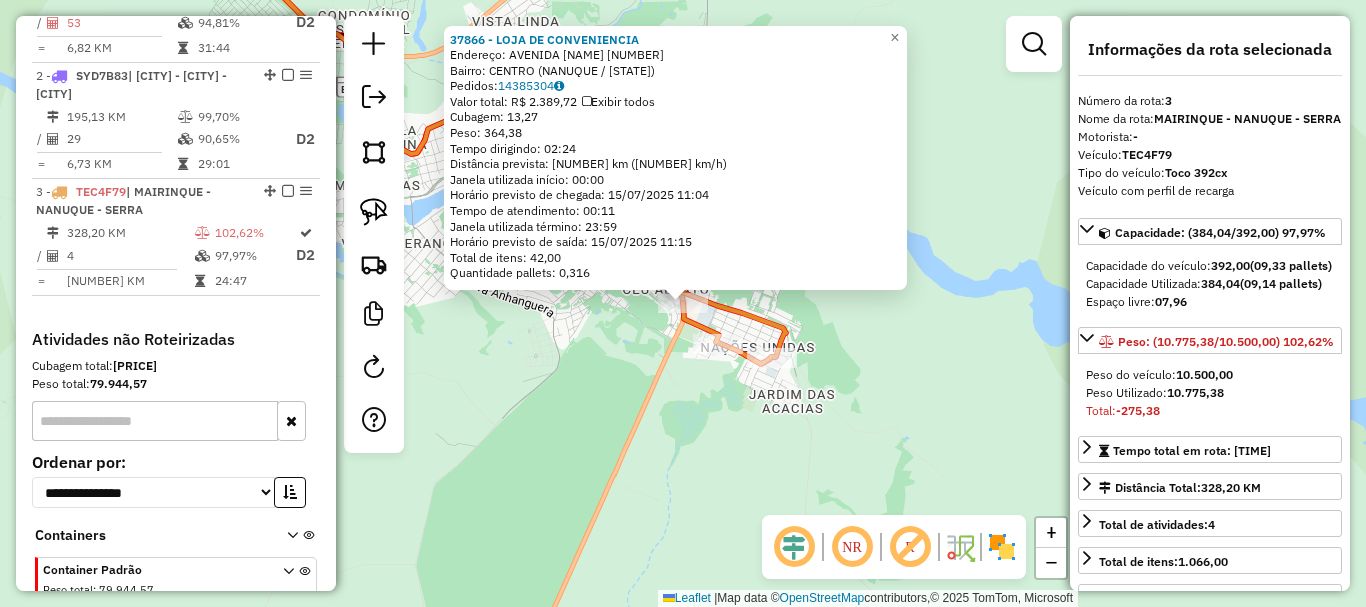 scroll, scrollTop: 979, scrollLeft: 0, axis: vertical 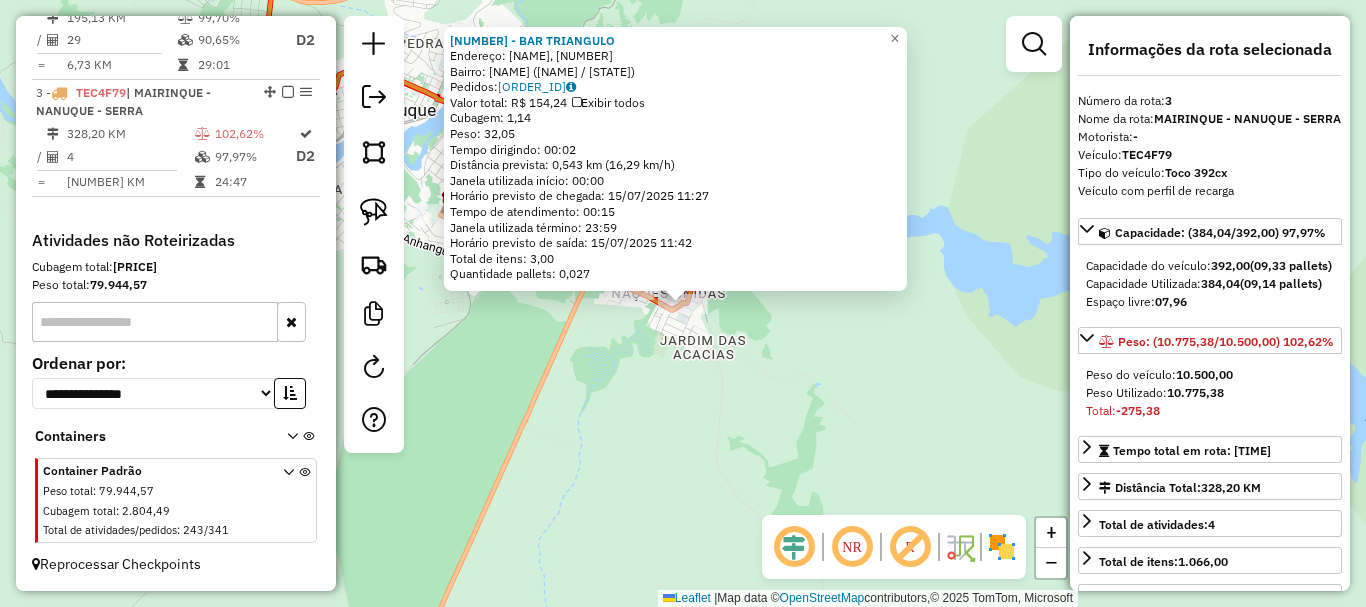 click on "Endereço:  [NAME], [NUMBER]   Bairro: [NAME] ([NAME] / [STATE])   Pedidos:  [NUMBER]   Valor total: [CURRENCY] [NUMBER]   Exibir todos   Cubagem: [NUMBER]  Peso: [NUMBER]  Tempo dirigindo: [TIME]   Distância prevista: [NUMBER] km ([NUMBER] km/h)   Janela utilizada início: [TIME]   Horário previsto de chegada: [DATE] [TIME]   Tempo de atendimento: [TIME]   Janela utilizada término: [TIME]   Horário previsto de saída: [DATE] [TIME]   Total de itens: [NUMBER],00   Quantidade pallets: [NUMBER]  × Janela de atendimento Grade de atendimento Capacidade Transportadoras Veículos Cliente Pedidos  Rotas Selecione os dias de semana para filtrar as janelas de atendimento  Seg   Ter   Qua   Qui   Sex   Sáb   Dom  Informe o período da janela de atendimento: De: Até:  Filtrar exatamente a janela do cliente  Considerar janela de atendimento padrão  Selecione os dias de semana para filtrar as grades de atendimento  Seg   Ter   Qua   Qui   Sex   Sáb   Dom   Considerar clientes sem dia de atendimento cadastrado  De:   Até:" 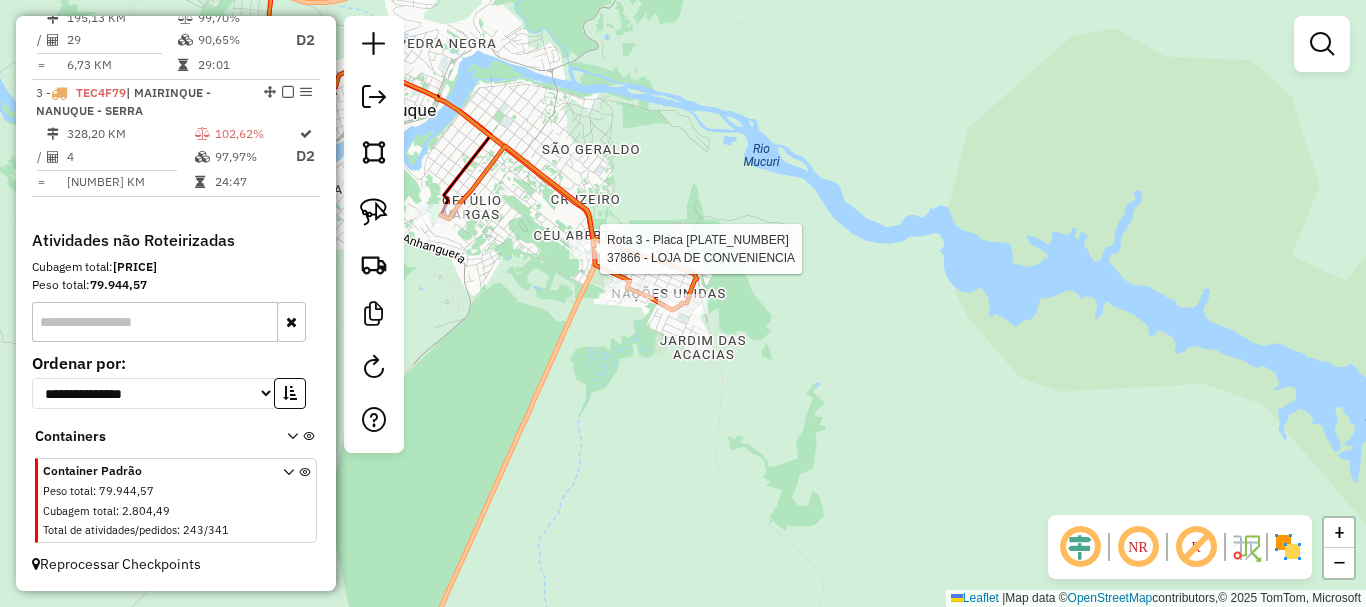 select on "*********" 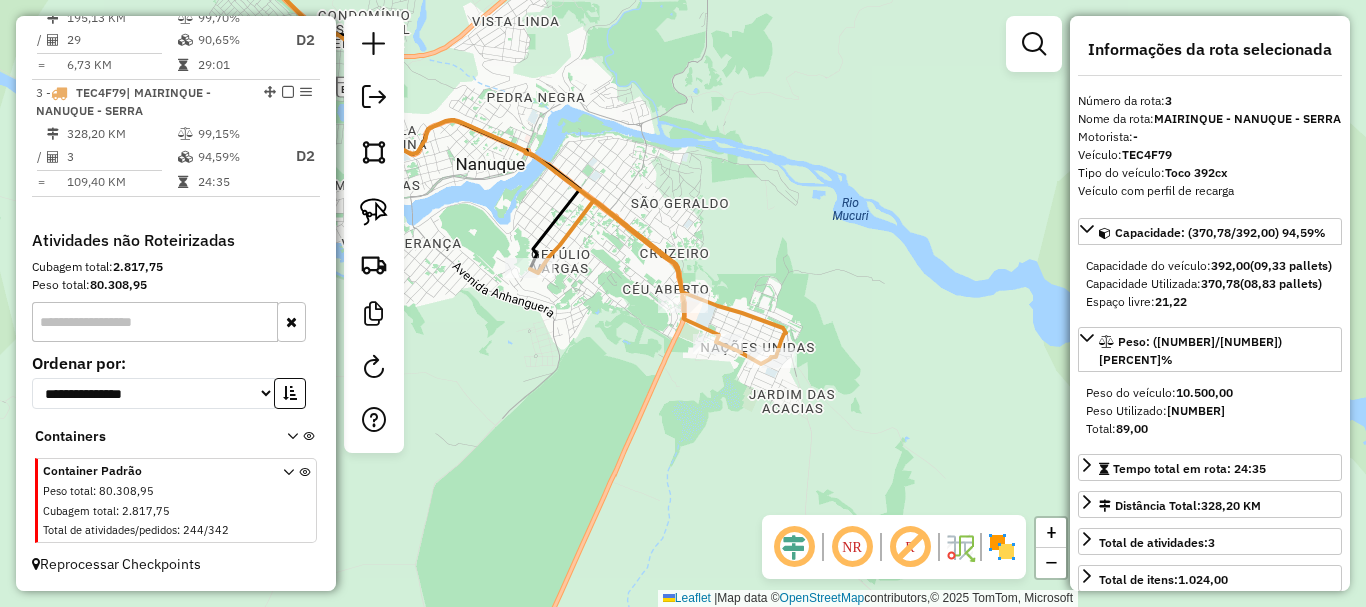 click on "Janela de atendimento Grade de atendimento Capacidade Transportadoras Veículos Cliente Pedidos  Rotas Selecione os dias de semana para filtrar as janelas de atendimento  Seg   Ter   Qua   Qui   Sex   Sáb   Dom  Informe o período da janela de atendimento: De: Até:  Filtrar exatamente a janela do cliente  Considerar janela de atendimento padrão  Selecione os dias de semana para filtrar as grades de atendimento  Seg   Ter   Qua   Qui   Sex   Sáb   Dom   Considerar clientes sem dia de atendimento cadastrado  Clientes fora do dia de atendimento selecionado Filtrar as atividades entre os valores definidos abaixo:  Peso mínimo:   Peso máximo:   Cubagem mínima:   Cubagem máxima:   De:   Até:  Filtrar as atividades entre o tempo de atendimento definido abaixo:  De:   Até:   Considerar capacidade total dos clientes não roteirizados Transportadora: Selecione um ou mais itens Tipo de veículo: Selecione um ou mais itens Veículo: Selecione um ou mais itens Motorista: Selecione um ou mais itens Nome: Rótulo:" 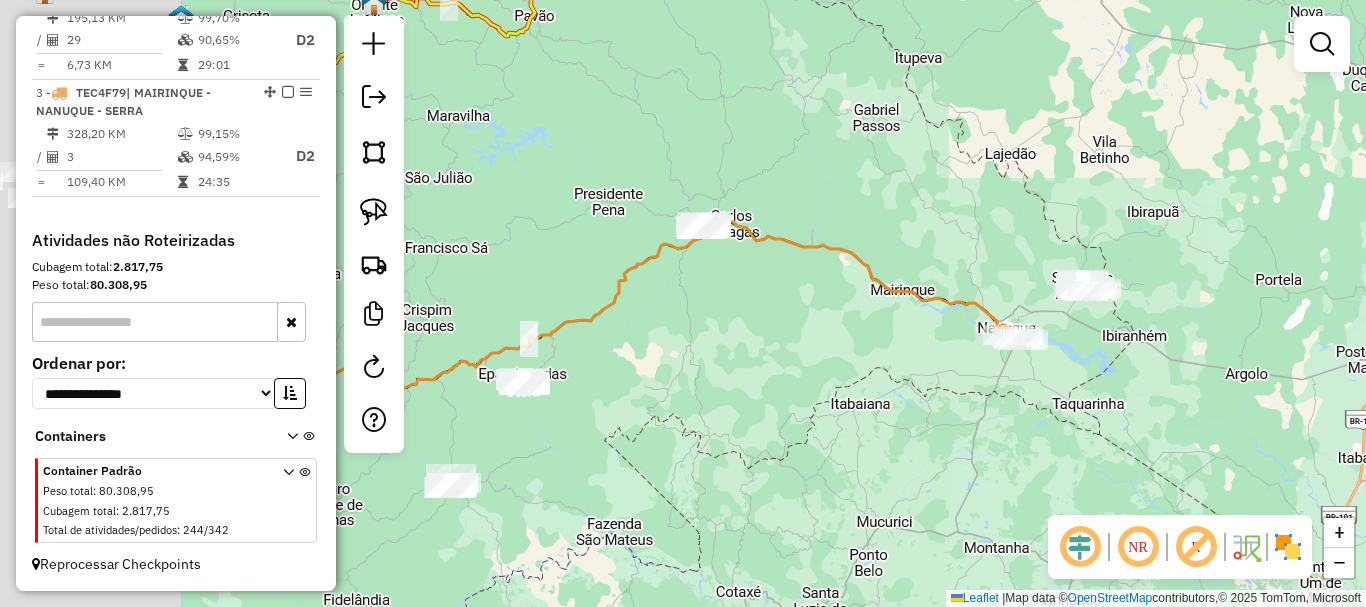 drag, startPoint x: 504, startPoint y: 420, endPoint x: 941, endPoint y: 394, distance: 437.77277 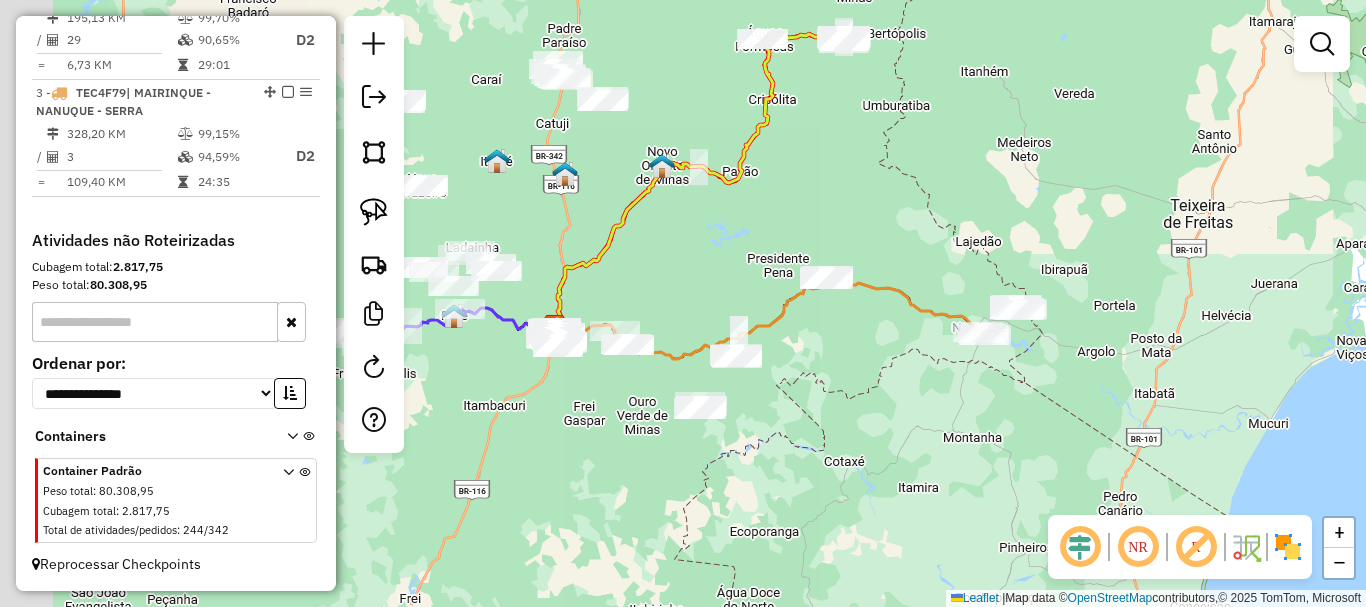 drag, startPoint x: 741, startPoint y: 365, endPoint x: 811, endPoint y: 347, distance: 72.277245 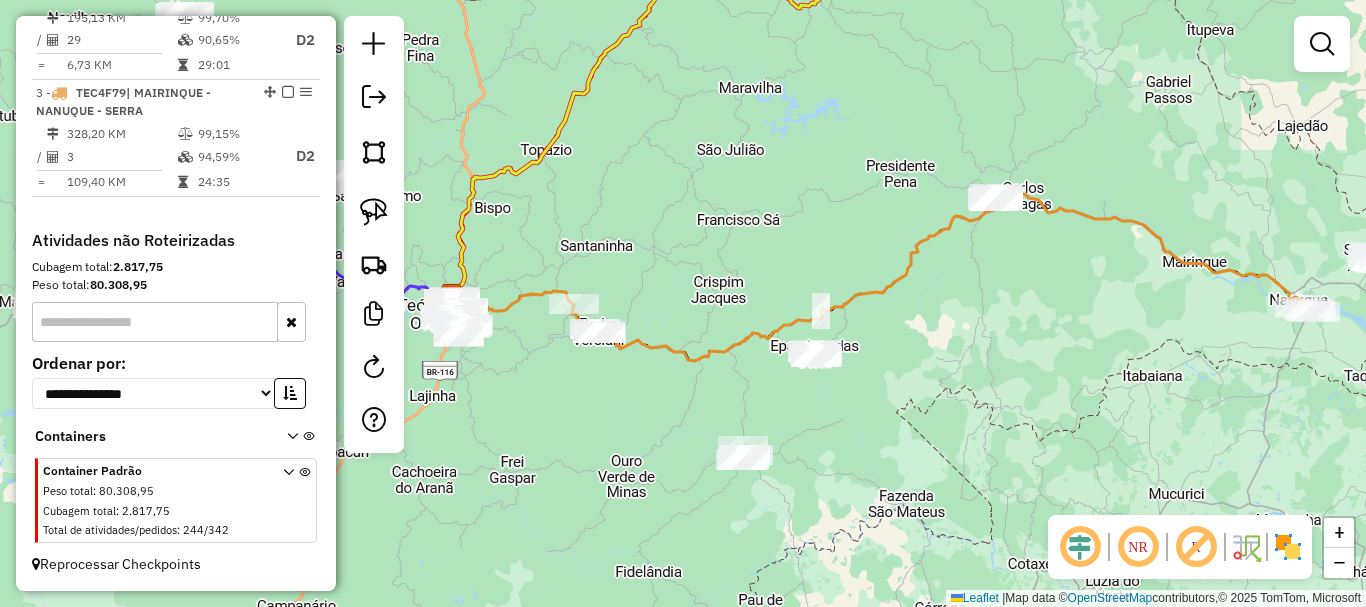 drag, startPoint x: 823, startPoint y: 352, endPoint x: 976, endPoint y: 349, distance: 153.0294 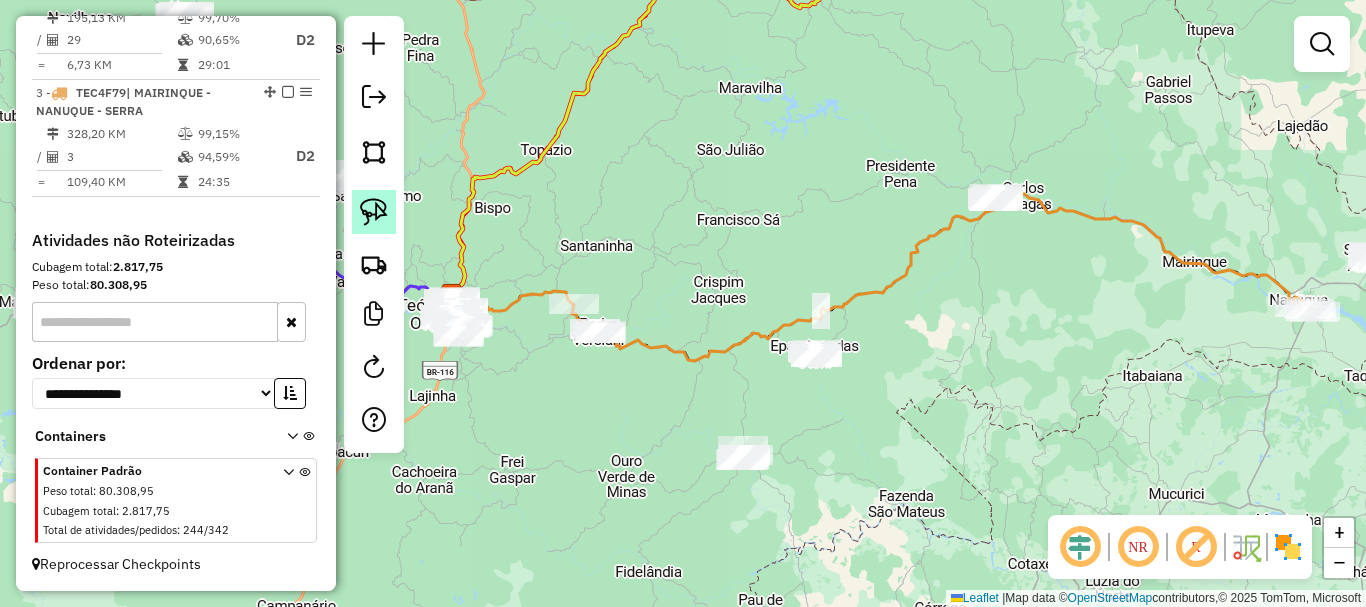 click 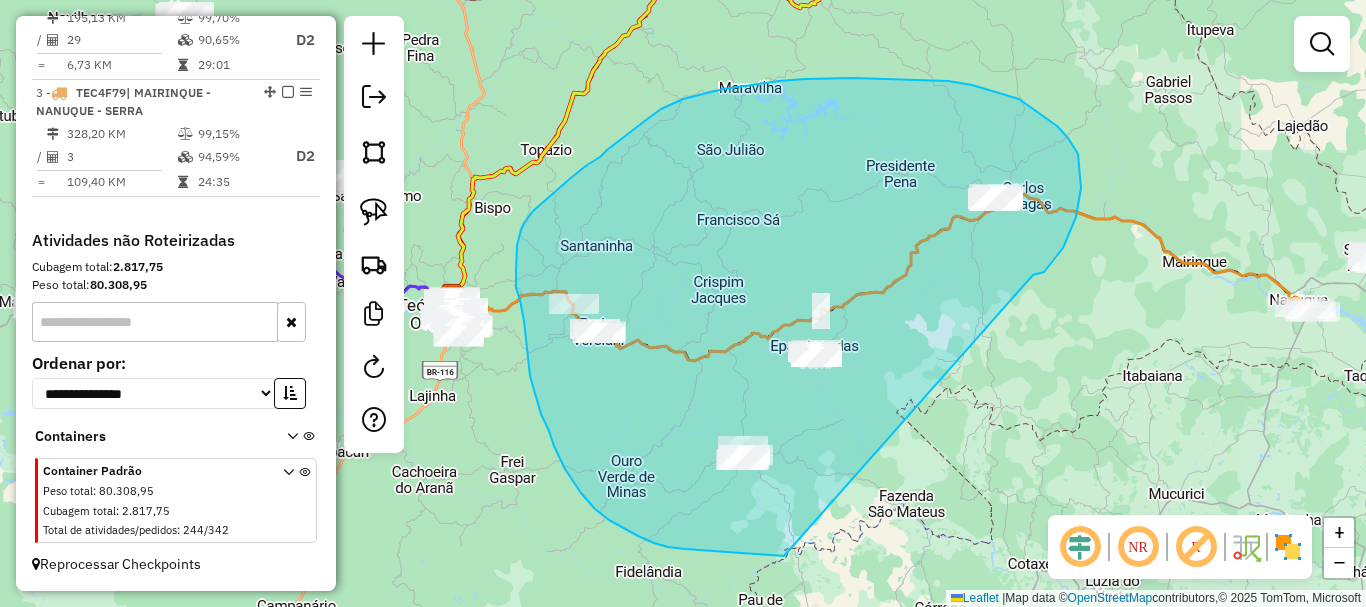 drag, startPoint x: 1033, startPoint y: 275, endPoint x: 849, endPoint y: 538, distance: 320.97507 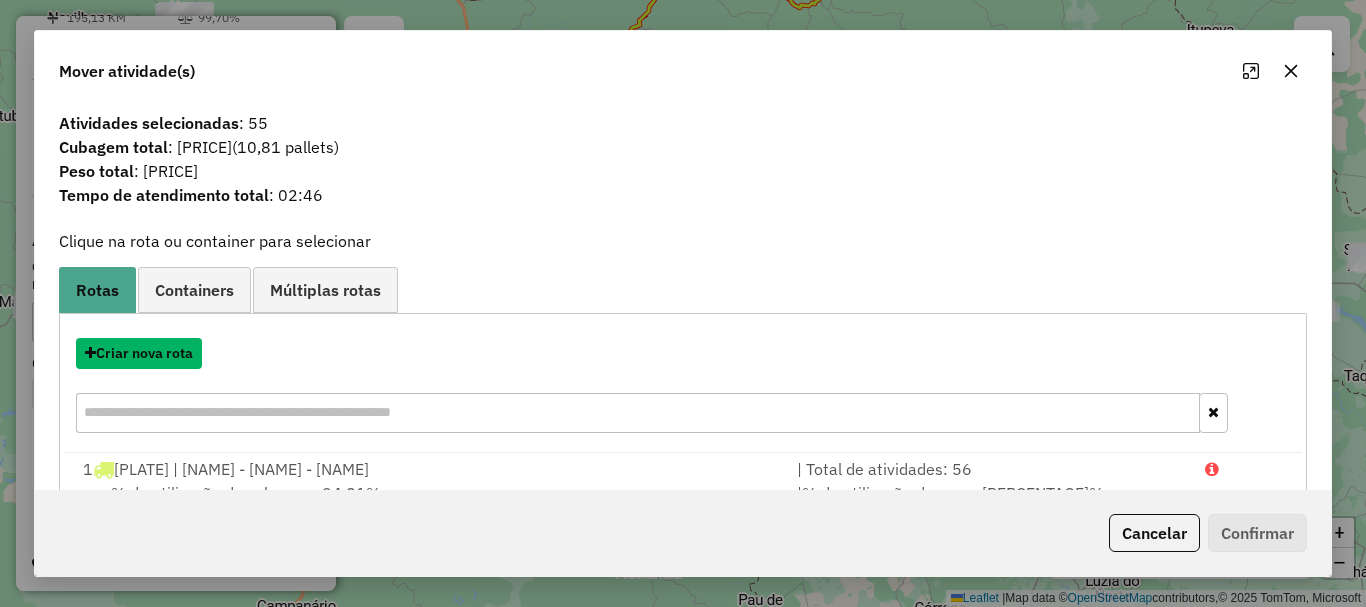 click on "Criar nova rota" at bounding box center (139, 353) 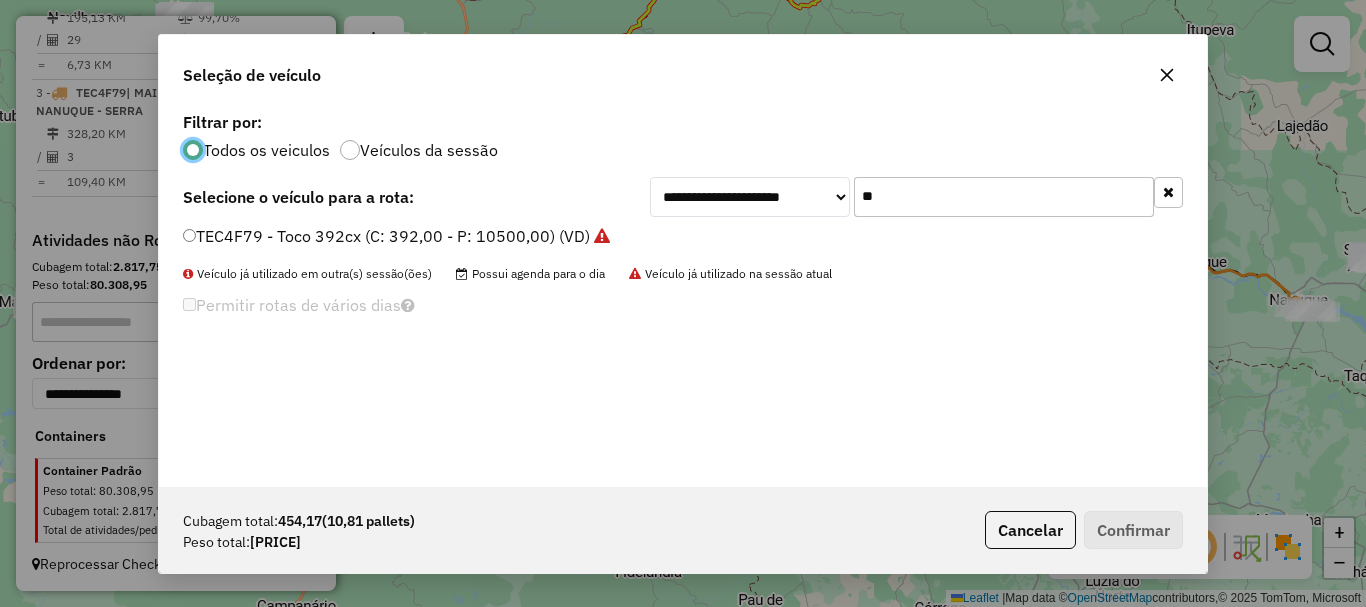 scroll, scrollTop: 11, scrollLeft: 6, axis: both 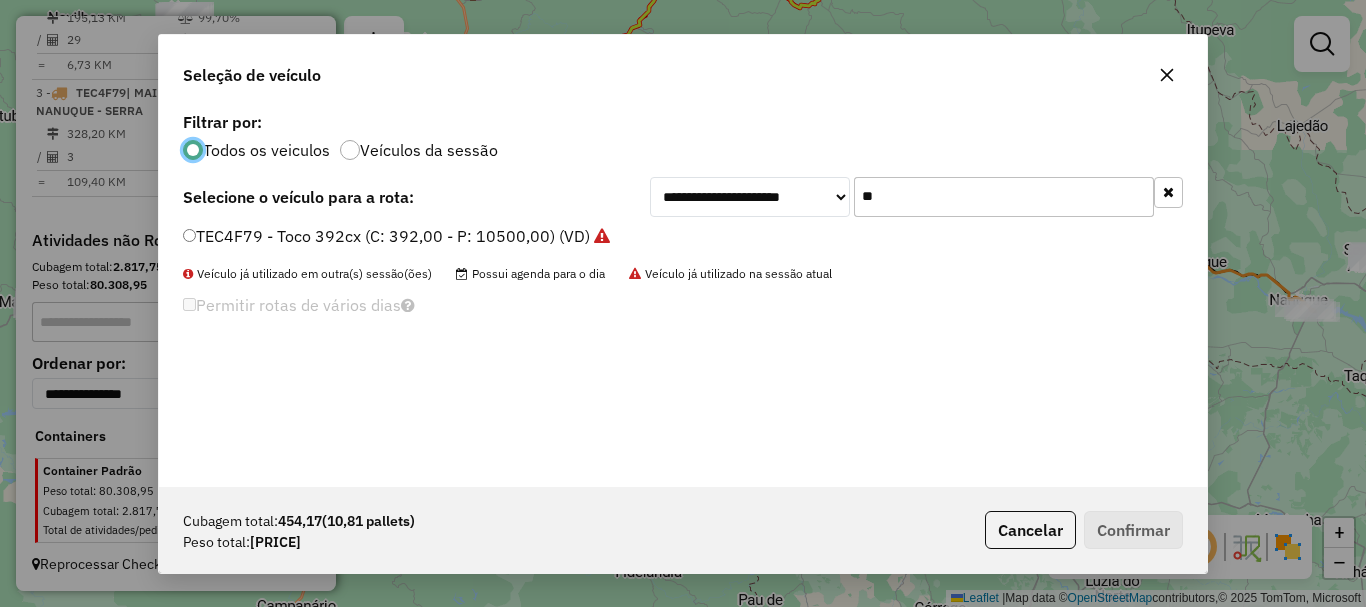 drag, startPoint x: 875, startPoint y: 189, endPoint x: 733, endPoint y: 207, distance: 143.13629 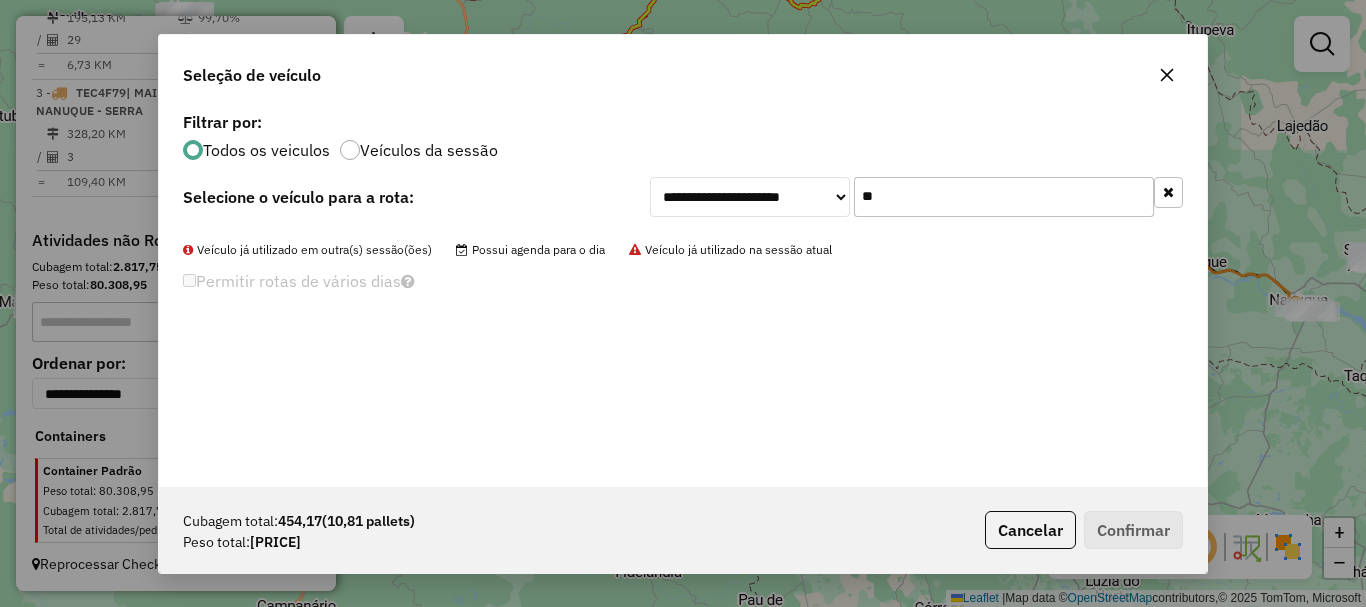 type on "*" 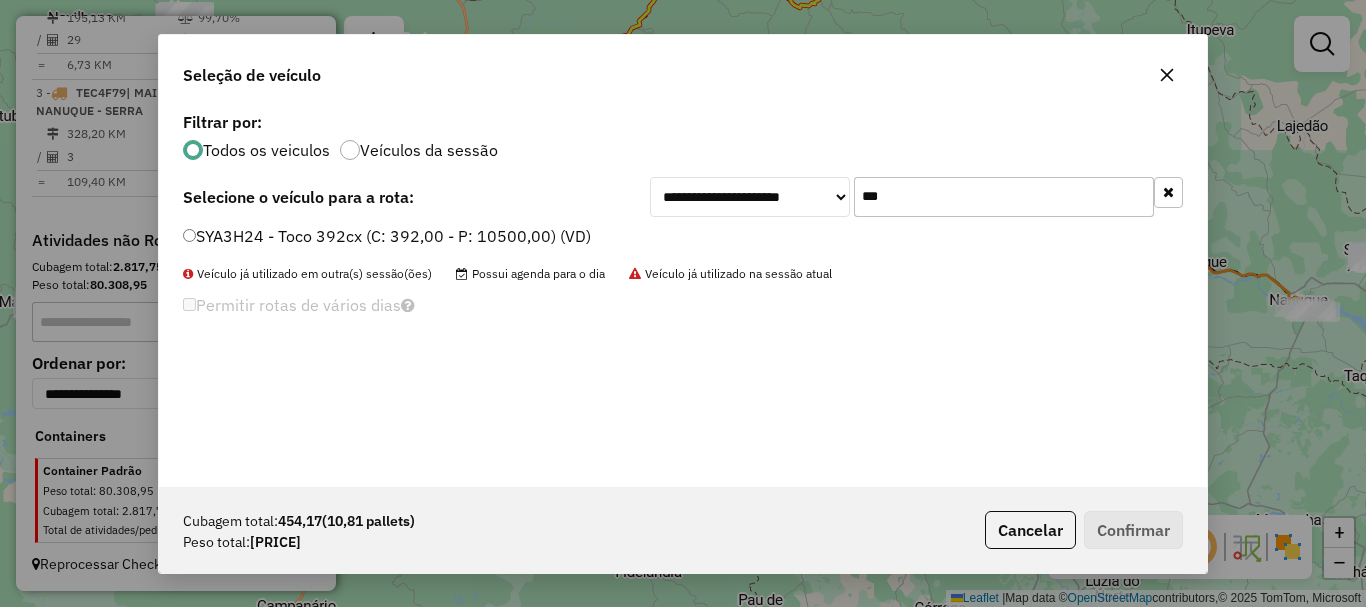 type on "***" 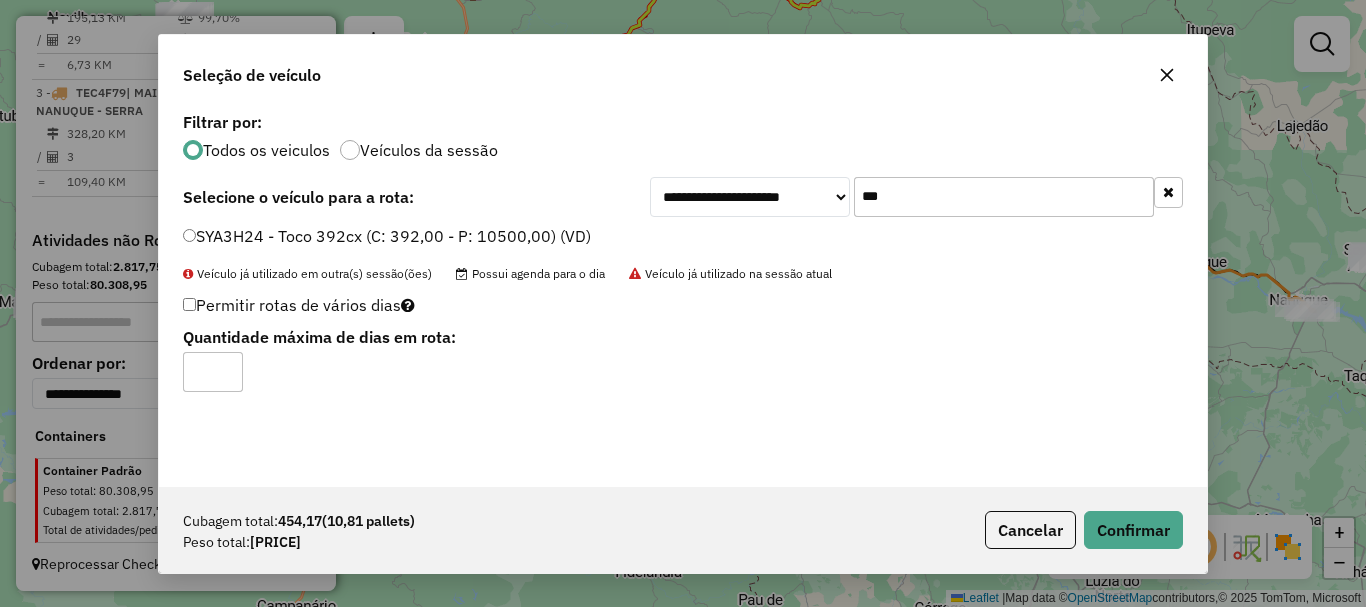 type on "*" 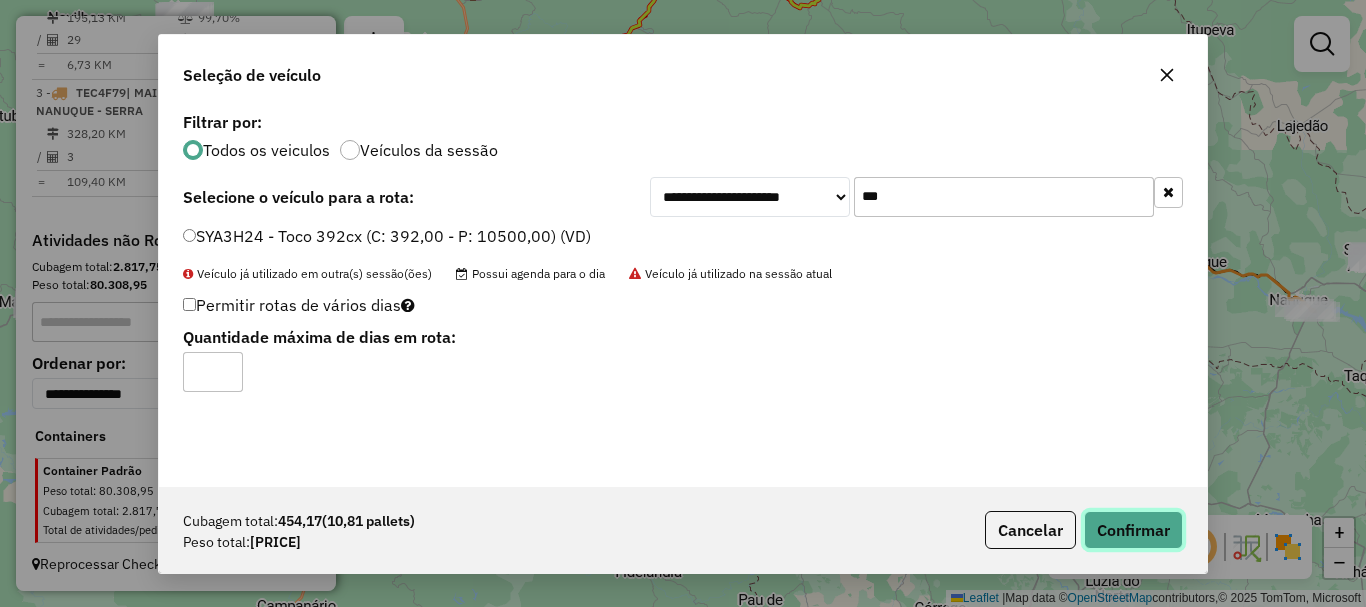 click on "Confirmar" 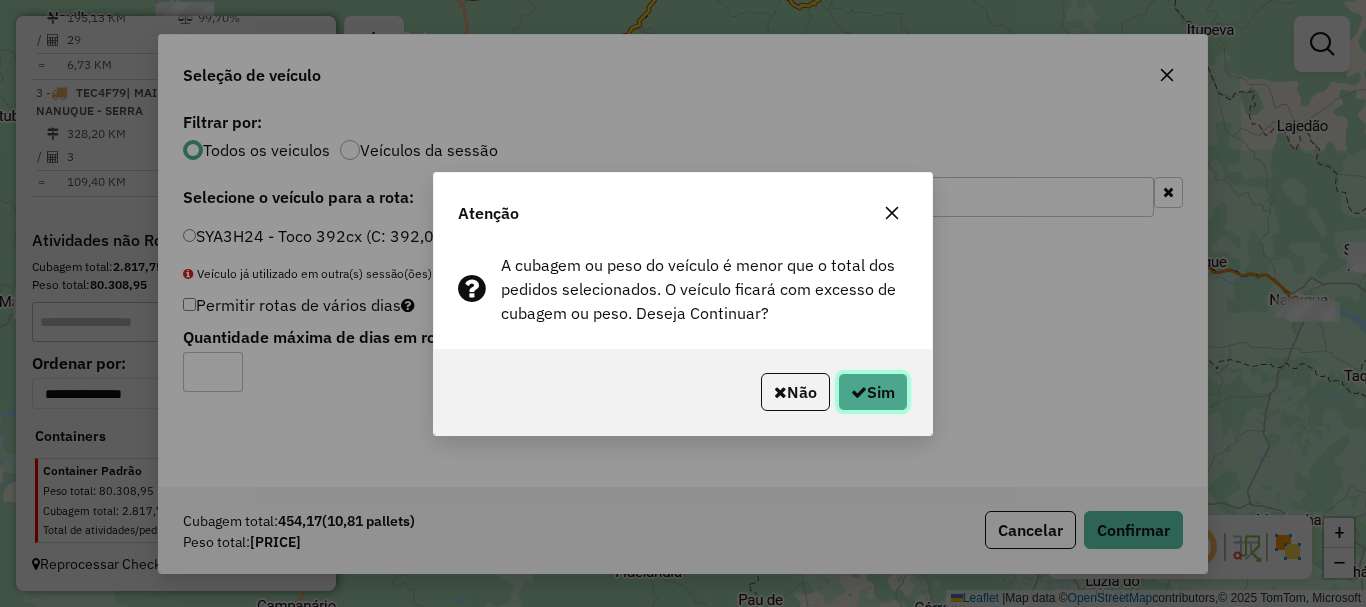 click on "Sim" 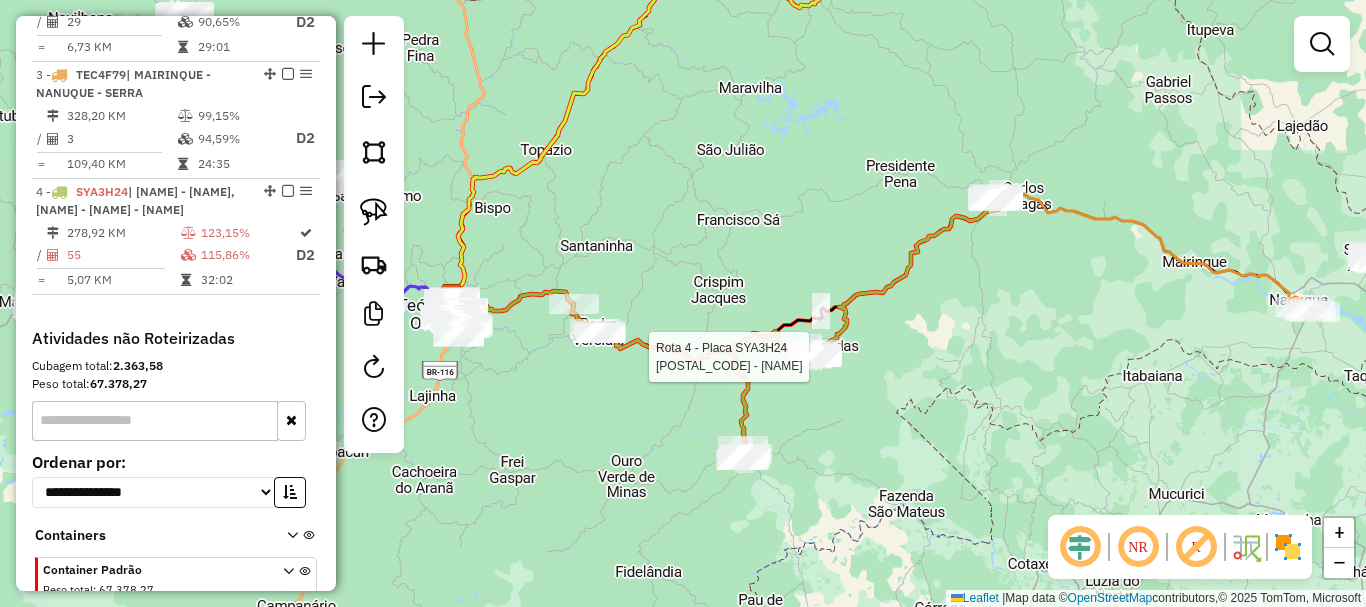 select on "*********" 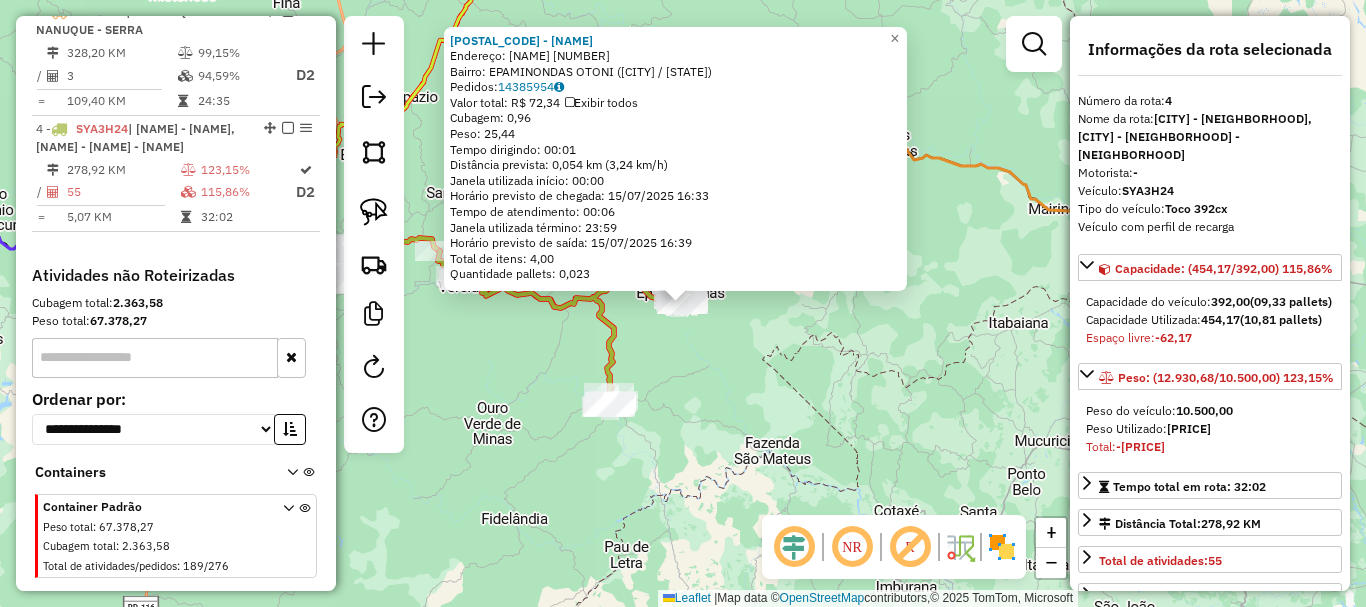 scroll, scrollTop: 1113, scrollLeft: 0, axis: vertical 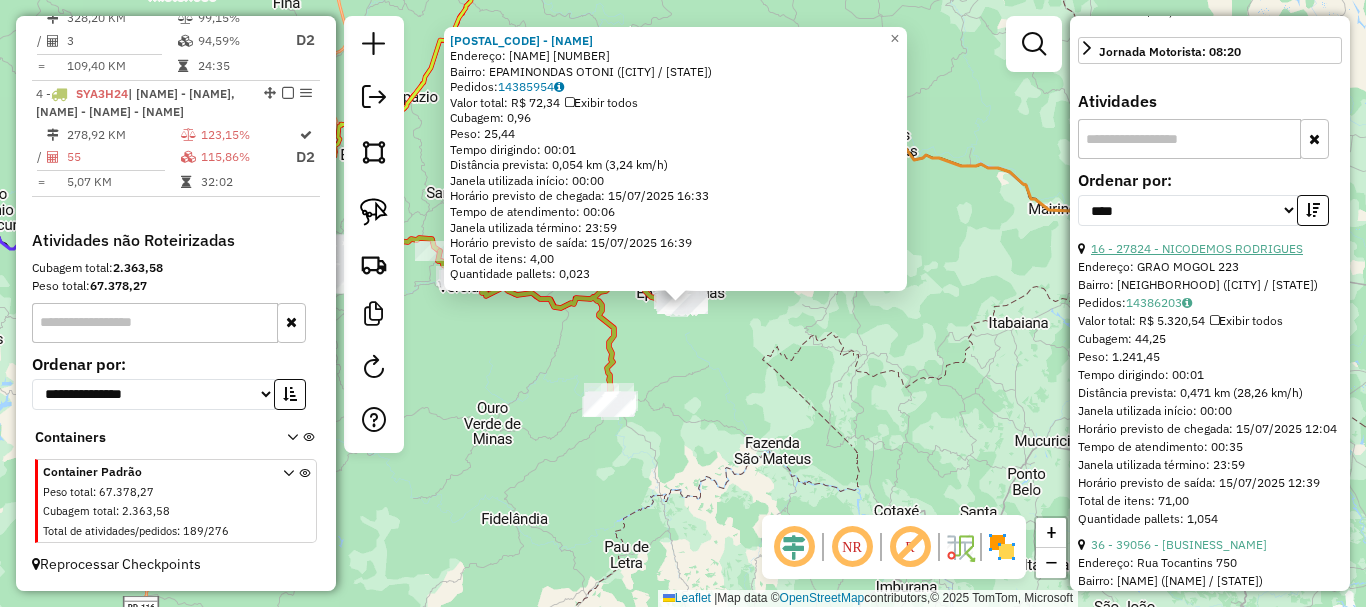 click on "16 - 27824 - NICODEMOS RODRIGUES" at bounding box center [1197, 248] 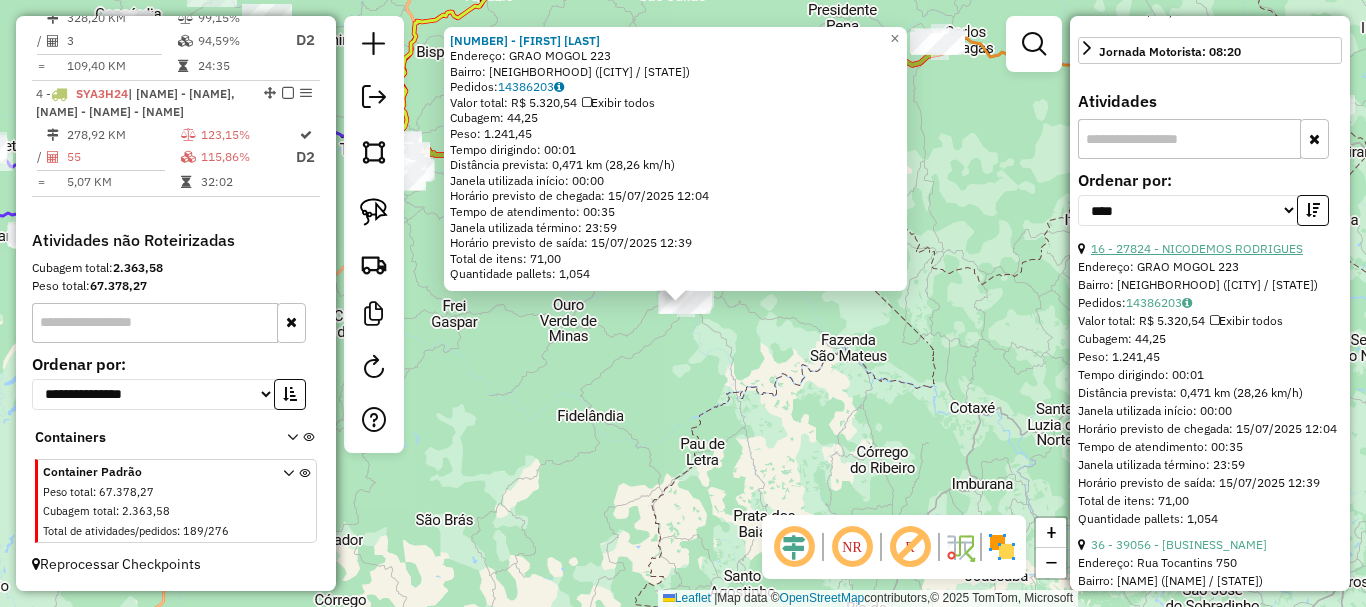 click on "16 - 27824 - NICODEMOS RODRIGUES" at bounding box center [1197, 248] 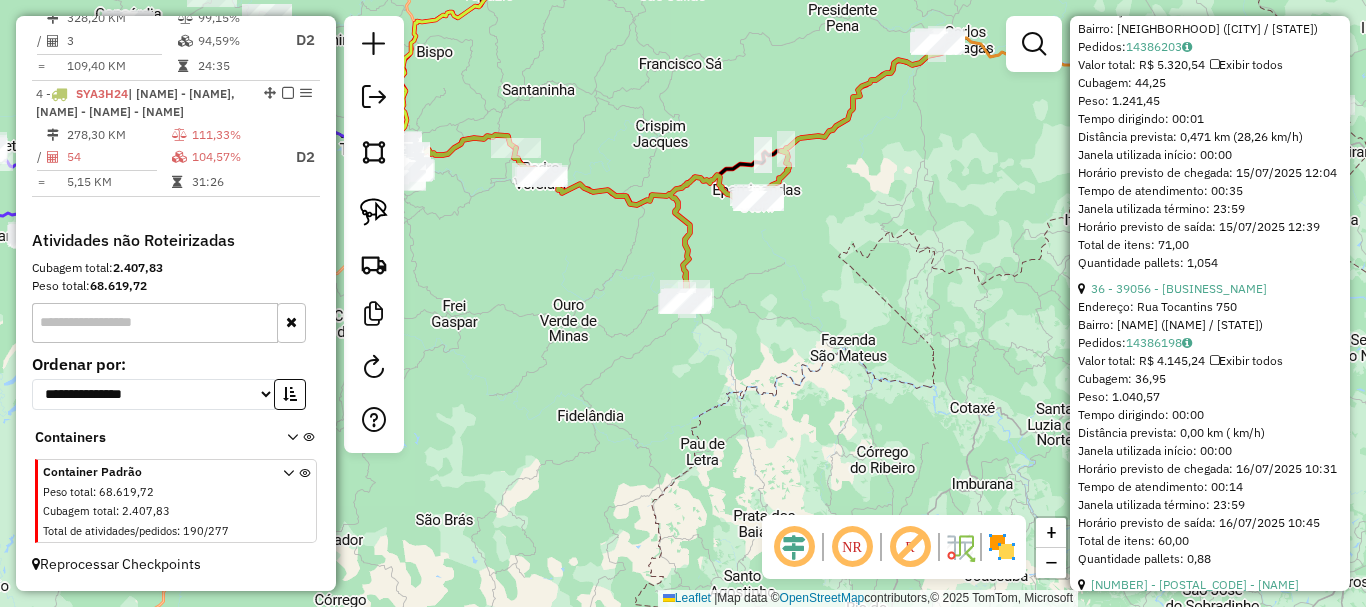 scroll, scrollTop: 1200, scrollLeft: 0, axis: vertical 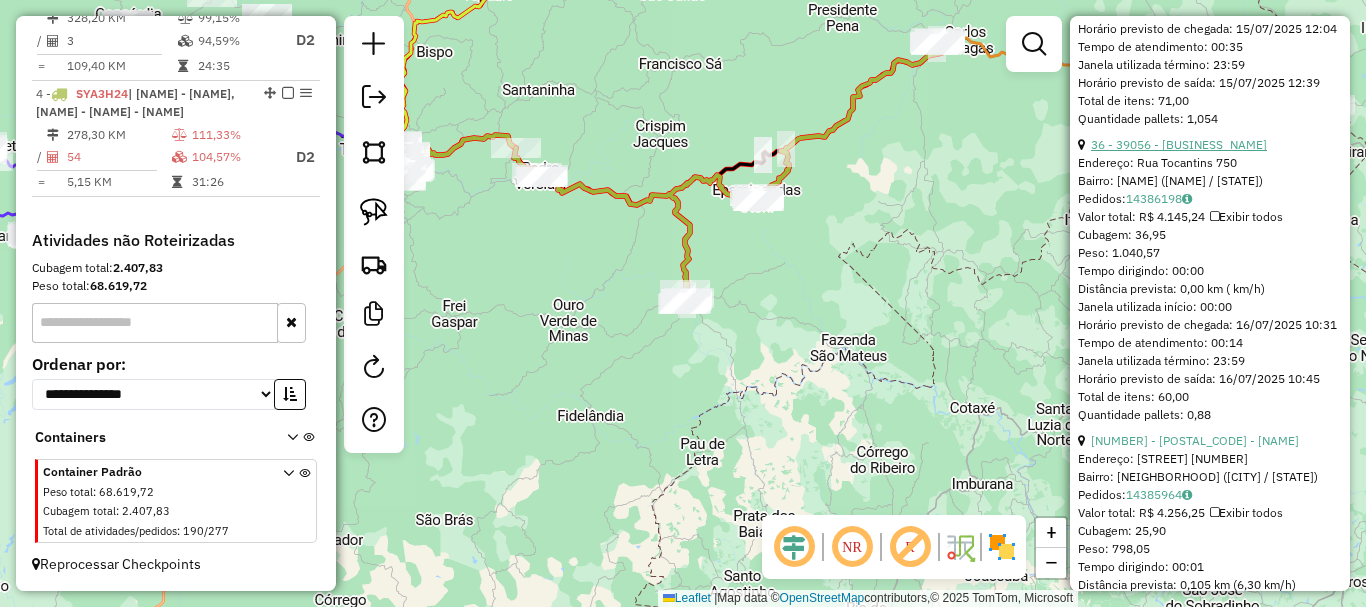 click on "36 - 39056 - [BUSINESS_NAME]" at bounding box center (1179, 144) 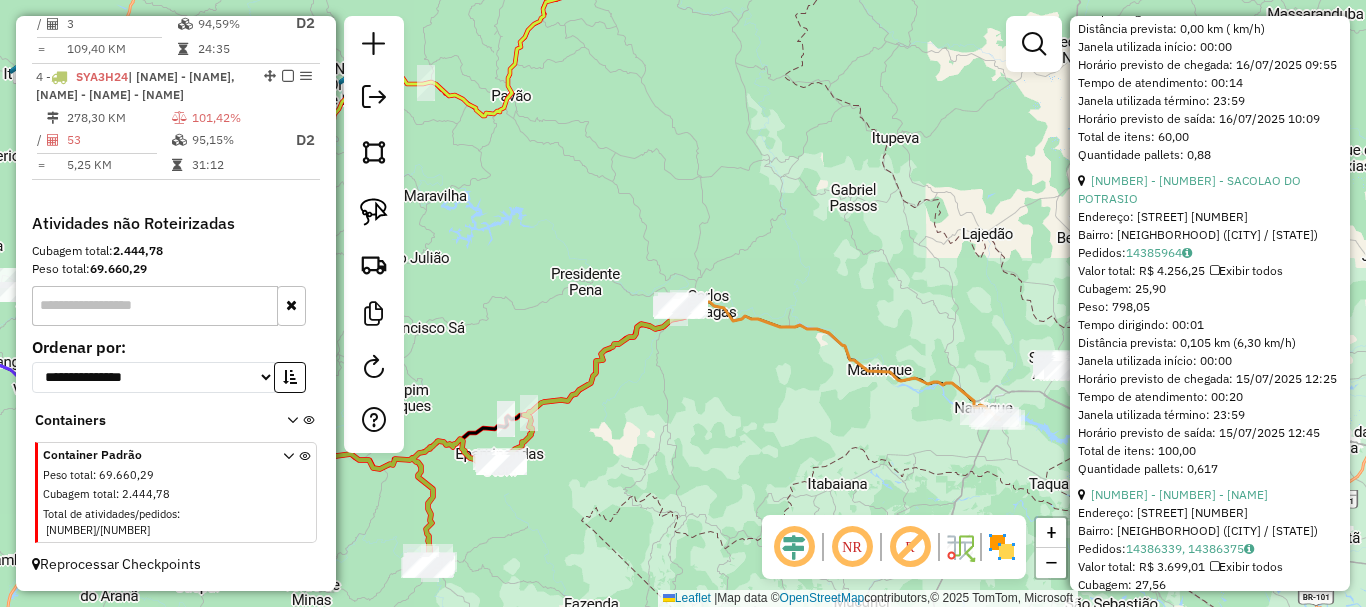scroll, scrollTop: 868, scrollLeft: 0, axis: vertical 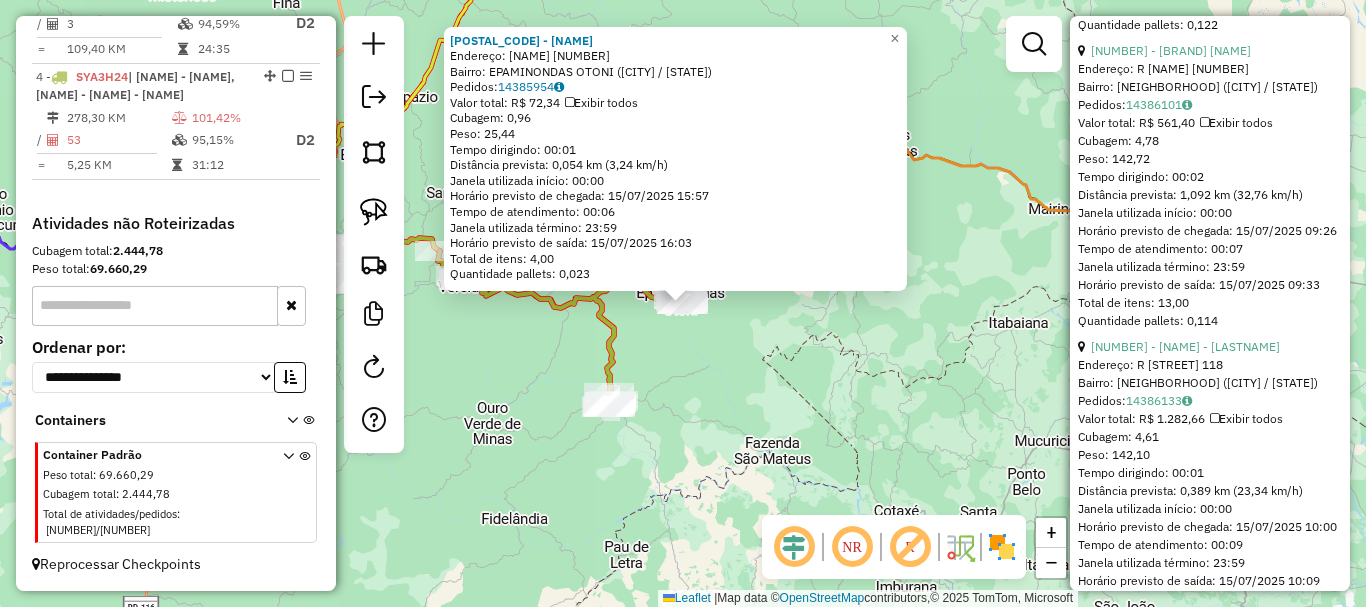 click on "[NUMBER] - [BRAND] [NAME]" at bounding box center [1171, -560] 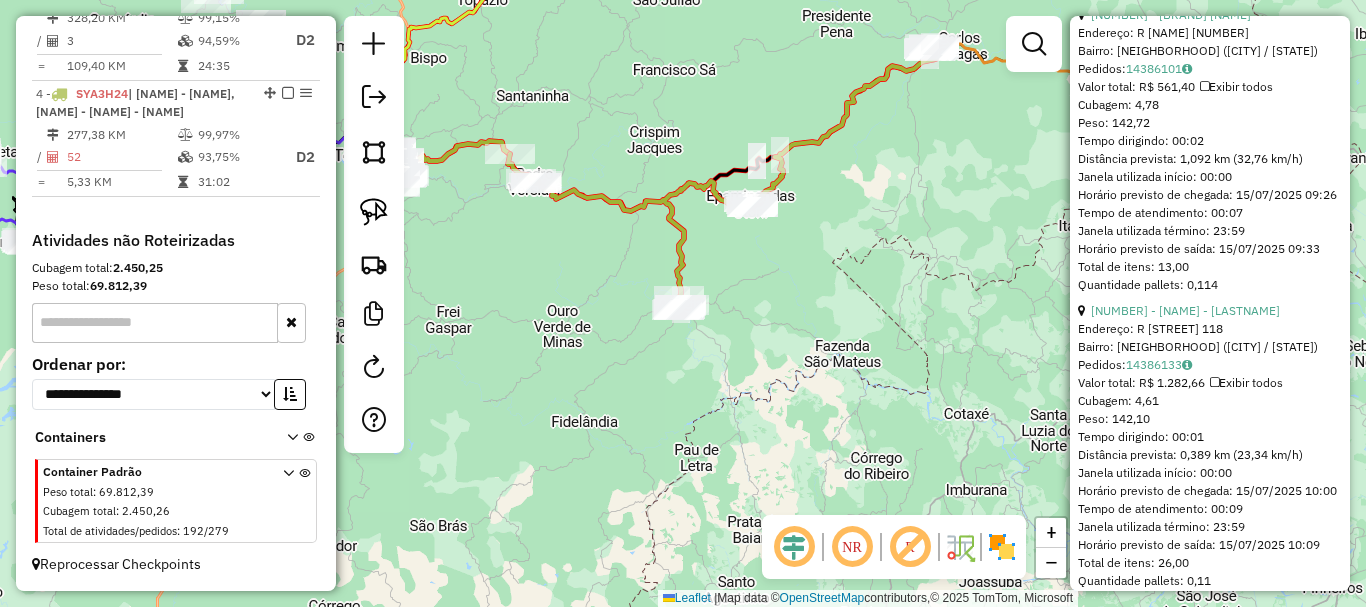 scroll, scrollTop: 1032, scrollLeft: 0, axis: vertical 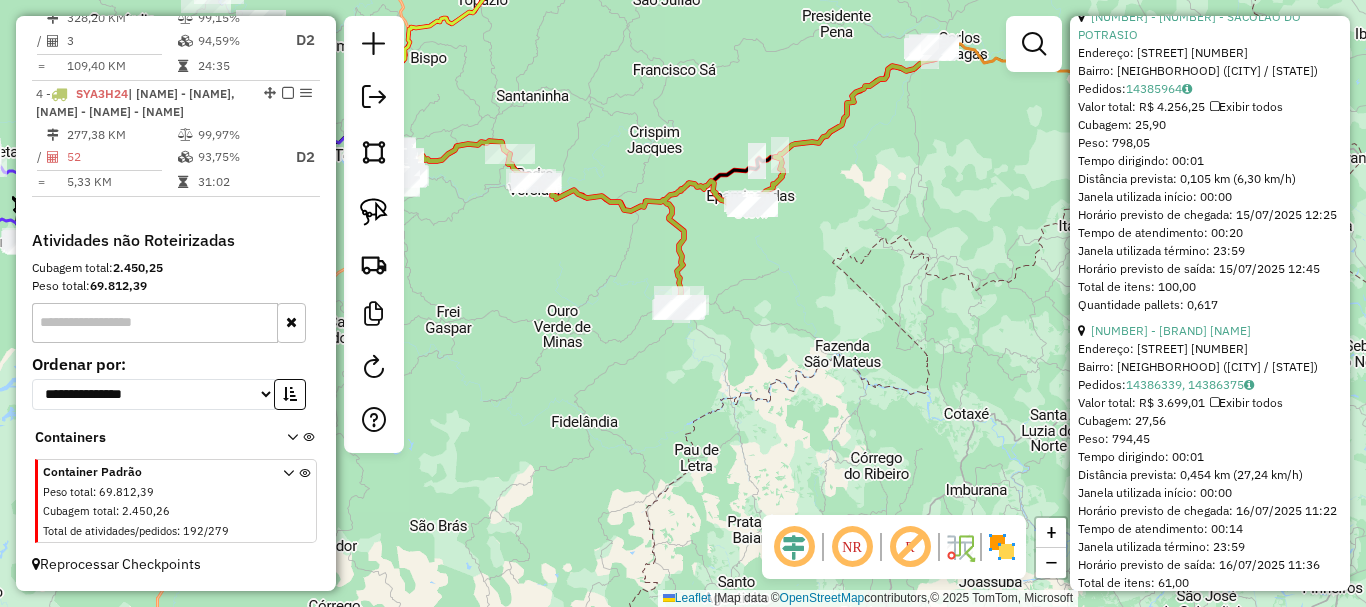 click on "Janela de atendimento Grade de atendimento Capacidade Transportadoras Veículos Cliente Pedidos  Rotas Selecione os dias de semana para filtrar as janelas de atendimento  Seg   Ter   Qua   Qui   Sex   Sáb   Dom  Informe o período da janela de atendimento: De: Até:  Filtrar exatamente a janela do cliente  Considerar janela de atendimento padrão  Selecione os dias de semana para filtrar as grades de atendimento  Seg   Ter   Qua   Qui   Sex   Sáb   Dom   Considerar clientes sem dia de atendimento cadastrado  Clientes fora do dia de atendimento selecionado Filtrar as atividades entre os valores definidos abaixo:  Peso mínimo:   Peso máximo:   Cubagem mínima:   Cubagem máxima:   De:   Até:  Filtrar as atividades entre o tempo de atendimento definido abaixo:  De:   Até:   Considerar capacidade total dos clientes não roteirizados Transportadora: Selecione um ou mais itens Tipo de veículo: Selecione um ou mais itens Veículo: Selecione um ou mais itens Motorista: Selecione um ou mais itens Nome: Rótulo:" 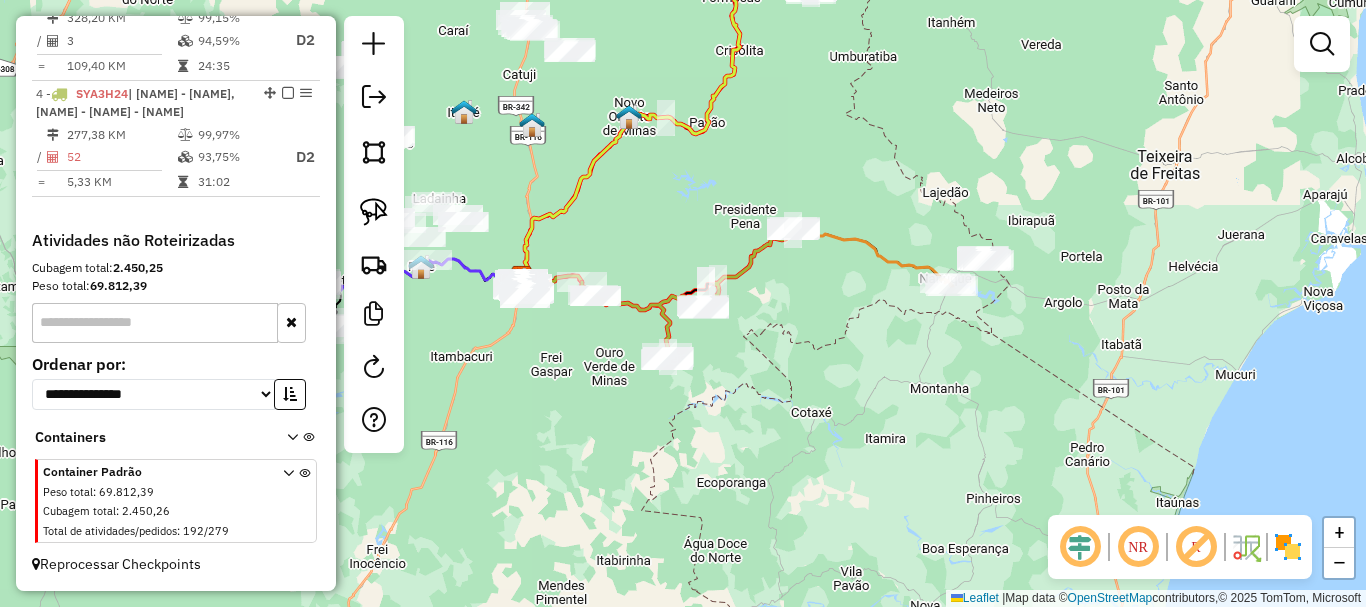 click on "Janela de atendimento Grade de atendimento Capacidade Transportadoras Veículos Cliente Pedidos  Rotas Selecione os dias de semana para filtrar as janelas de atendimento  Seg   Ter   Qua   Qui   Sex   Sáb   Dom  Informe o período da janela de atendimento: De: Até:  Filtrar exatamente a janela do cliente  Considerar janela de atendimento padrão  Selecione os dias de semana para filtrar as grades de atendimento  Seg   Ter   Qua   Qui   Sex   Sáb   Dom   Considerar clientes sem dia de atendimento cadastrado  Clientes fora do dia de atendimento selecionado Filtrar as atividades entre os valores definidos abaixo:  Peso mínimo:   Peso máximo:   Cubagem mínima:   Cubagem máxima:   De:   Até:  Filtrar as atividades entre o tempo de atendimento definido abaixo:  De:   Até:   Considerar capacidade total dos clientes não roteirizados Transportadora: Selecione um ou mais itens Tipo de veículo: Selecione um ou mais itens Veículo: Selecione um ou mais itens Motorista: Selecione um ou mais itens Nome: Rótulo:" 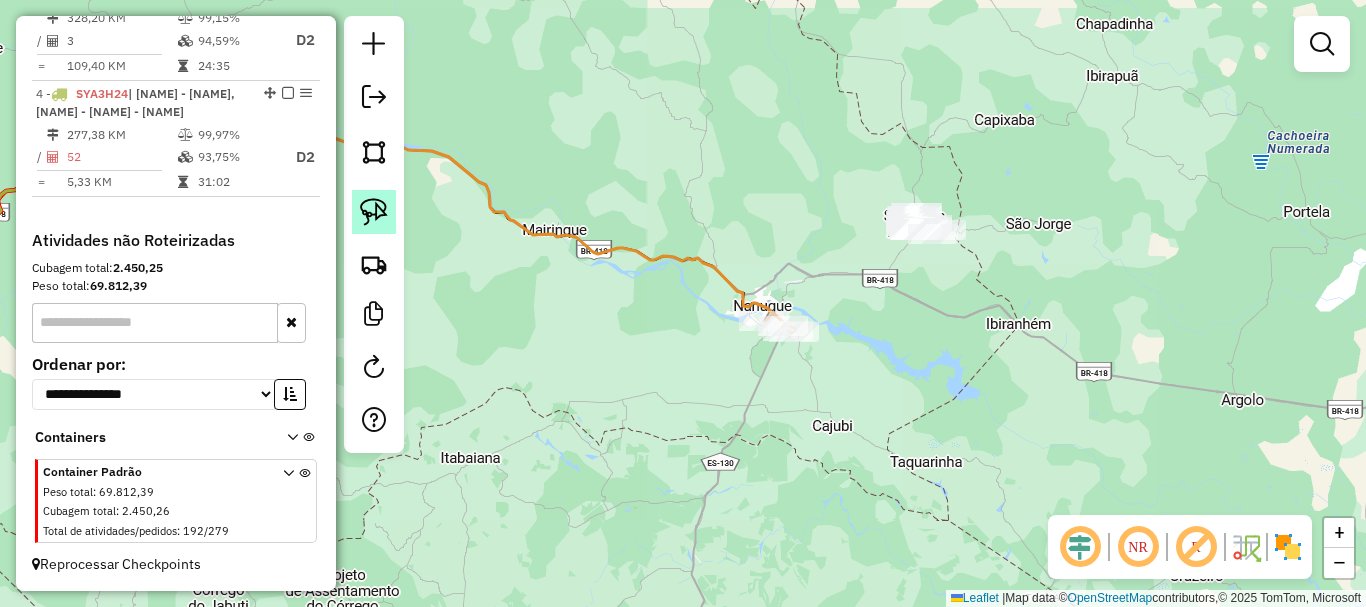 click 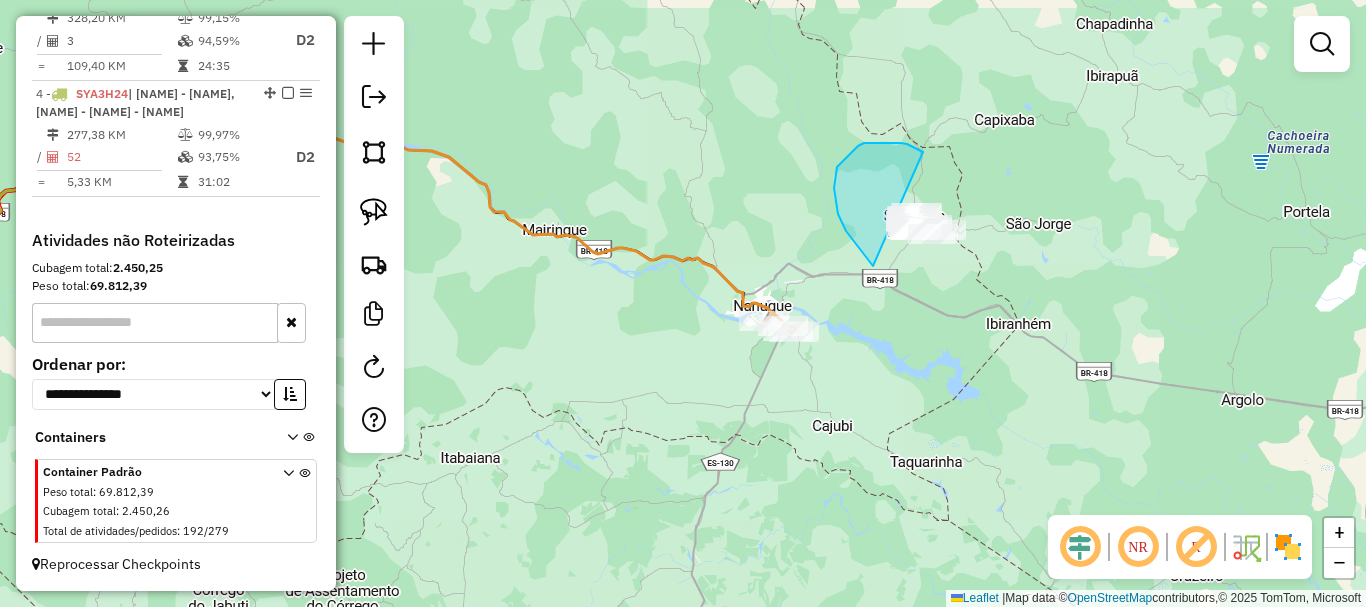 drag, startPoint x: 901, startPoint y: 143, endPoint x: 1042, endPoint y: 255, distance: 180.06943 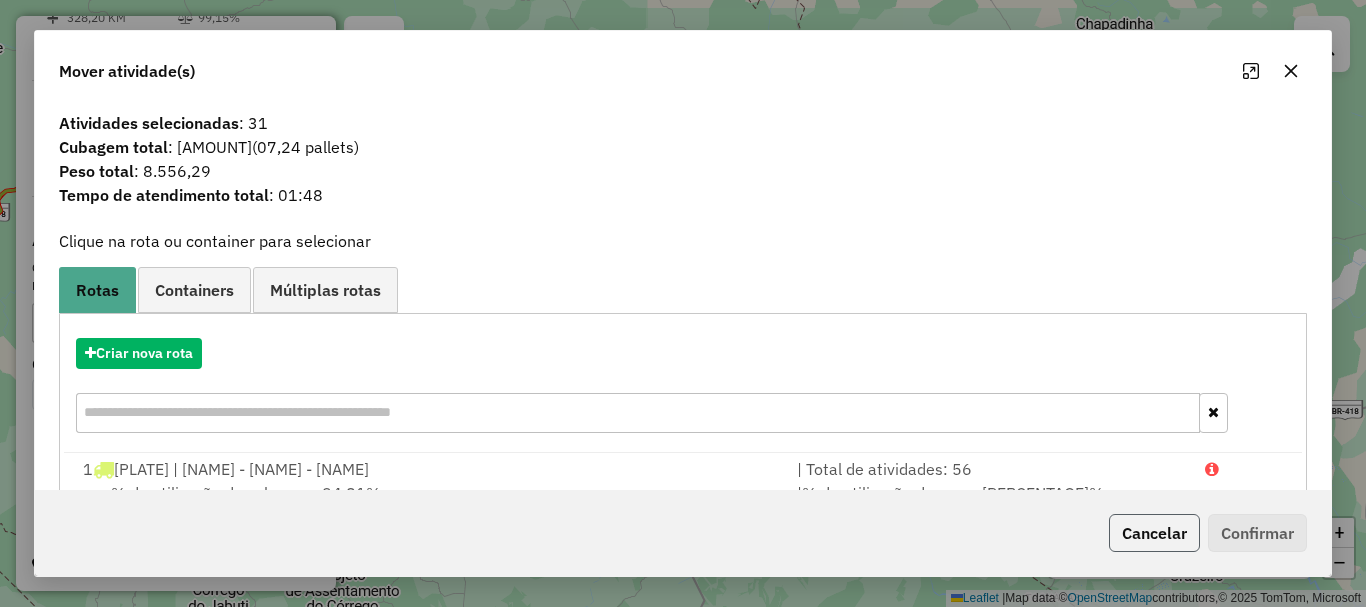 click on "Cancelar" 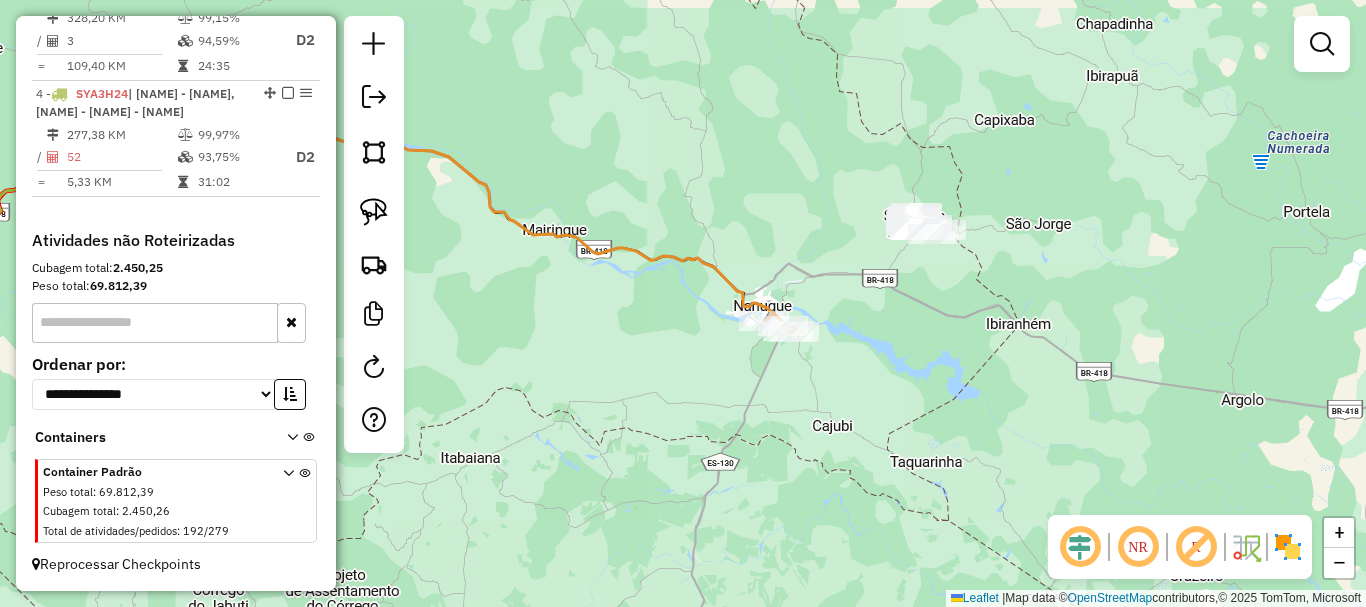 click on "Janela de atendimento Grade de atendimento Capacidade Transportadoras Veículos Cliente Pedidos  Rotas Selecione os dias de semana para filtrar as janelas de atendimento  Seg   Ter   Qua   Qui   Sex   Sáb   Dom  Informe o período da janela de atendimento: De: Até:  Filtrar exatamente a janela do cliente  Considerar janela de atendimento padrão  Selecione os dias de semana para filtrar as grades de atendimento  Seg   Ter   Qua   Qui   Sex   Sáb   Dom   Considerar clientes sem dia de atendimento cadastrado  Clientes fora do dia de atendimento selecionado Filtrar as atividades entre os valores definidos abaixo:  Peso mínimo:   Peso máximo:   Cubagem mínima:   Cubagem máxima:   De:   Até:  Filtrar as atividades entre o tempo de atendimento definido abaixo:  De:   Até:   Considerar capacidade total dos clientes não roteirizados Transportadora: Selecione um ou mais itens Tipo de veículo: Selecione um ou mais itens Veículo: Selecione um ou mais itens Motorista: Selecione um ou mais itens Nome: Rótulo:" 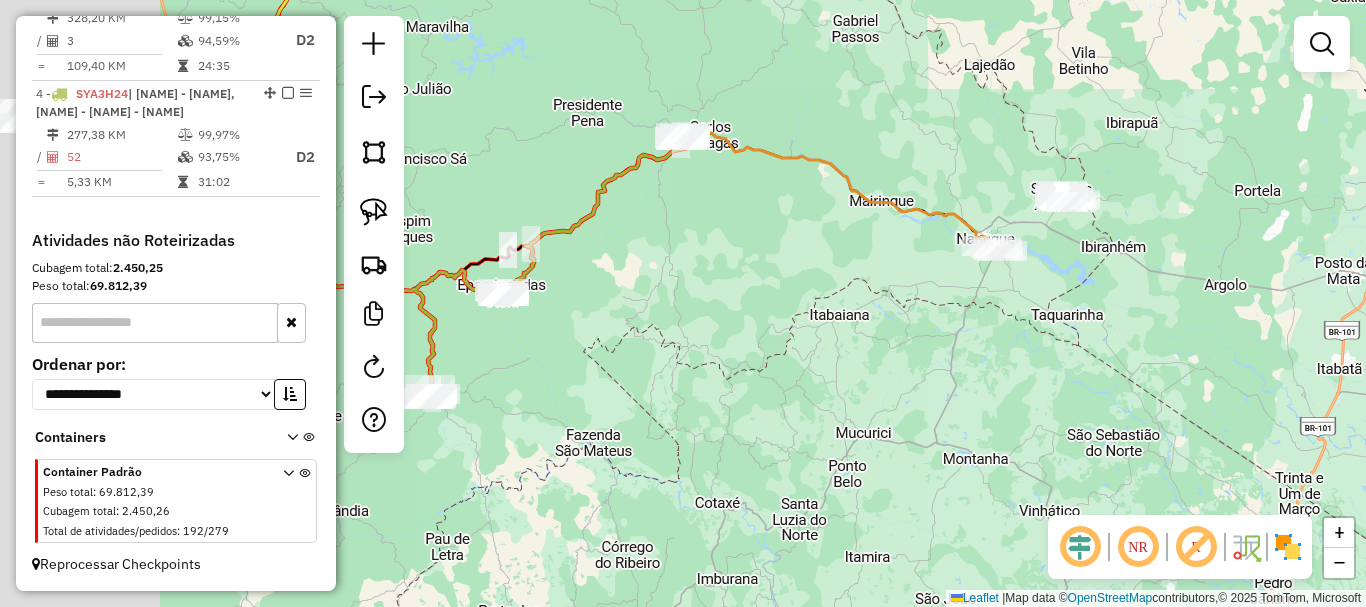 drag, startPoint x: 596, startPoint y: 308, endPoint x: 848, endPoint y: 305, distance: 252.01785 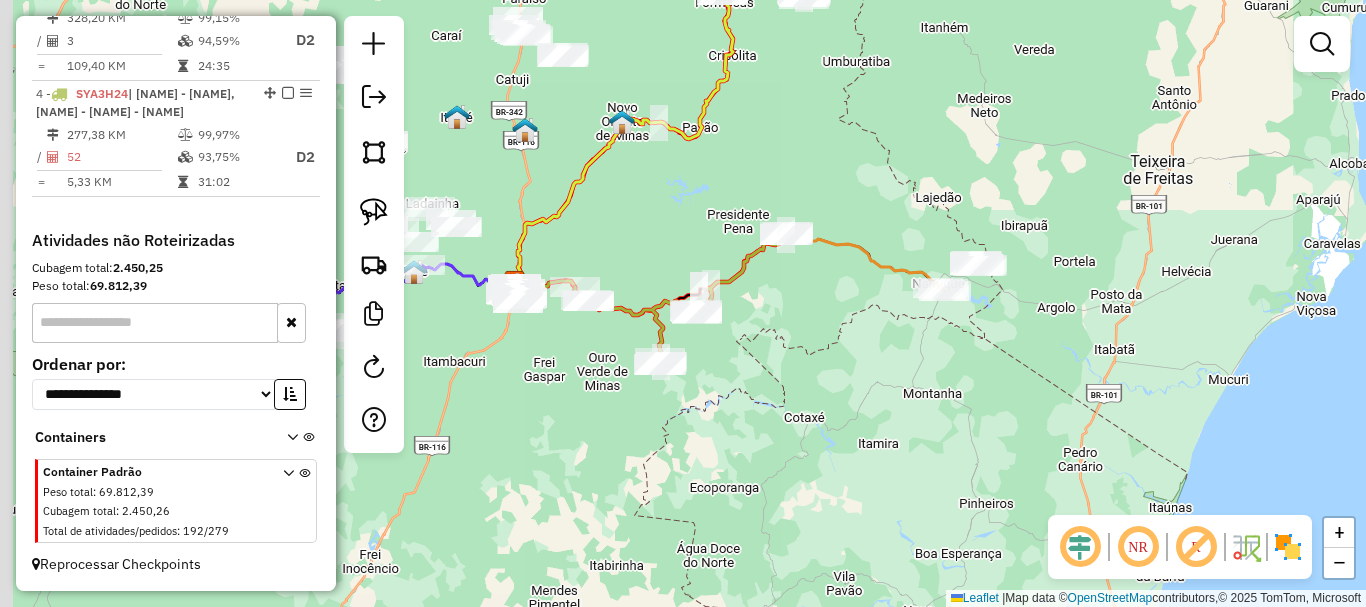drag, startPoint x: 656, startPoint y: 179, endPoint x: 708, endPoint y: 212, distance: 61.587337 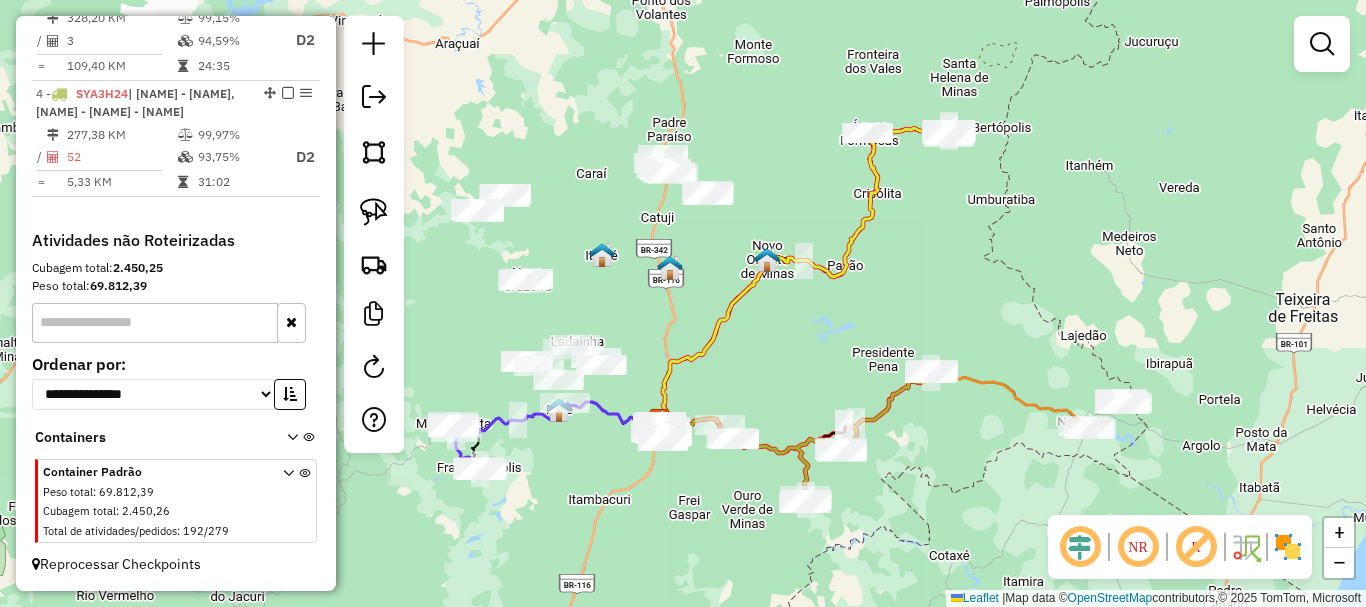 drag, startPoint x: 780, startPoint y: 170, endPoint x: 933, endPoint y: 315, distance: 210.79373 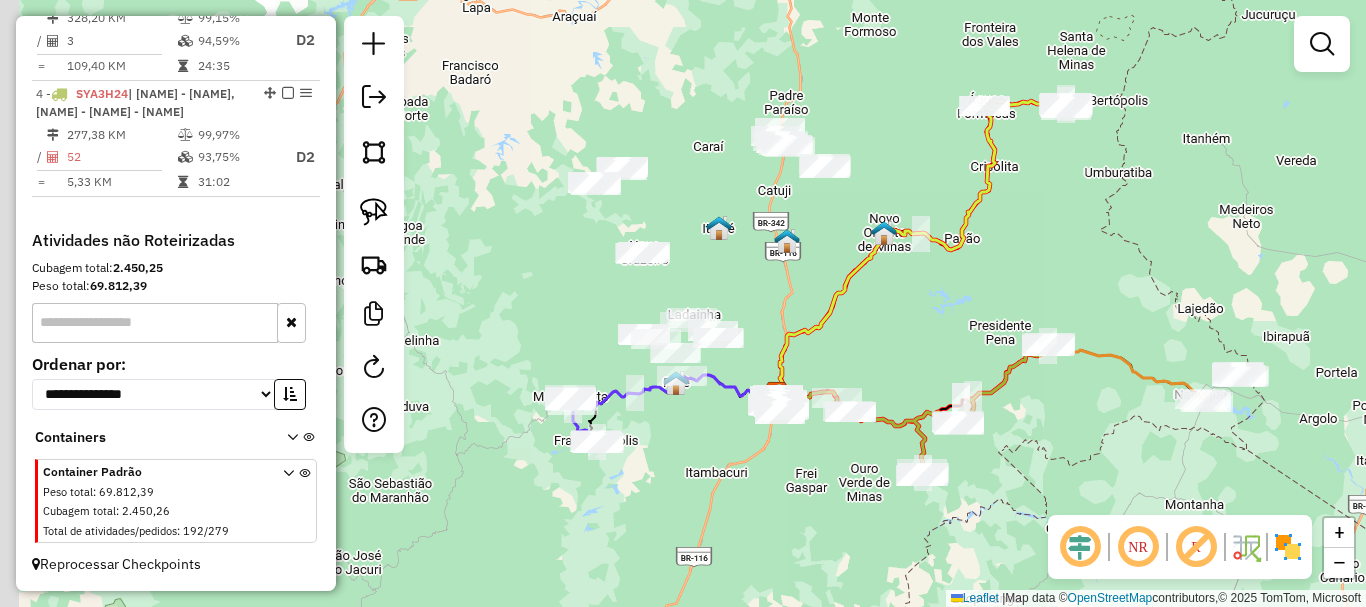 drag, startPoint x: 771, startPoint y: 239, endPoint x: 886, endPoint y: 206, distance: 119.64113 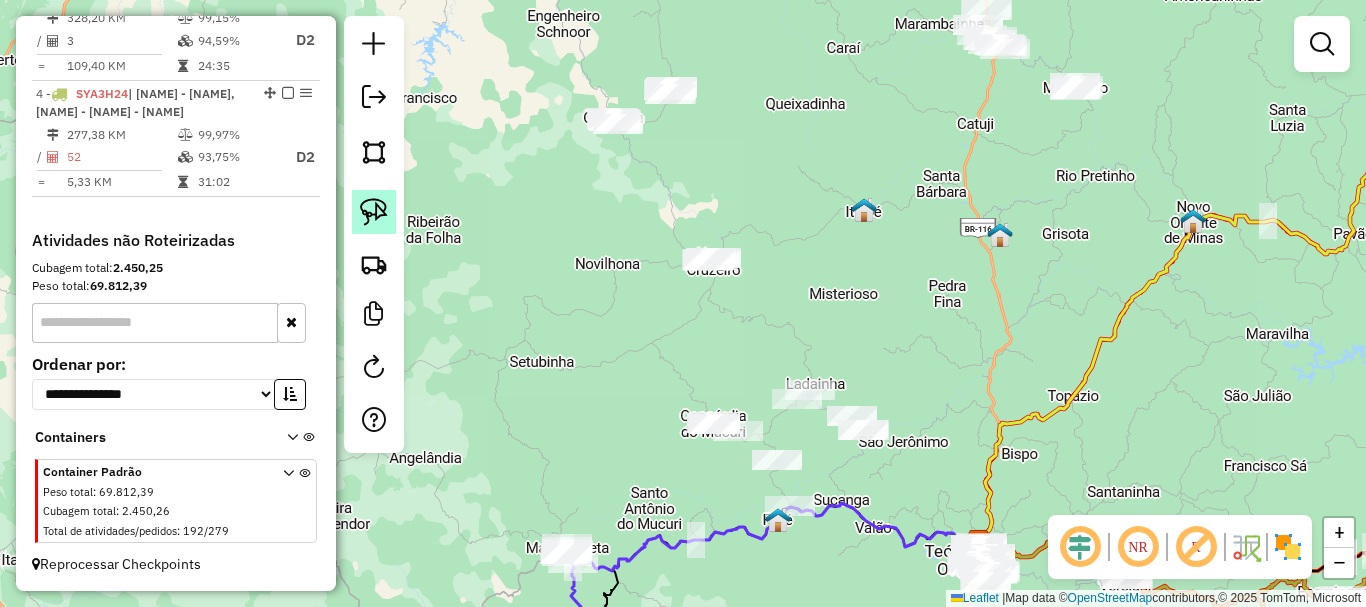 click 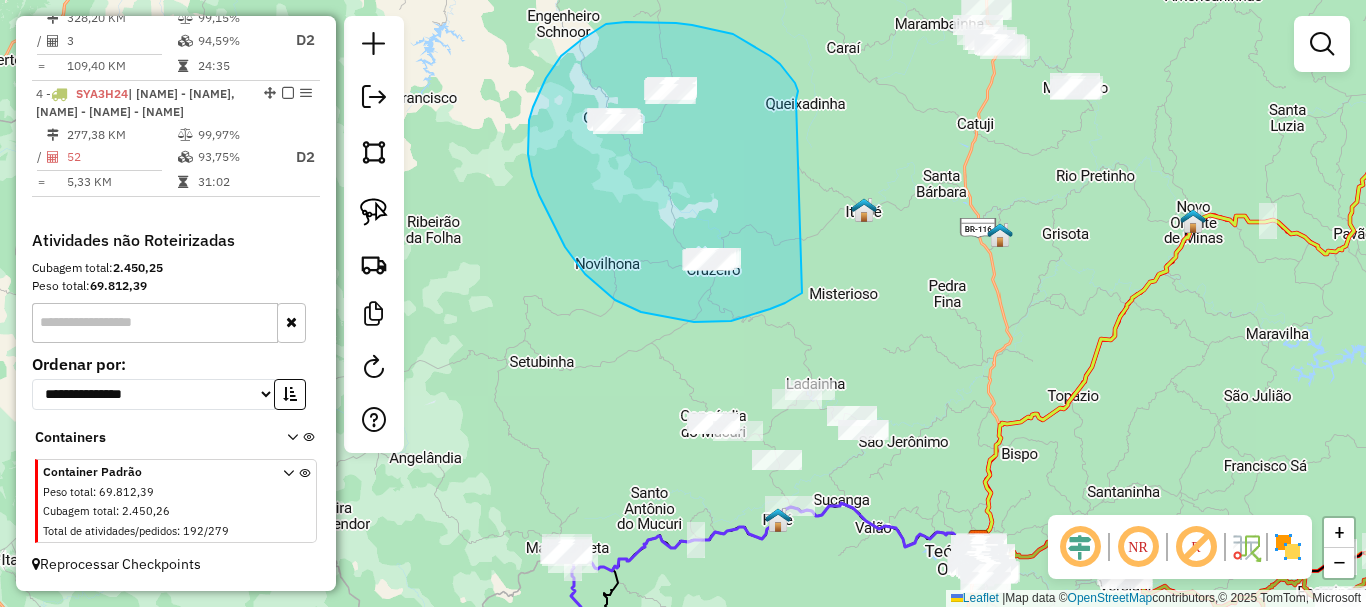 drag, startPoint x: 798, startPoint y: 95, endPoint x: 802, endPoint y: 293, distance: 198.0404 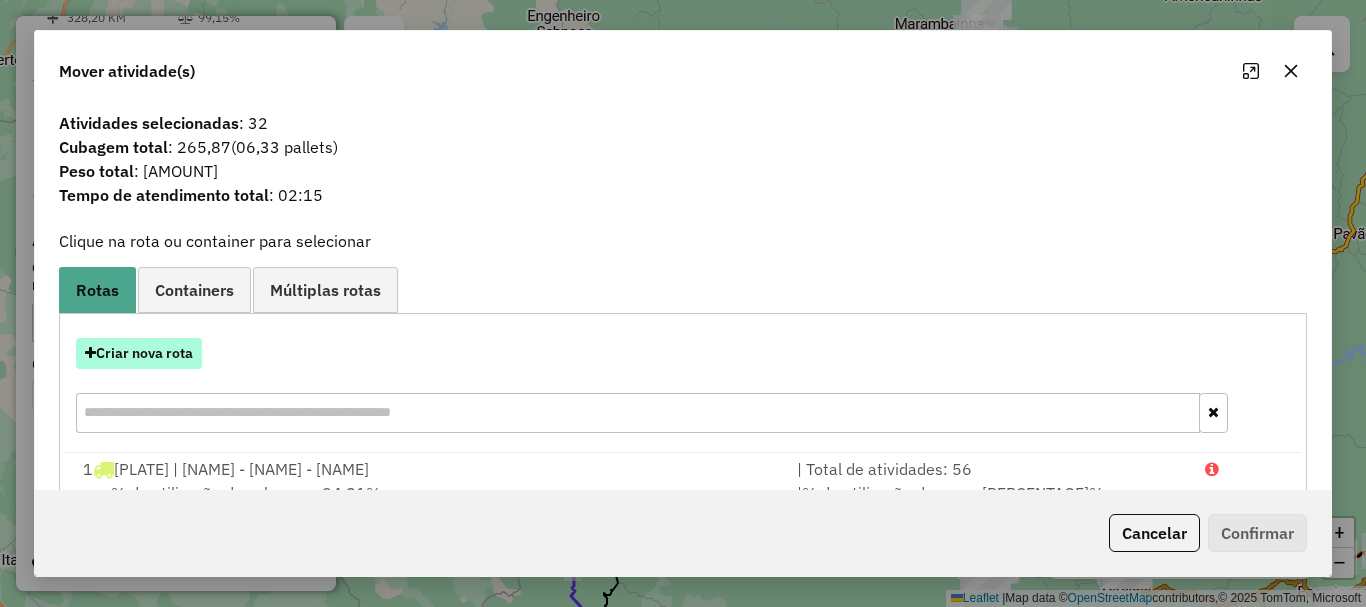 click on "Criar nova rota" at bounding box center [139, 353] 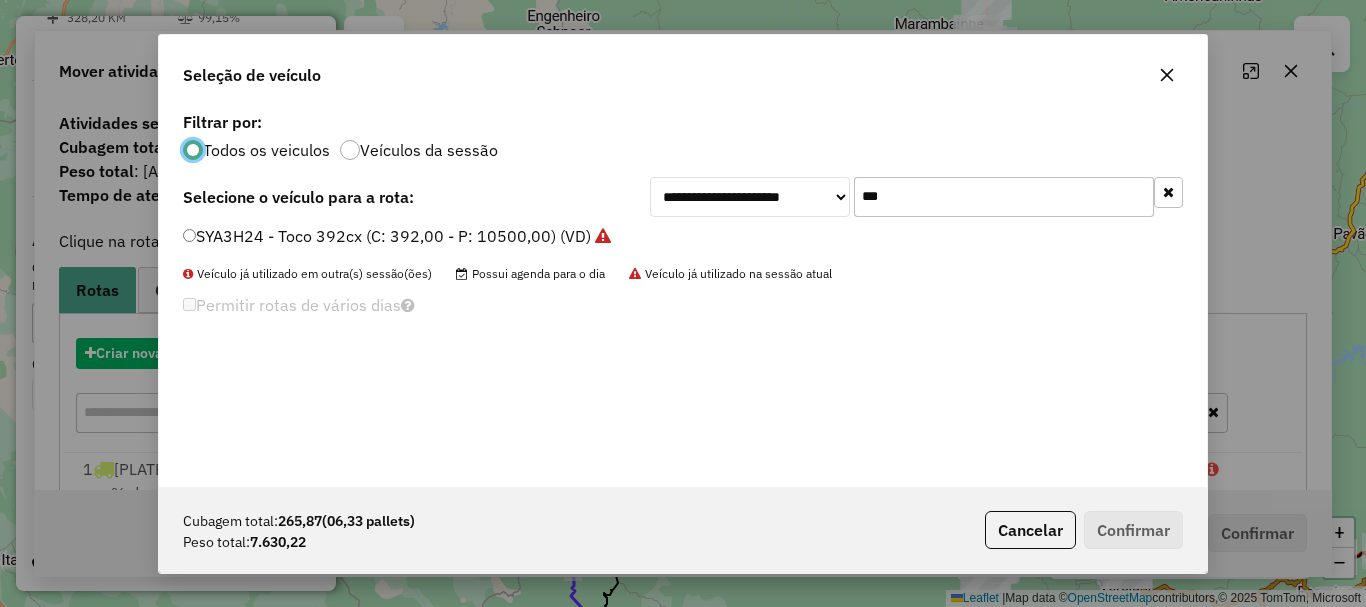 scroll, scrollTop: 11, scrollLeft: 6, axis: both 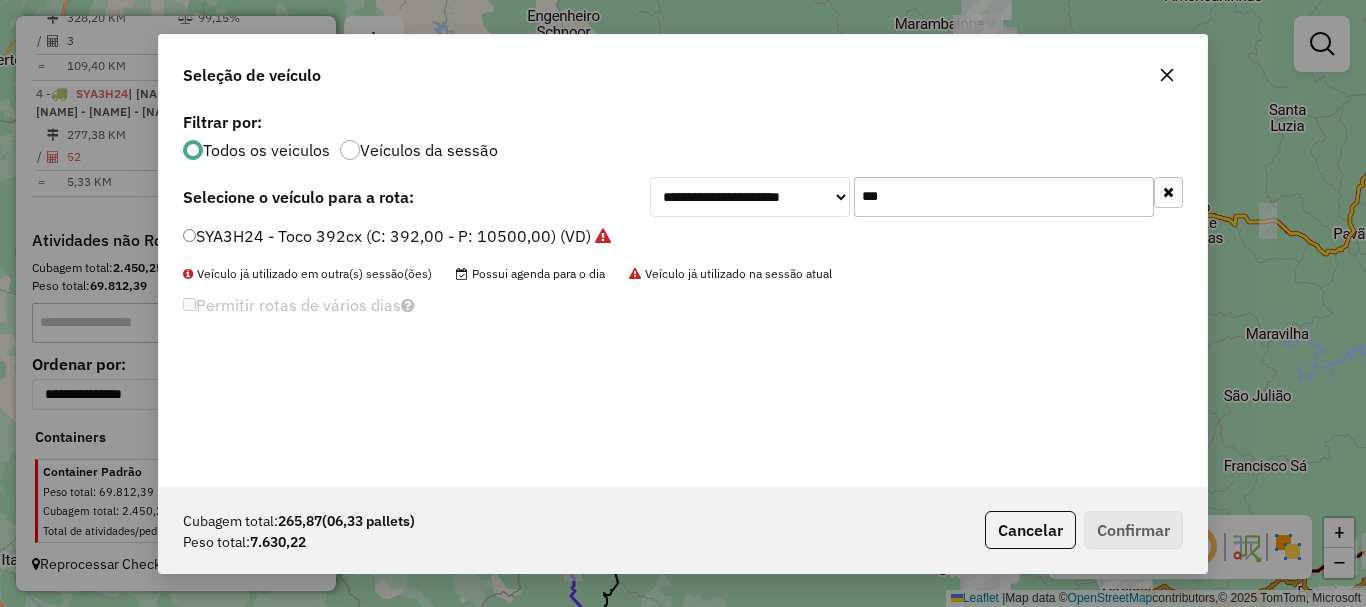 drag, startPoint x: 756, startPoint y: 173, endPoint x: 698, endPoint y: 166, distance: 58.420887 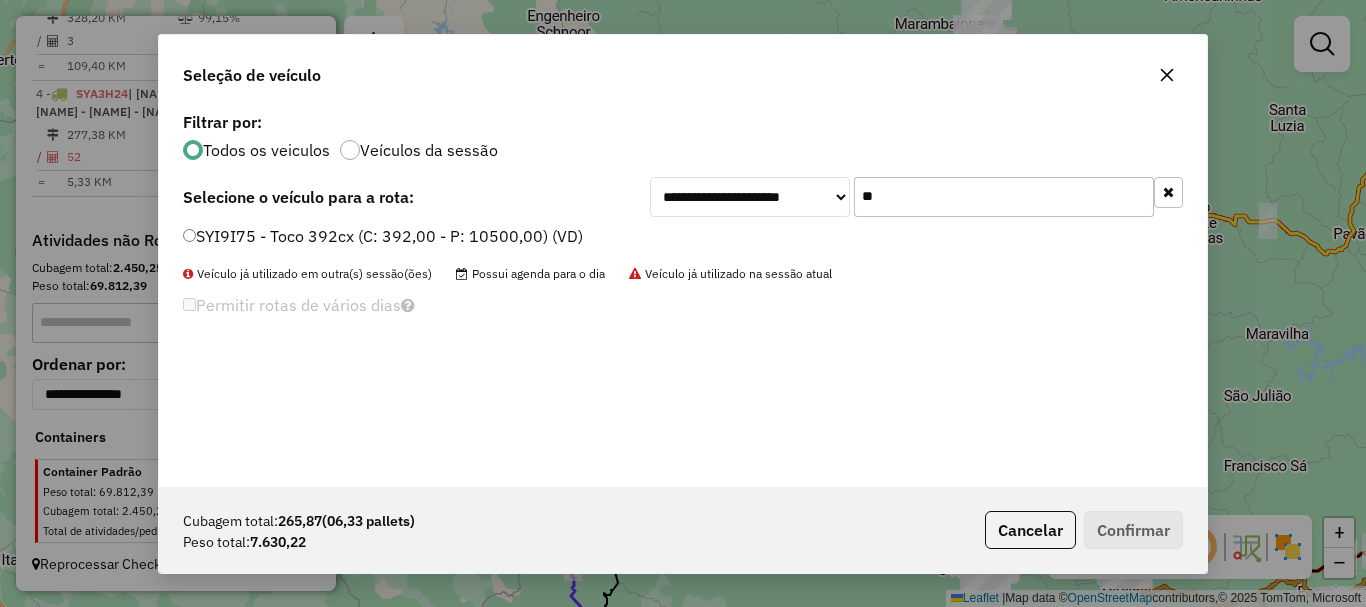 type on "**" 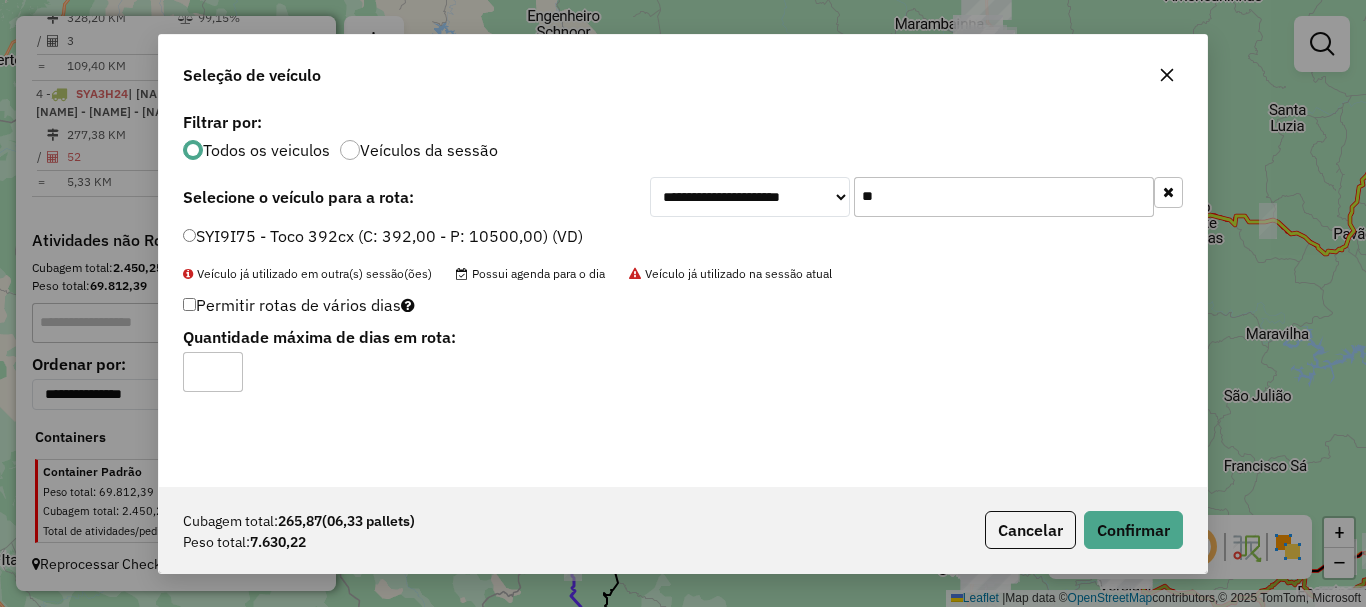 type on "*" 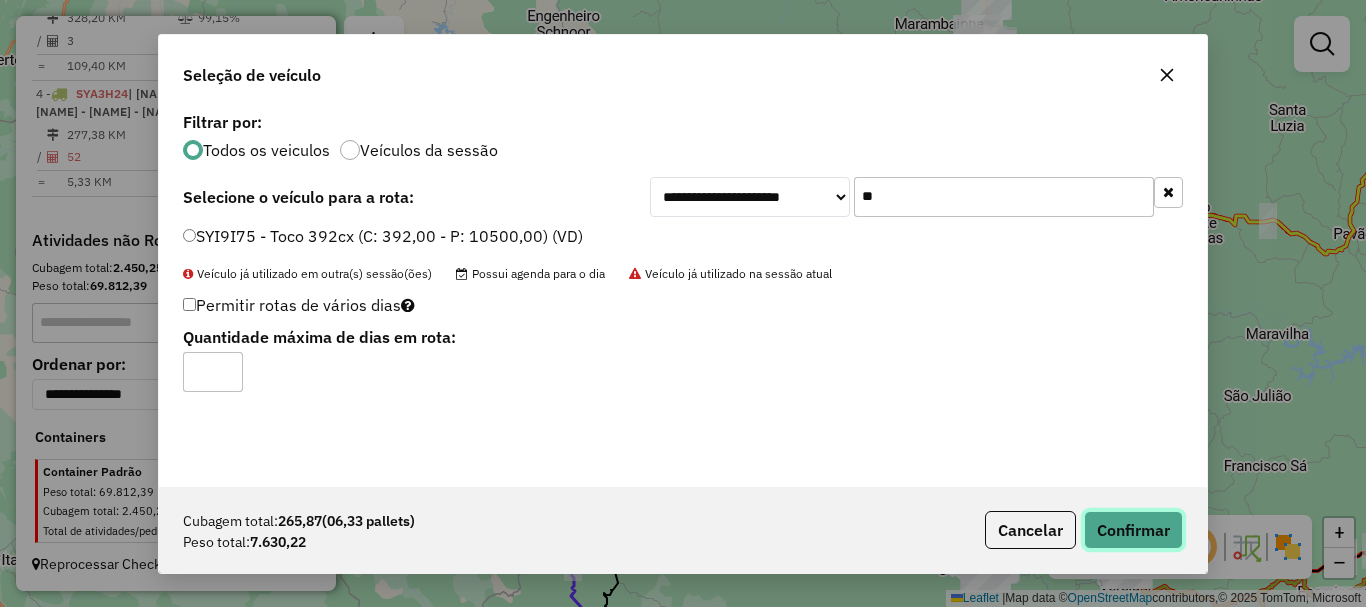 click on "Confirmar" 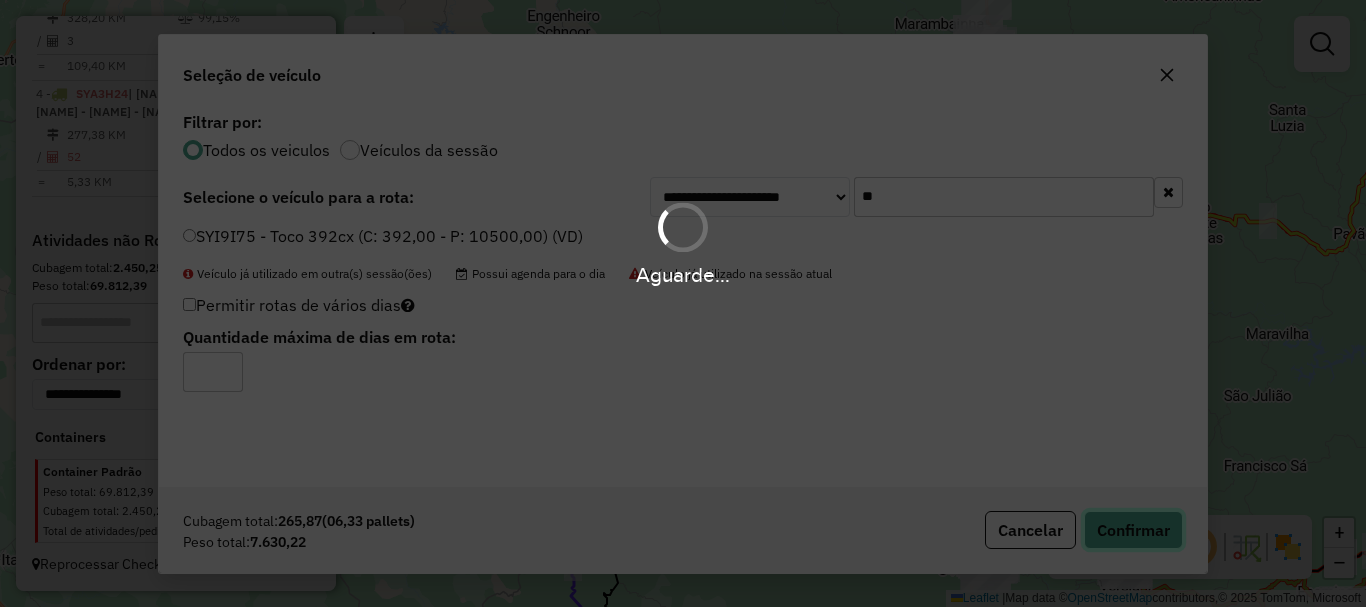 type 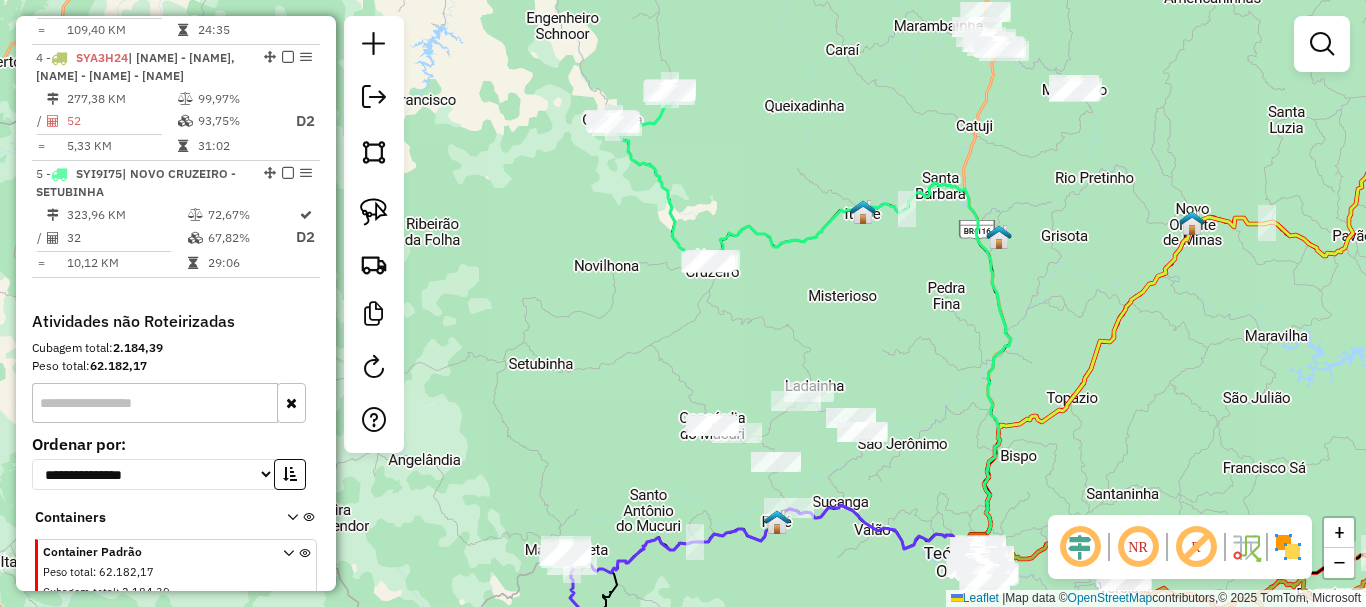 drag, startPoint x: 1037, startPoint y: 131, endPoint x: 933, endPoint y: 278, distance: 180.06943 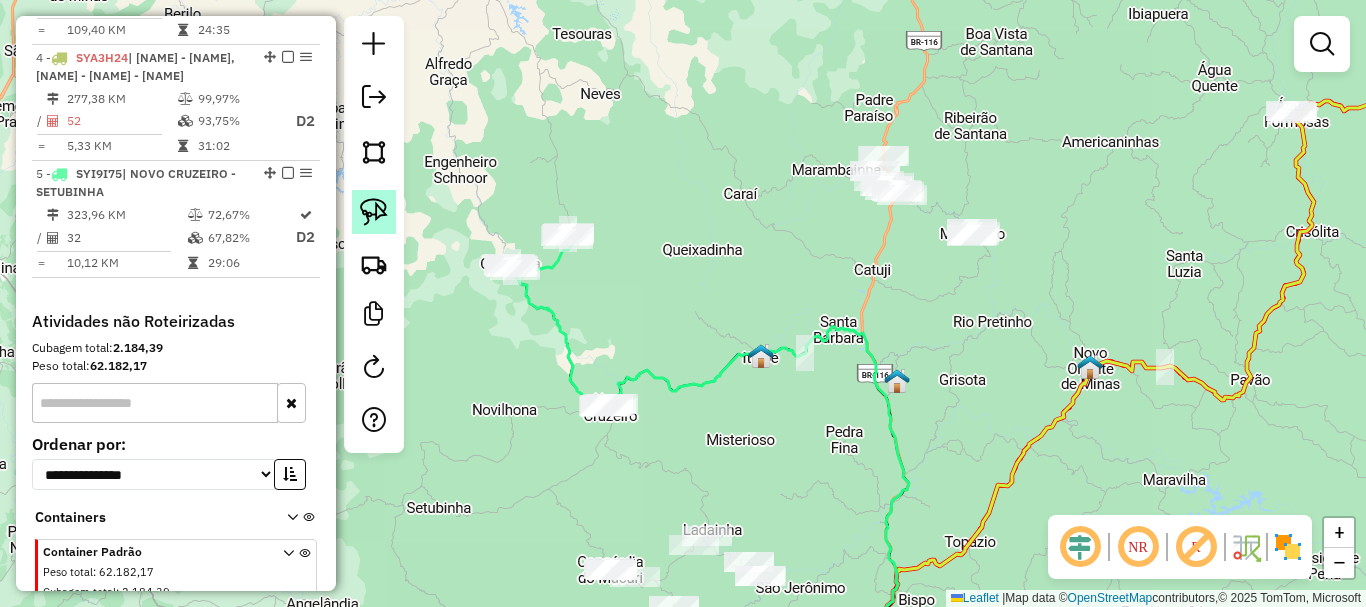 click 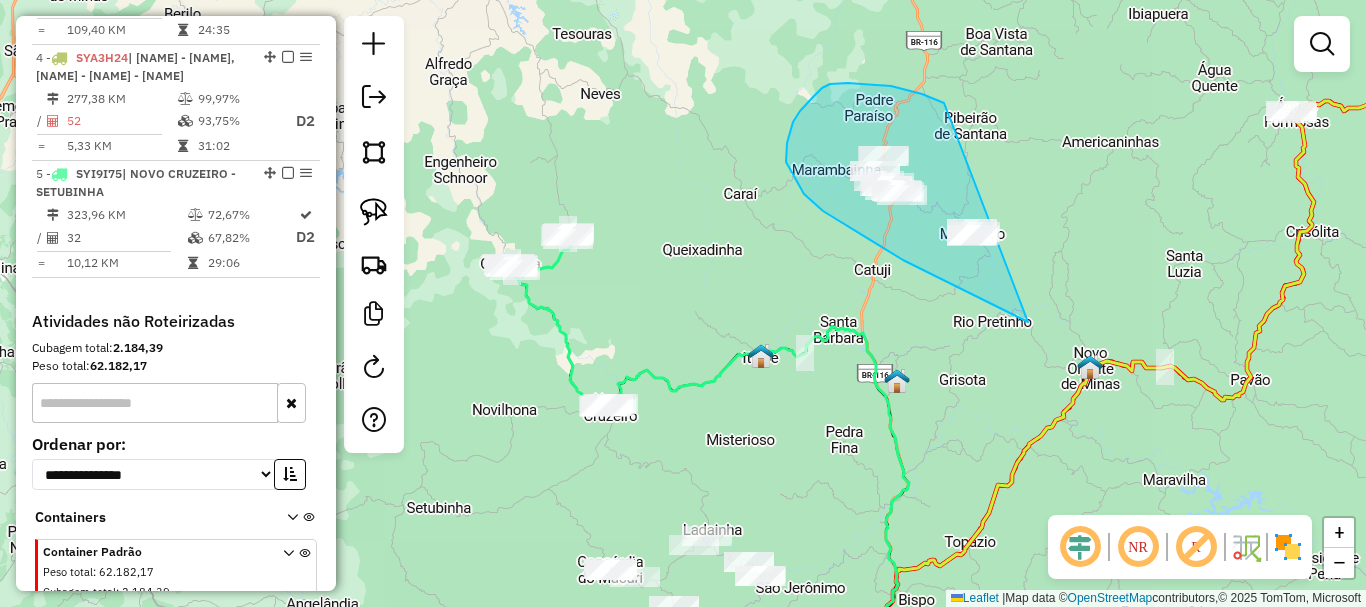 drag, startPoint x: 830, startPoint y: 84, endPoint x: 1137, endPoint y: 286, distance: 367.49557 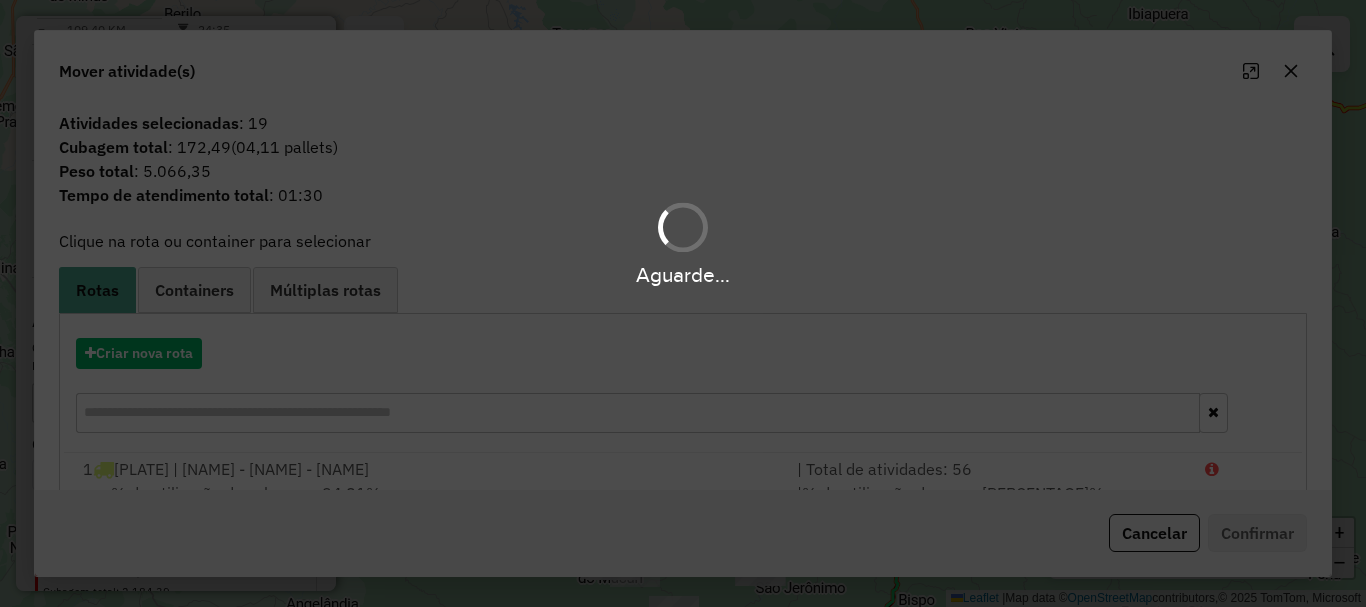 click on "Aguarde..." at bounding box center (683, 303) 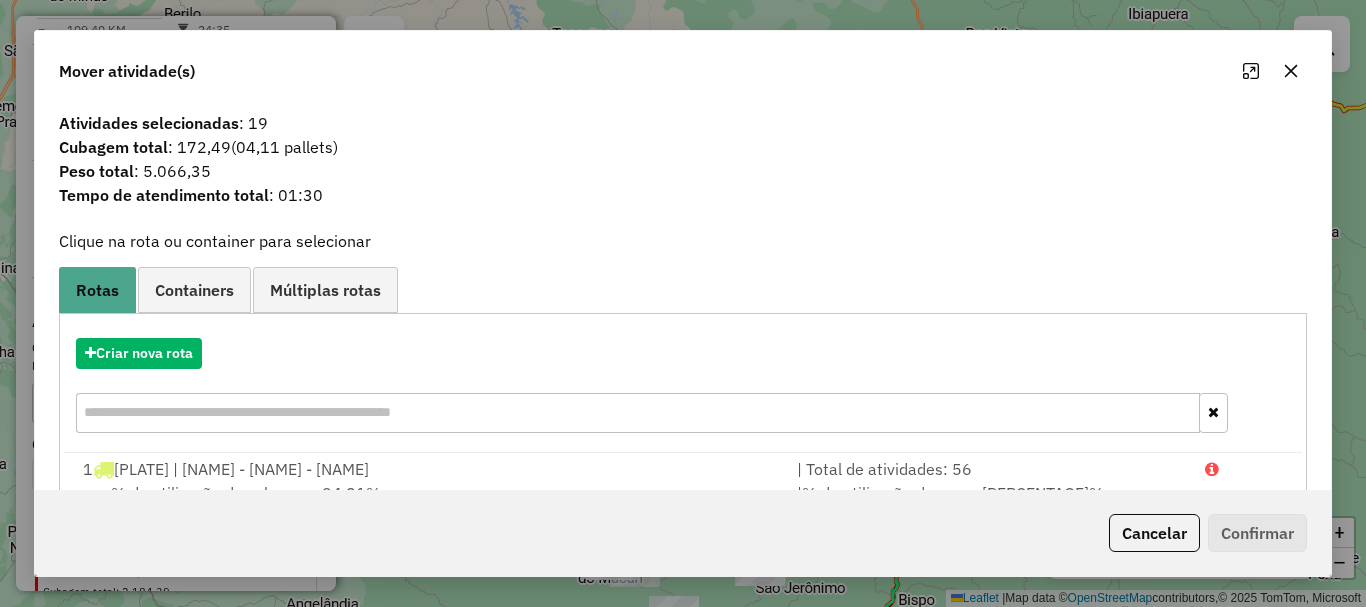 click on "Cancelar" 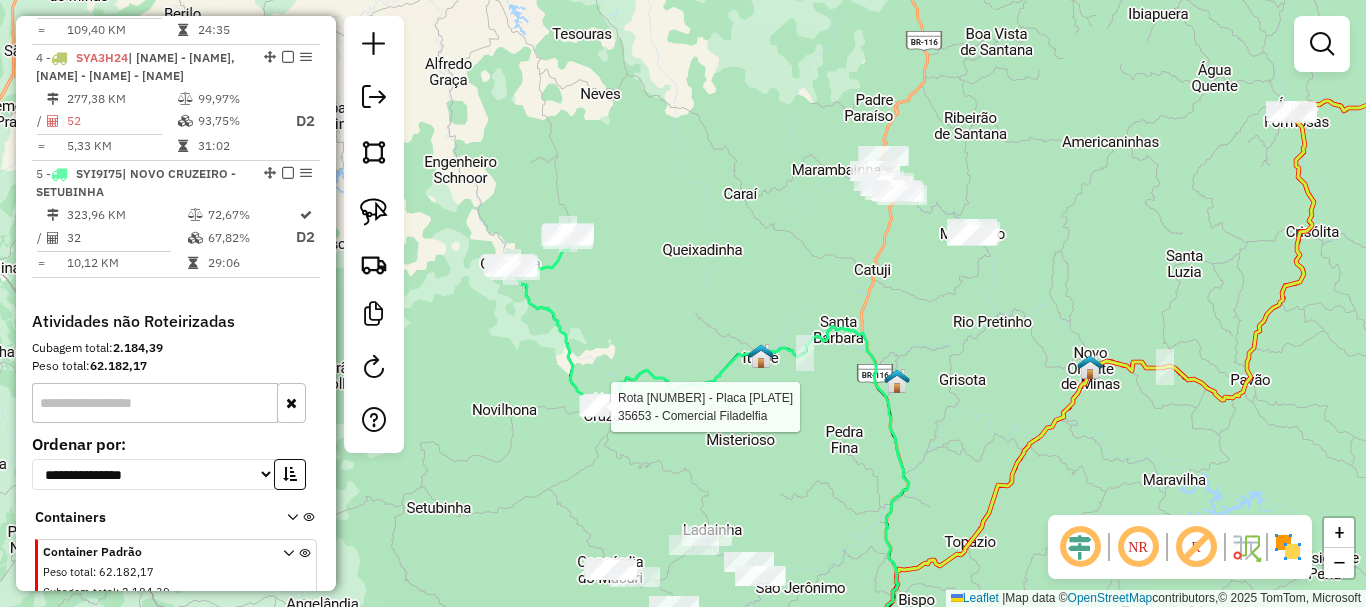 select on "*********" 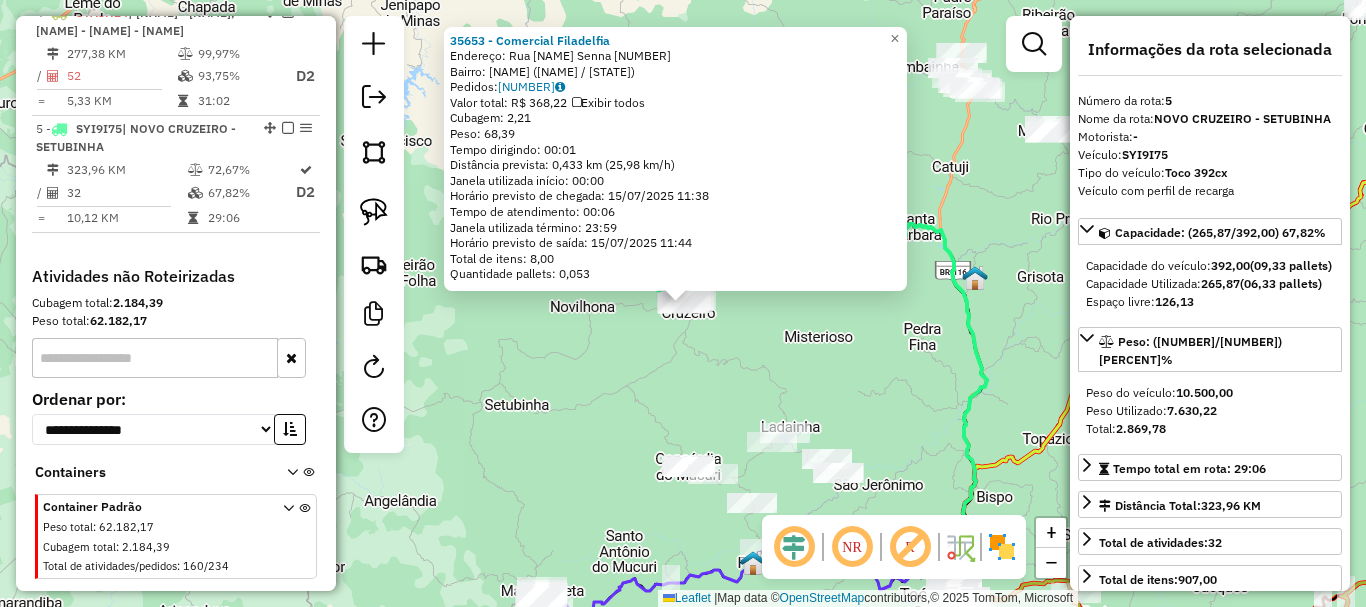 scroll, scrollTop: 1230, scrollLeft: 0, axis: vertical 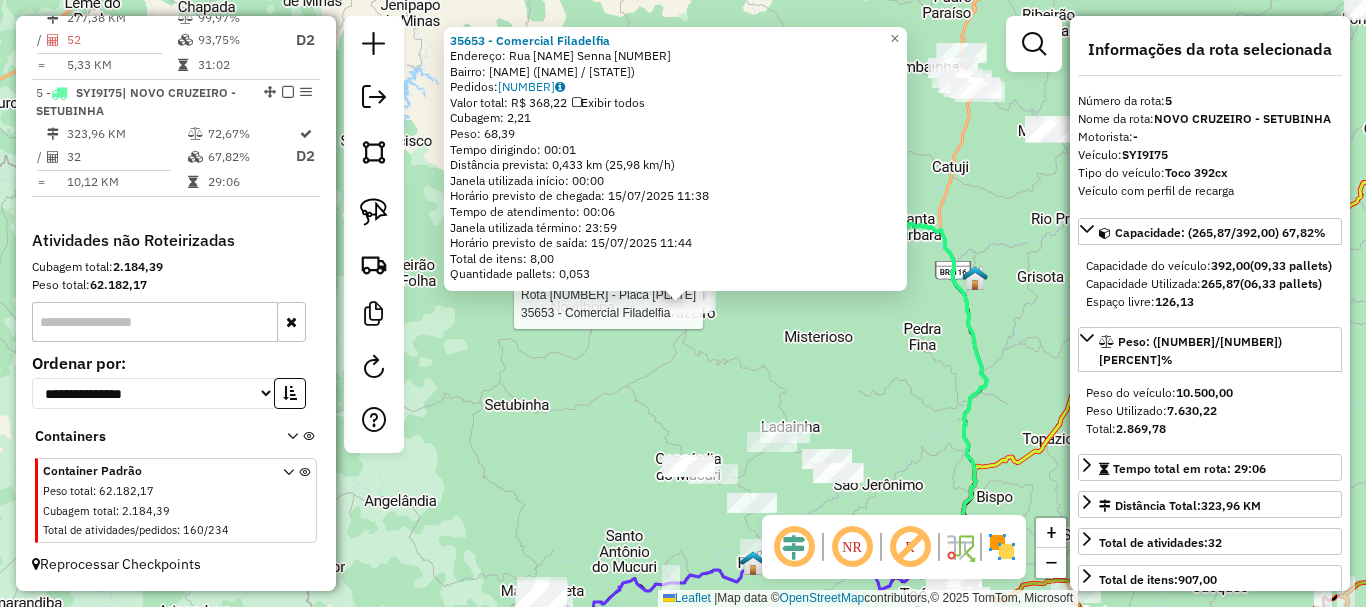 click on "Rota 5 - Placa [PLATE]  [NUMBER] - [BRAND] [NAME]  [NUMBER] - [BRAND] [NAME]  Endereço:  [STREET_NAME] [NUMBER]   Bairro: [NEIGHBORHOOD] ([CITY] / [STATE])   Pedidos:  [ORDER_ID]   Valor total: [CURRENCY] [PRICE]   Exibir todos   Cubagem: [CUBAGE]  Peso: [WEIGHT]  Tempo dirigindo: [TIME]   Distância prevista: [DISTANCE] km ([SPEED] km/h)   Janela utilizada início: [TIME]   Horário previsto de chegada: [DATE] [TIME]   Tempo de atendimento: [TIME]   Janela utilizada término: [TIME]   Horário previsto de saída: [DATE] [TIME]   Total de itens: [ITEMS]   Quantidade pallets: [PALLETS]  × Janela de atendimento Grade de atendimento Capacidade Transportadoras Veículos Cliente Pedidos  Rotas Selecione os dias de semana para filtrar as janelas de atendimento  Seg   Ter   Qua   Qui   Sex   Sáb   Dom  Informe o período da janela de atendimento: De: Até:  Filtrar exatamente a janela do cliente  Considerar janela de atendimento padrão  Selecione os dias de semana para filtrar as grades de atendimento  Seg   Ter   Qua   Qui   Sex   Sáb   Dom" 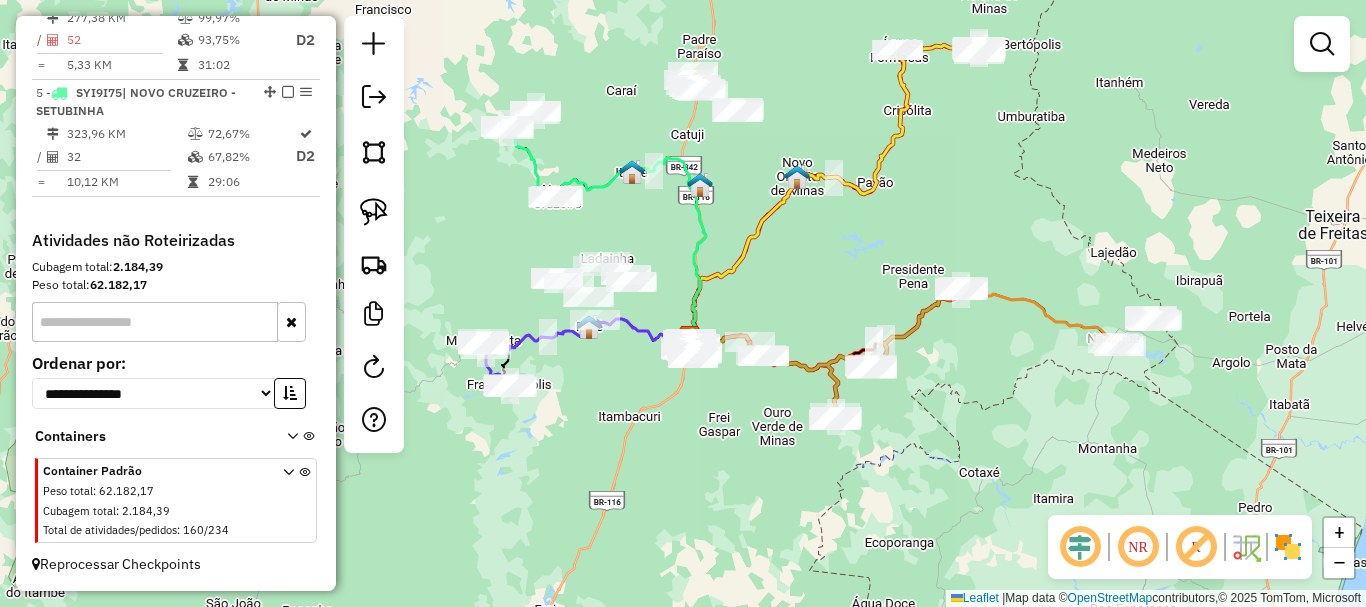 drag, startPoint x: 984, startPoint y: 384, endPoint x: 888, endPoint y: 295, distance: 130.90837 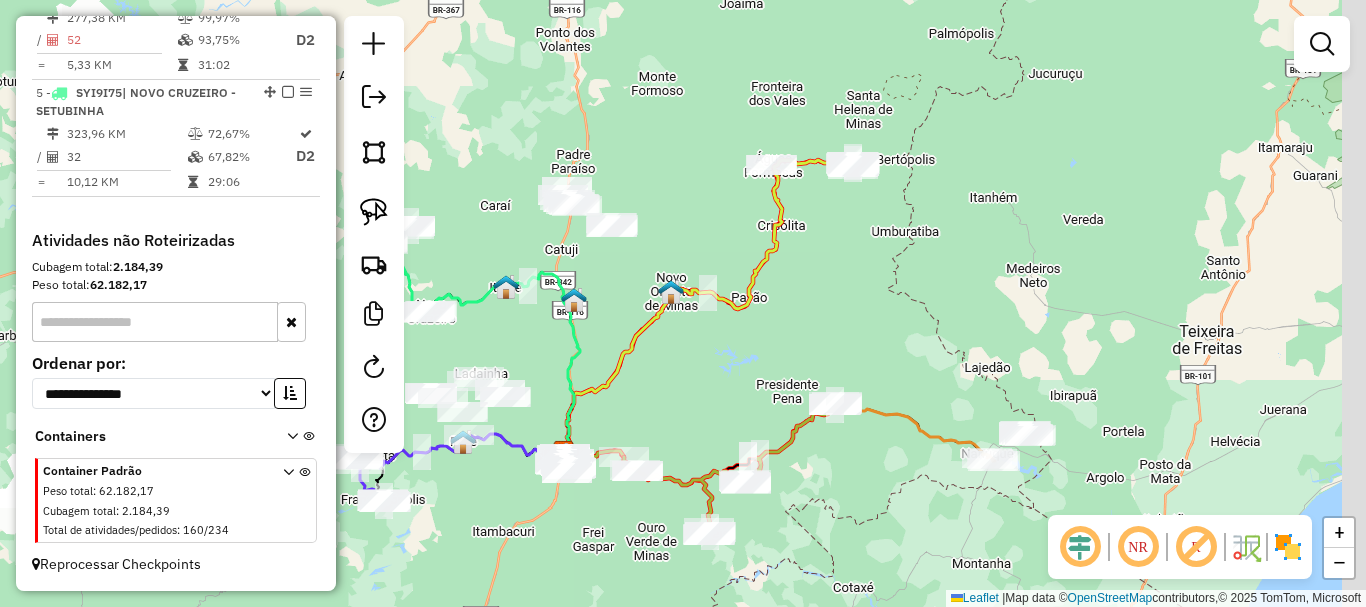 drag, startPoint x: 1001, startPoint y: 220, endPoint x: 867, endPoint y: 344, distance: 182.57054 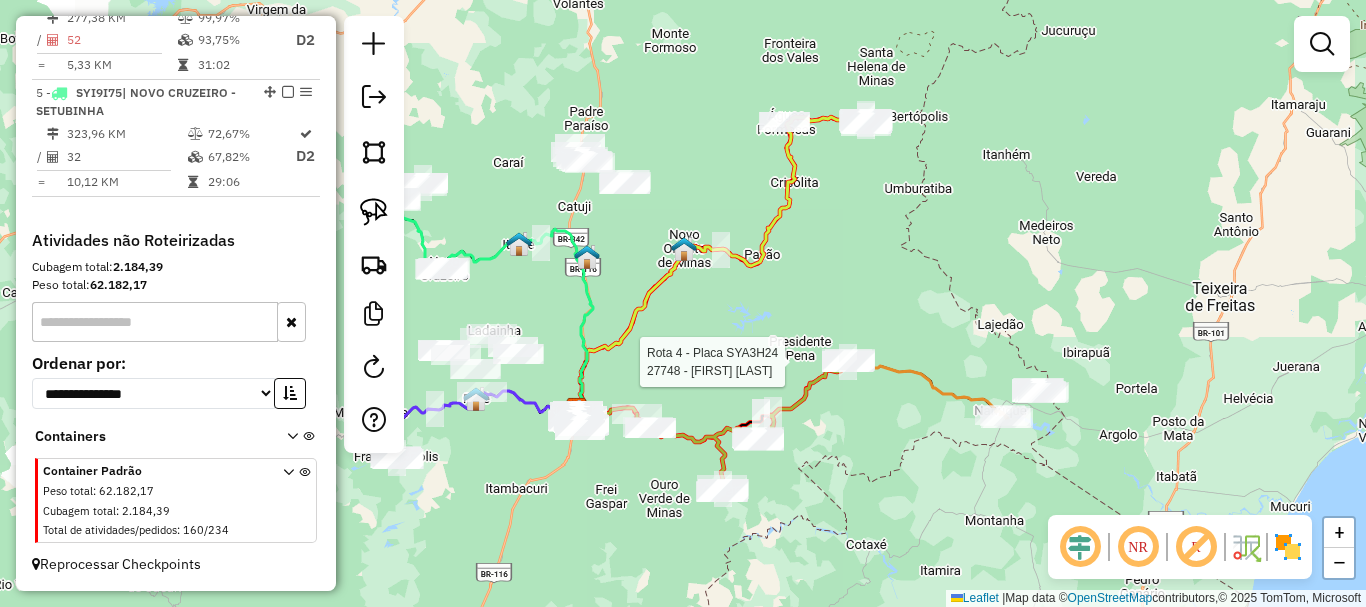 drag, startPoint x: 691, startPoint y: 368, endPoint x: 738, endPoint y: 258, distance: 119.62023 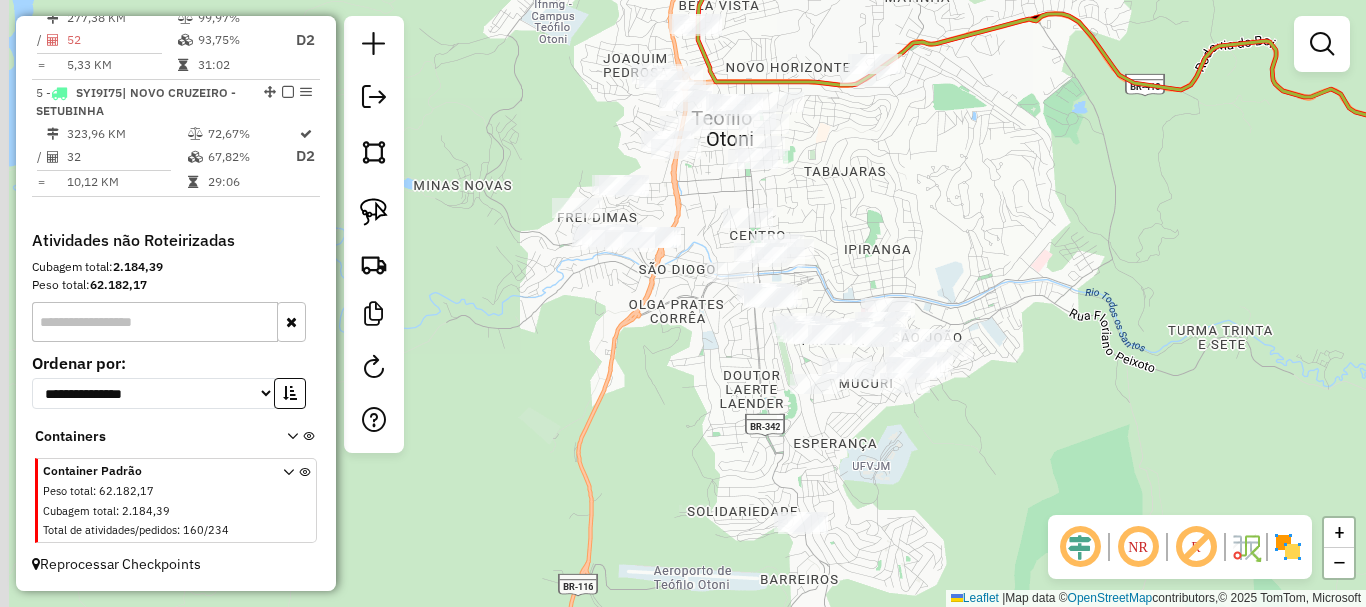drag, startPoint x: 821, startPoint y: 358, endPoint x: 847, endPoint y: 178, distance: 181.86809 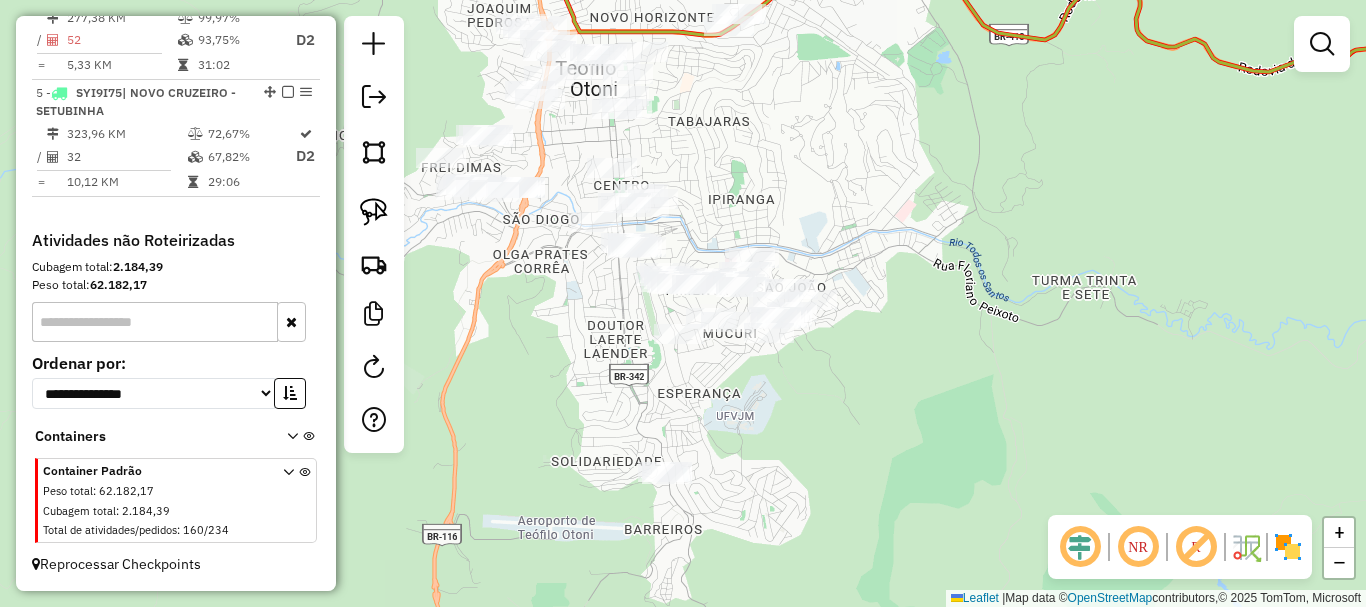 drag, startPoint x: 740, startPoint y: 417, endPoint x: 668, endPoint y: 394, distance: 75.58439 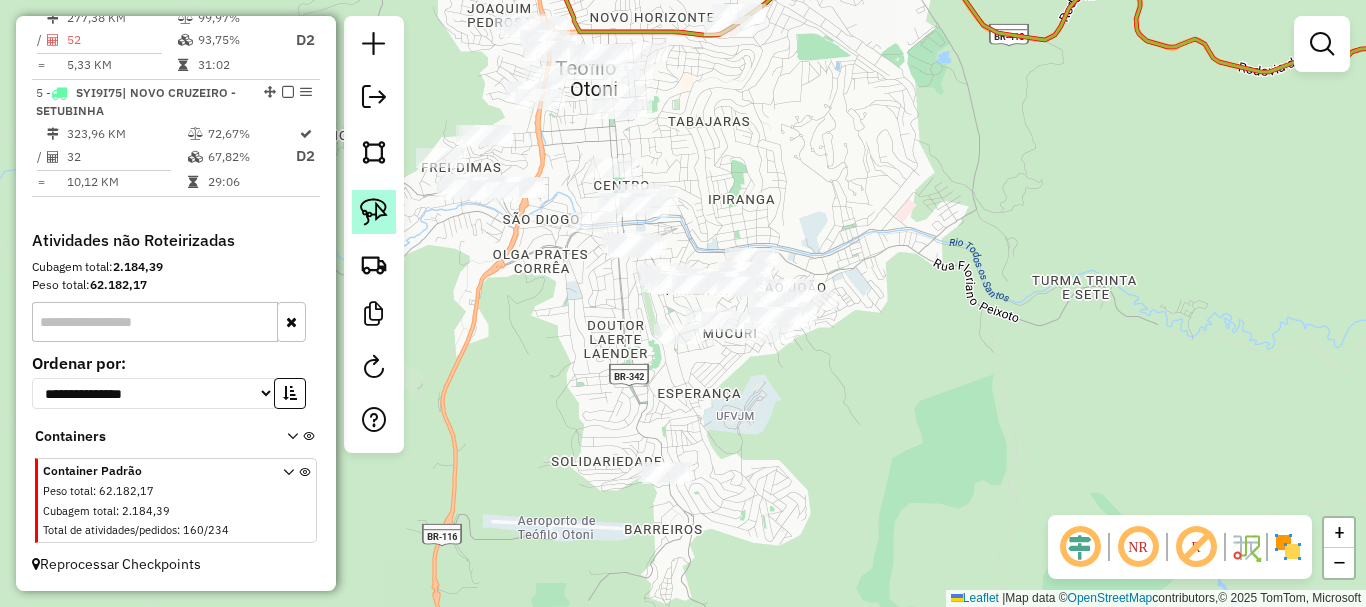 click 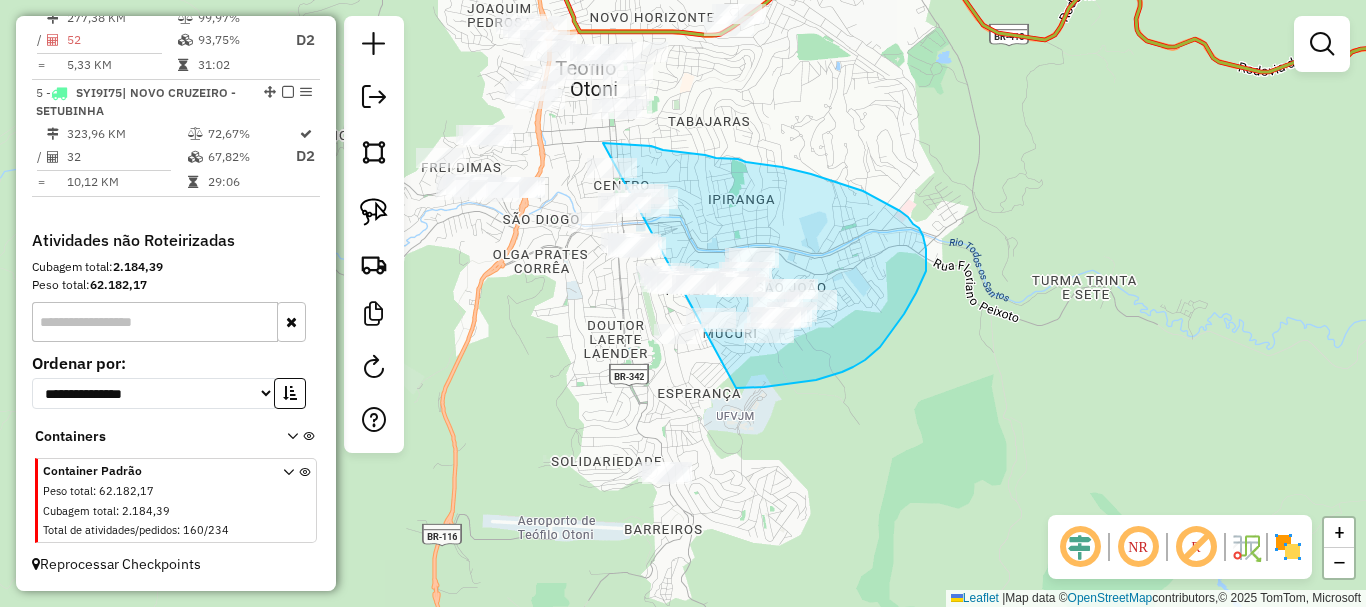 drag, startPoint x: 750, startPoint y: 388, endPoint x: 603, endPoint y: 143, distance: 285.71664 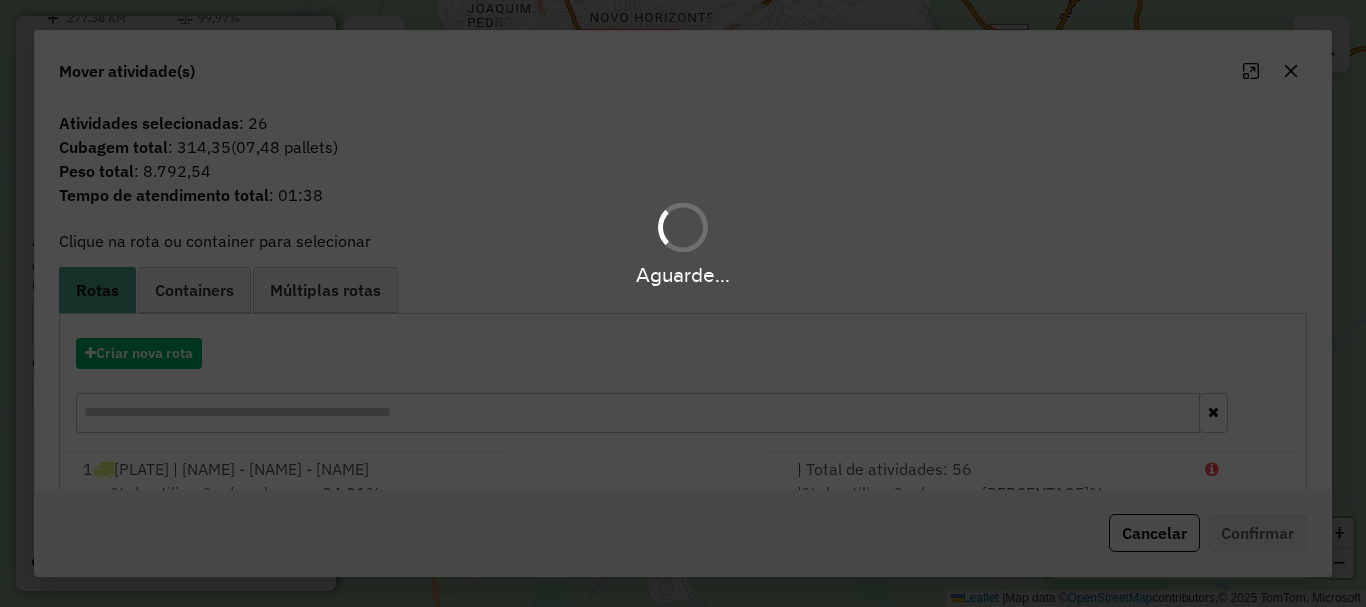 click on "Aguarde..." at bounding box center (683, 303) 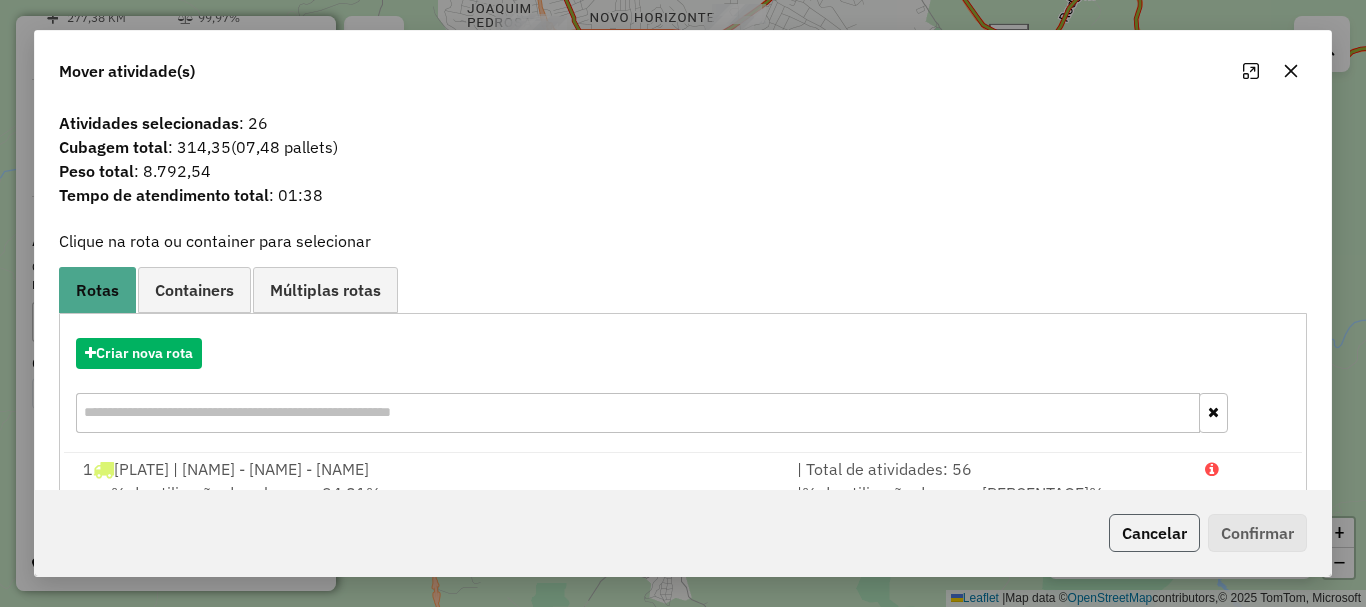 click on "Cancelar" 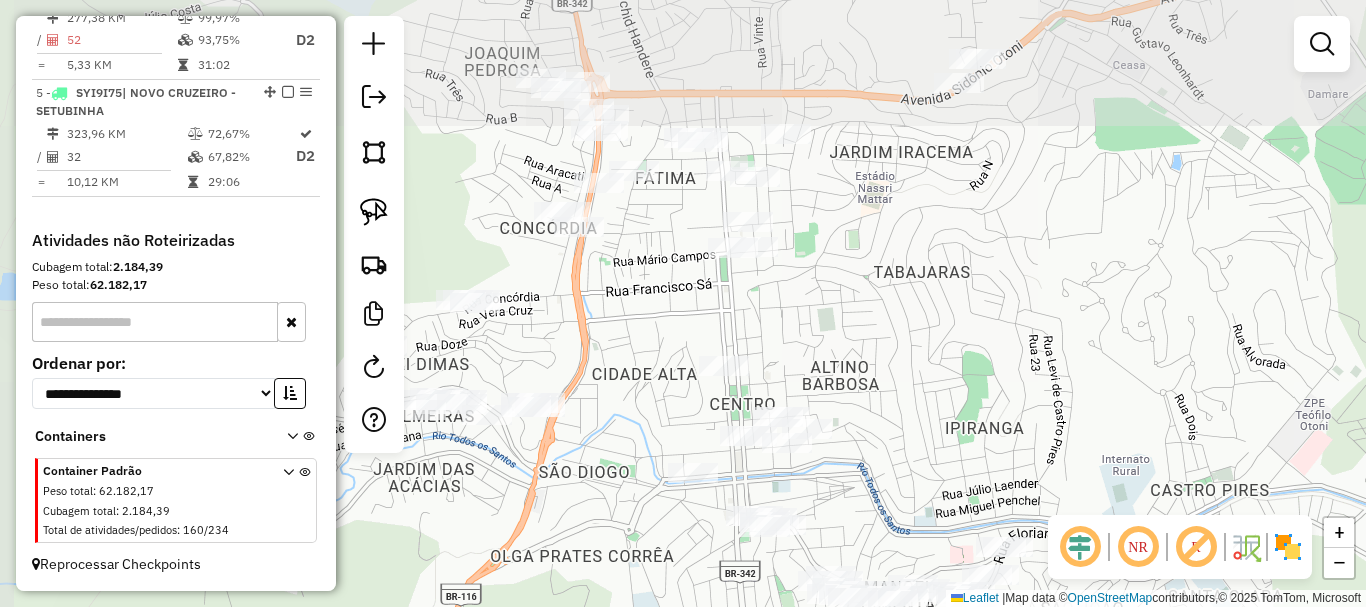 drag, startPoint x: 706, startPoint y: 117, endPoint x: 910, endPoint y: 311, distance: 281.5173 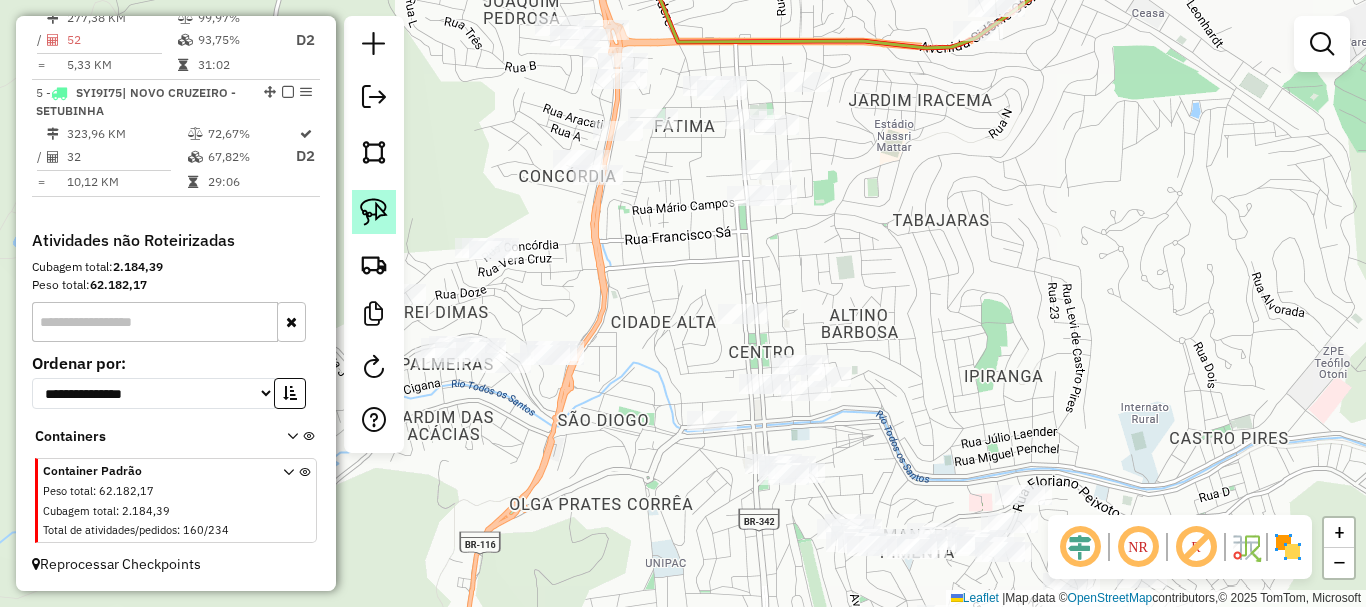 click 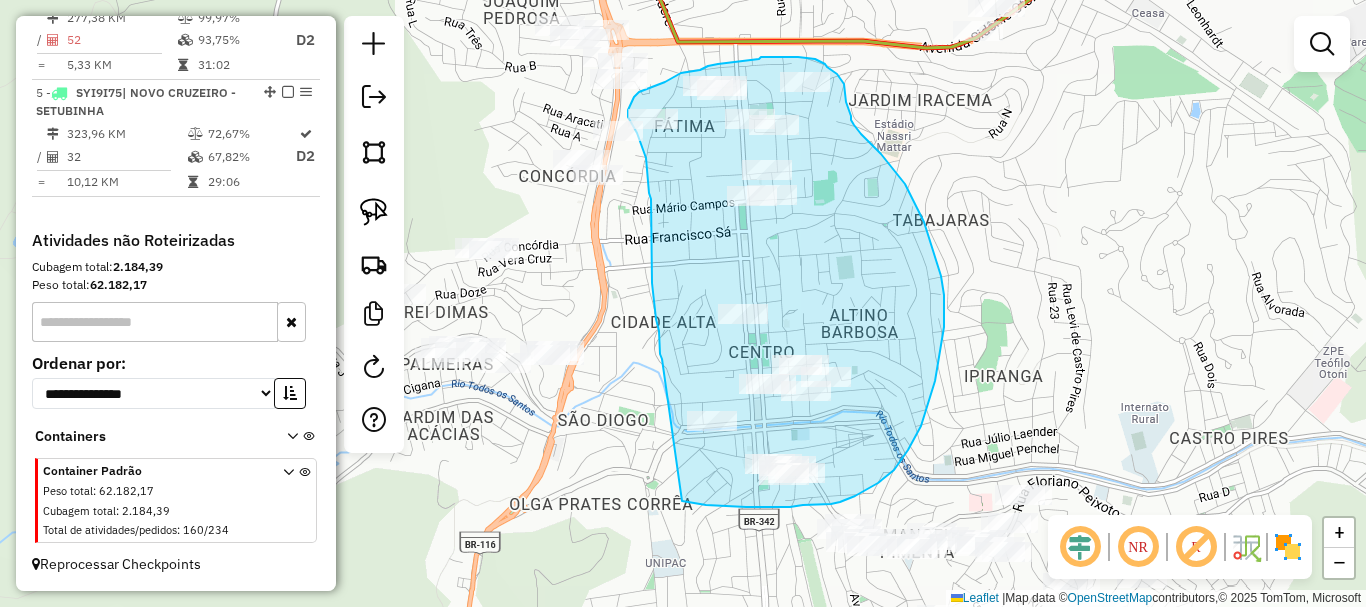 drag, startPoint x: 682, startPoint y: 501, endPoint x: 664, endPoint y: 384, distance: 118.37652 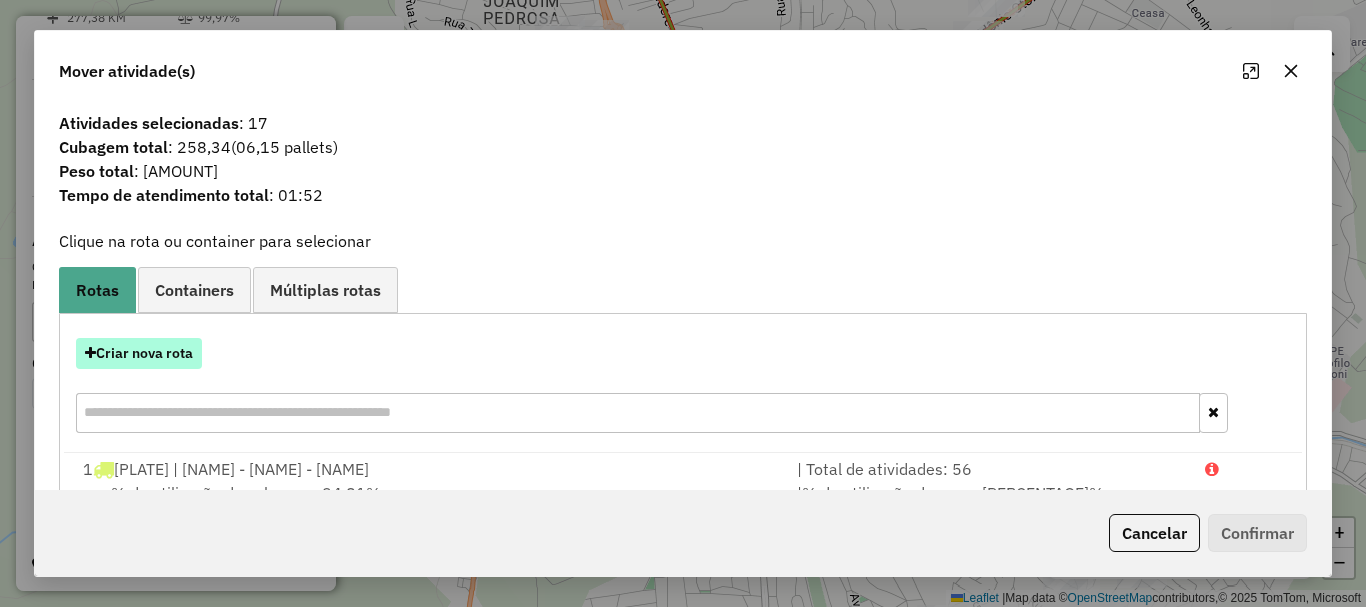 click on "Criar nova rota" at bounding box center [139, 353] 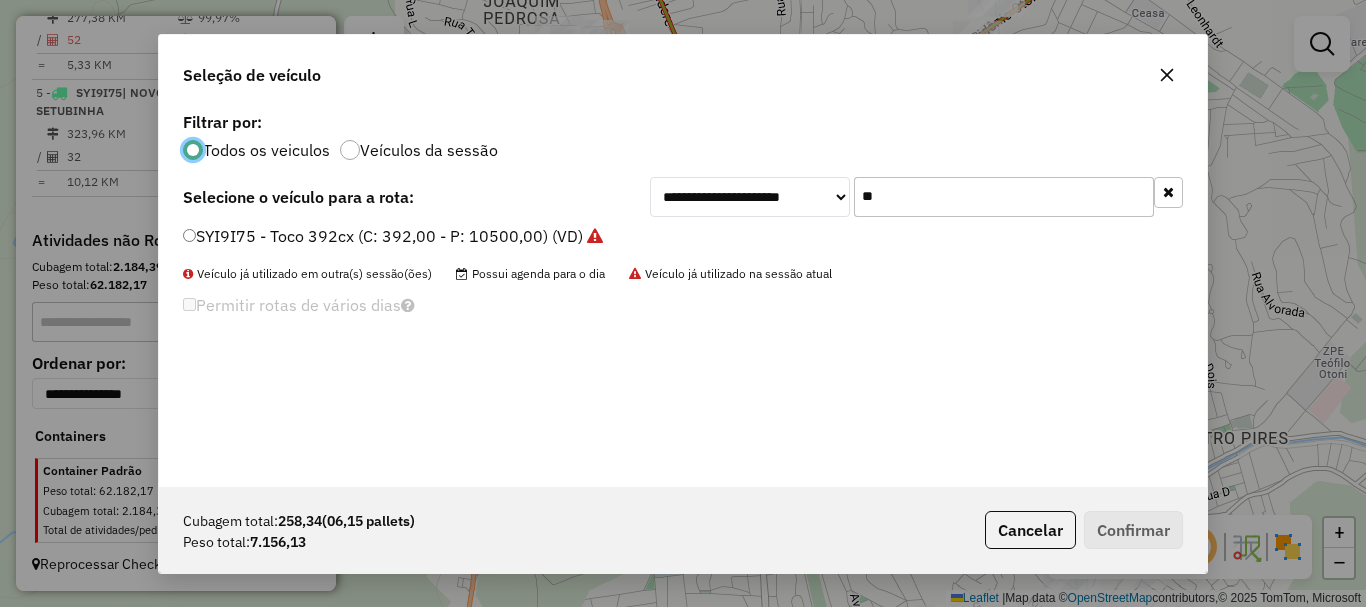scroll, scrollTop: 11, scrollLeft: 6, axis: both 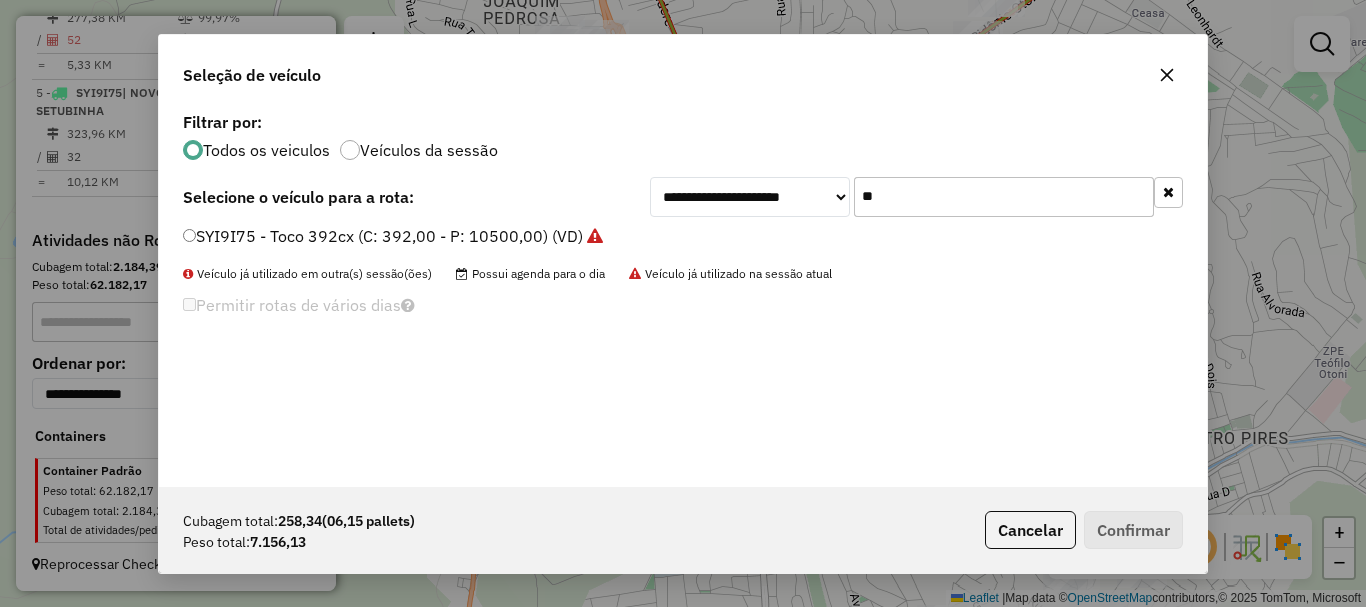 drag, startPoint x: 889, startPoint y: 191, endPoint x: 708, endPoint y: 195, distance: 181.04419 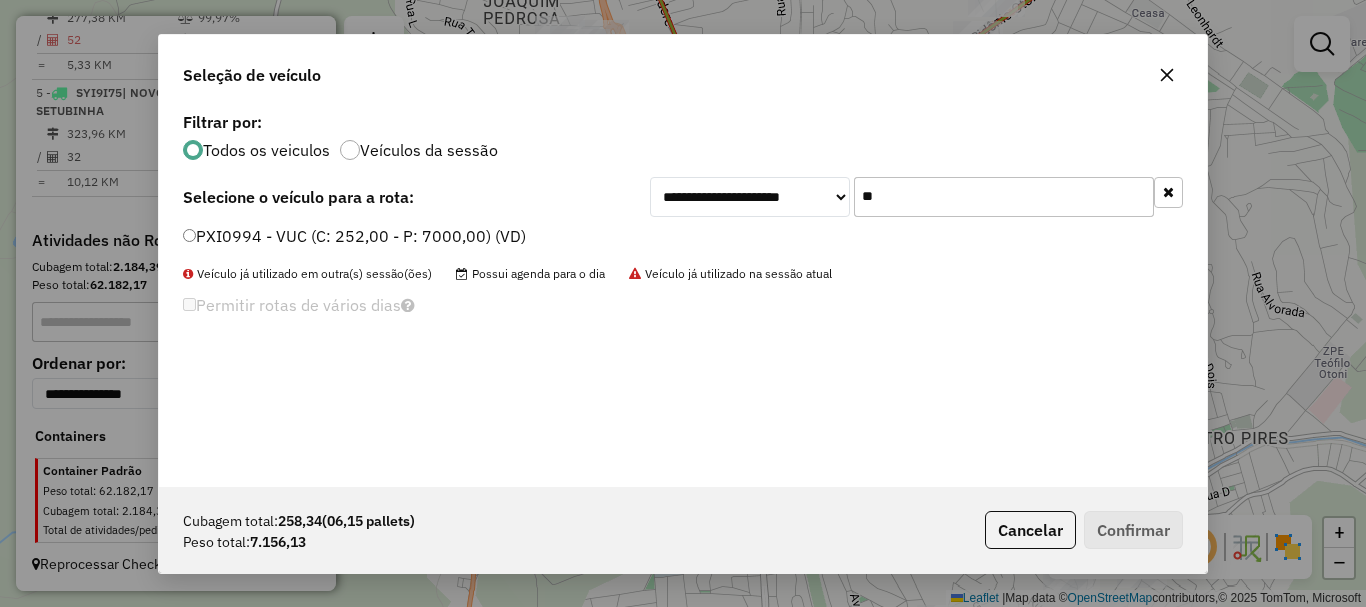 type on "**" 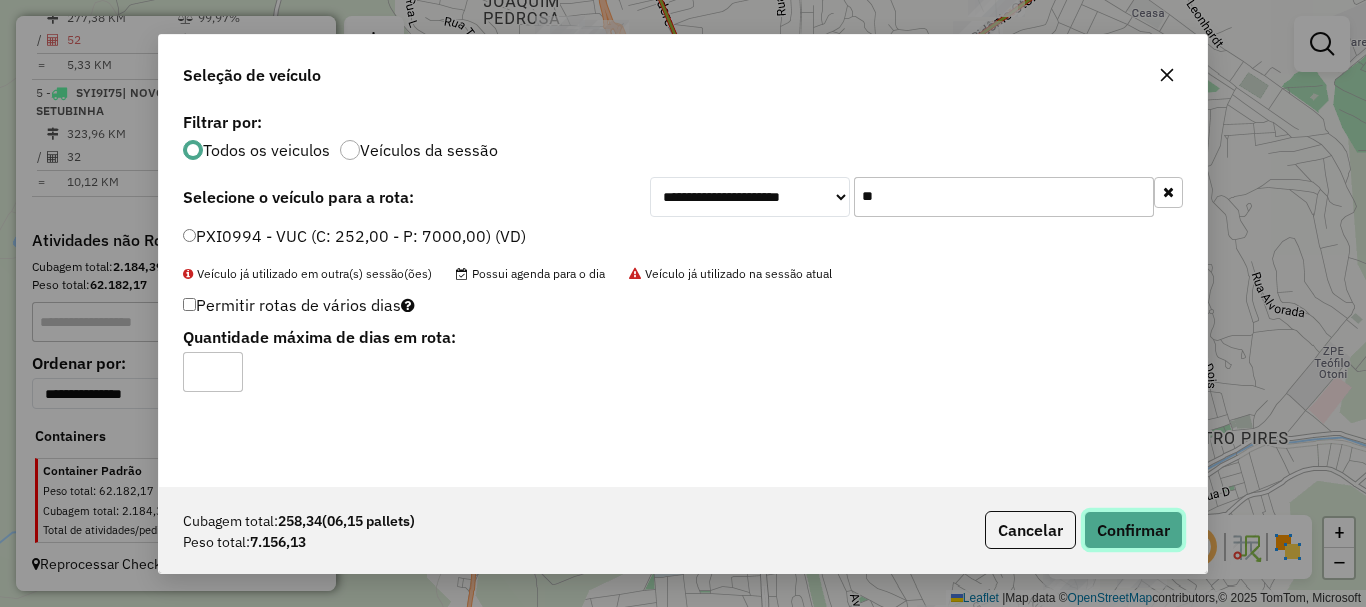 click on "Confirmar" 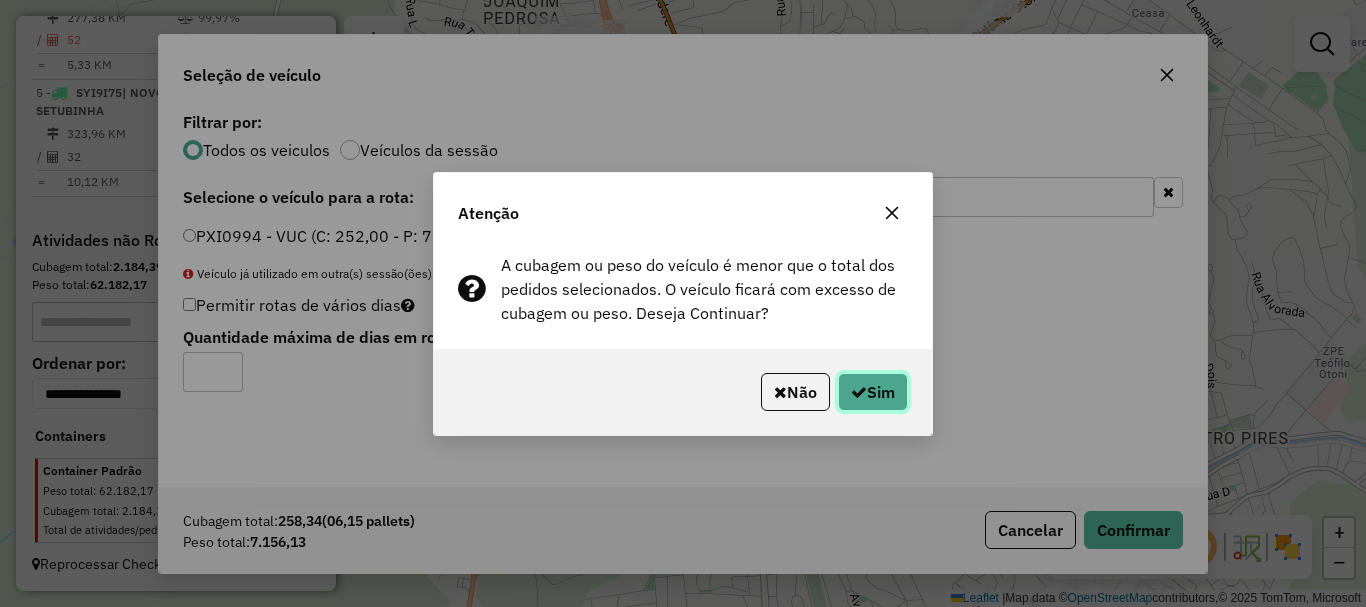 click on "Sim" 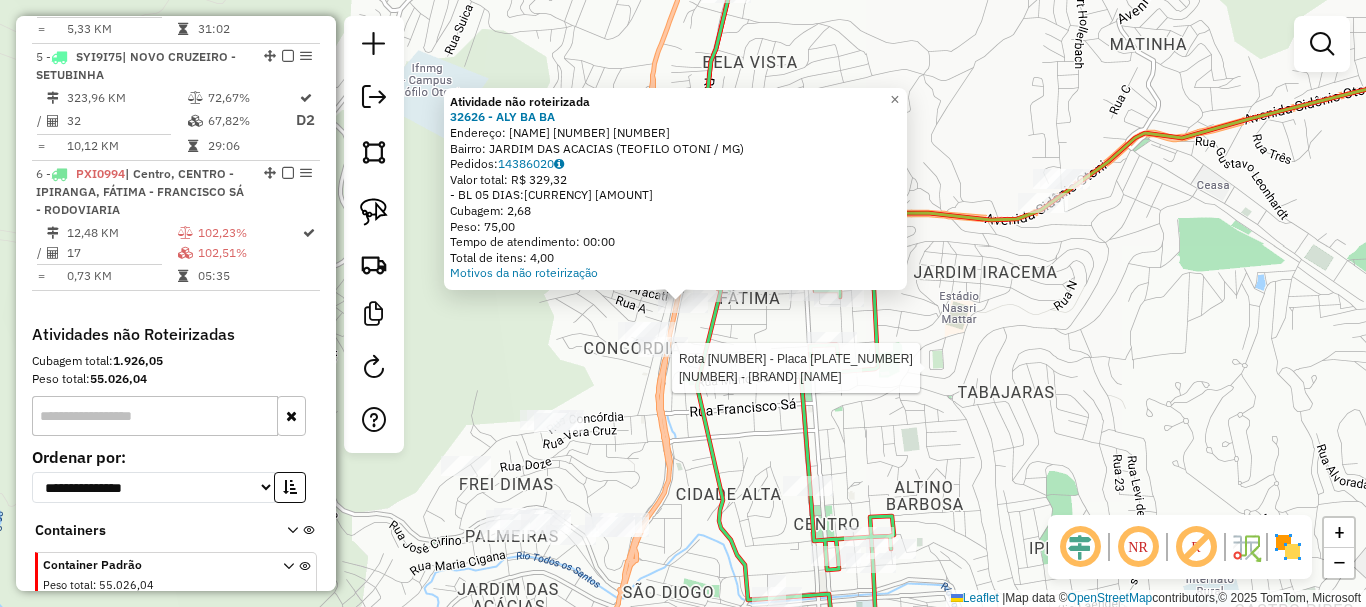 select on "*********" 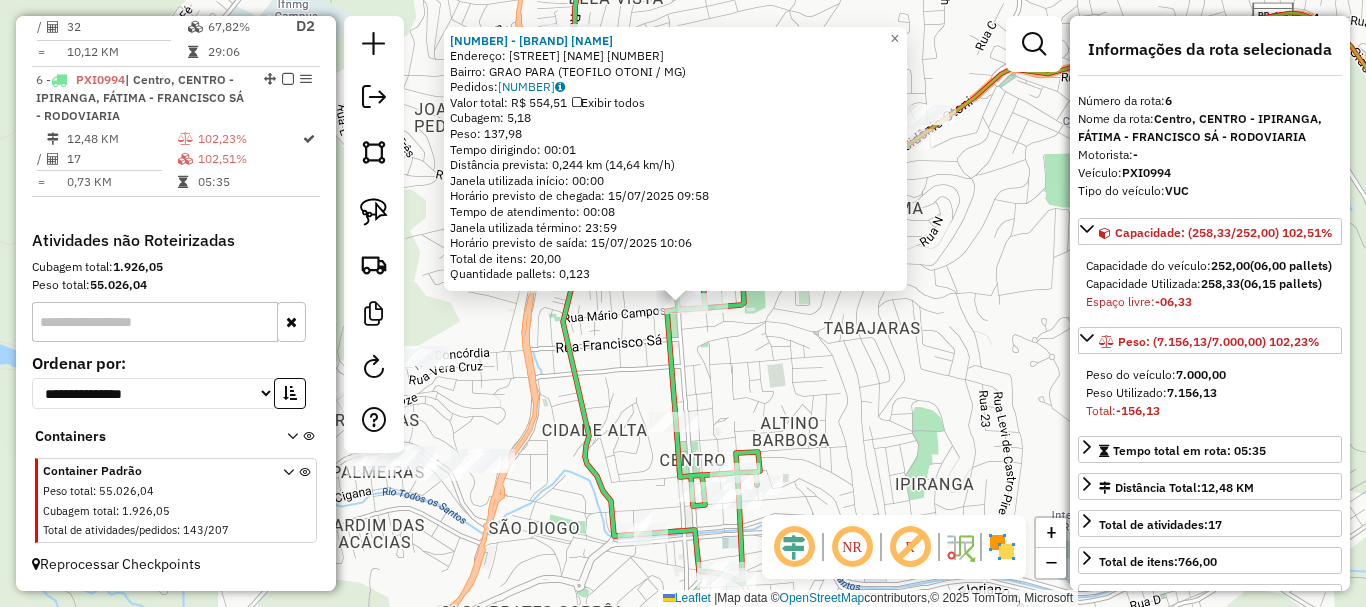 scroll, scrollTop: 1360, scrollLeft: 0, axis: vertical 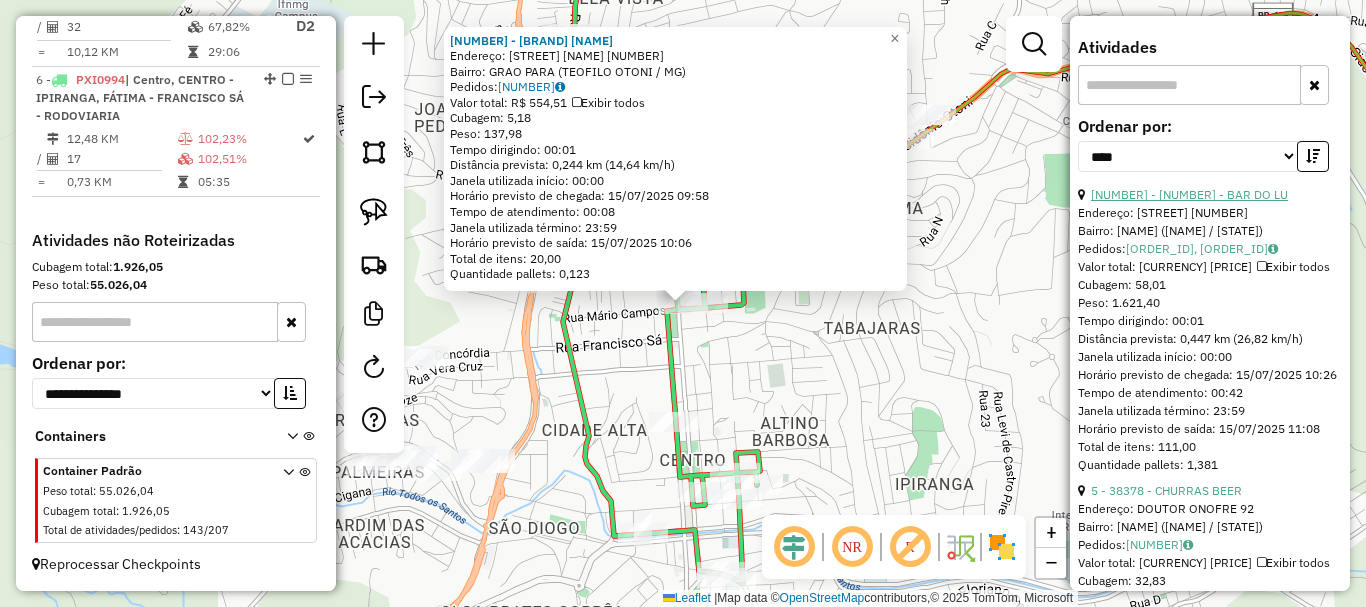 click on "[NUMBER] - [NUMBER] - BAR DO LU" at bounding box center [1189, 194] 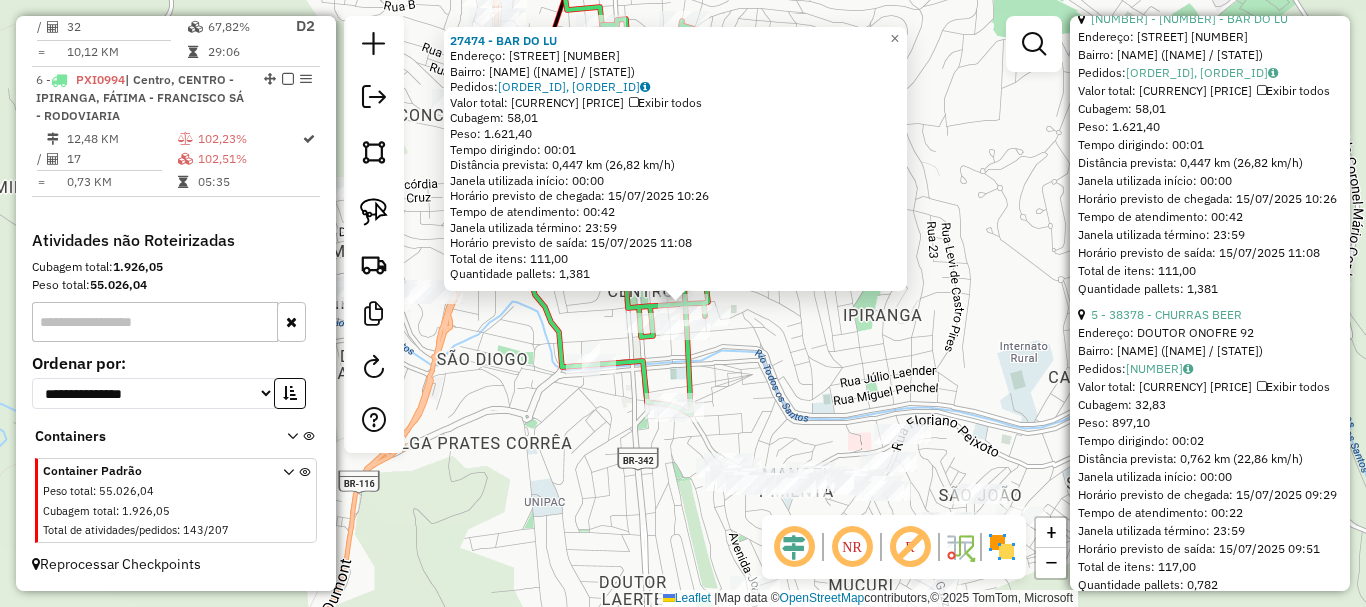 scroll, scrollTop: 1000, scrollLeft: 0, axis: vertical 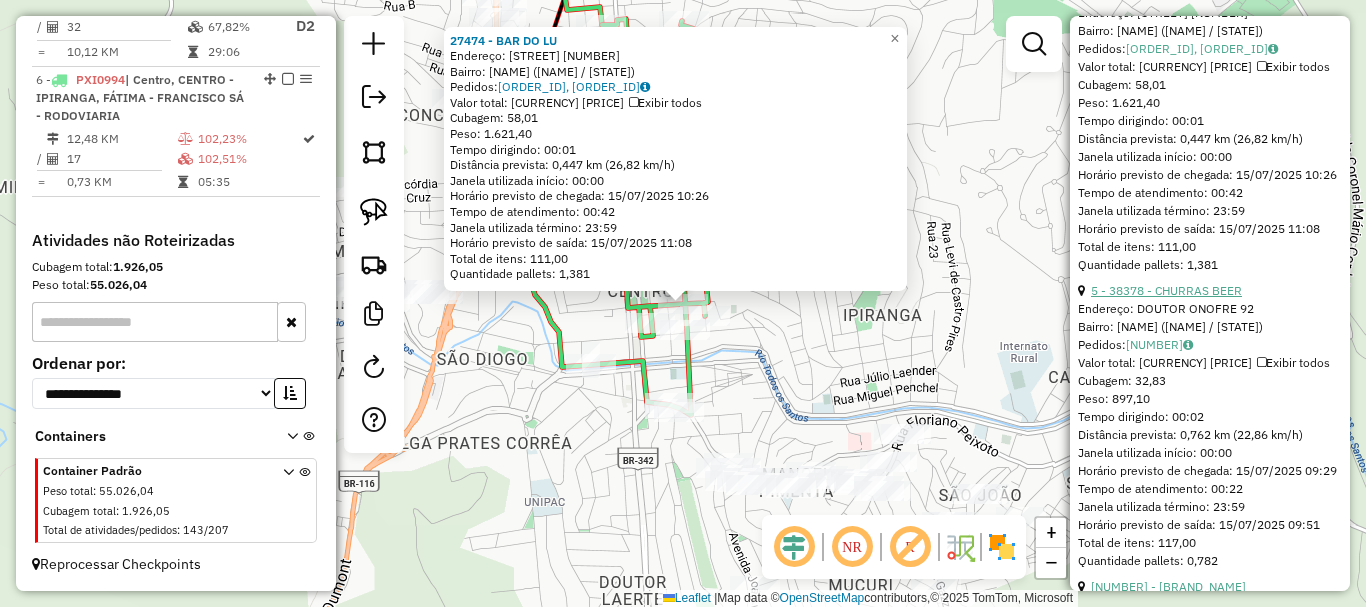 click on "5 - 38378 - CHURRAS BEER" at bounding box center [1166, 290] 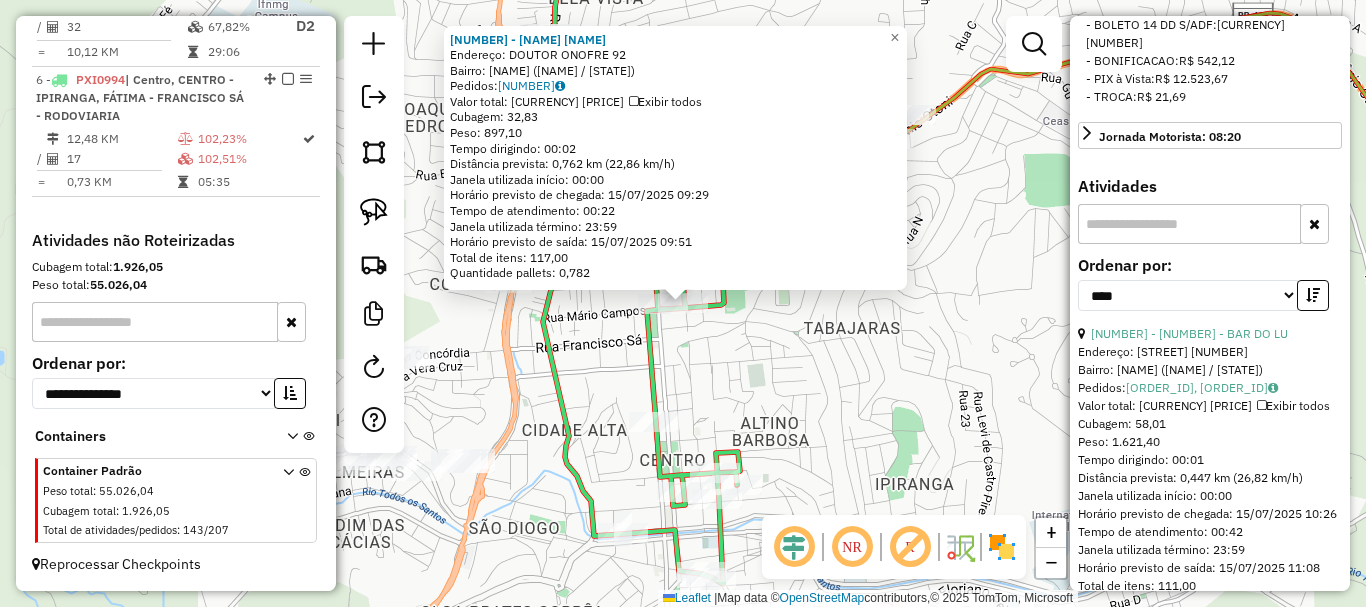 scroll, scrollTop: 600, scrollLeft: 0, axis: vertical 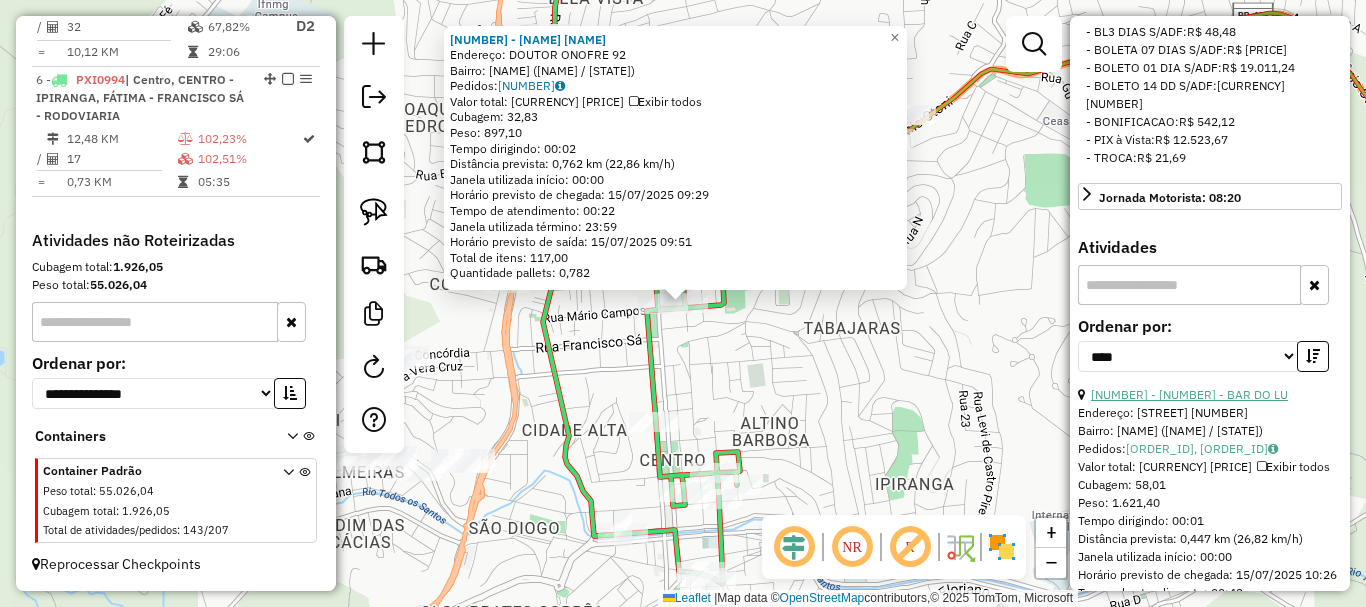 click on "[NUMBER] - [NUMBER] - BAR DO LU" at bounding box center (1189, 394) 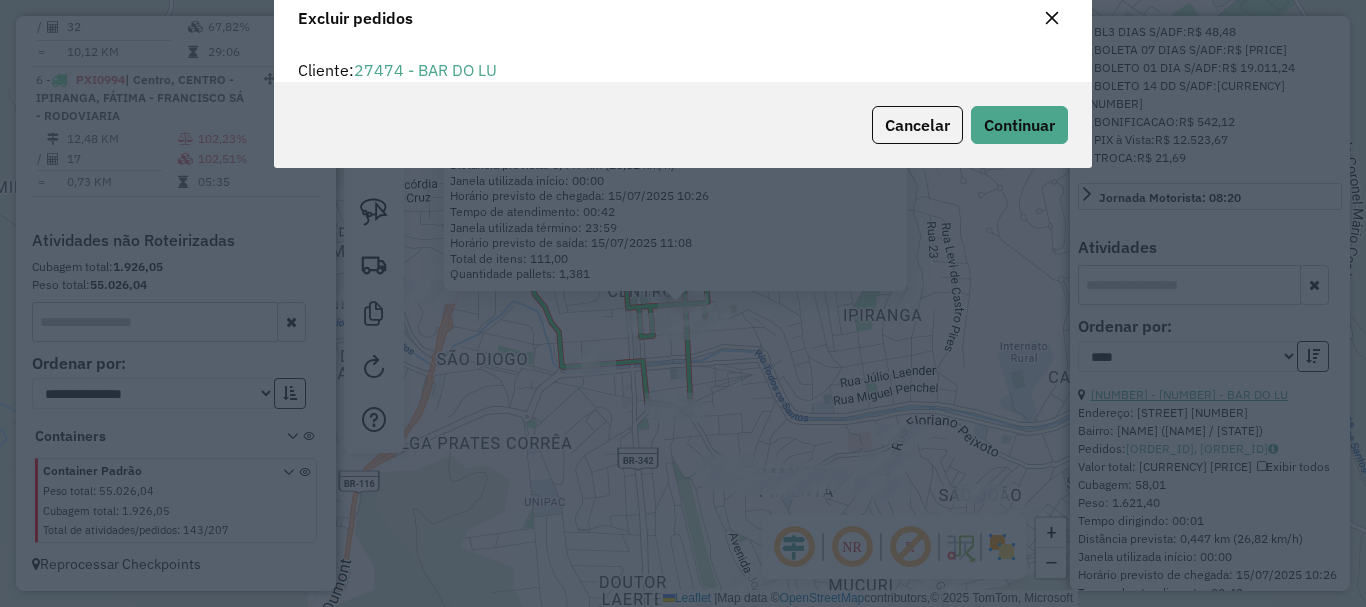 scroll, scrollTop: 82, scrollLeft: 0, axis: vertical 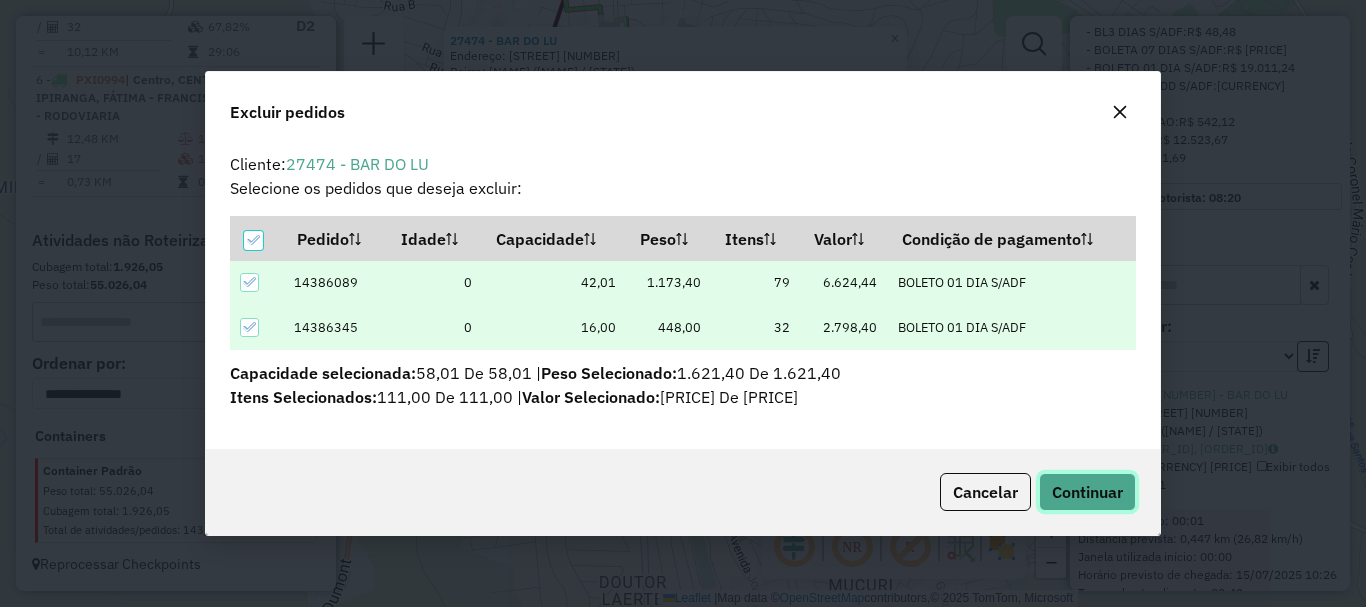 click on "Continuar" 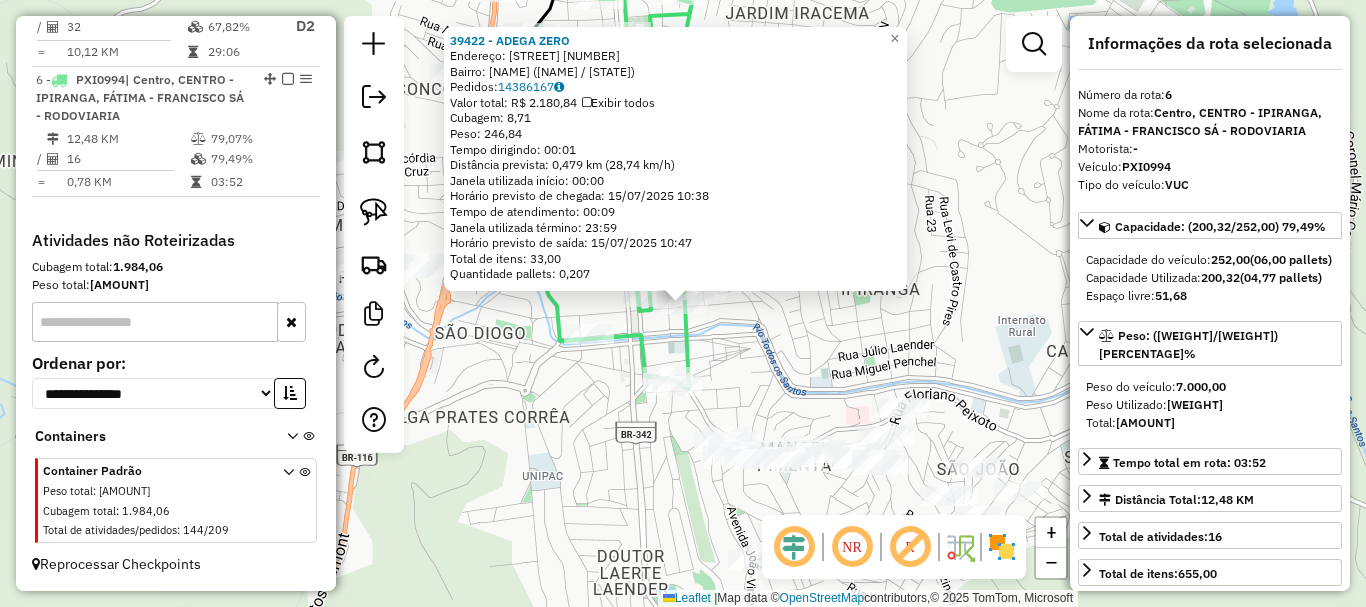 scroll, scrollTop: 0, scrollLeft: 0, axis: both 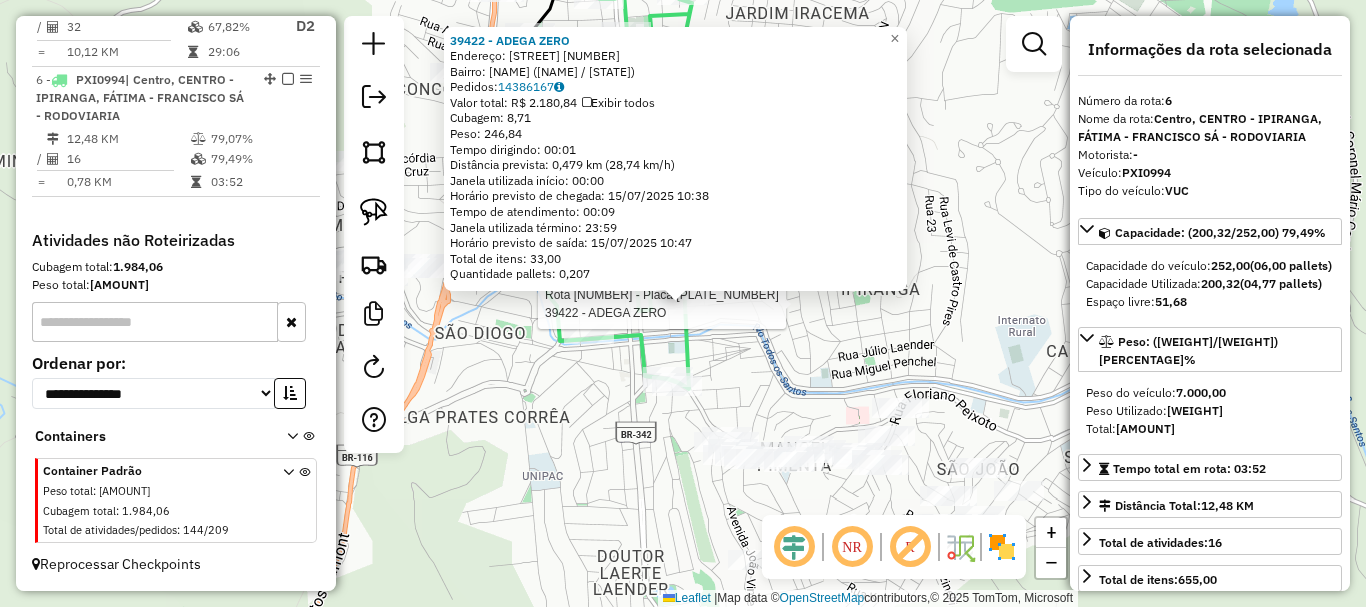 click on "Rota 6 - Placa [PLATE]  39422 - ADEGA ZERO 39422 - ADEGA ZERO  Endereço:  [STREET] [NUMBER]   Bairro: [NEIGHBORHOOD] ([CITY] / [STATE])   Pedidos:  14386167   Valor total: R$ 2.180,84   Exibir todos   Cubagem: 8,71  Peso: 246,84  Tempo dirigindo: 00:01   Distância prevista: 0,479 km (28,74 km/h)   Janela utilizada início: 00:00   Horário previsto de chegada: 15/07/2025 10:38   Tempo de atendimento: 00:09   Janela utilizada término: 23:59   Horário previsto de saída: 15/07/2025 10:47   Total de itens: 33,00   Quantidade pallets: 0,207  × Janela de atendimento Grade de atendimento Capacidade Transportadoras Veículos Cliente Pedidos  Rotas Selecione os dias de semana para filtrar as janelas de atendimento  Seg   Ter   Qua   Qui   Sex   Sáb   Dom  Informe o período da janela de atendimento: De: Até:  Filtrar exatamente a janela do cliente  Considerar janela de atendimento padrão  Selecione os dias de semana para filtrar as grades de atendimento  Seg   Ter   Qua   Qui   Sex   Sáb   Dom   Peso mínimo:" 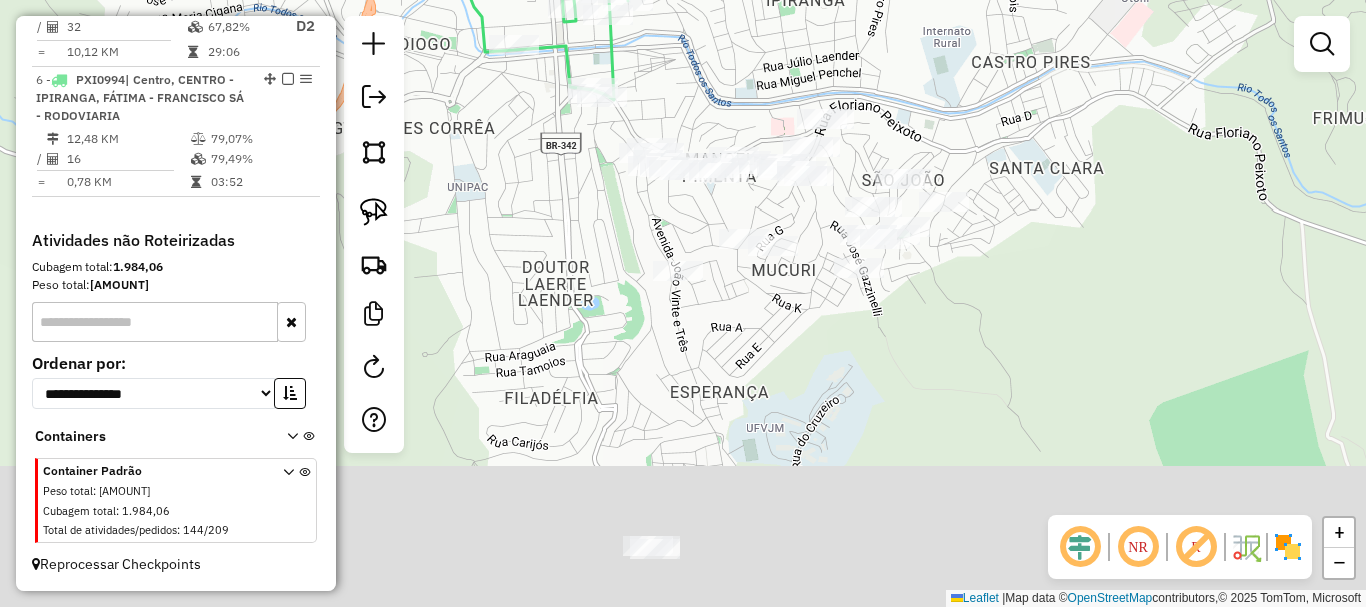 drag, startPoint x: 810, startPoint y: 378, endPoint x: 726, endPoint y: 100, distance: 290.4135 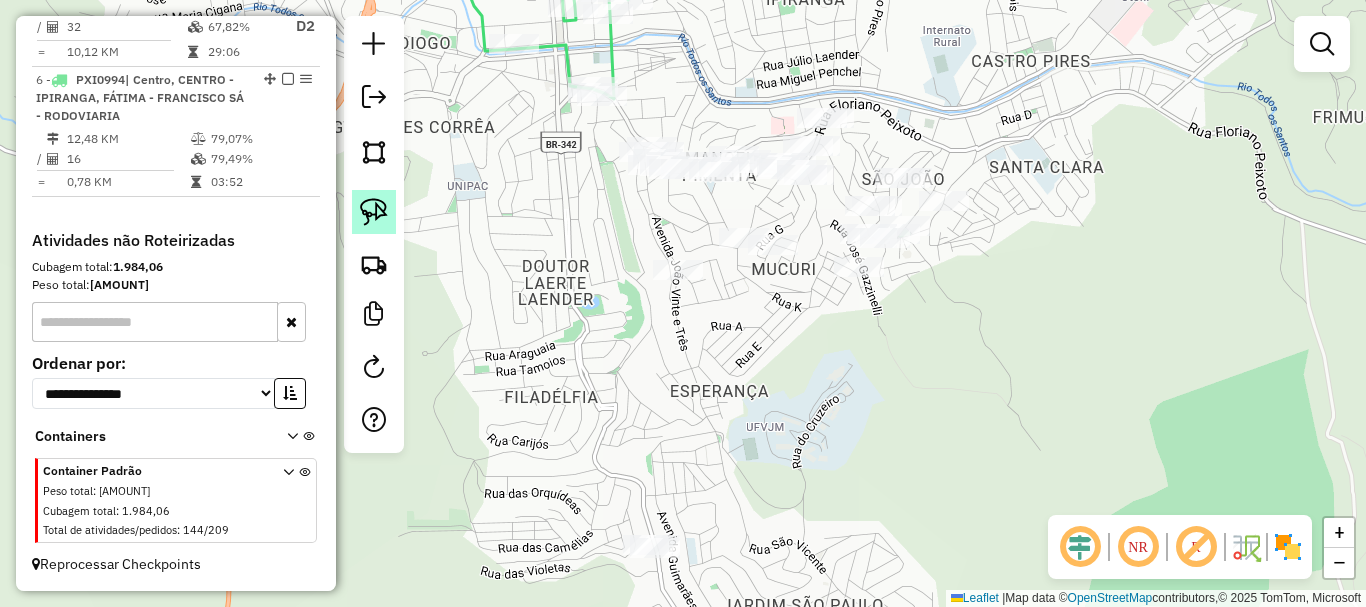 click 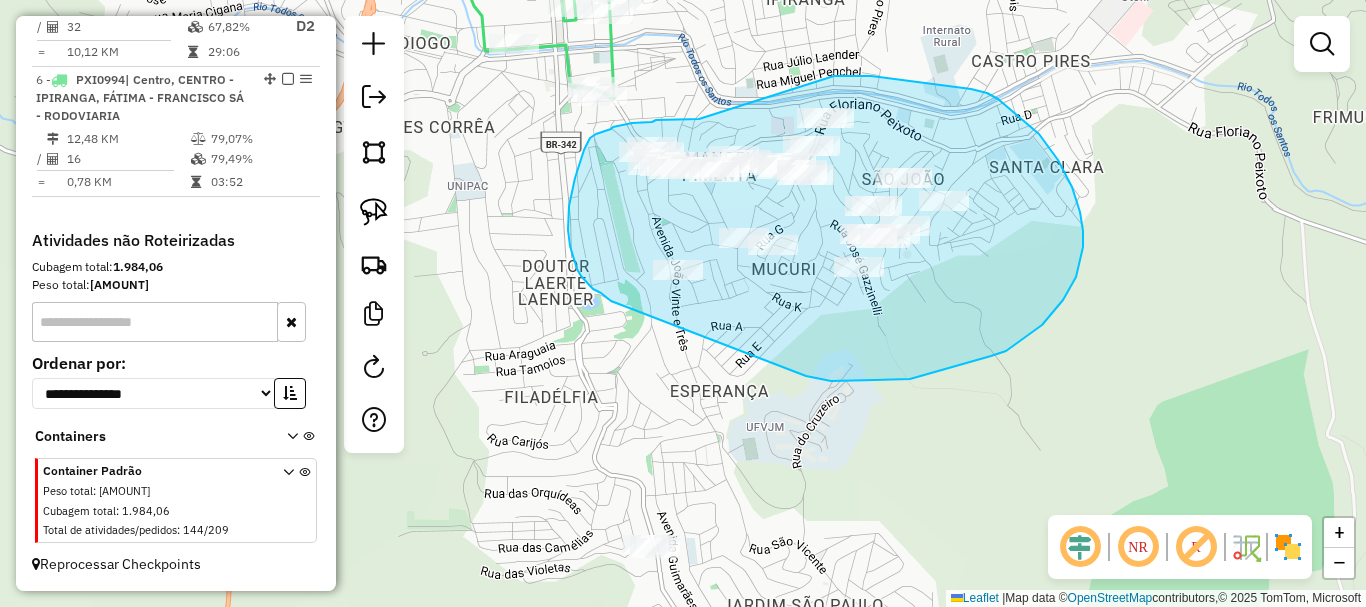 drag, startPoint x: 929, startPoint y: 373, endPoint x: 611, endPoint y: 301, distance: 326.04907 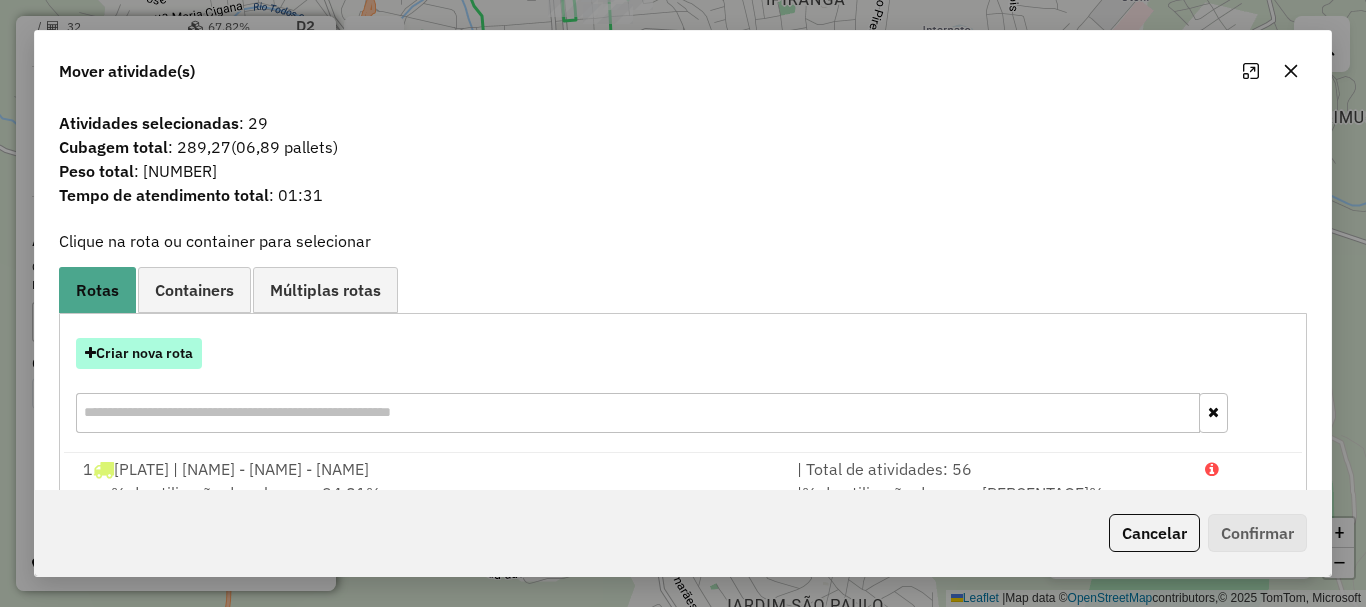 click on "Criar nova rota" at bounding box center (139, 353) 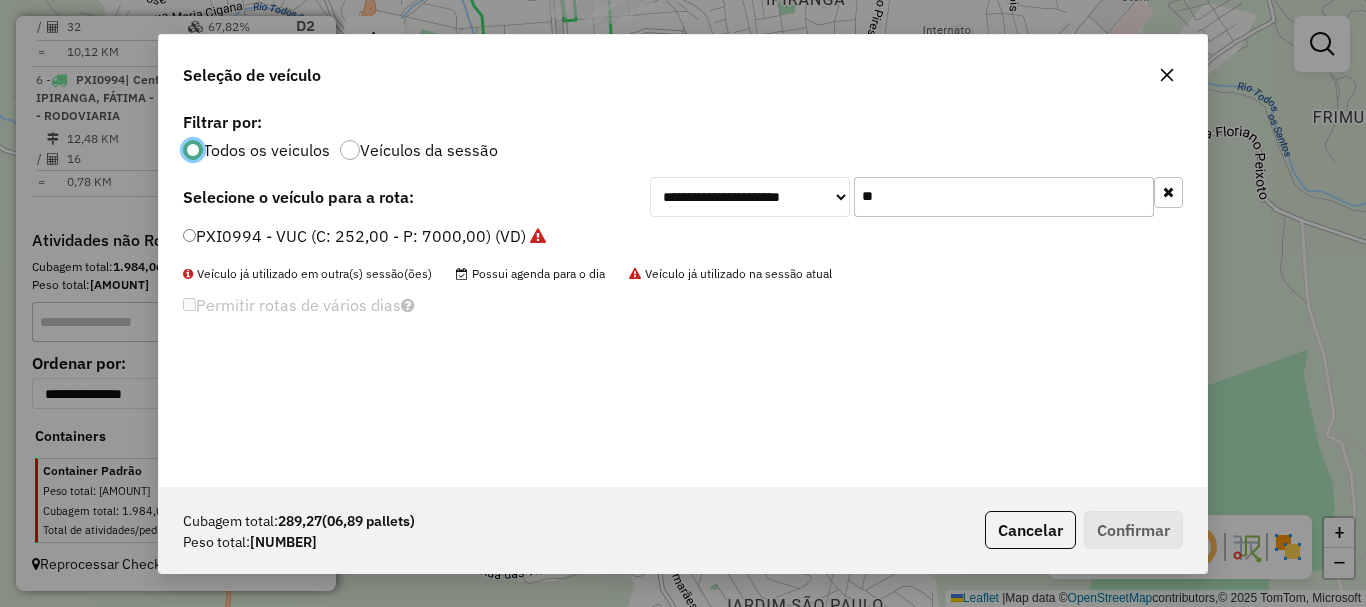 scroll, scrollTop: 11, scrollLeft: 6, axis: both 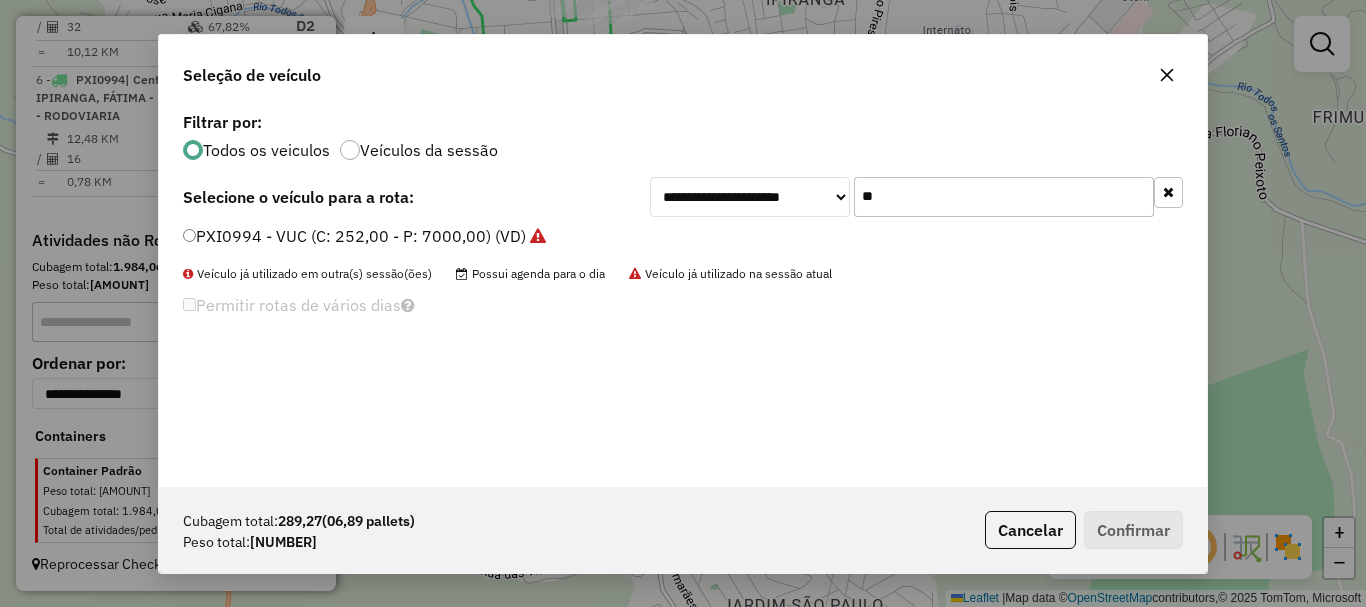 drag, startPoint x: 943, startPoint y: 192, endPoint x: 766, endPoint y: 194, distance: 177.01129 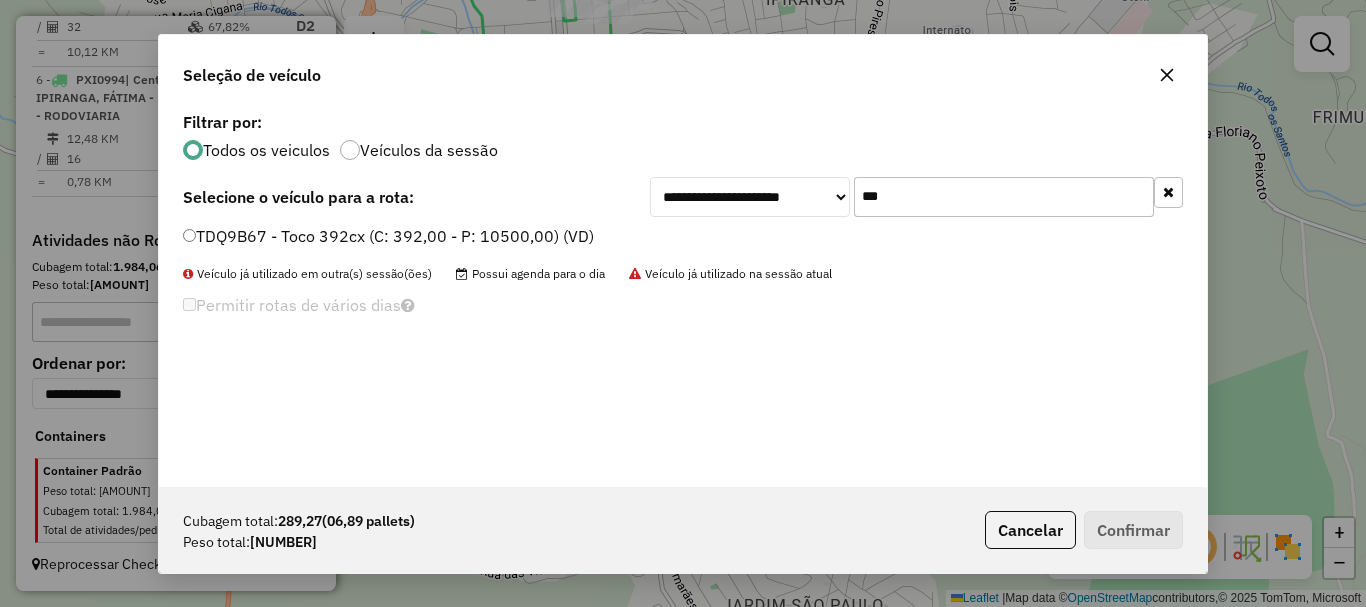 type on "***" 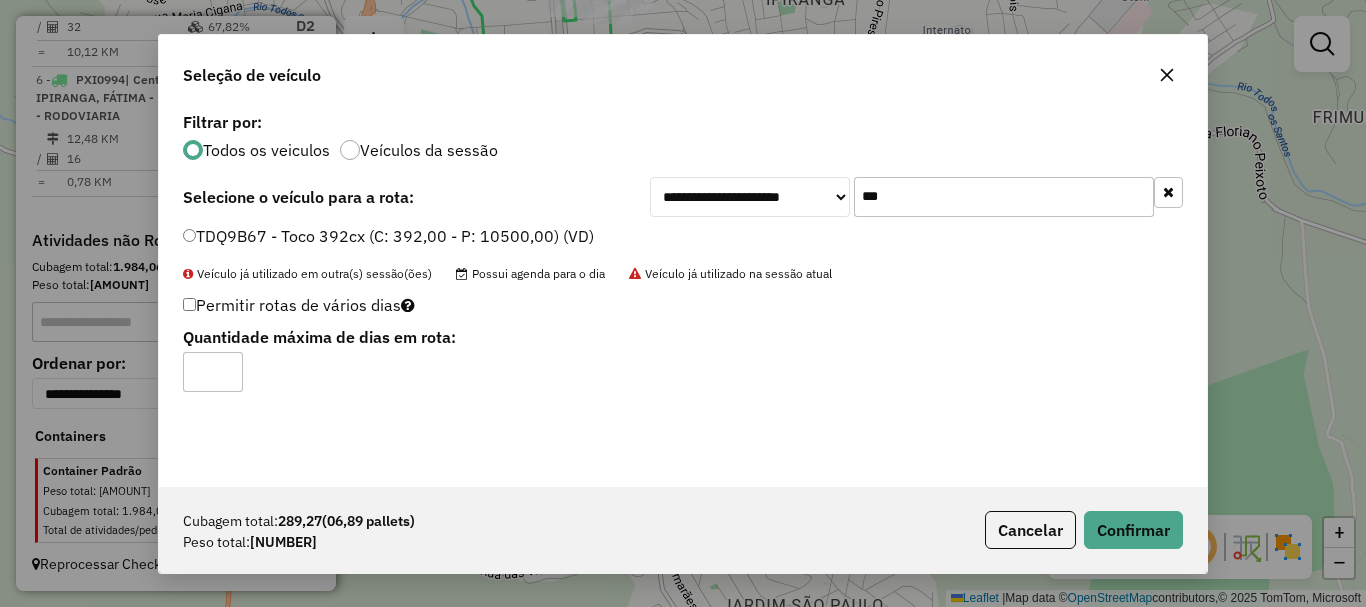 click on "*" 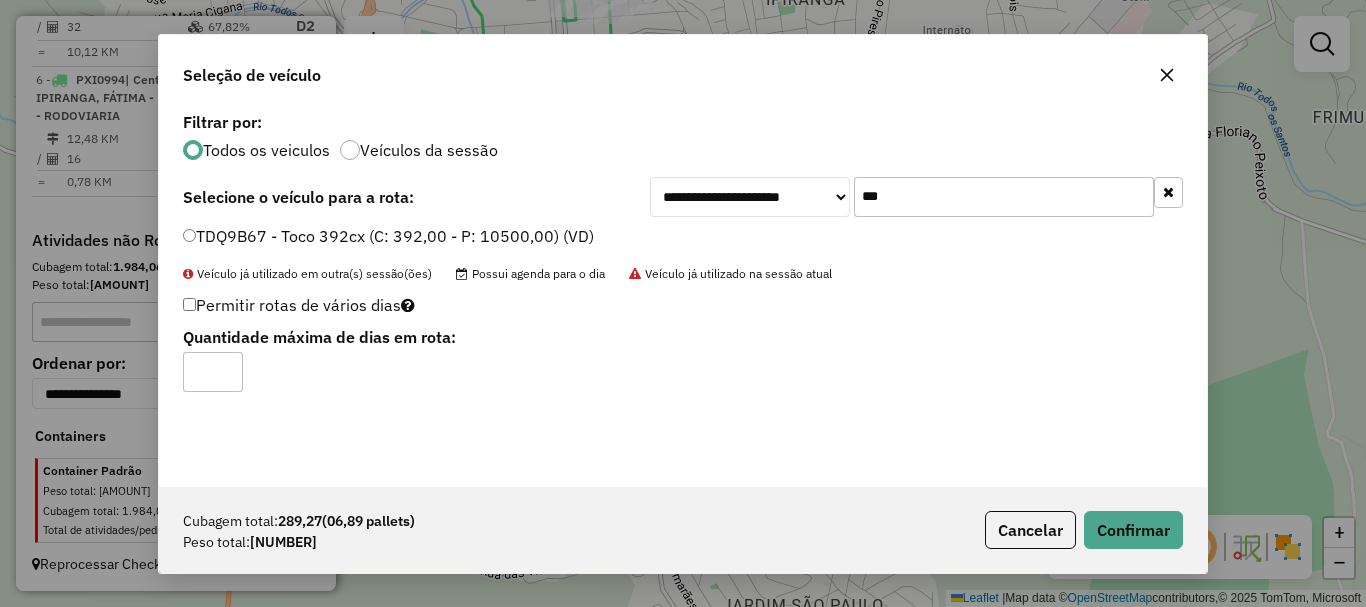 type on "*" 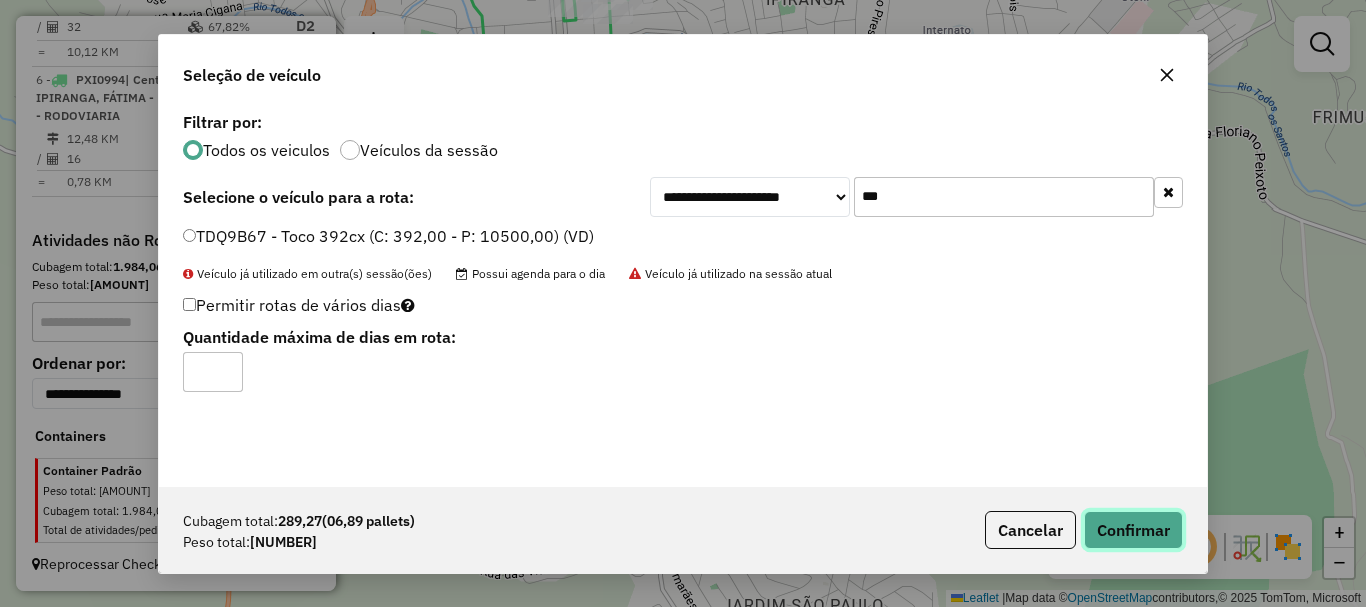 click on "Confirmar" 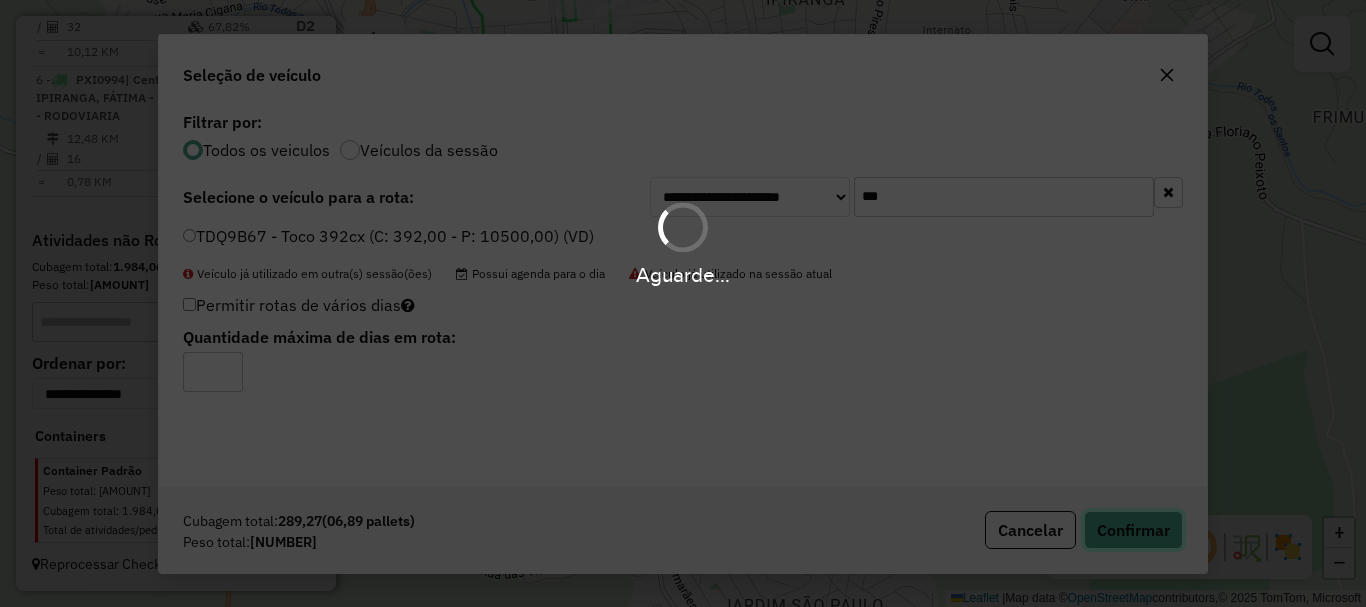 type 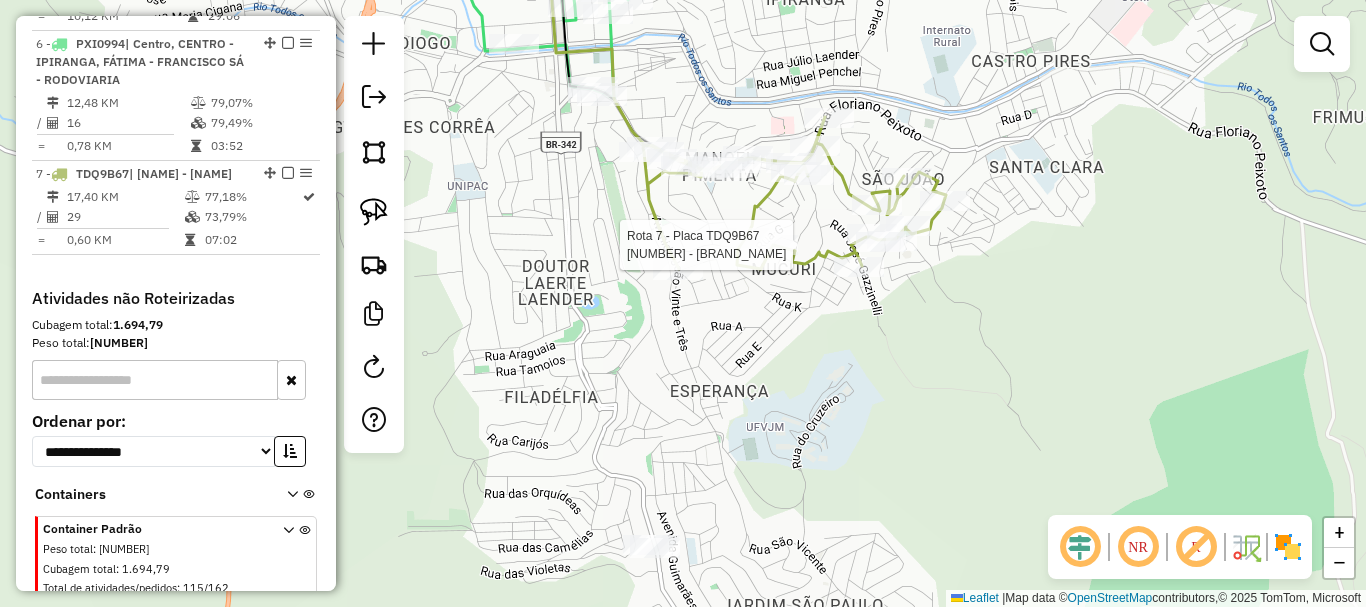 select on "*********" 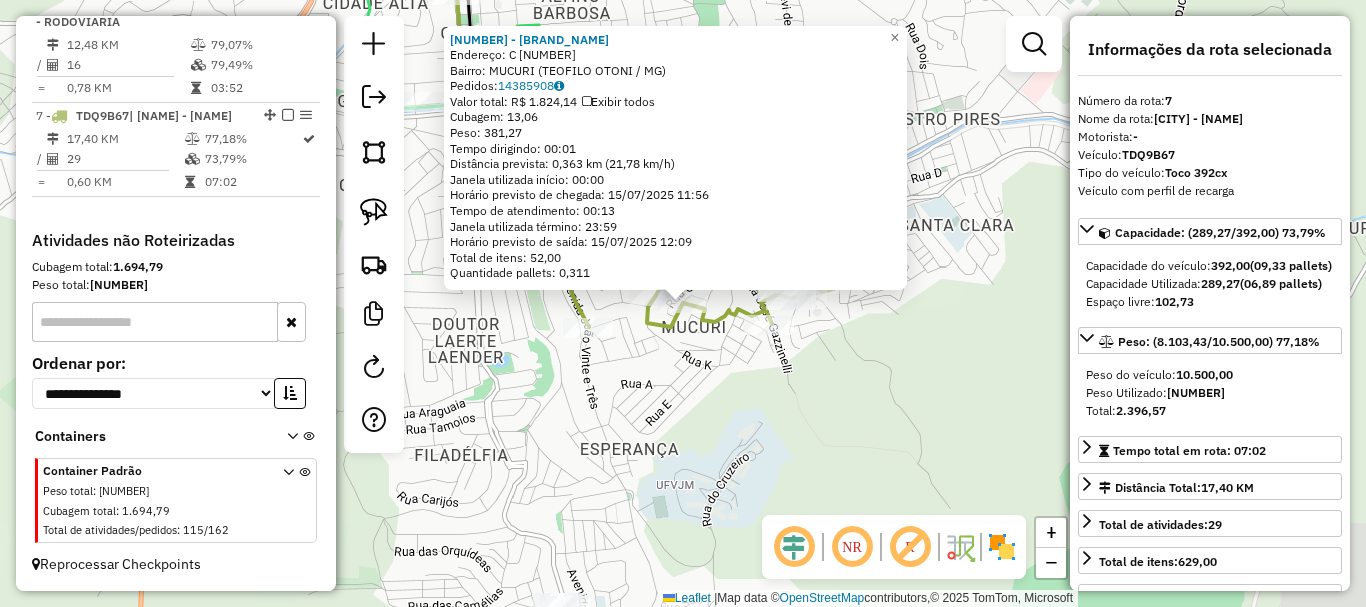 scroll, scrollTop: 1472, scrollLeft: 0, axis: vertical 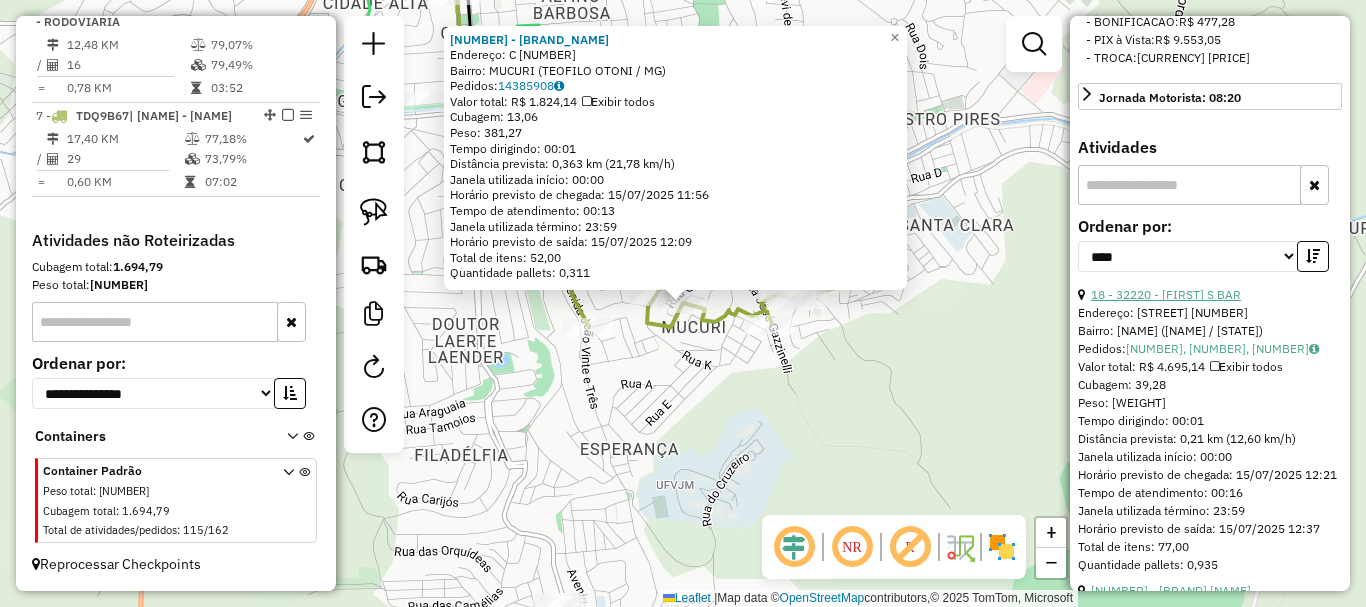 click on "18 - 32220 - [FIRST] S BAR" at bounding box center (1166, 294) 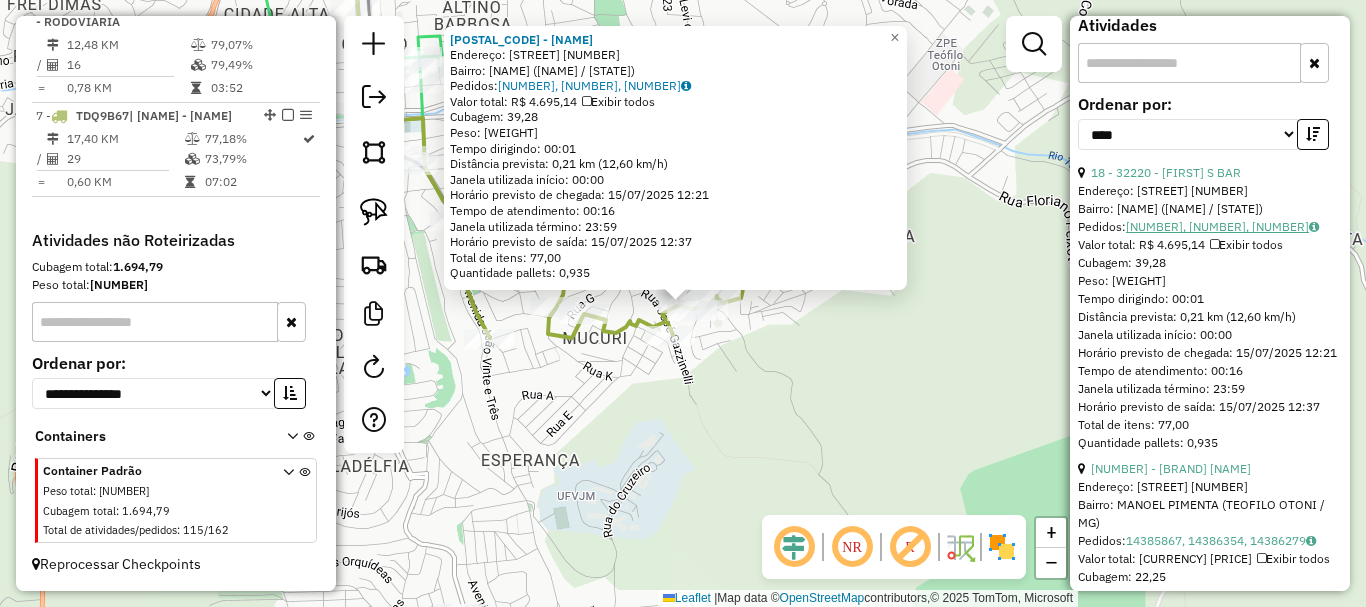 scroll, scrollTop: 1000, scrollLeft: 0, axis: vertical 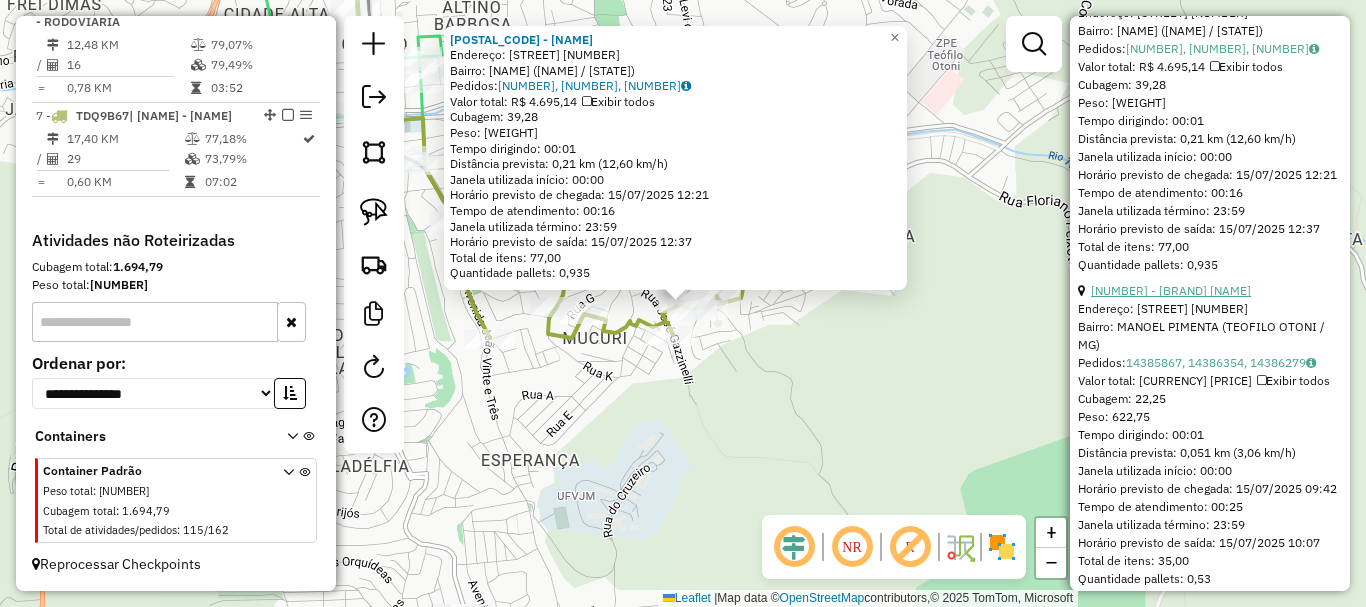 click on "[NUMBER] - [BRAND] [NAME]" at bounding box center [1171, 290] 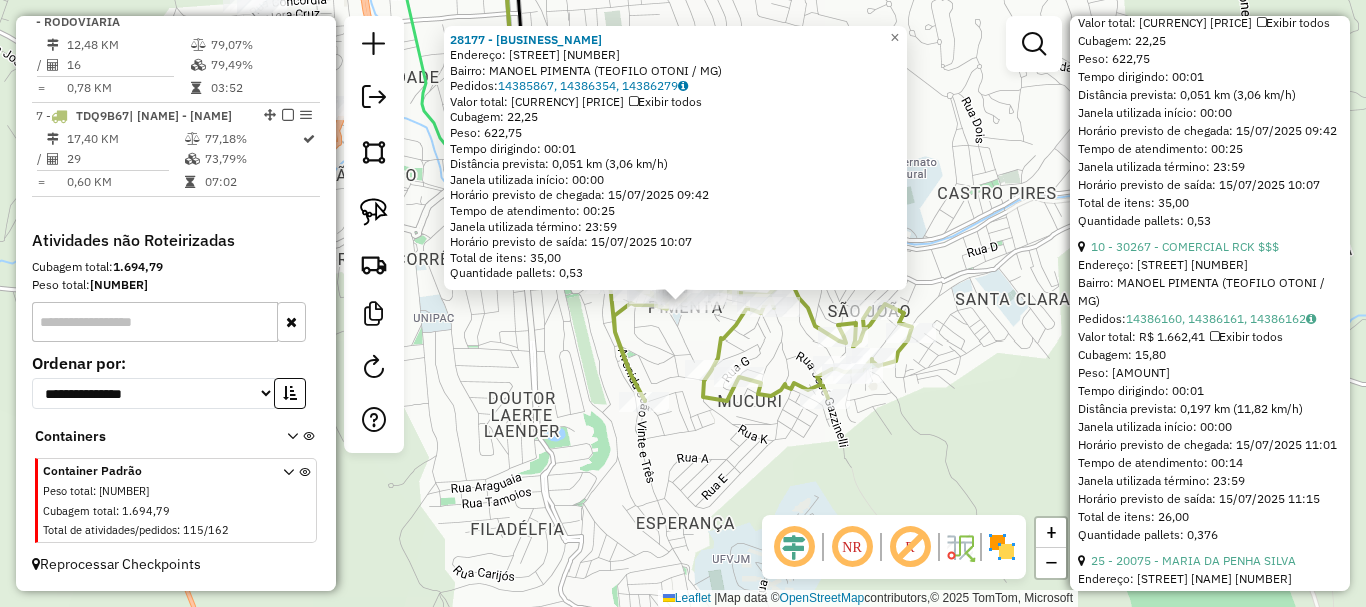 scroll, scrollTop: 1400, scrollLeft: 0, axis: vertical 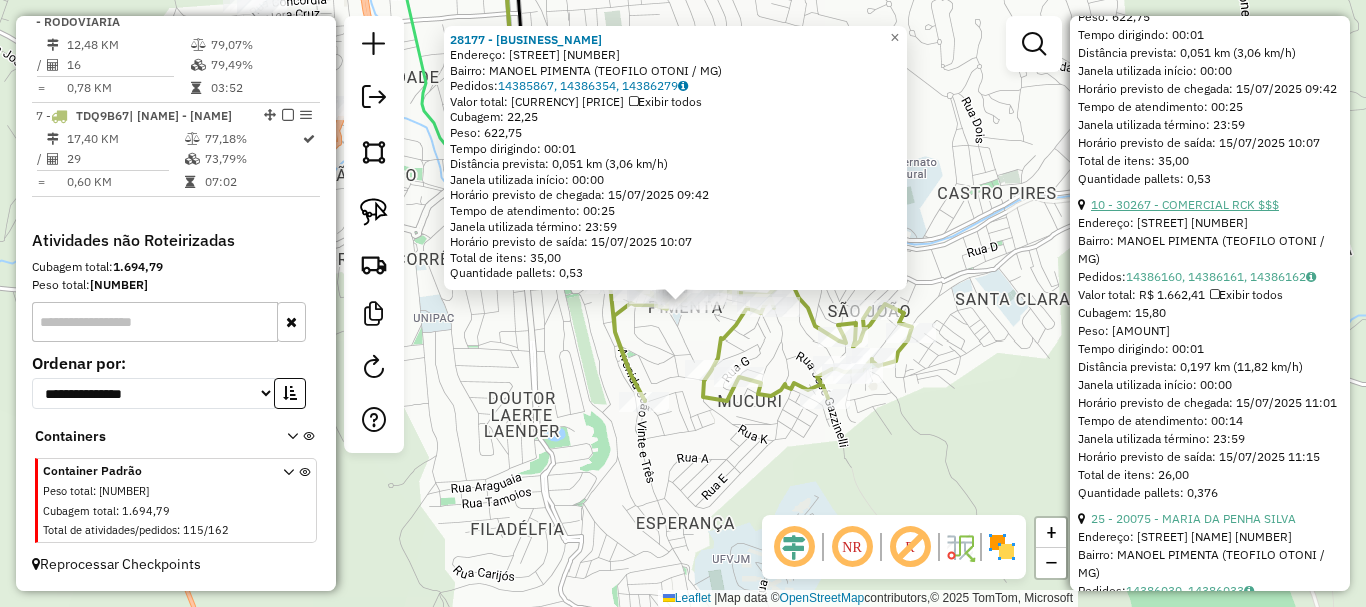 click on "10 - 30267 - COMERCIAL RCK $$$" at bounding box center [1185, 204] 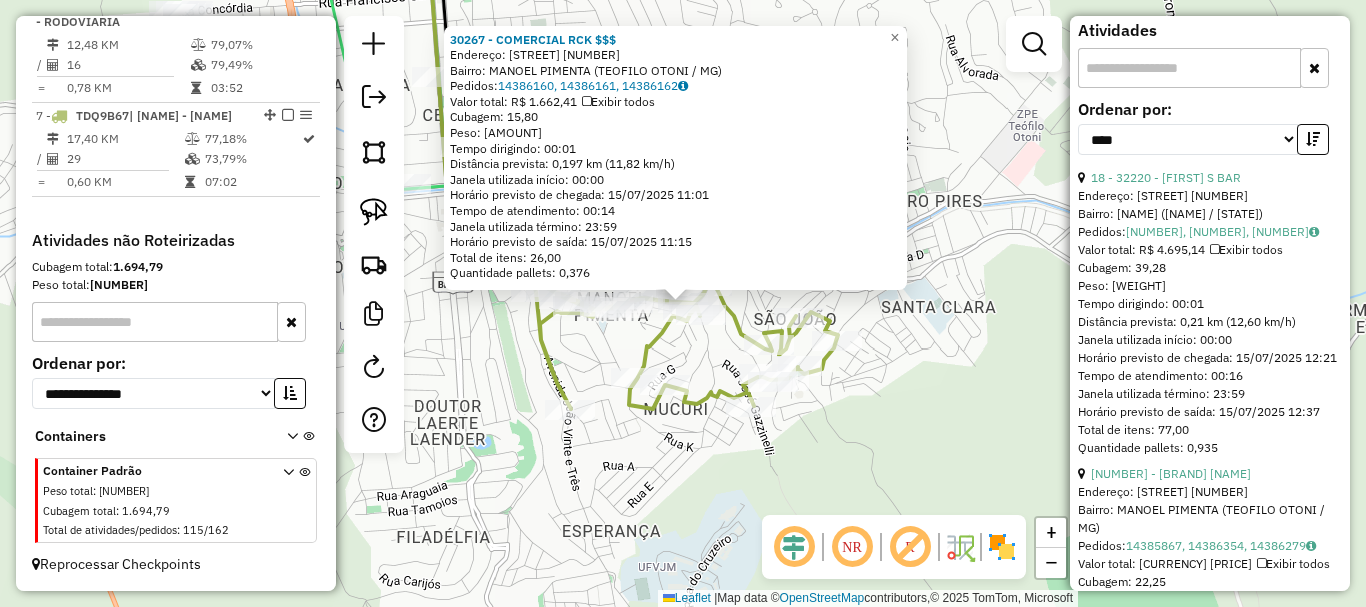scroll, scrollTop: 800, scrollLeft: 0, axis: vertical 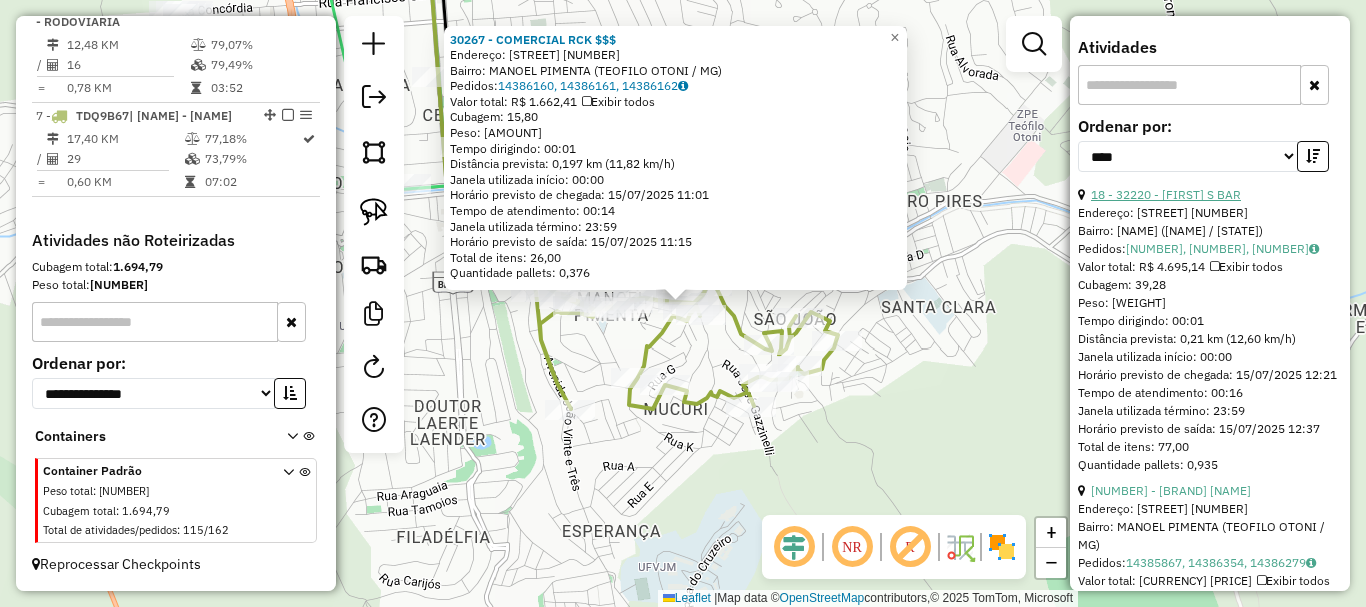 click on "18 - 32220 - [FIRST] S BAR" at bounding box center (1166, 194) 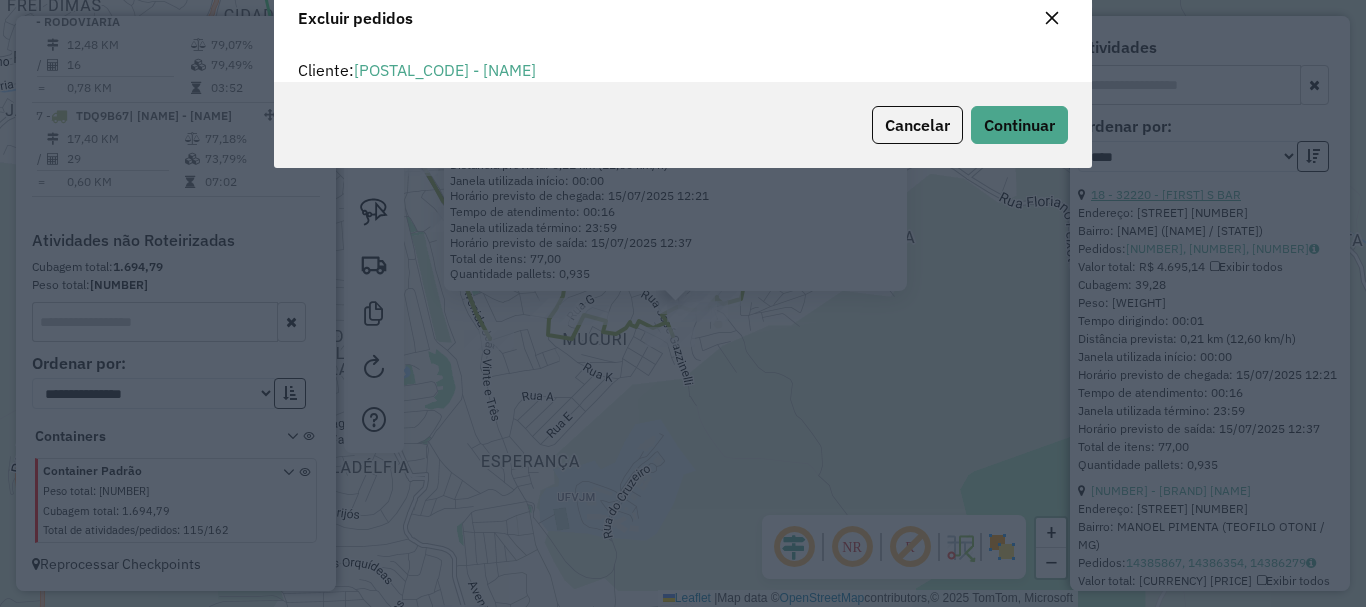 scroll, scrollTop: 0, scrollLeft: 0, axis: both 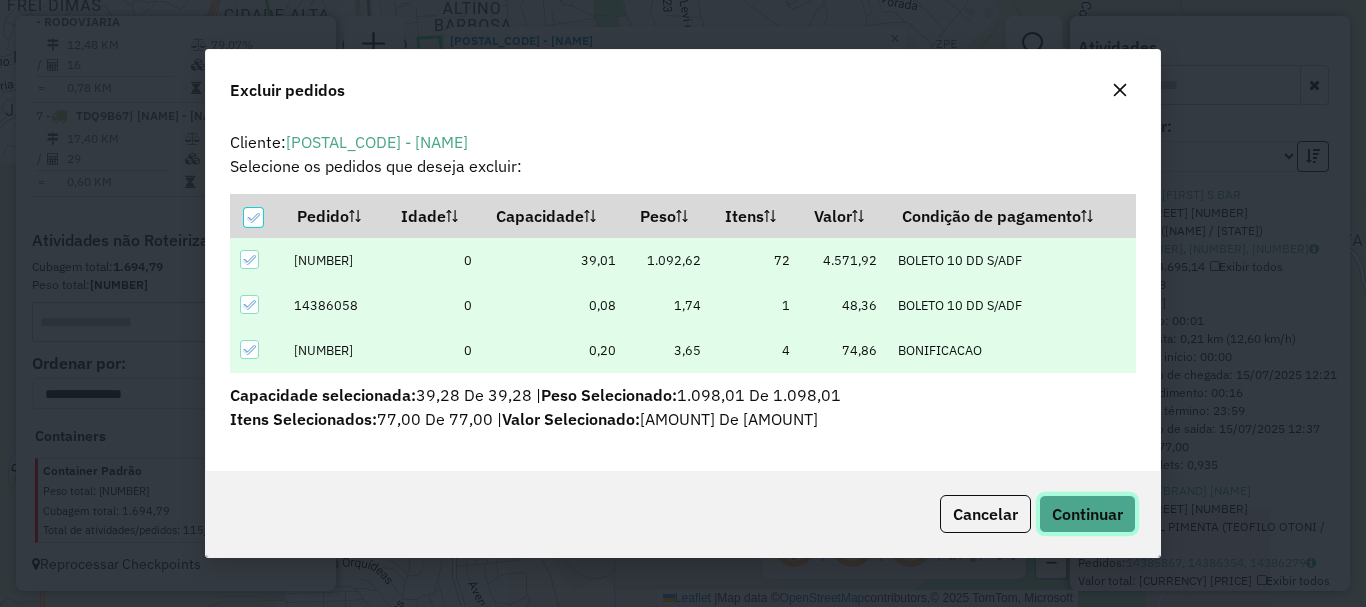 click on "Continuar" 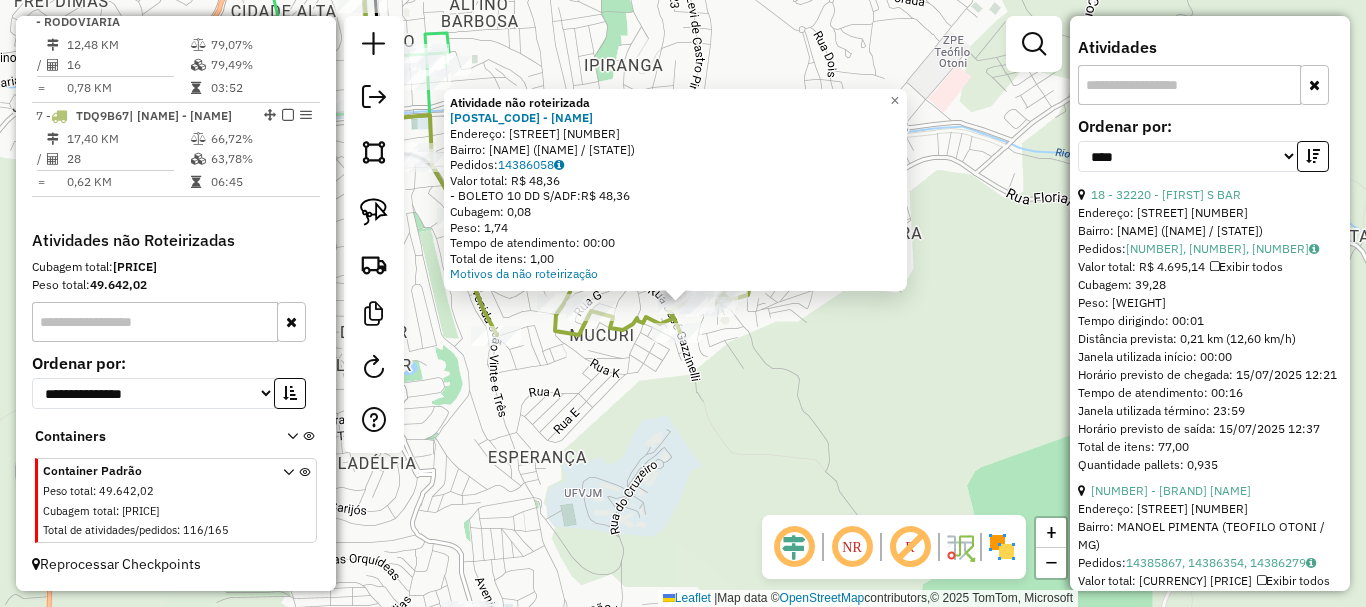 click on "Atividade não roteirizada [NUMBER] - [NAME] Endereço: [NAME] [NUMBER] Bairro: [NAME] ([NAME] / [STATE]) Pedidos: [NUMBER] Valor total: [CURRENCY] [PRICE] - BOLETO [NUMBER] DD S/ADF: [CURRENCY] [PRICE] Cubagem: [NUMBER] Peso: [NUMBER] Tempo de atendimento: [TIME] Total de itens: [NUMBER] Motivos da não roteirização × Janela de atendimento Grade de atendimento Capacidade Transportadoras Veículos Cliente Pedidos Rotas Selecione os dias de semana para filtrar as janelas de atendimento Seg Ter Qua Qui Sex Sáb Dom Informe o período da janela de atendimento: De: [TIME] Até: [TIME] Filtrar exatamente a janela do cliente Considerar janela de atendimento padrão Selecione os dias de semana para filtrar as grades de atendimento Seg Ter Qua Qui Sex Sáb Dom Considerar clientes sem dia de atendimento cadastrado Clientes fora do dia de atendimento selecionado Filtrar as atividades entre os valores definidos abaixo: Peso mínimo: Peso máximo: Cubagem mínima: Cubagem máxima: De: [NUMBER] Até: [NUMBER]" 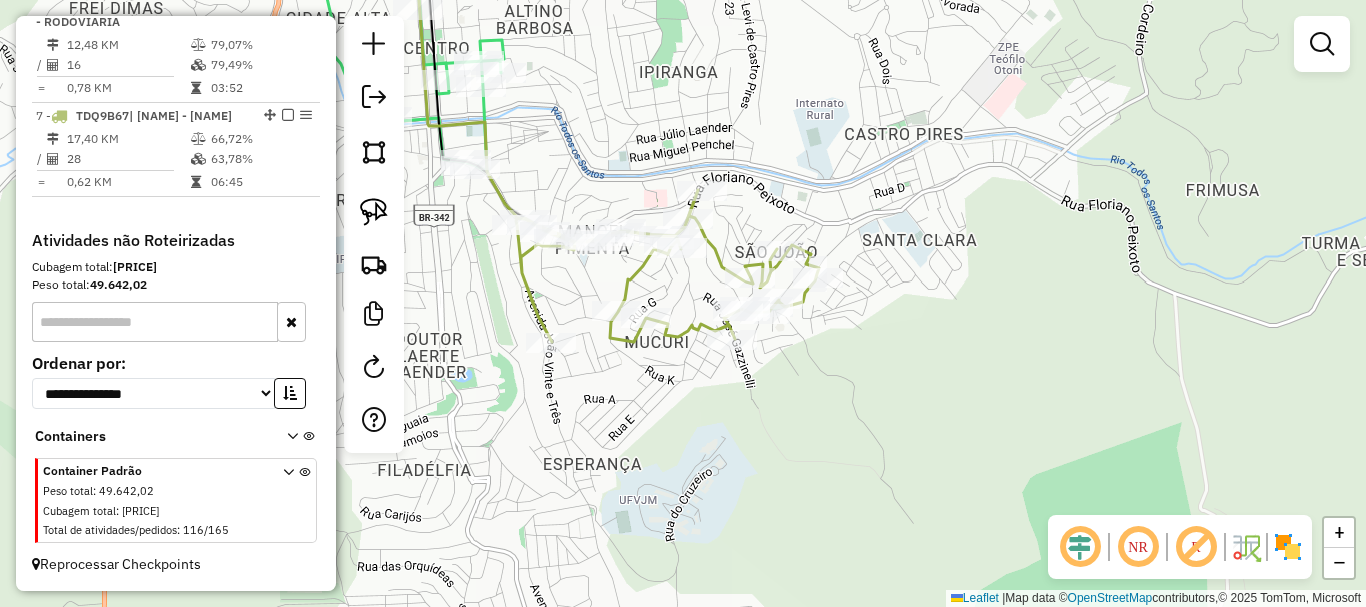 drag, startPoint x: 433, startPoint y: 288, endPoint x: 584, endPoint y: 307, distance: 152.19067 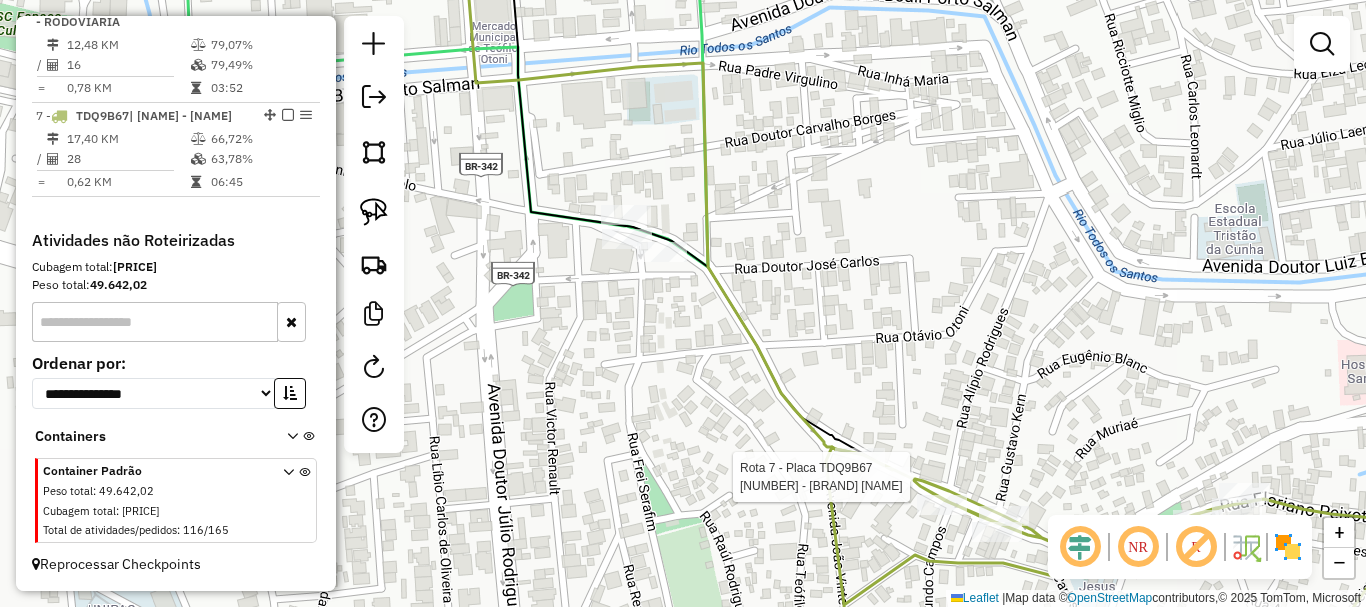 select on "*********" 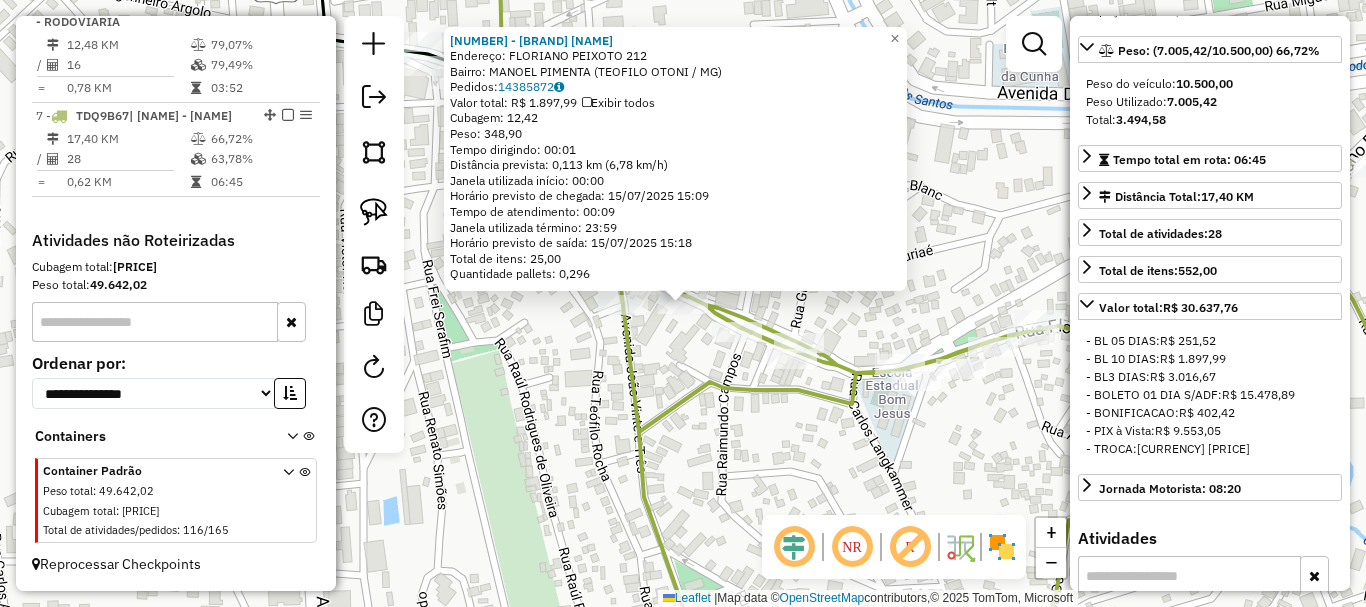 scroll, scrollTop: 300, scrollLeft: 0, axis: vertical 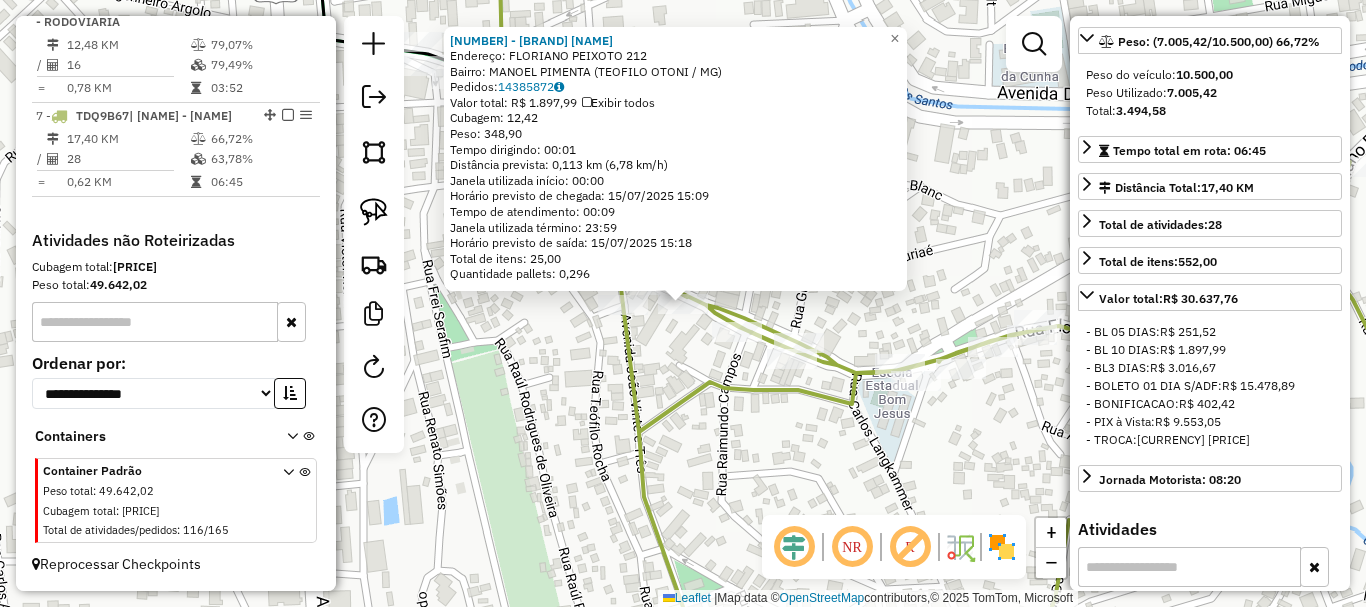 click 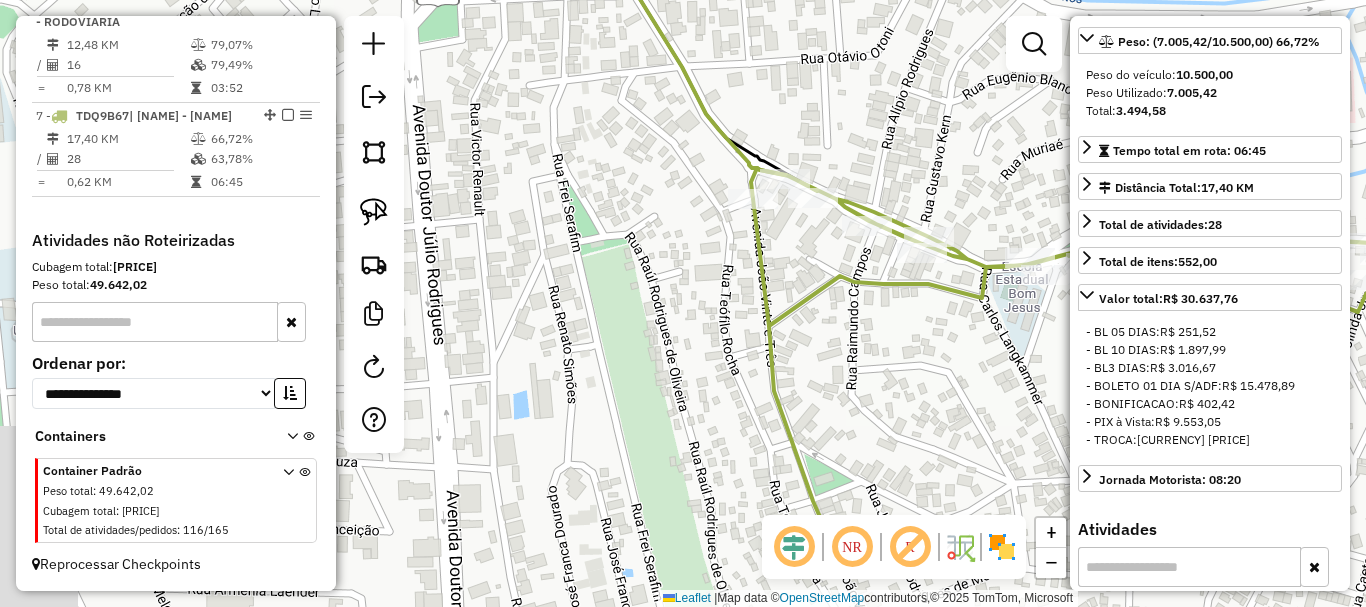 drag, startPoint x: 697, startPoint y: 467, endPoint x: 997, endPoint y: 194, distance: 405.62173 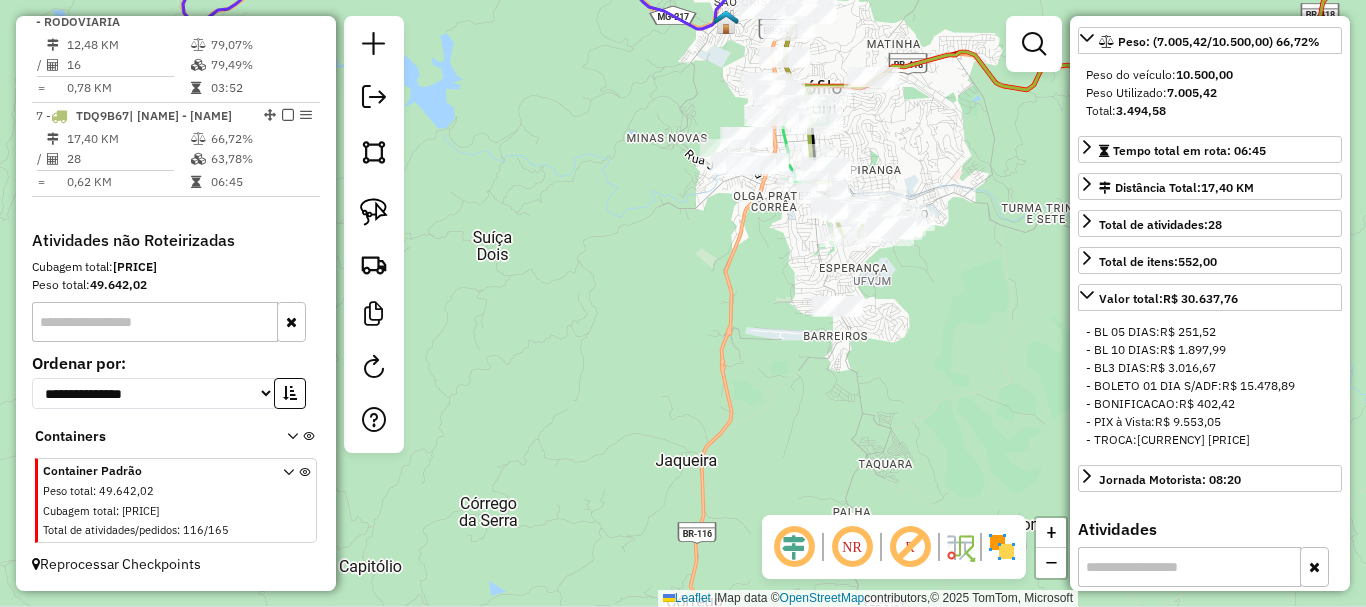 drag, startPoint x: 805, startPoint y: 287, endPoint x: 725, endPoint y: 280, distance: 80.305664 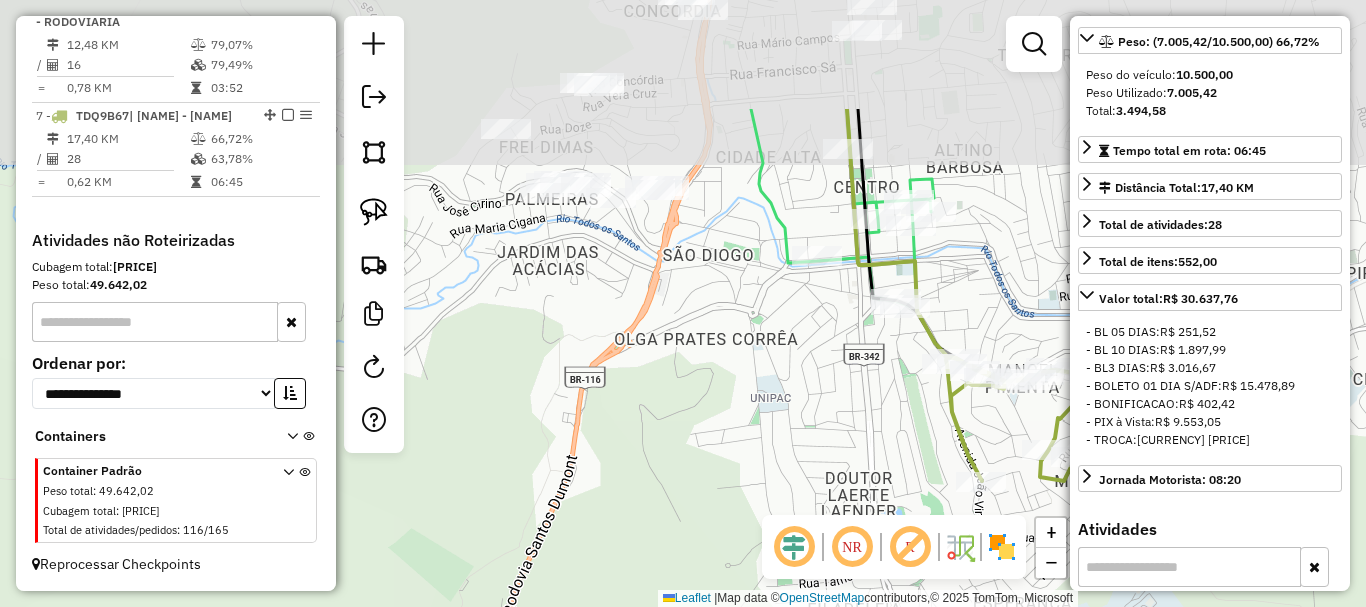 drag, startPoint x: 741, startPoint y: 241, endPoint x: 792, endPoint y: 504, distance: 267.89923 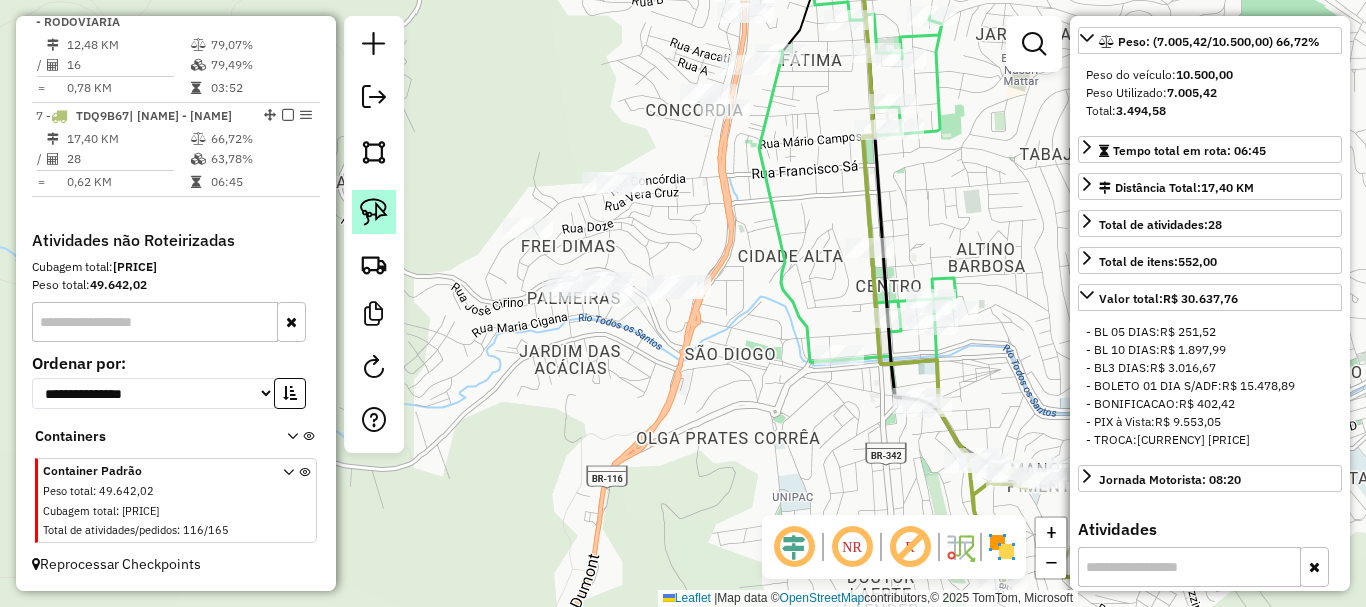 click 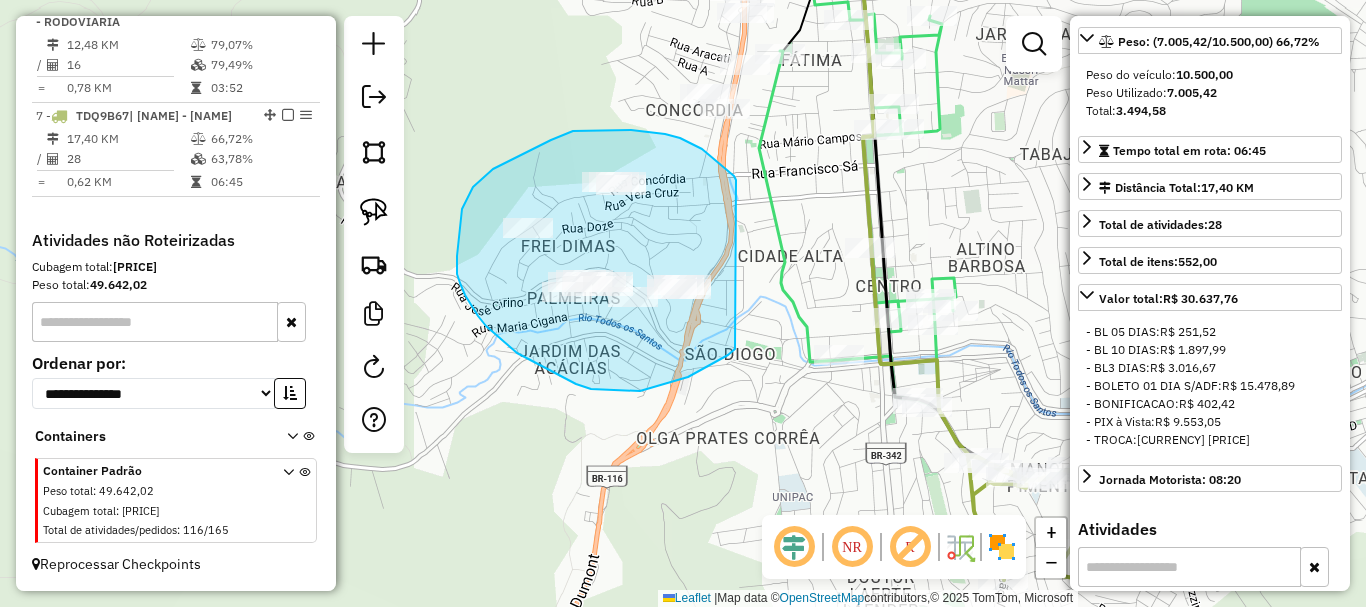 drag, startPoint x: 734, startPoint y: 176, endPoint x: 744, endPoint y: 341, distance: 165.30275 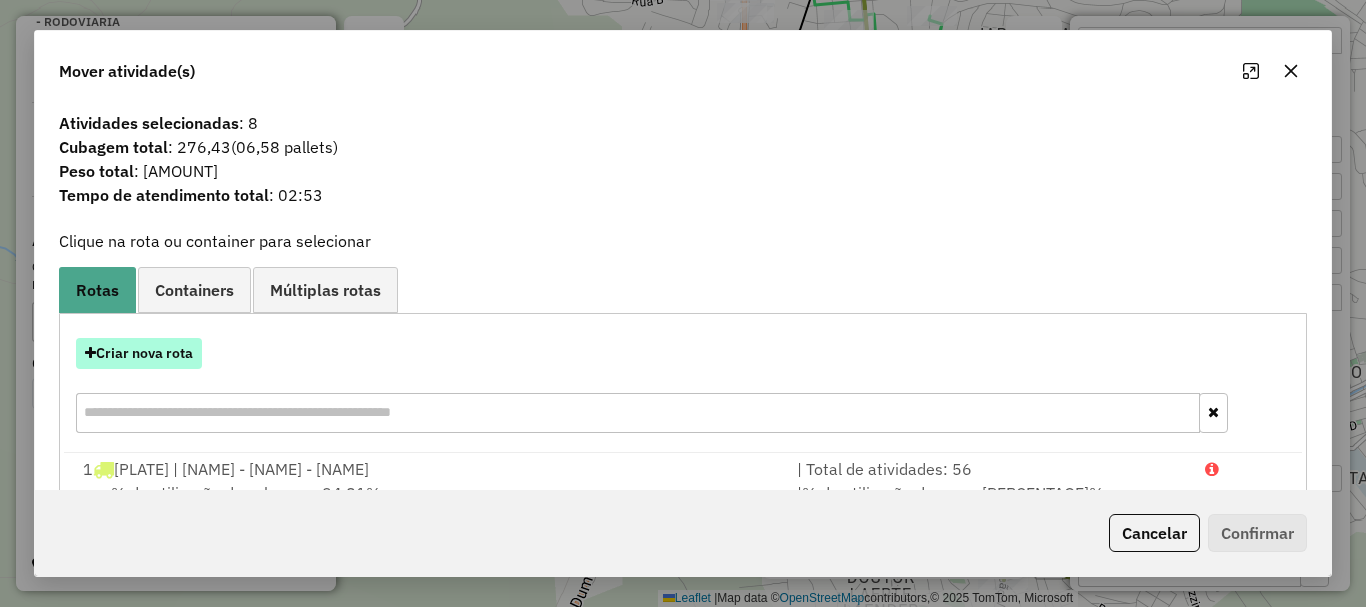 click on "Criar nova rota" at bounding box center [139, 353] 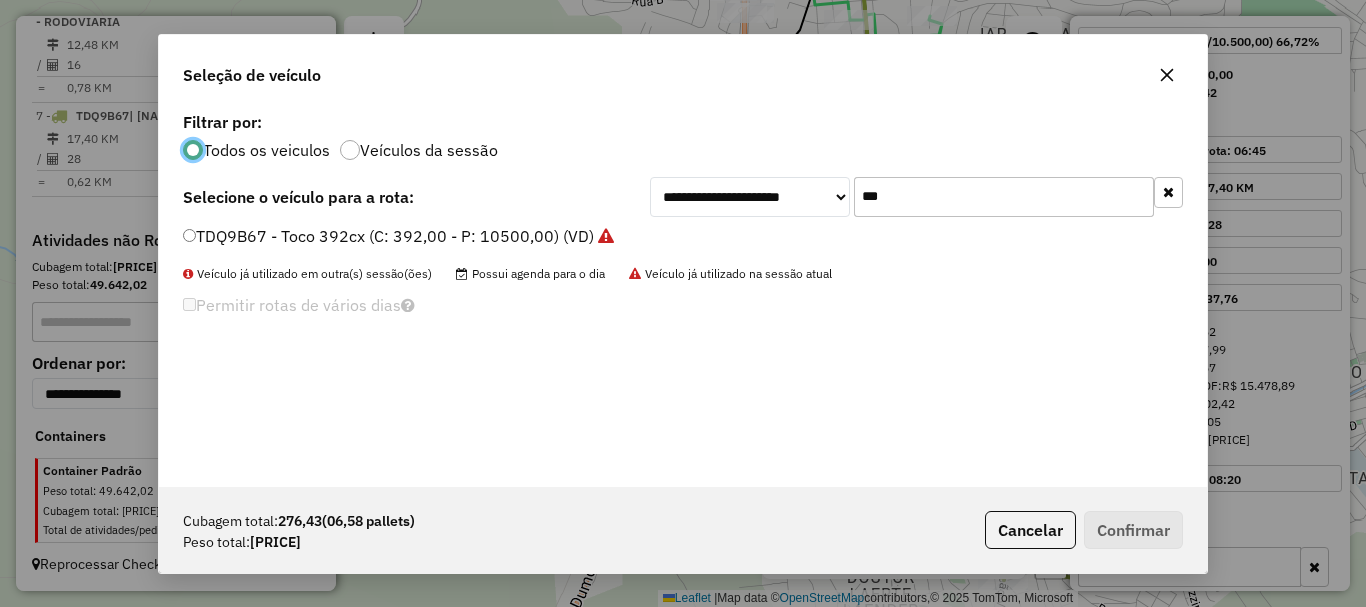 scroll, scrollTop: 11, scrollLeft: 6, axis: both 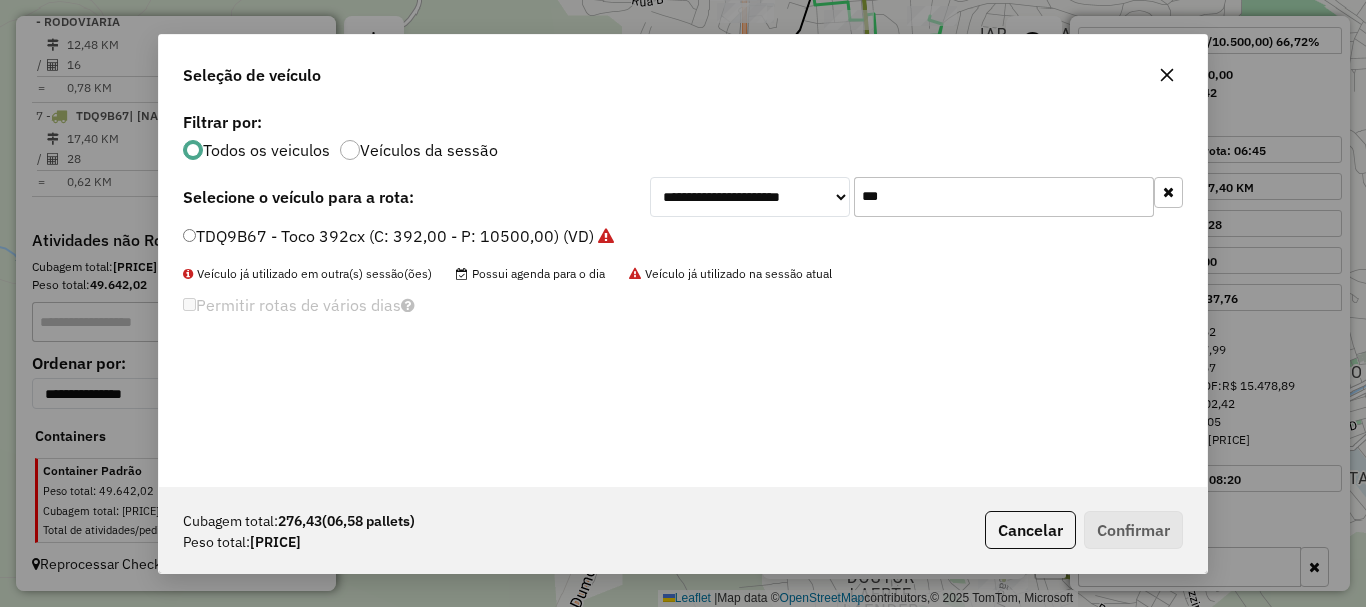 drag, startPoint x: 956, startPoint y: 203, endPoint x: 795, endPoint y: 191, distance: 161.44658 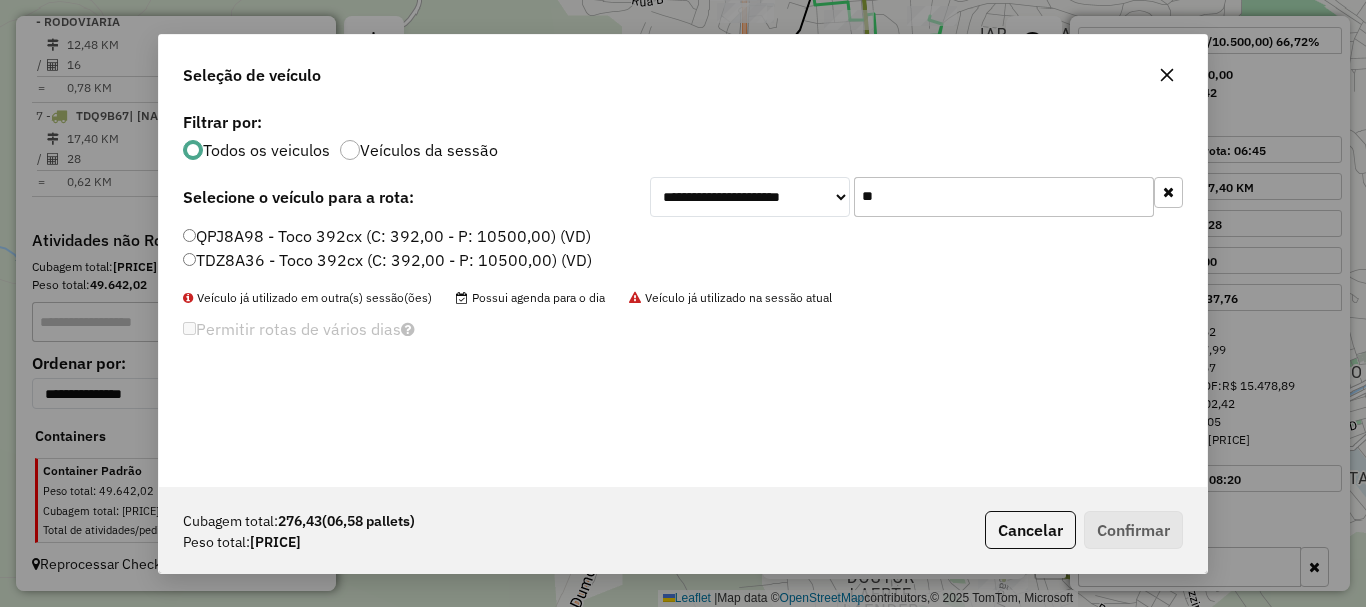 type on "**" 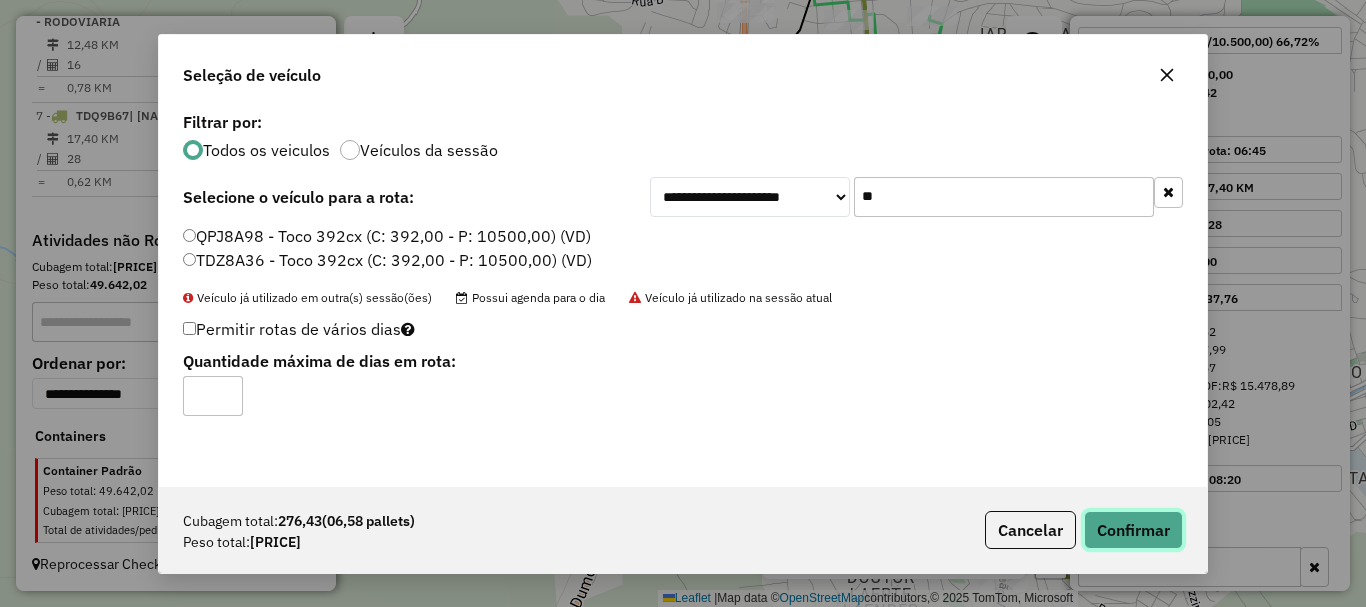 click on "Confirmar" 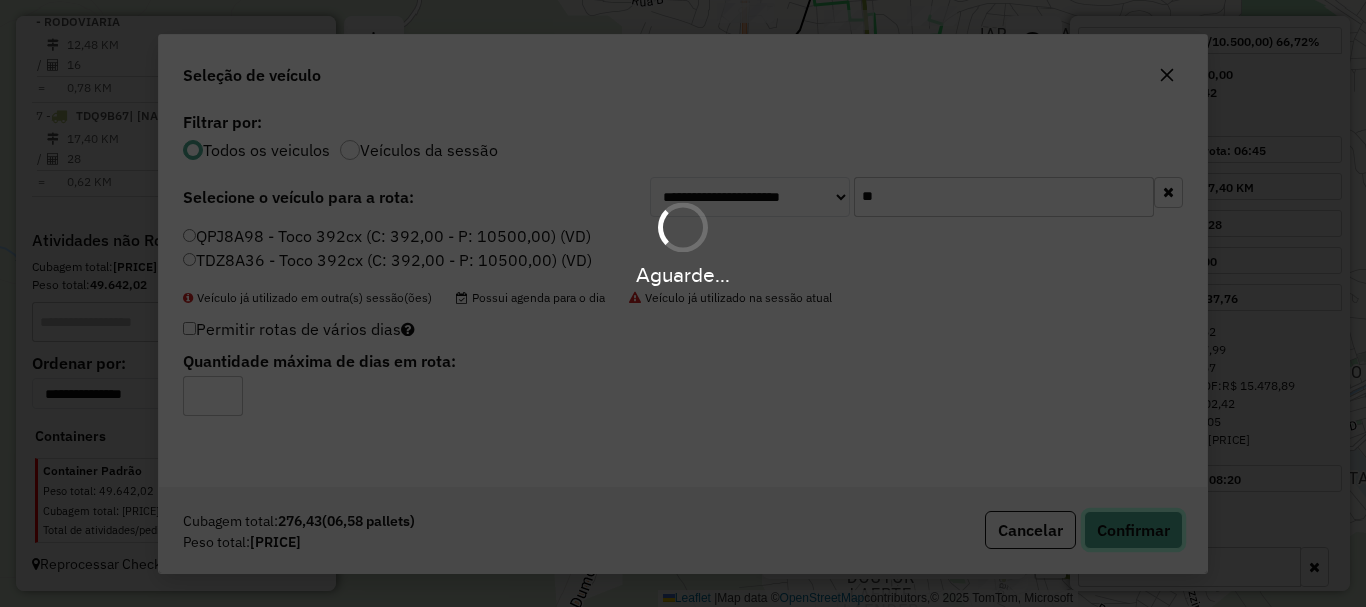 type 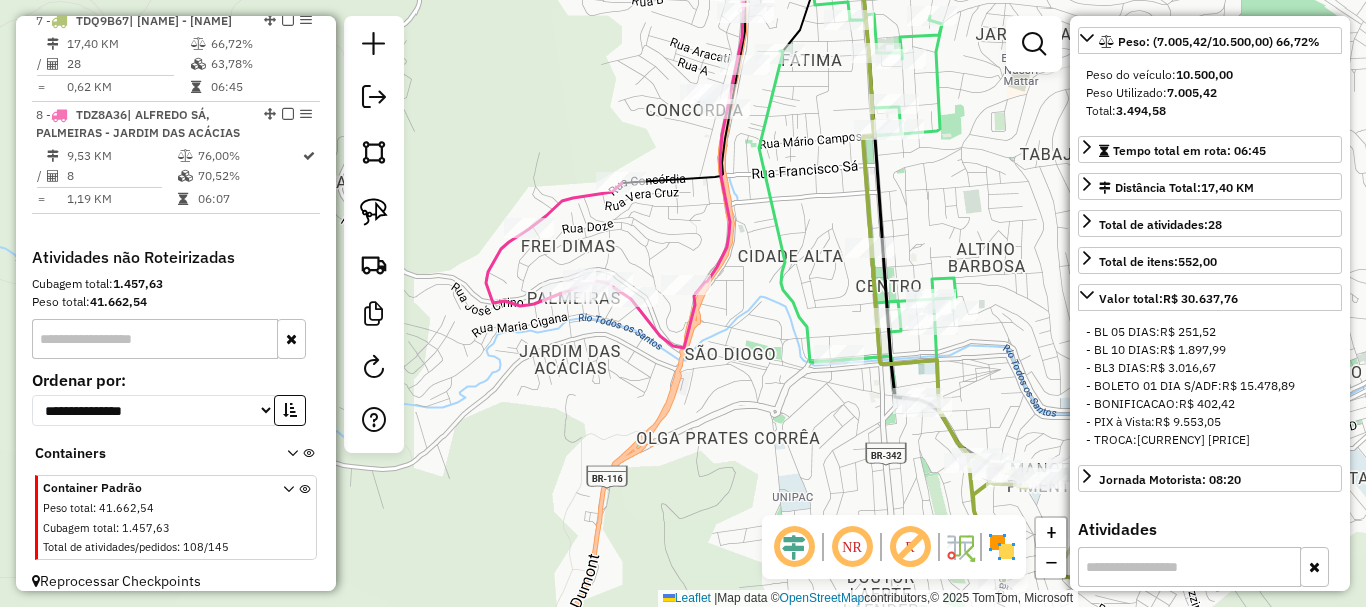 scroll, scrollTop: 1541, scrollLeft: 0, axis: vertical 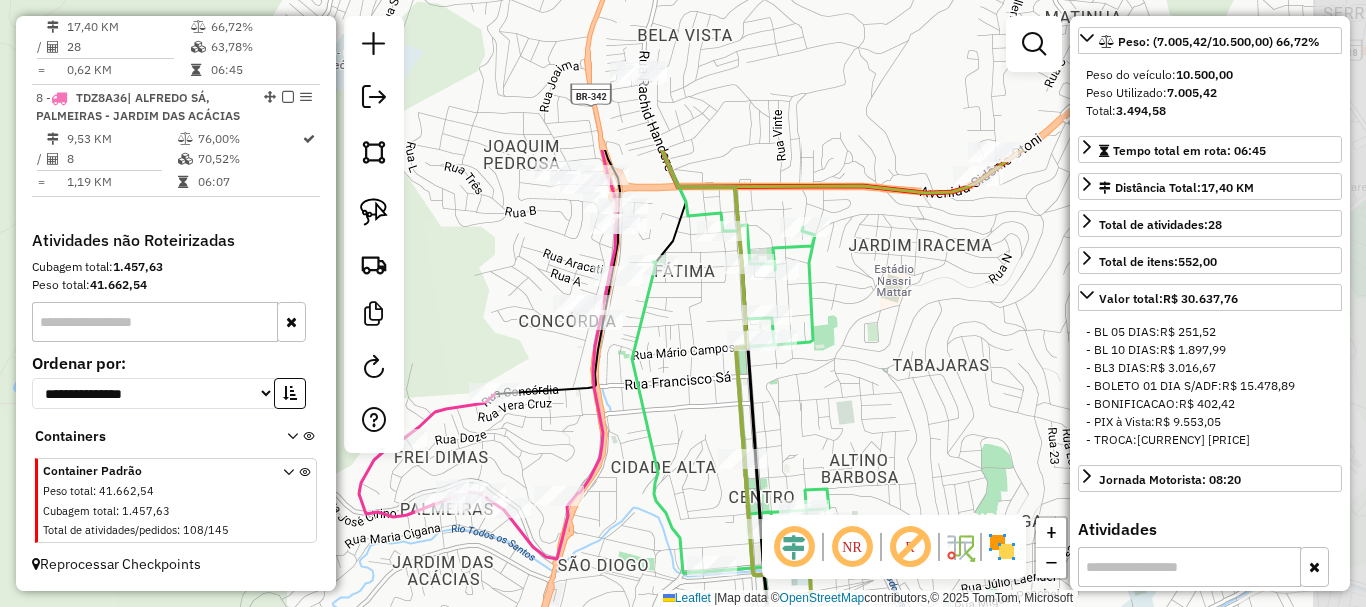 drag, startPoint x: 809, startPoint y: 192, endPoint x: 702, endPoint y: 379, distance: 215.44836 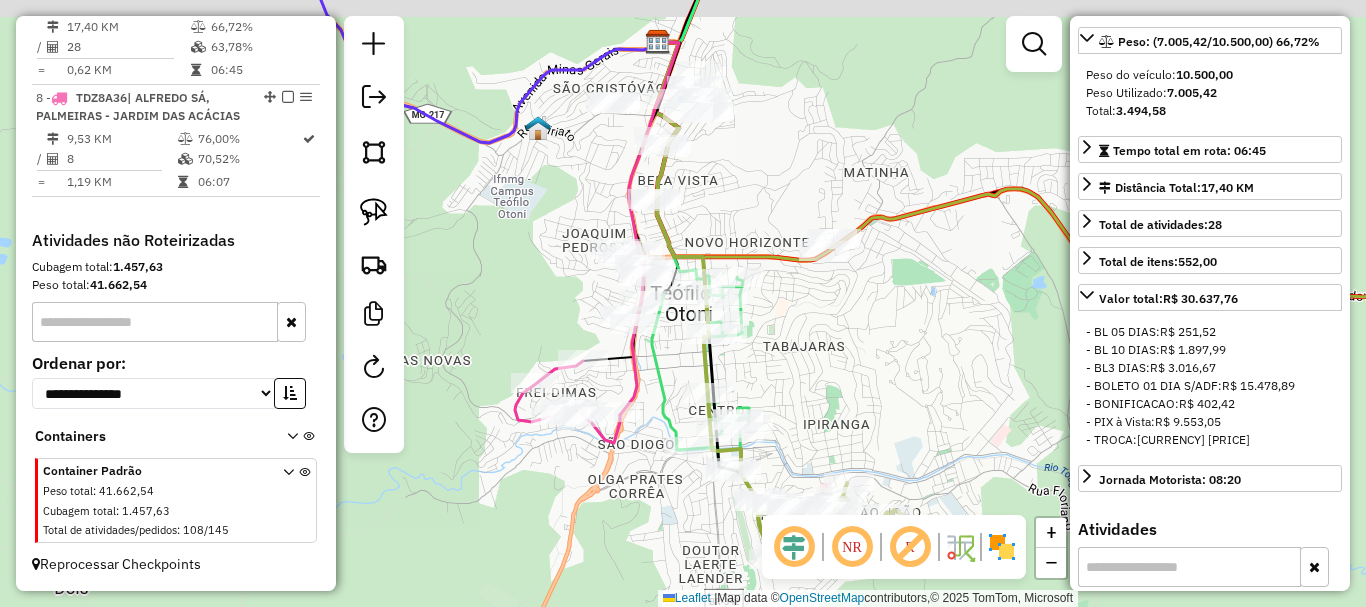 drag, startPoint x: 886, startPoint y: 285, endPoint x: 873, endPoint y: 379, distance: 94.89468 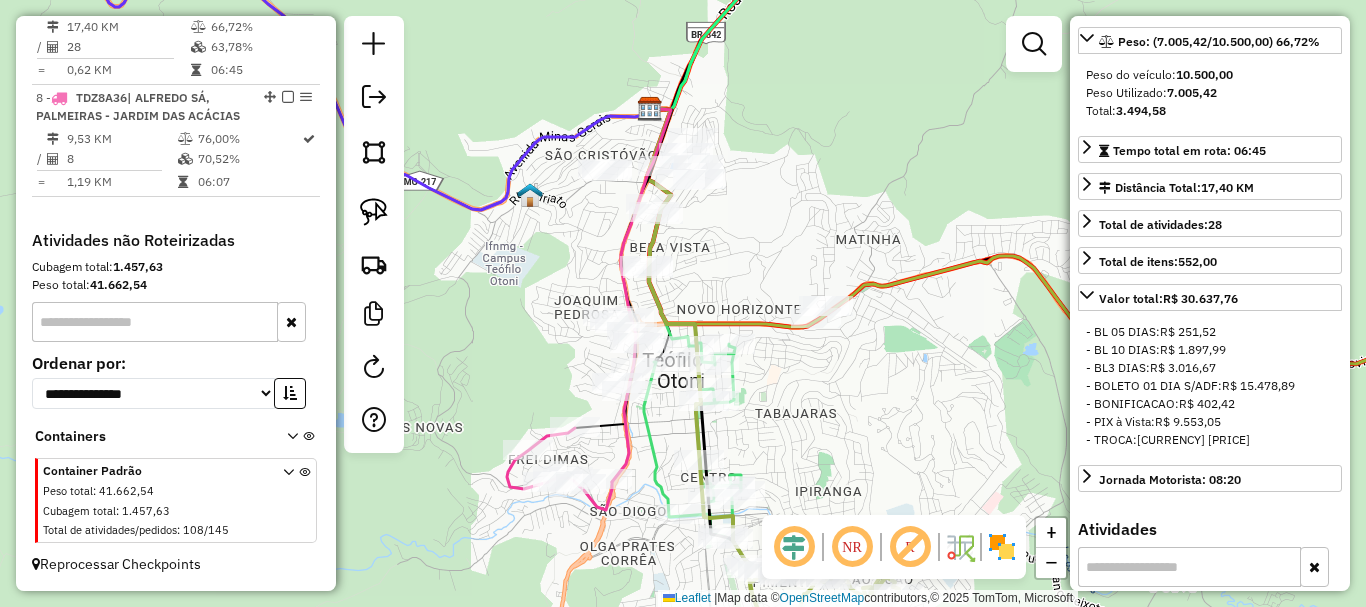 click on "Janela de atendimento Grade de atendimento Capacidade Transportadoras Veículos Cliente Pedidos  Rotas Selecione os dias de semana para filtrar as janelas de atendimento  Seg   Ter   Qua   Qui   Sex   Sáb   Dom  Informe o período da janela de atendimento: De: Até:  Filtrar exatamente a janela do cliente  Considerar janela de atendimento padrão  Selecione os dias de semana para filtrar as grades de atendimento  Seg   Ter   Qua   Qui   Sex   Sáb   Dom   Considerar clientes sem dia de atendimento cadastrado  Clientes fora do dia de atendimento selecionado Filtrar as atividades entre os valores definidos abaixo:  Peso mínimo:   Peso máximo:   Cubagem mínima:   Cubagem máxima:   De:   Até:  Filtrar as atividades entre o tempo de atendimento definido abaixo:  De:   Até:   Considerar capacidade total dos clientes não roteirizados Transportadora: Selecione um ou mais itens Tipo de veículo: Selecione um ou mais itens Veículo: Selecione um ou mais itens Motorista: Selecione um ou mais itens Nome: Rótulo:" 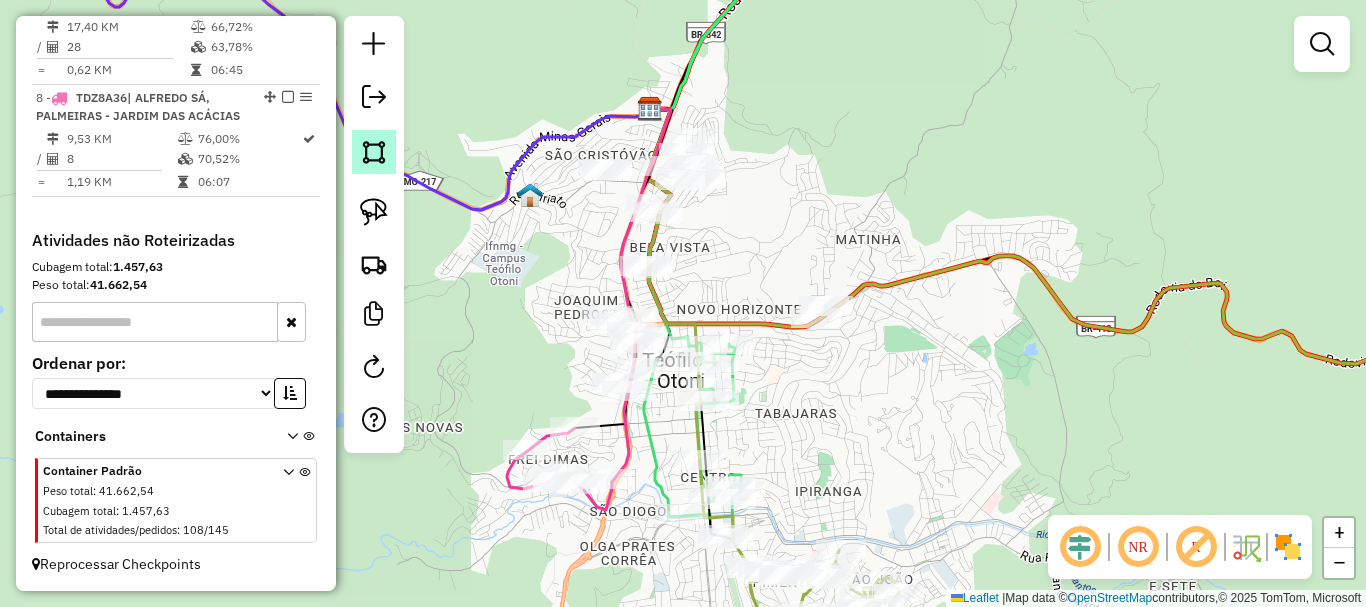 click 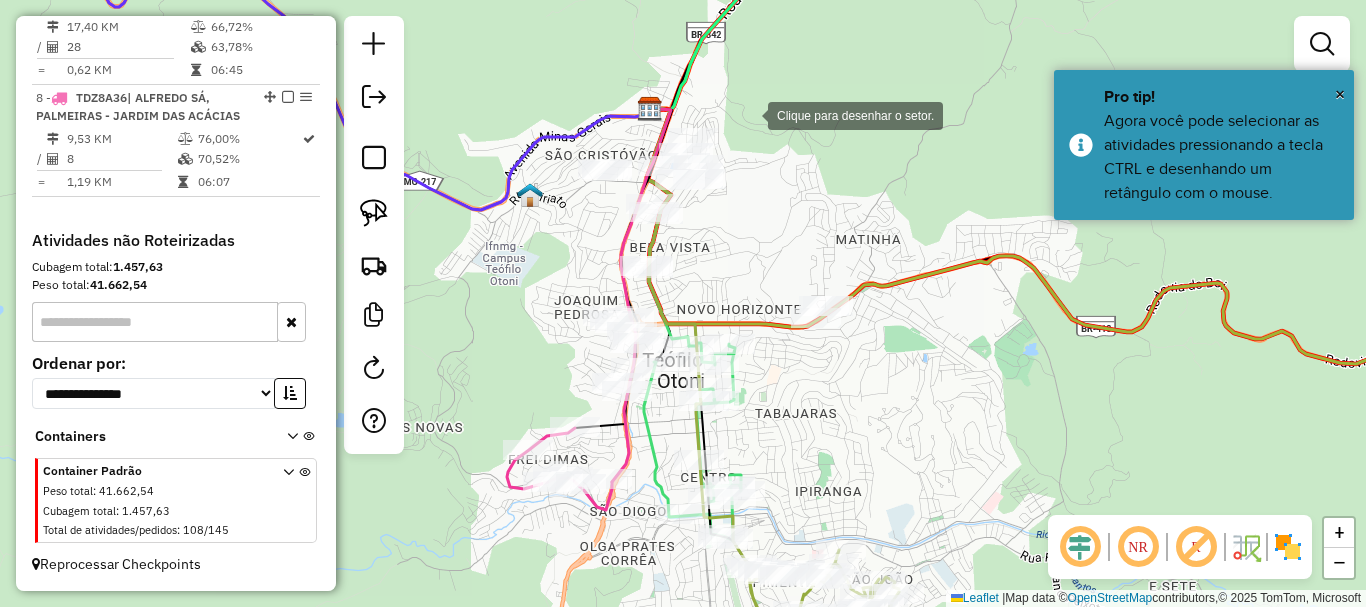 click 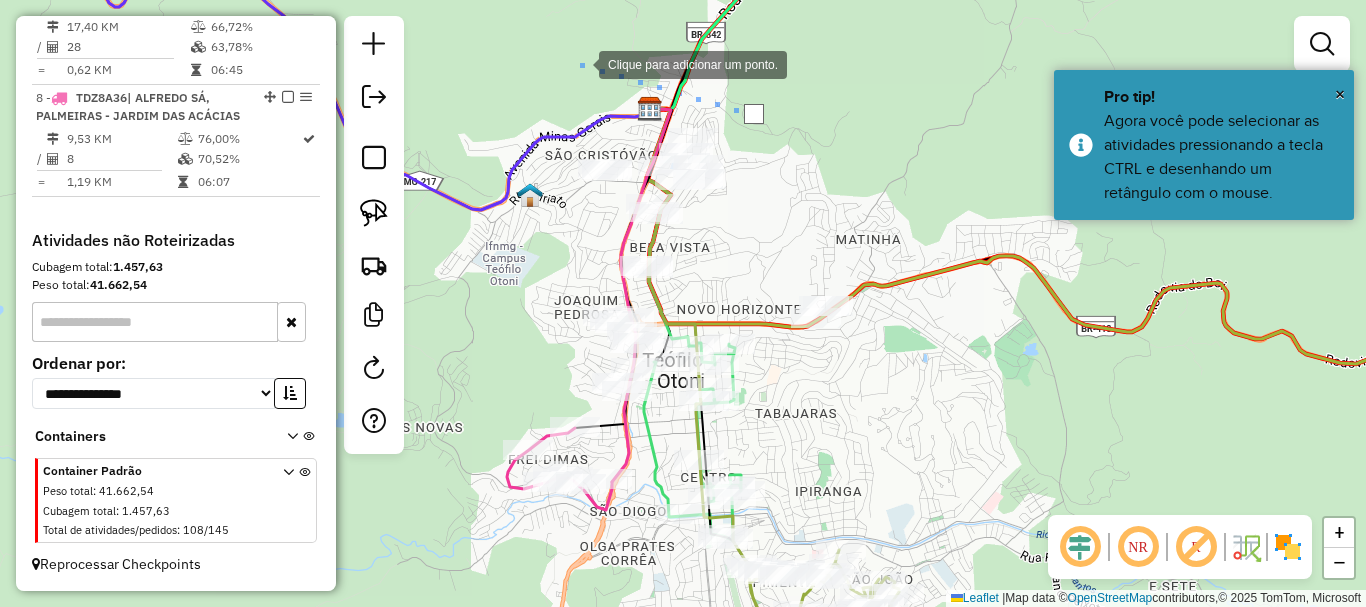 click 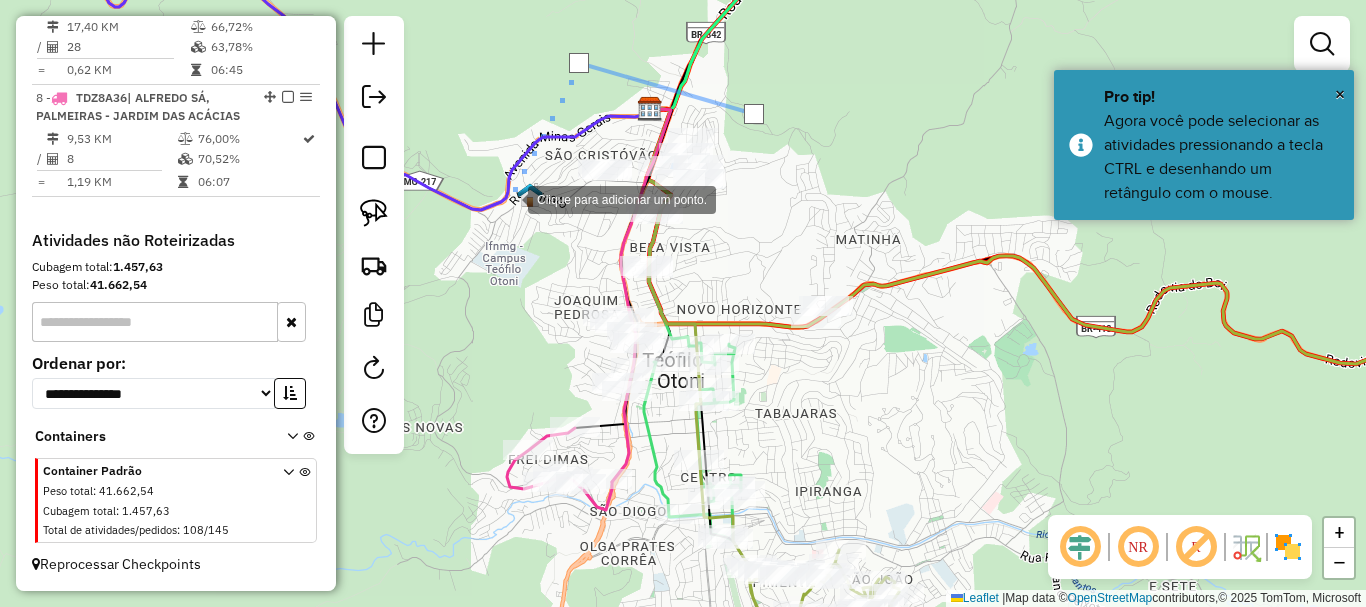click 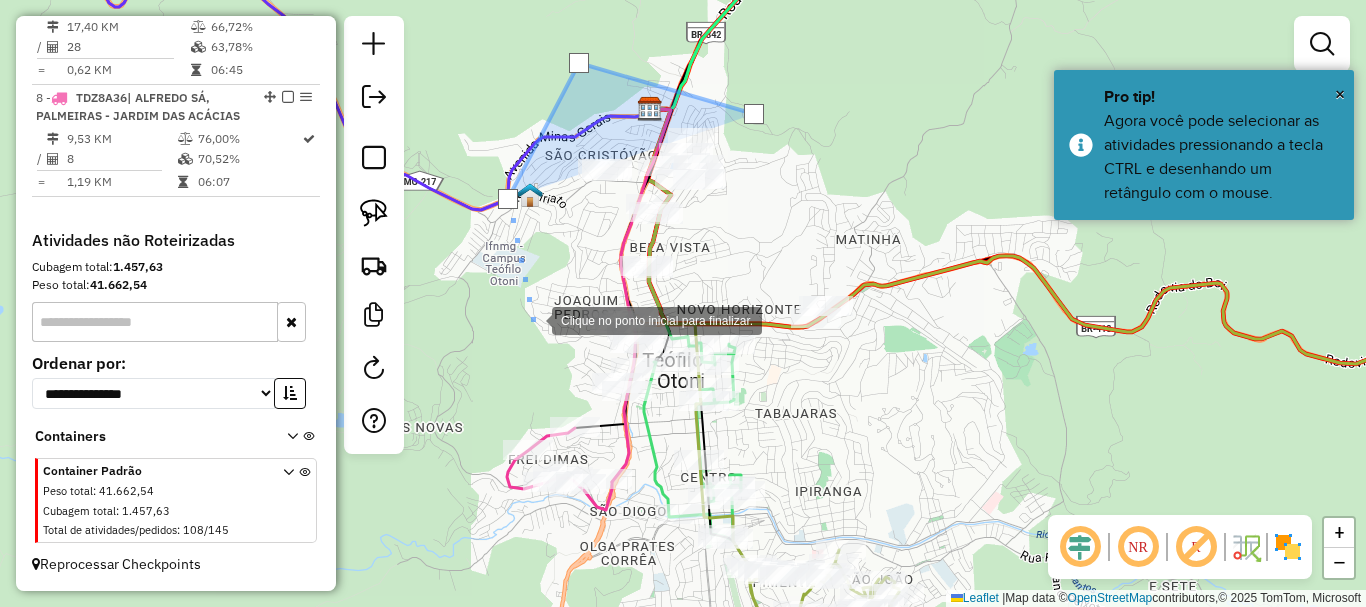 click 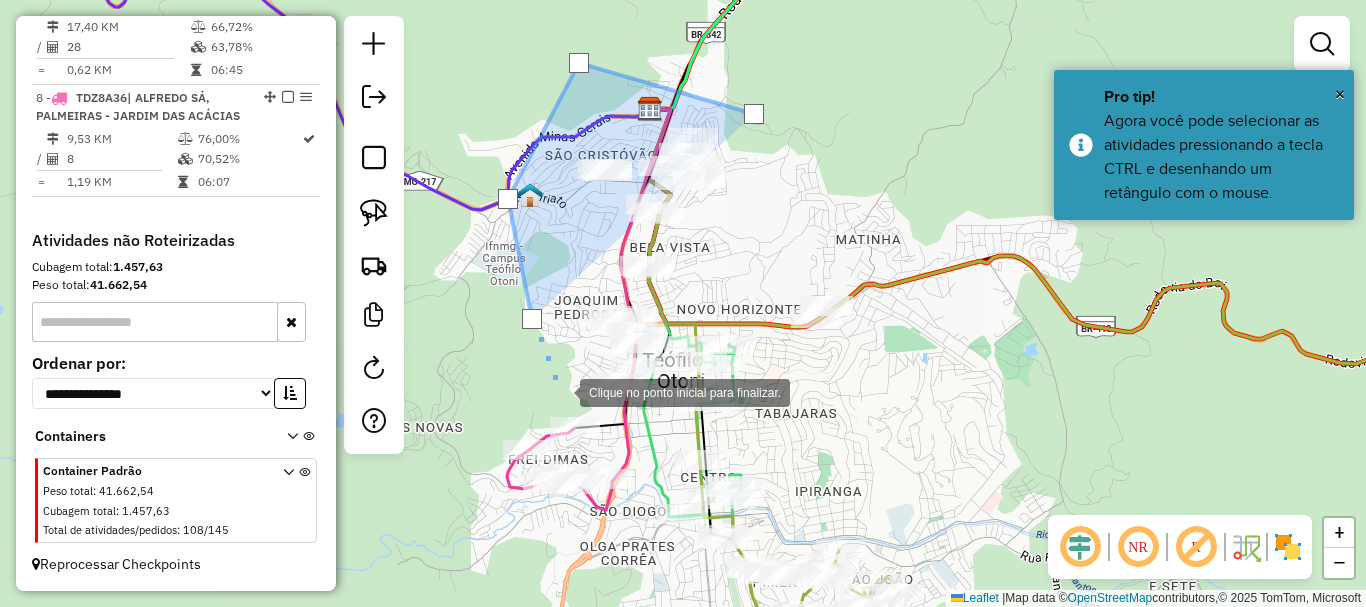click 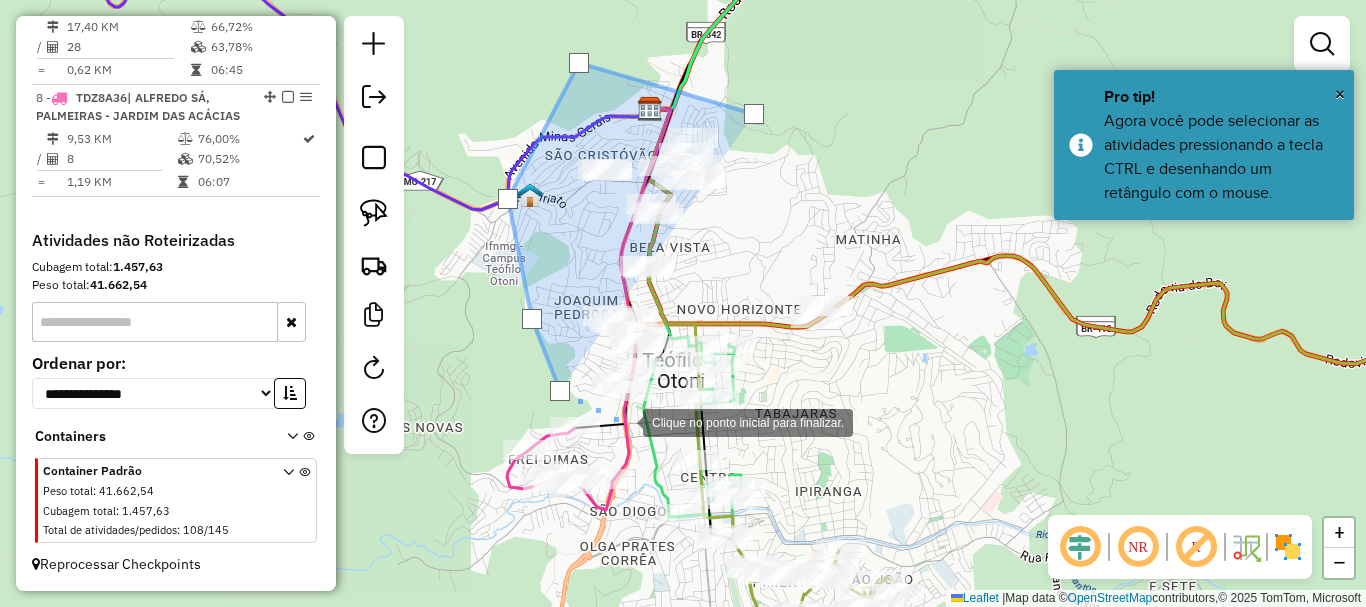 click 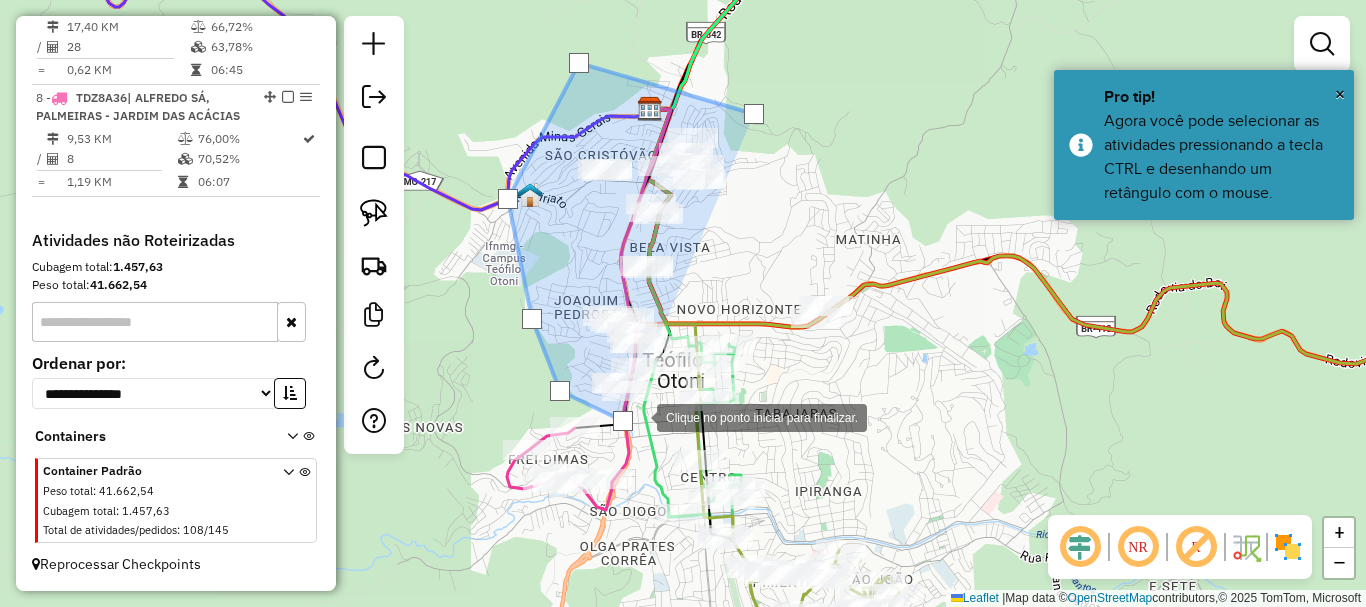 click 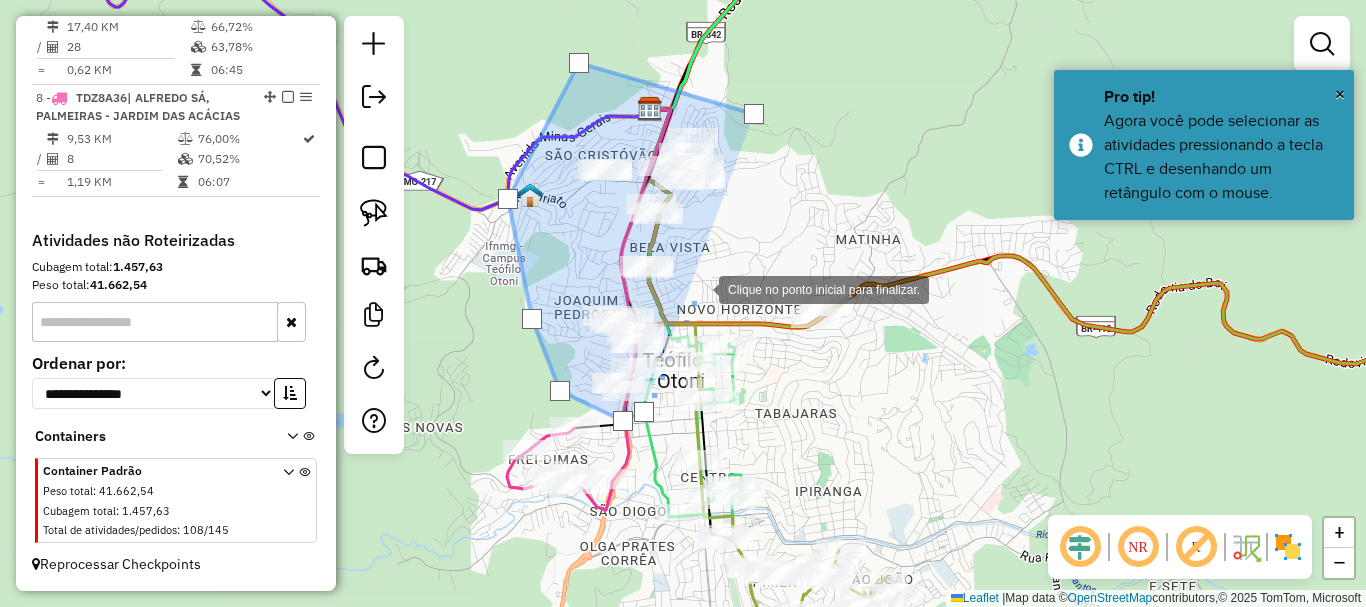 click 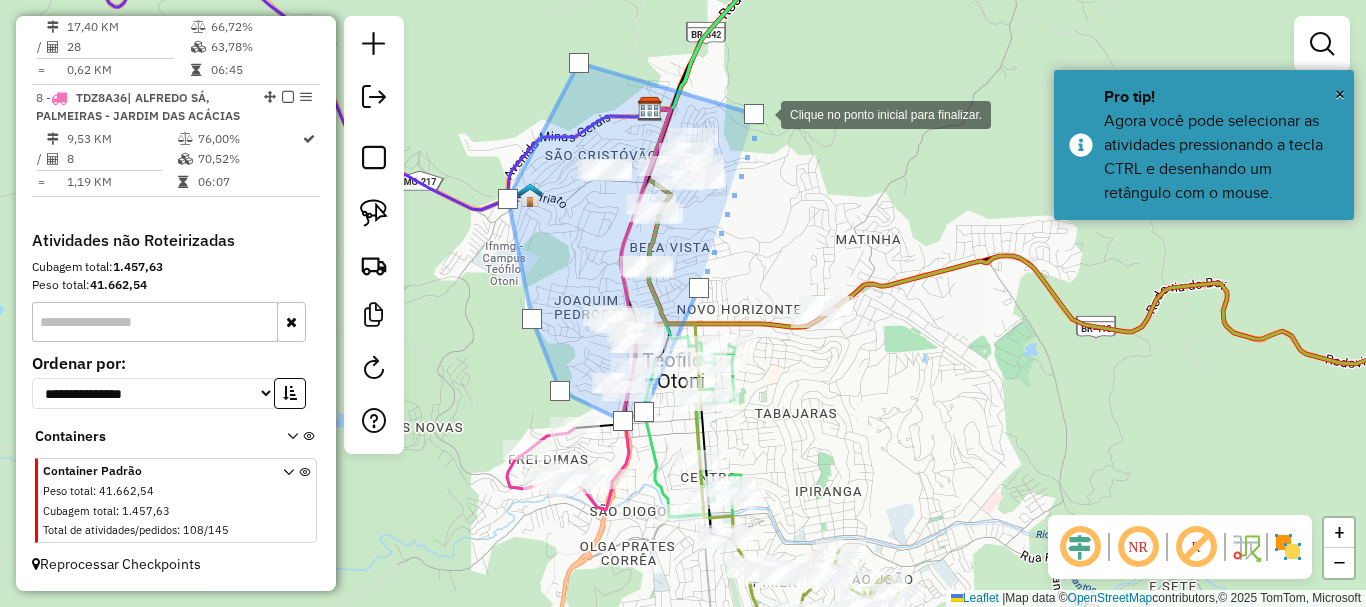 click 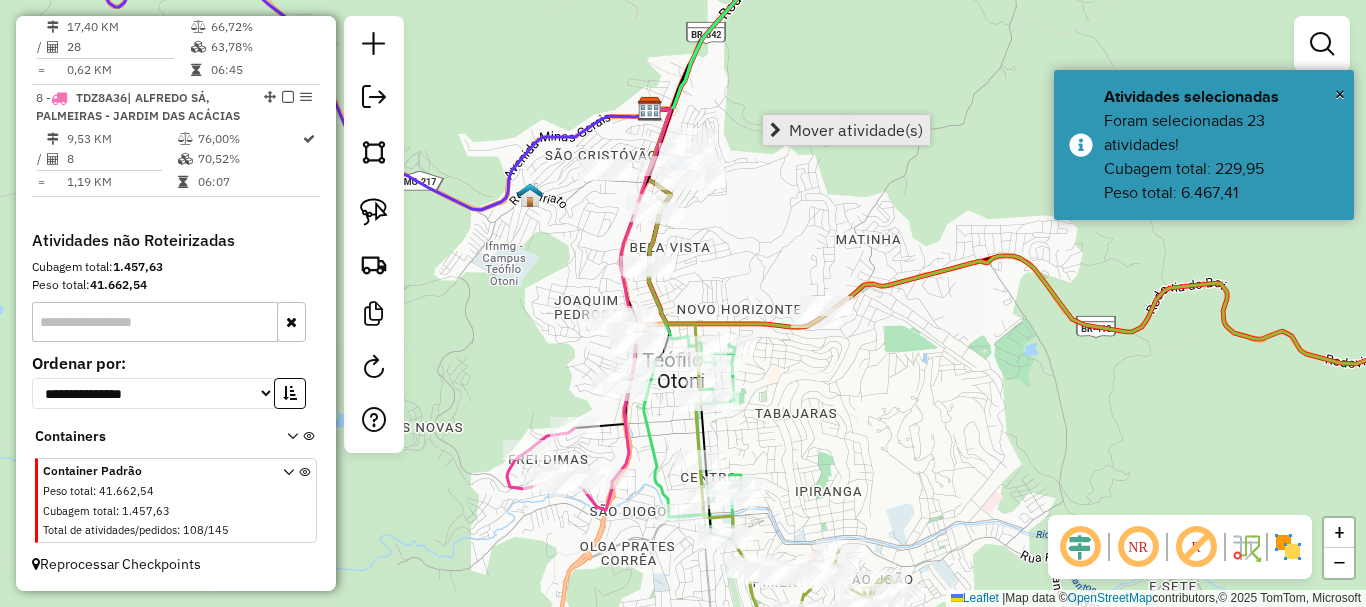 click on "Mover atividade(s)" at bounding box center (856, 130) 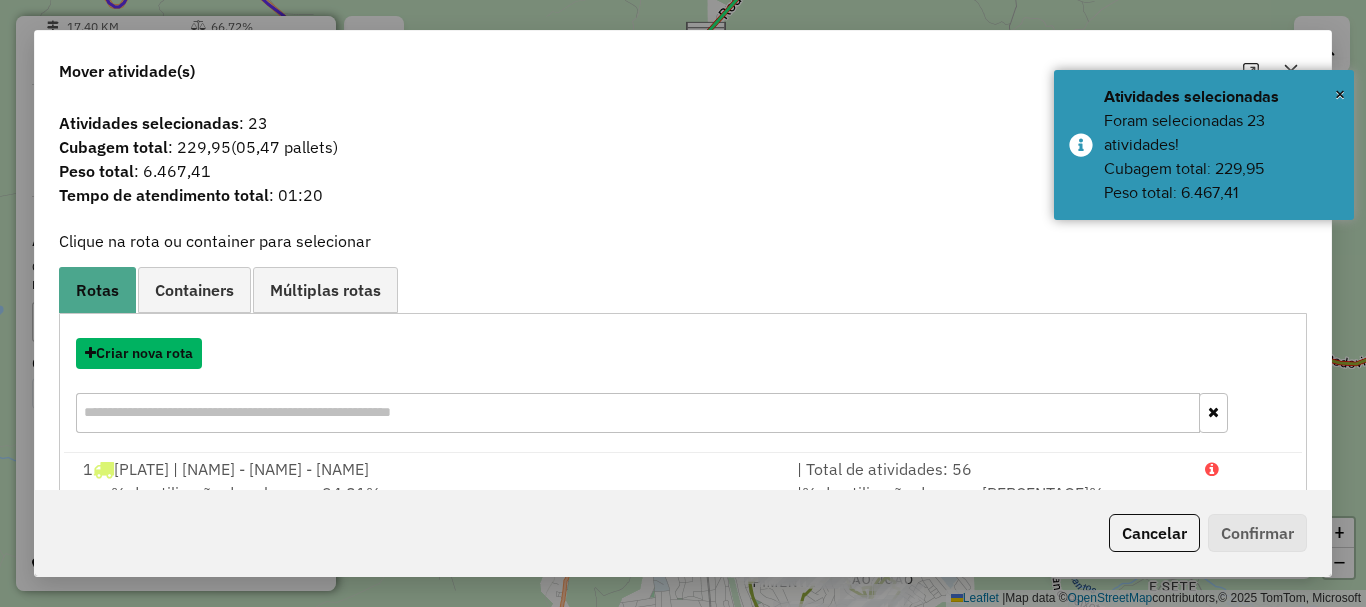 click on "Criar nova rota" at bounding box center (139, 353) 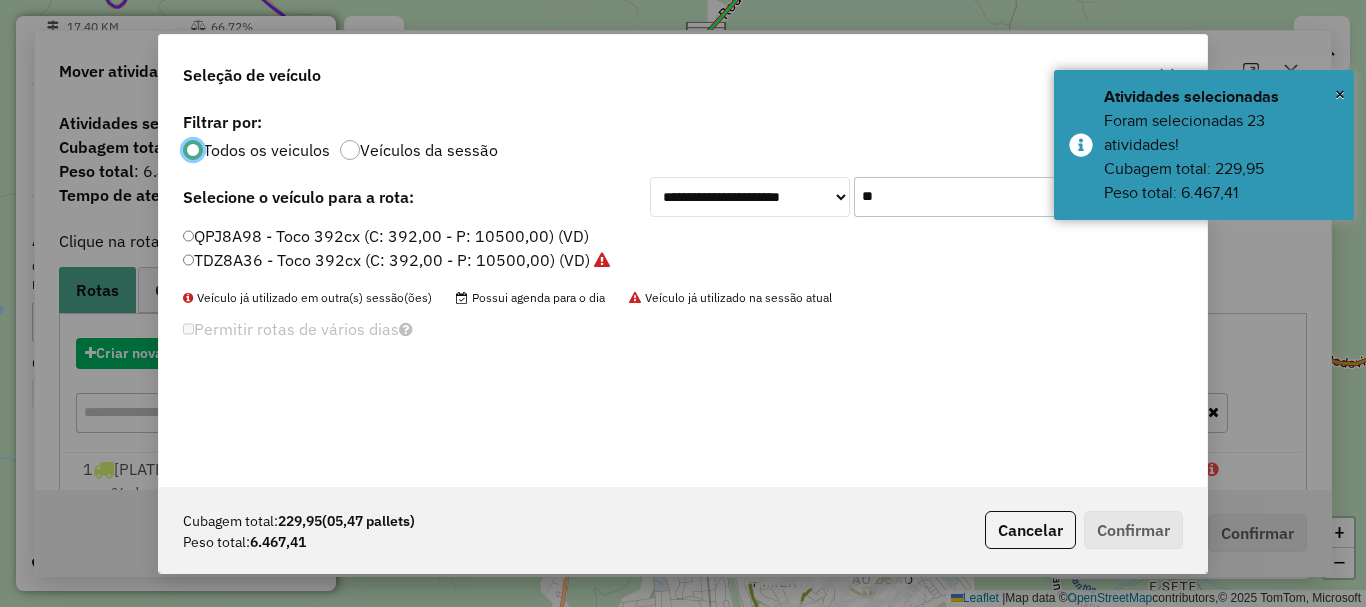 scroll, scrollTop: 11, scrollLeft: 6, axis: both 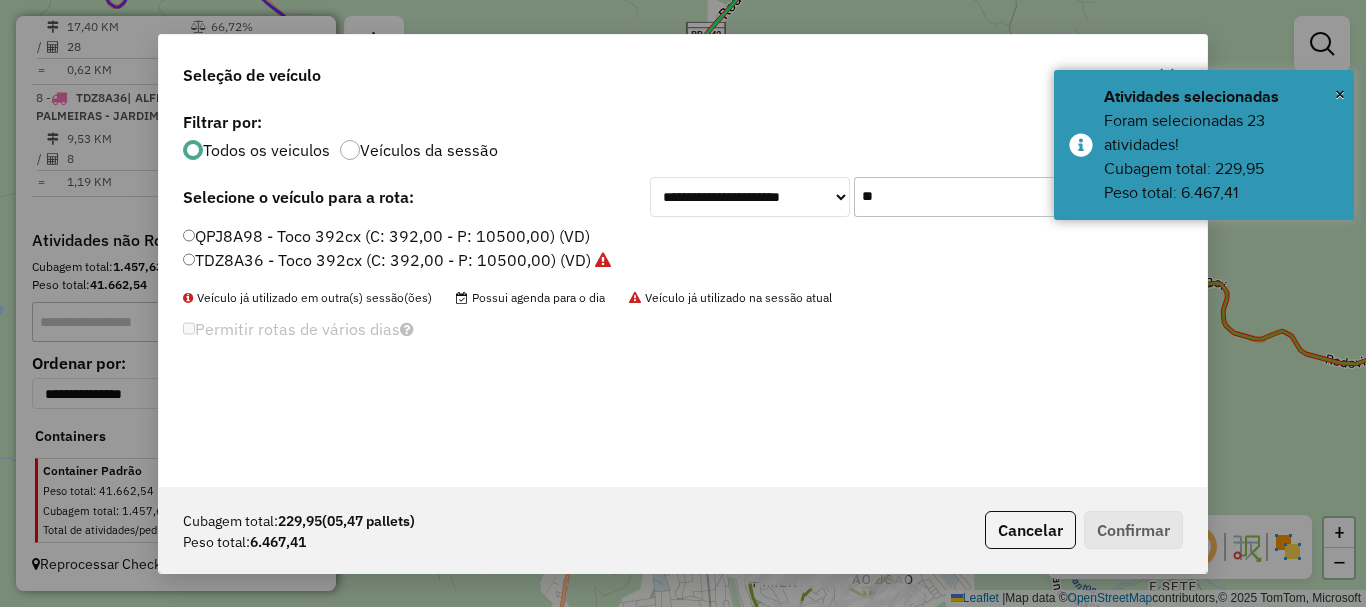 drag, startPoint x: 919, startPoint y: 201, endPoint x: 771, endPoint y: 201, distance: 148 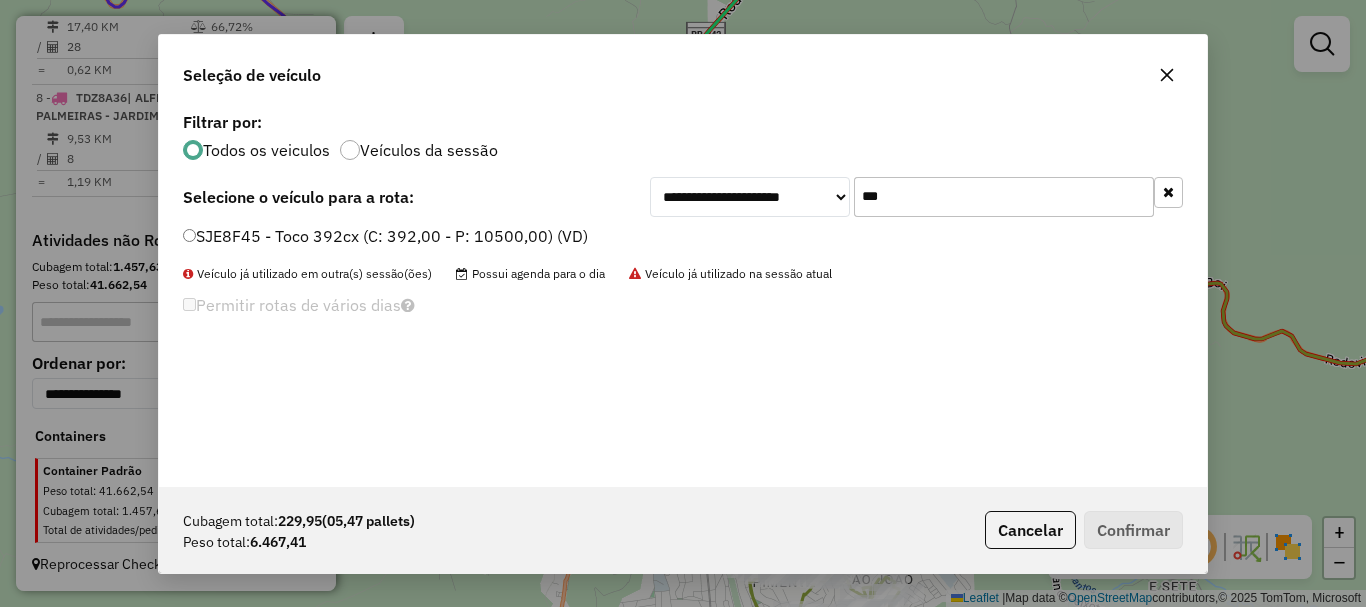 type on "***" 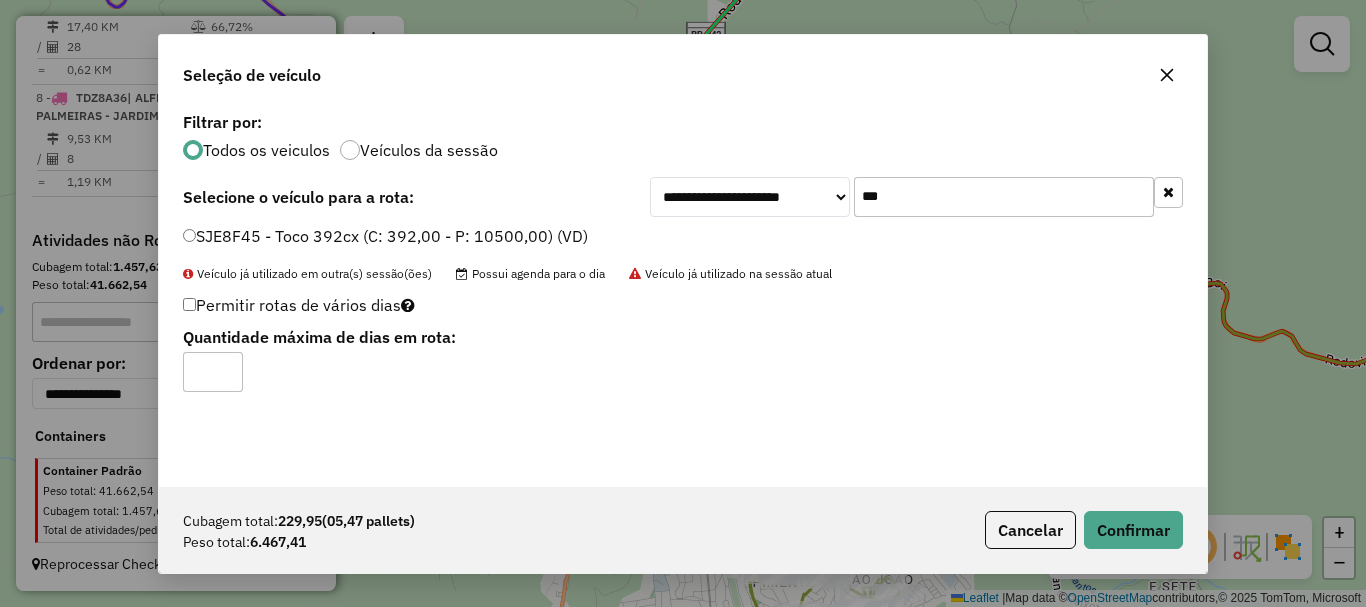 click on "*" 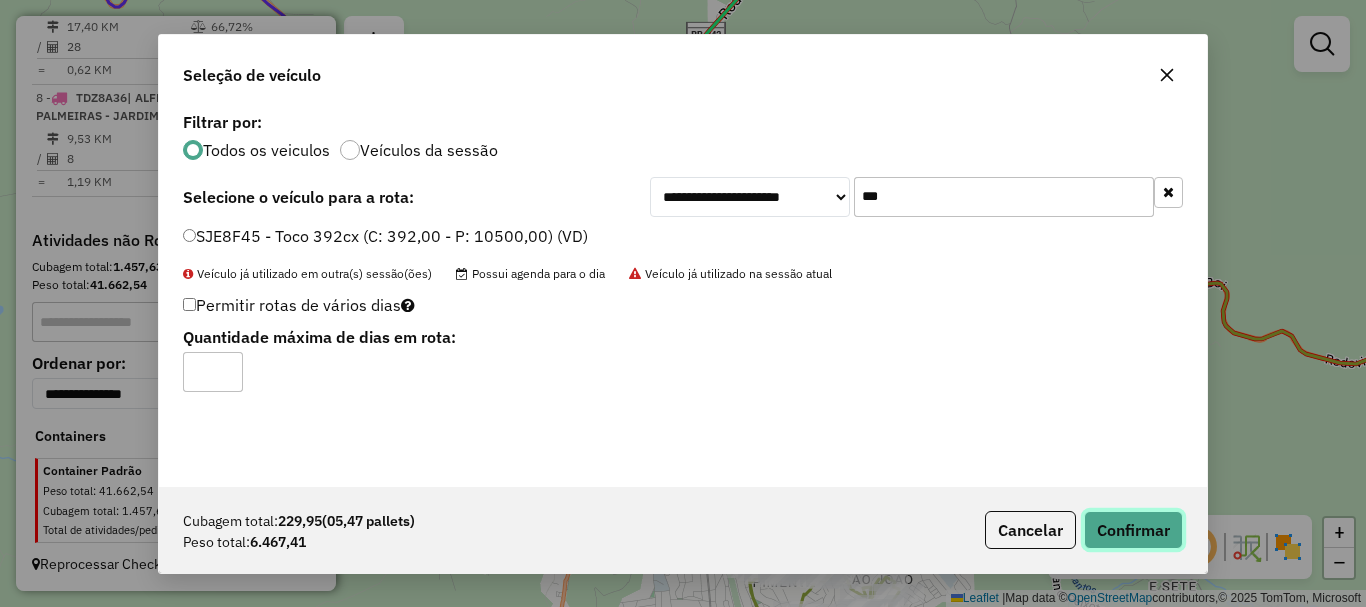 click on "Confirmar" 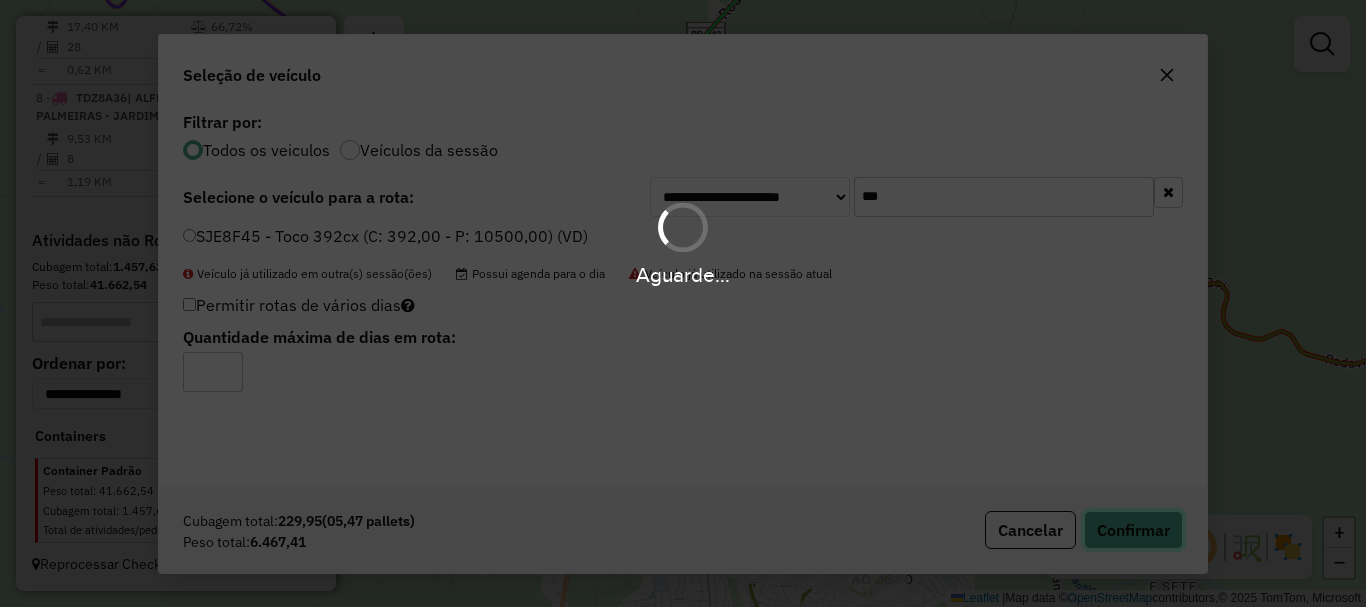 type 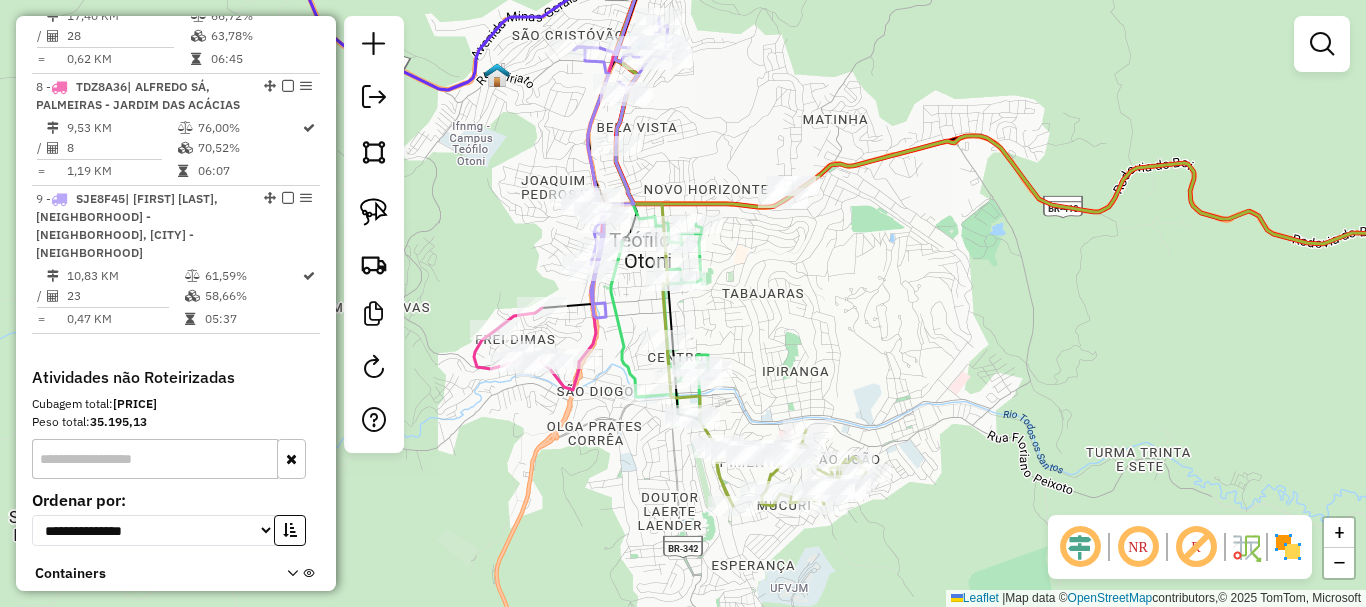 drag, startPoint x: 844, startPoint y: 385, endPoint x: 805, endPoint y: 245, distance: 145.33066 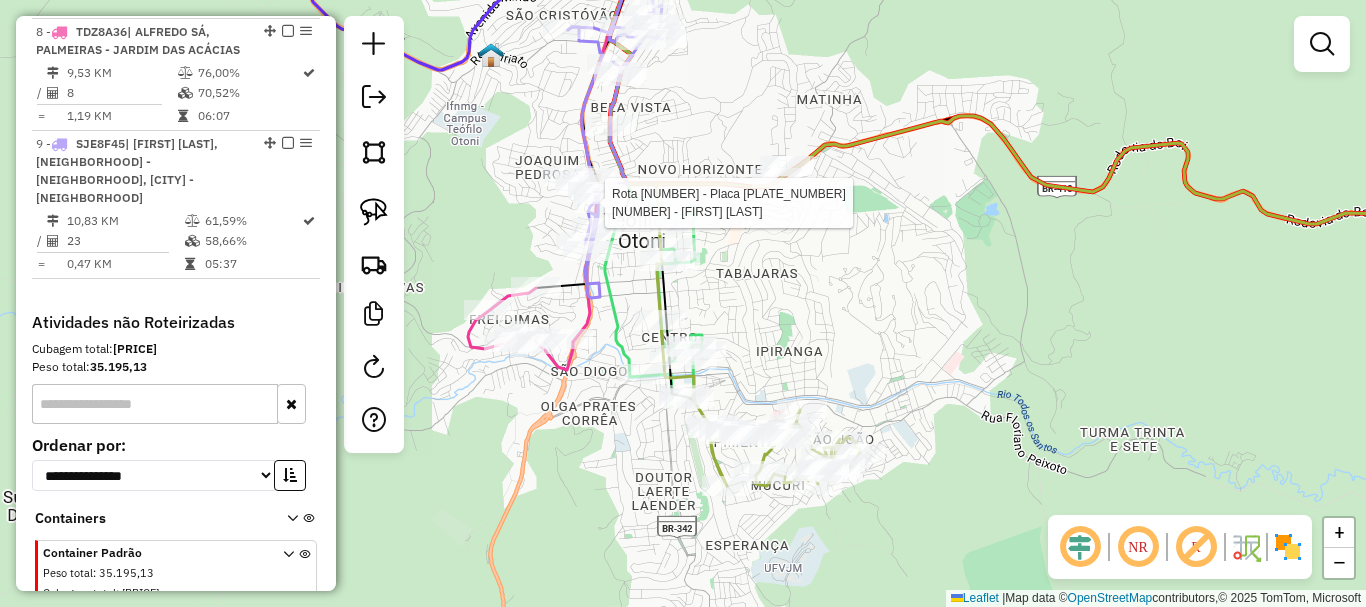 select on "*********" 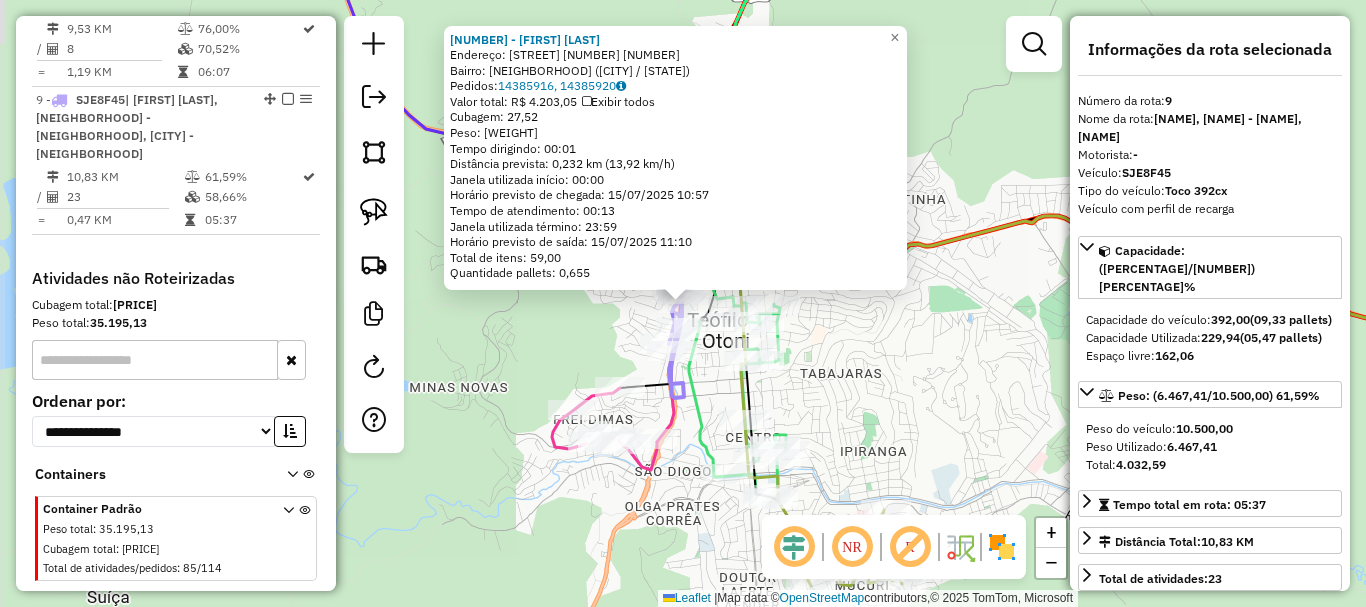 scroll, scrollTop: 1714, scrollLeft: 0, axis: vertical 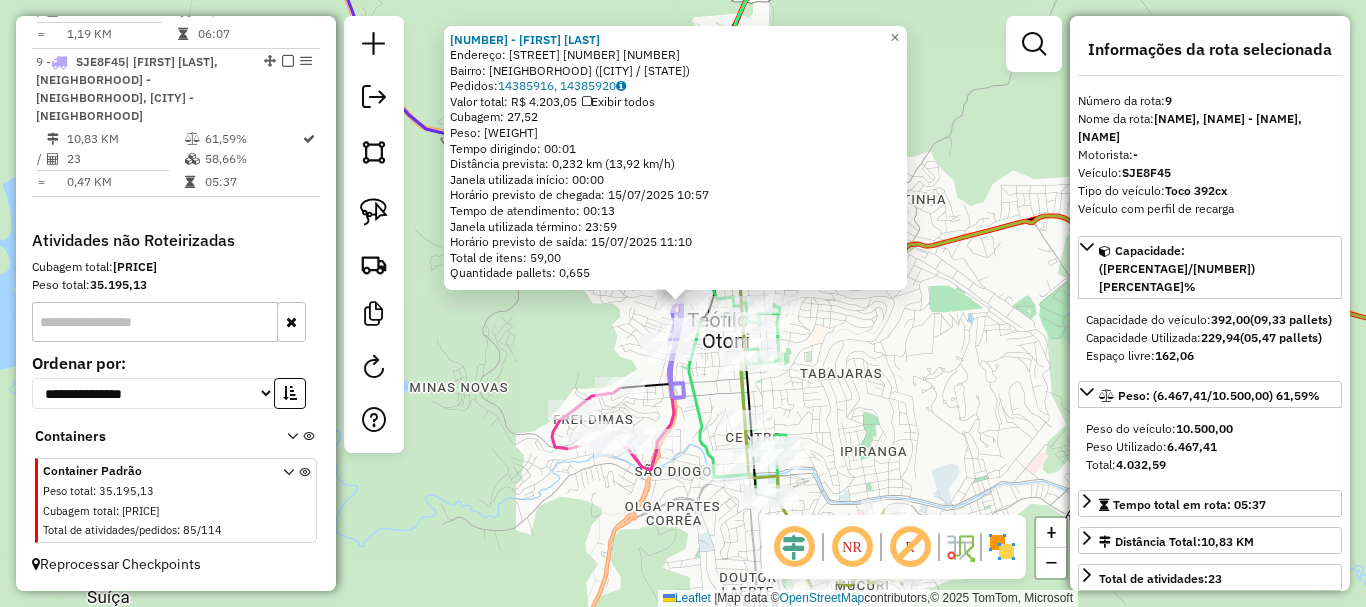 click on "[NUMBER] - [FIRST_NAME] [LAST_NAME]  Endereço:  [STREET_NAME] [NUMBER] [NUMBER]   Bairro: [NEIGHBORHOOD] ([DISTRICT] / [STATE])   Pedidos:  [ORDER_ID], [ORDER_ID]   Valor total: R$ [PRICE]   Exibir todos   Cubagem: [CUBAGE]  Peso: [WEIGHT]  Tempo dirigindo: [TIME]   Distância prevista: [DISTANCE] ([SPEED])   Janela utilizada início: [TIME]   Horário previsto de chegada: [DATE] [TIME]   Tempo de atendimento: [TIME]   Janela utilizada término: [TIME]   Horário previsto de saída: [DATE] [TIME]   Total de itens: [NUMBER]   Quantidade pallets: [QUANTITY]  × Janela de atendimento Grade de atendimento Capacidade Transportadoras Veículos Cliente Pedidos  Rotas Selecione os dias de semana para filtrar as janelas de atendimento  Seg   Ter   Qua   Qui   Sex   Sáb   Dom  Informe o período da janela de atendimento: De: Até:  Filtrar exatamente a janela do cliente  Considerar janela de atendimento padrão  Selecione os dias de semana para filtrar as grades de atendimento  Seg   Ter   Qua   Qui   Sex   Sáb   Dom   Peso mínimo:   Peso máximo:   De:   Até:  Filtrar as atividades entre o tempo de atendimento definido abaixo:  De:   Até:   Considerar capacidade total dos clientes não roteirizados Transportadora: Selecione um ou mais itens Tipo de veículo: Veículo: Motorista:" 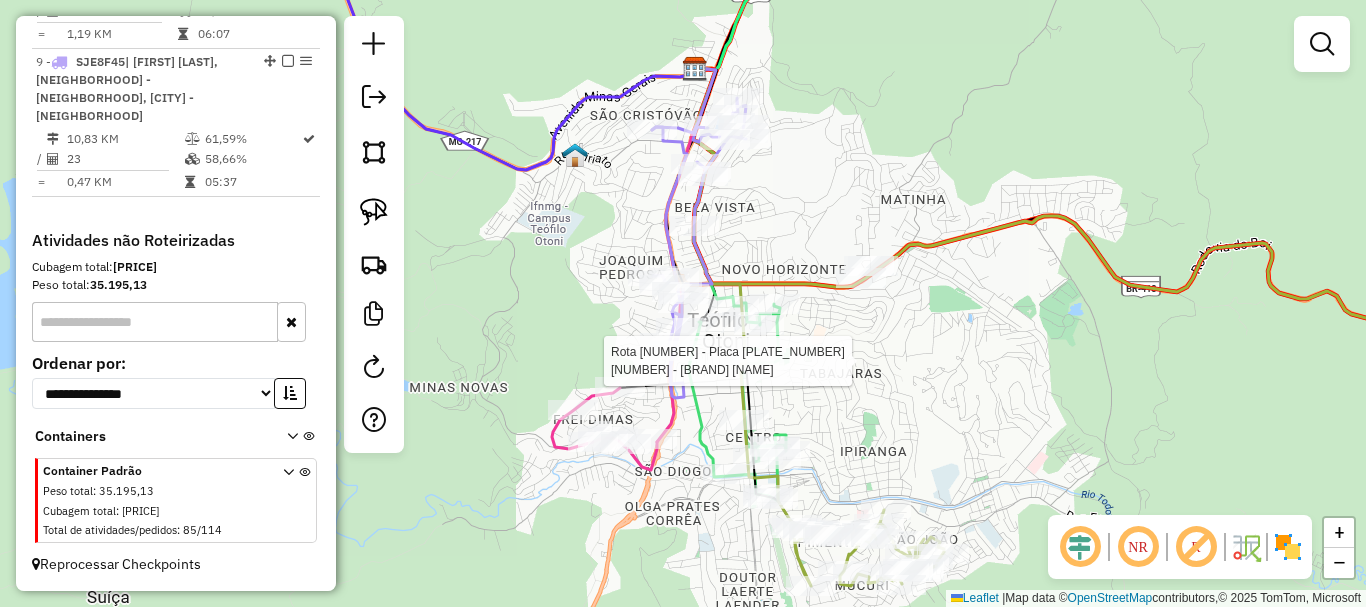 select on "*********" 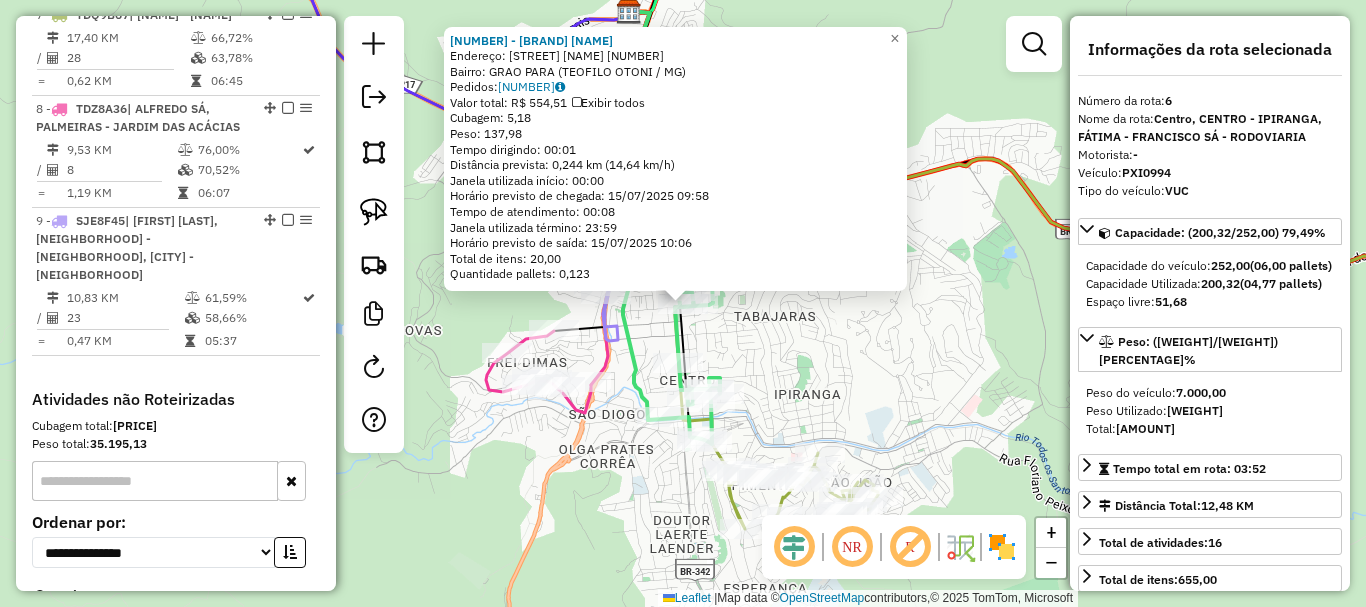 scroll, scrollTop: 1411, scrollLeft: 0, axis: vertical 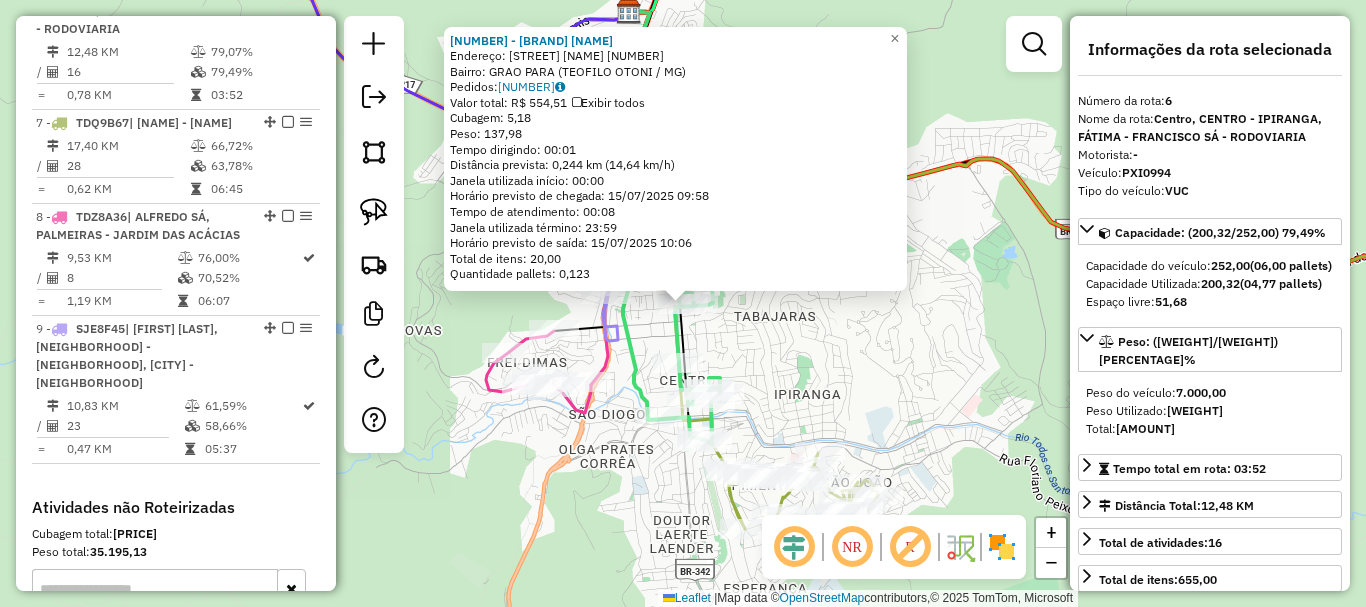 click on "[NUMBER] - ROCK ME $$$  Endereço:  [NAME] [NUMBER]   Bairro: [NAME] ([NAME] / [STATE])   Pedidos:  [NUMBER]   Valor total: [CURRENCY] [NUMBER]   Exibir todos   Cubagem: [NUMBER]  Peso: [NUMBER]  Tempo dirigindo: [TIME]   Distância prevista: [NUMBER] km ([NUMBER] km/h)   Janela utilizada início: [TIME]   Horário previsto de chegada: [DATE] [TIME]   Tempo de atendimento: [TIME]   Janela utilizada término: [TIME]   Horário previsto de saída: [DATE] [TIME]   Total de itens: [NUMBER],00   Quantidade pallets: [NUMBER]  × Janela de atendimento Grade de atendimento Capacidade Transportadoras Veículos Cliente Pedidos  Rotas Selecione os dias de semana para filtrar as janelas de atendimento  Seg   Ter   Qua   Qui   Sex   Sáb   Dom  Informe o período da janela de atendimento: De: Até:  Filtrar exatamente a janela do cliente  Considerar janela de atendimento padrão  Selecione os dias de semana para filtrar as grades de atendimento  Seg   Ter   Qua   Qui   Sex   Sáb   Dom   Considerar clientes sem dia de atendimento cadastrado +" 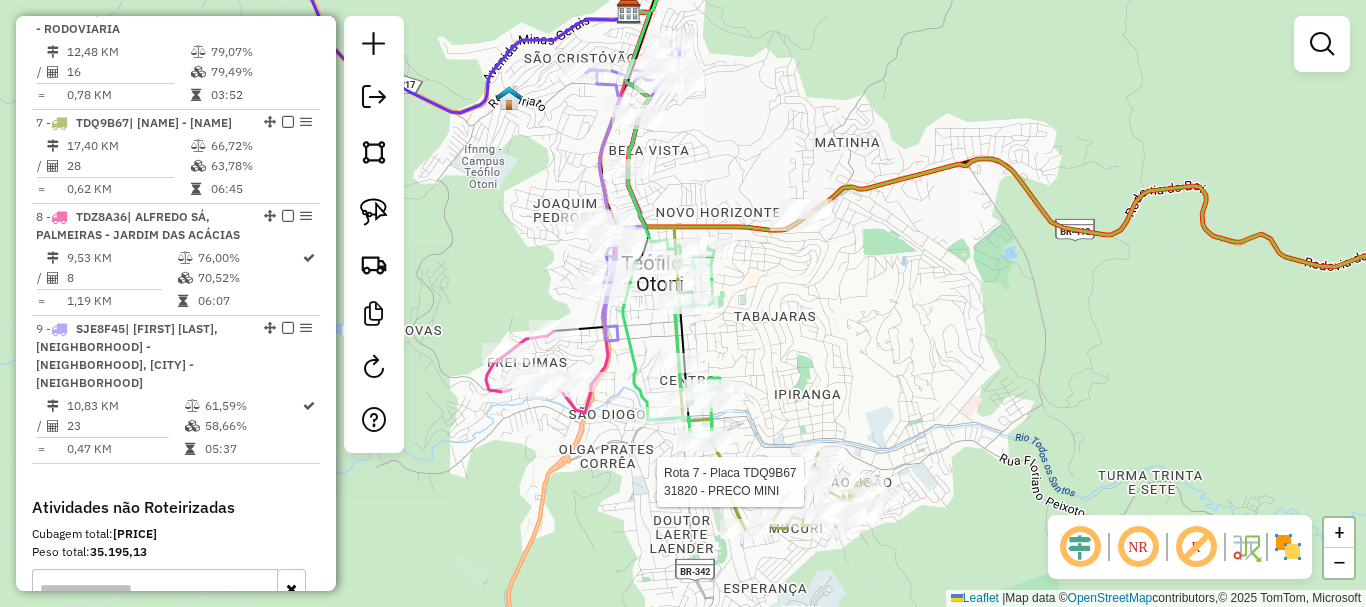 select on "*********" 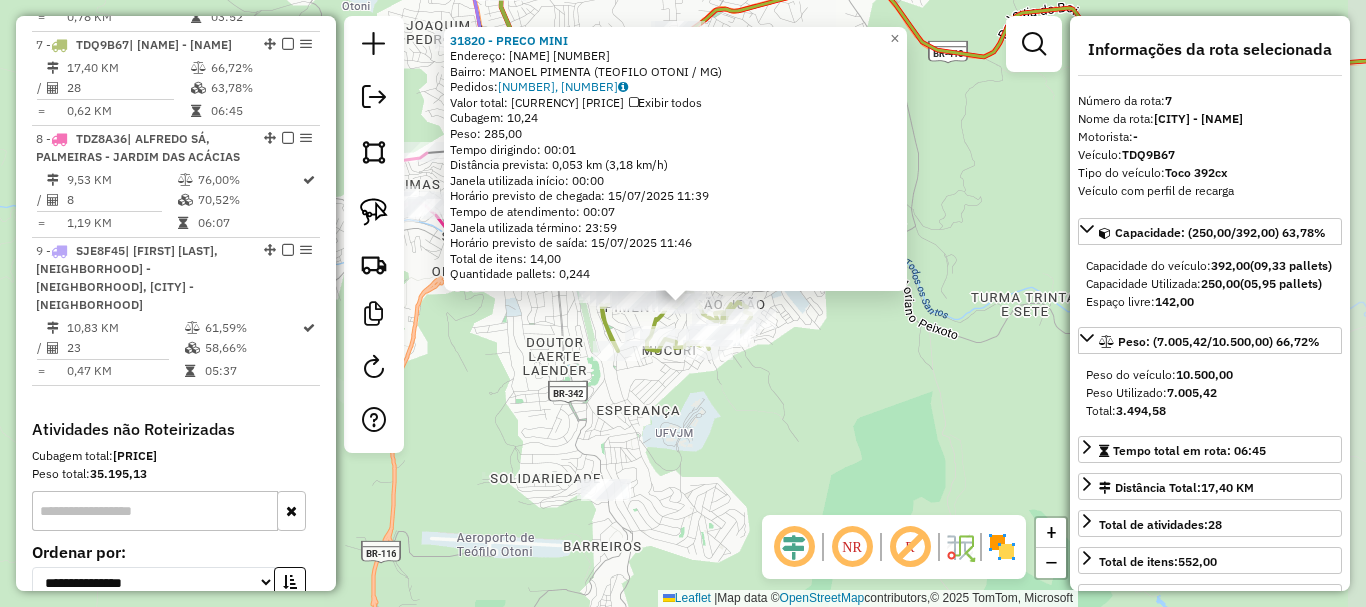 scroll, scrollTop: 1541, scrollLeft: 0, axis: vertical 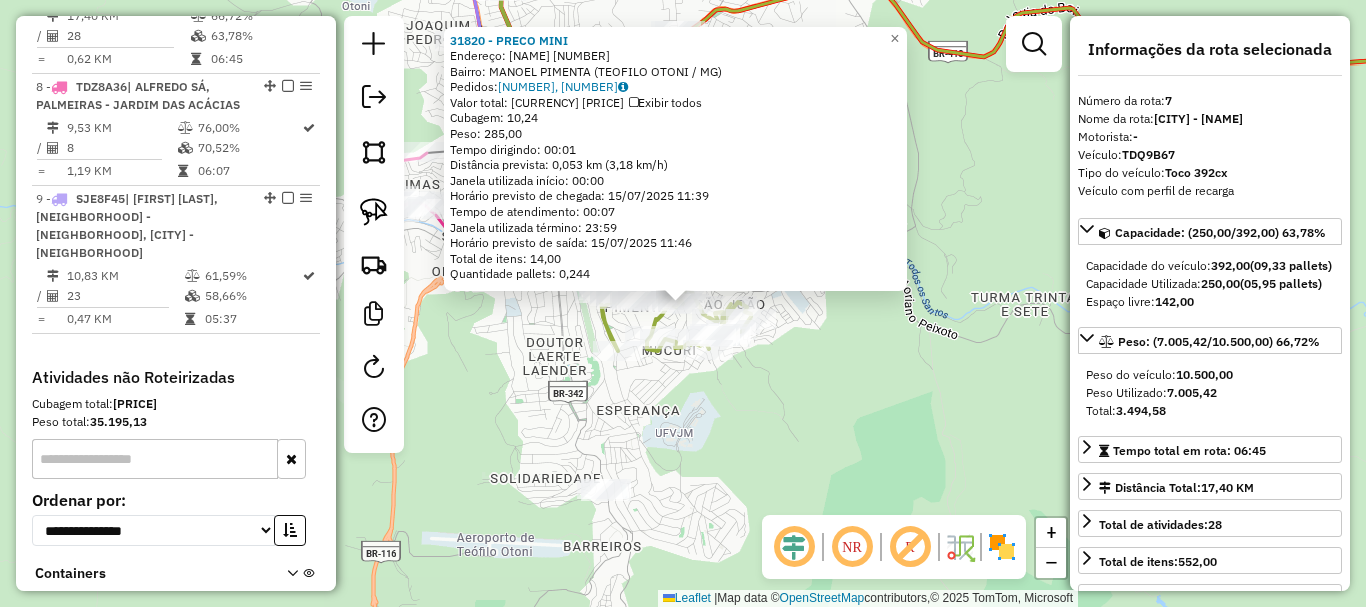 click on "31820 - PRECO MINI  Endereço:  [STREET] [NUMBER]   Bairro: [NEIGHBORHOOD] ([CITY] / [STATE])   Pedidos:  14385906, 14385907   Valor total: R$ 1.041,40   Exibir todos   Cubagem: 10,24  Peso: 285,00  Tempo dirigindo: 00:01   Distância prevista: 0,053 km (3,18 km/h)   Janela utilizada início: 00:00   Horário previsto de chegada: 15/07/2025 11:39   Tempo de atendimento: 00:07   Janela utilizada término: 23:59   Horário previsto de saída: 15/07/2025 11:46   Total de itens: 14,00   Quantidade pallets: 0,244  × Janela de atendimento Grade de atendimento Capacidade Transportadoras Veículos Cliente Pedidos  Rotas Selecione os dias de semana para filtrar as janelas de atendimento  Seg   Ter   Qua   Qui   Sex   Sáb   Dom  Informe o período da janela de atendimento: De: Até:  Filtrar exatamente a janela do cliente  Considerar janela de atendimento padrão  Selecione os dias de semana para filtrar as grades de atendimento  Seg   Ter   Qua   Qui   Sex   Sáb   Dom   Peso mínimo:   Peso máximo:   De:   De:" 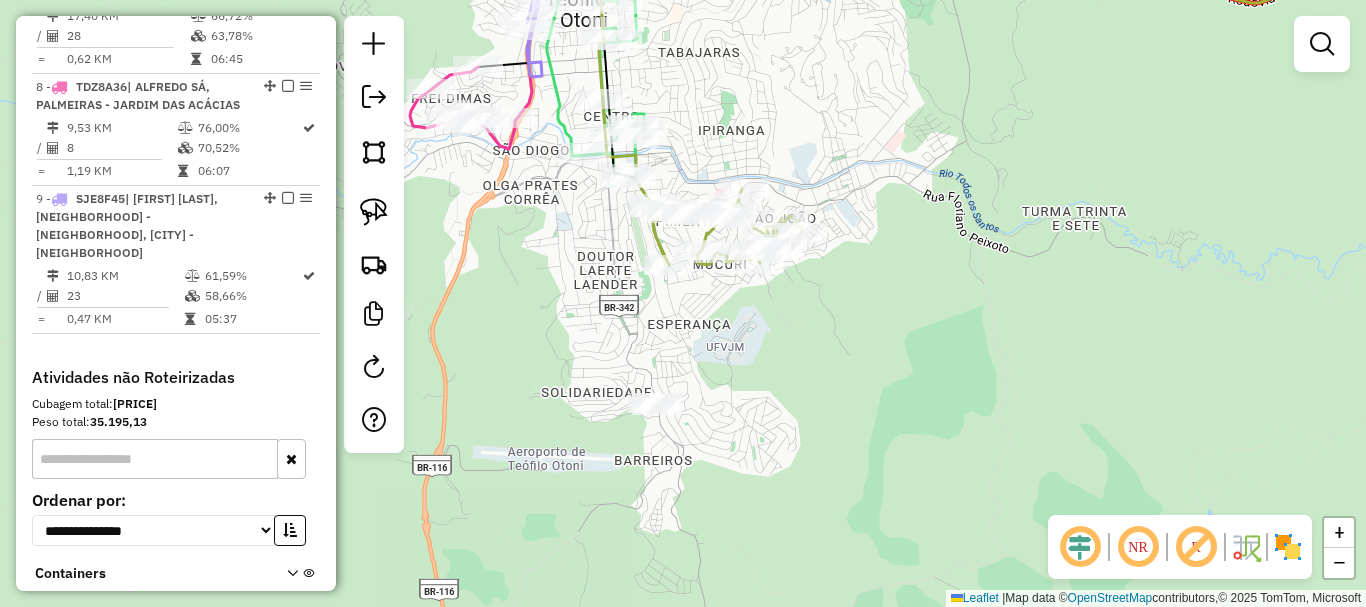 drag, startPoint x: 792, startPoint y: 474, endPoint x: 878, endPoint y: 346, distance: 154.20766 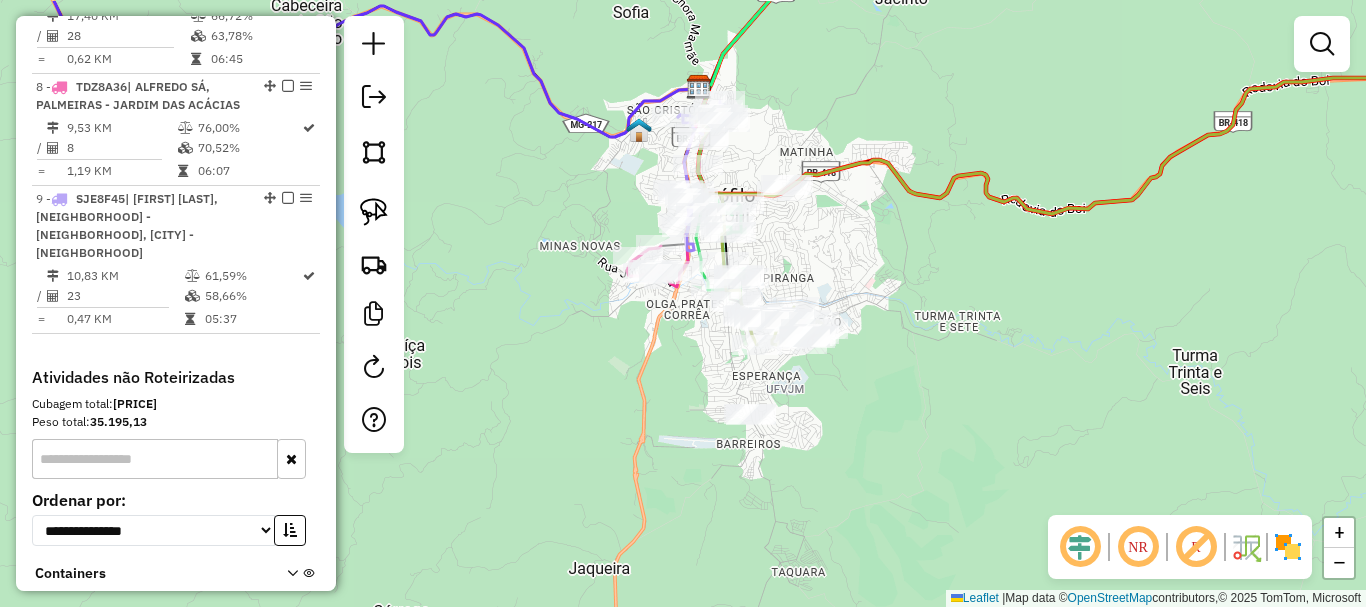 drag, startPoint x: 917, startPoint y: 250, endPoint x: 883, endPoint y: 315, distance: 73.3553 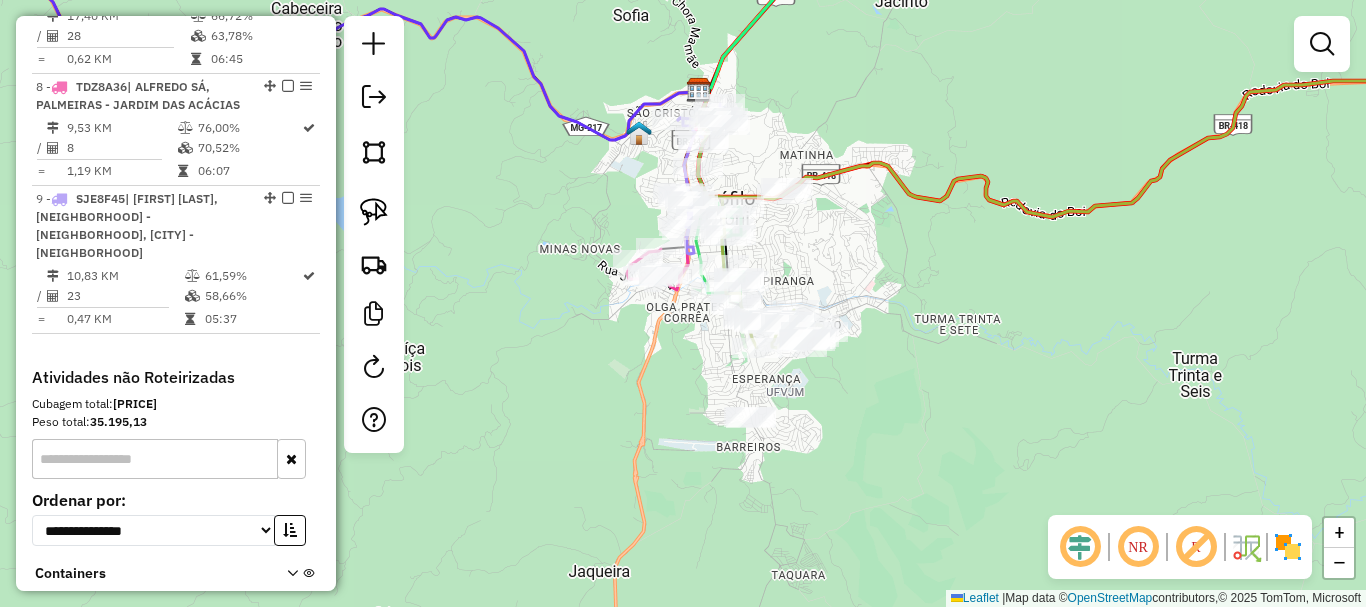 click on "Janela de atendimento Grade de atendimento Capacidade Transportadoras Veículos Cliente Pedidos  Rotas Selecione os dias de semana para filtrar as janelas de atendimento  Seg   Ter   Qua   Qui   Sex   Sáb   Dom  Informe o período da janela de atendimento: De: Até:  Filtrar exatamente a janela do cliente  Considerar janela de atendimento padrão  Selecione os dias de semana para filtrar as grades de atendimento  Seg   Ter   Qua   Qui   Sex   Sáb   Dom   Considerar clientes sem dia de atendimento cadastrado  Clientes fora do dia de atendimento selecionado Filtrar as atividades entre os valores definidos abaixo:  Peso mínimo:   Peso máximo:   Cubagem mínima:   Cubagem máxima:   De:   Até:  Filtrar as atividades entre o tempo de atendimento definido abaixo:  De:   Até:   Considerar capacidade total dos clientes não roteirizados Transportadora: Selecione um ou mais itens Tipo de veículo: Selecione um ou mais itens Veículo: Selecione um ou mais itens Motorista: Selecione um ou mais itens Nome: Rótulo:" 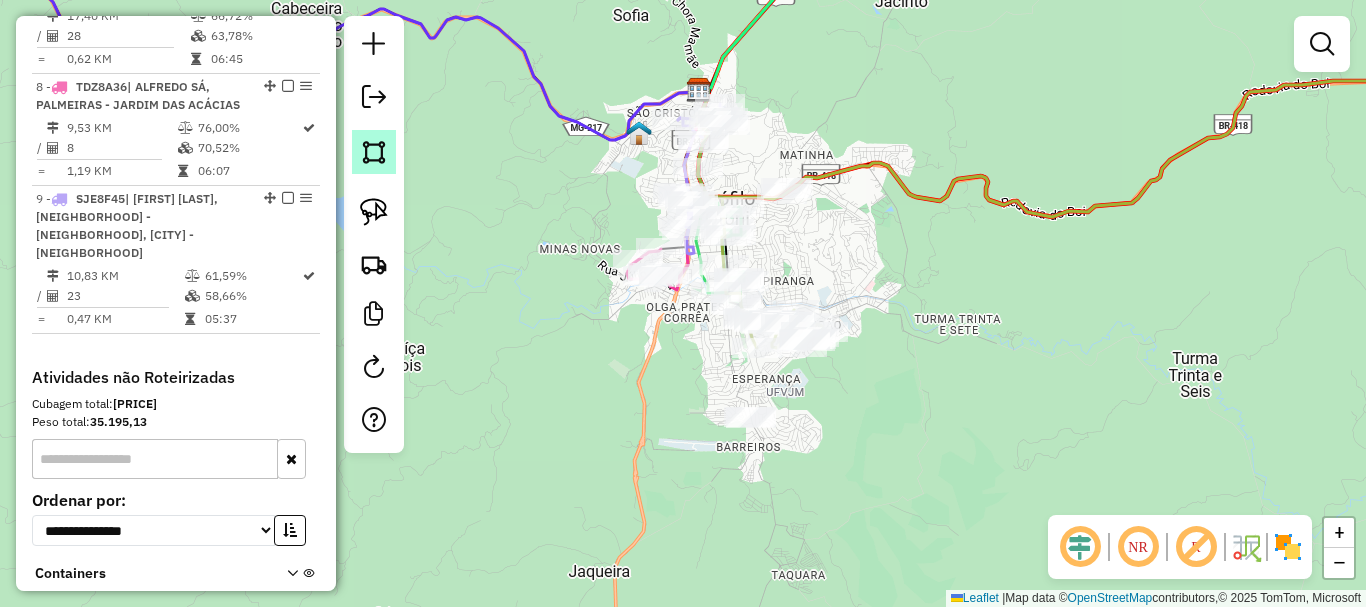 click 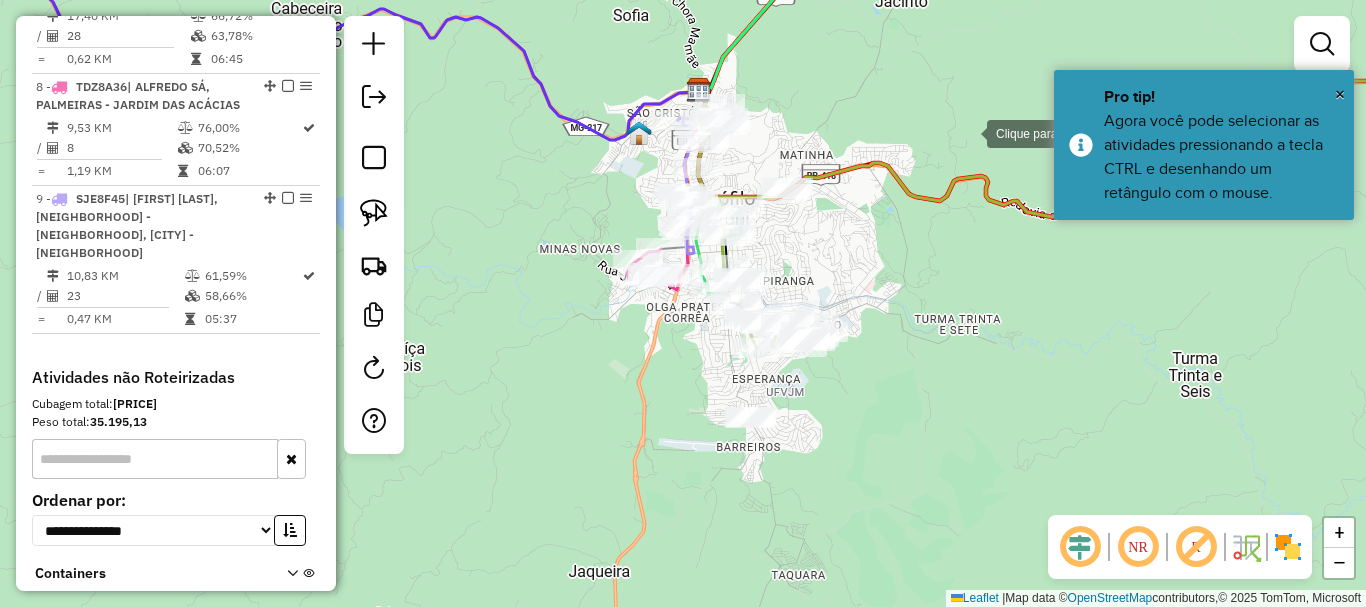 click 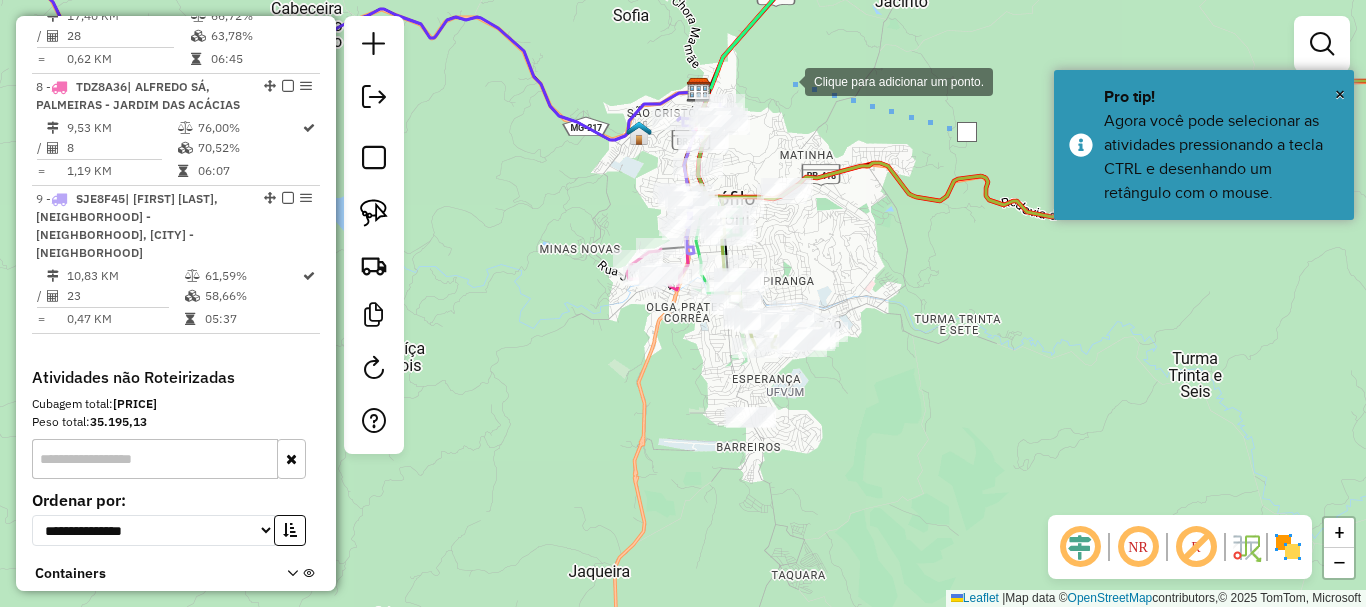click 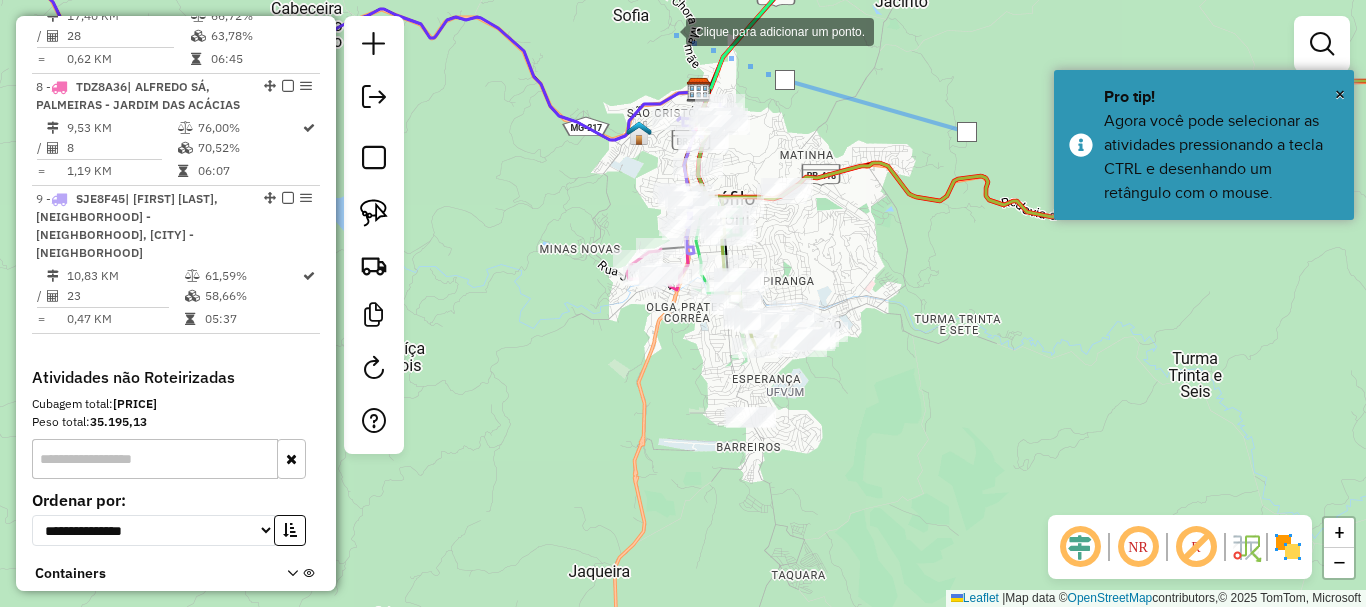 click 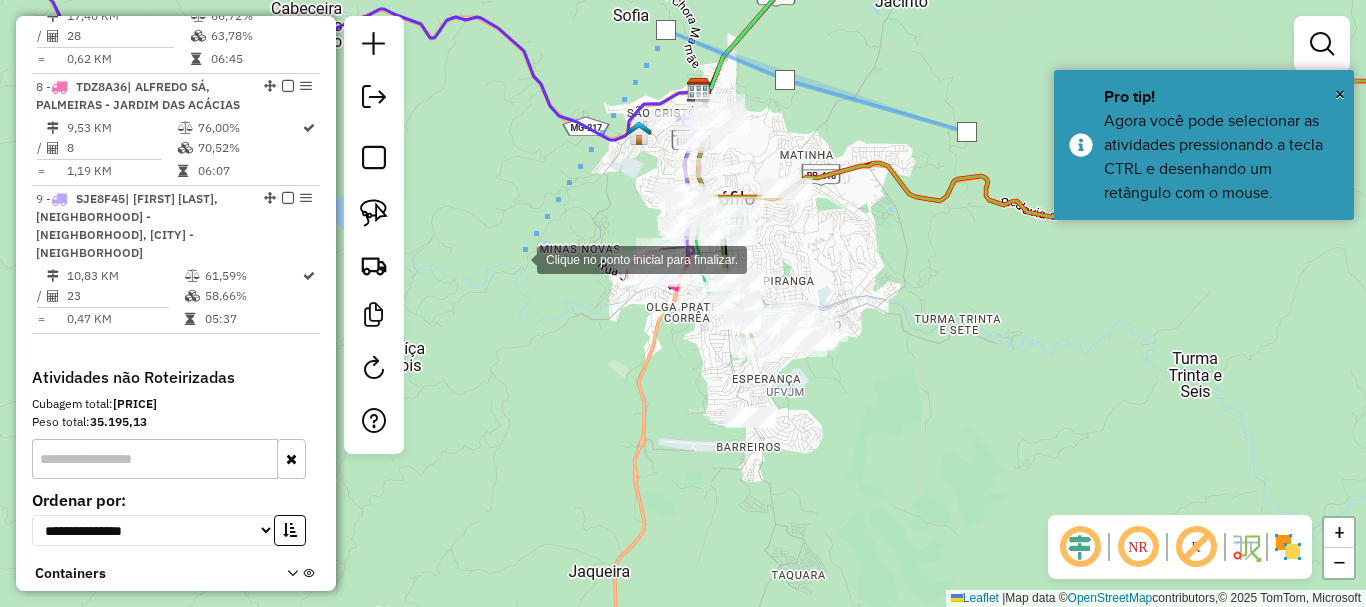 click 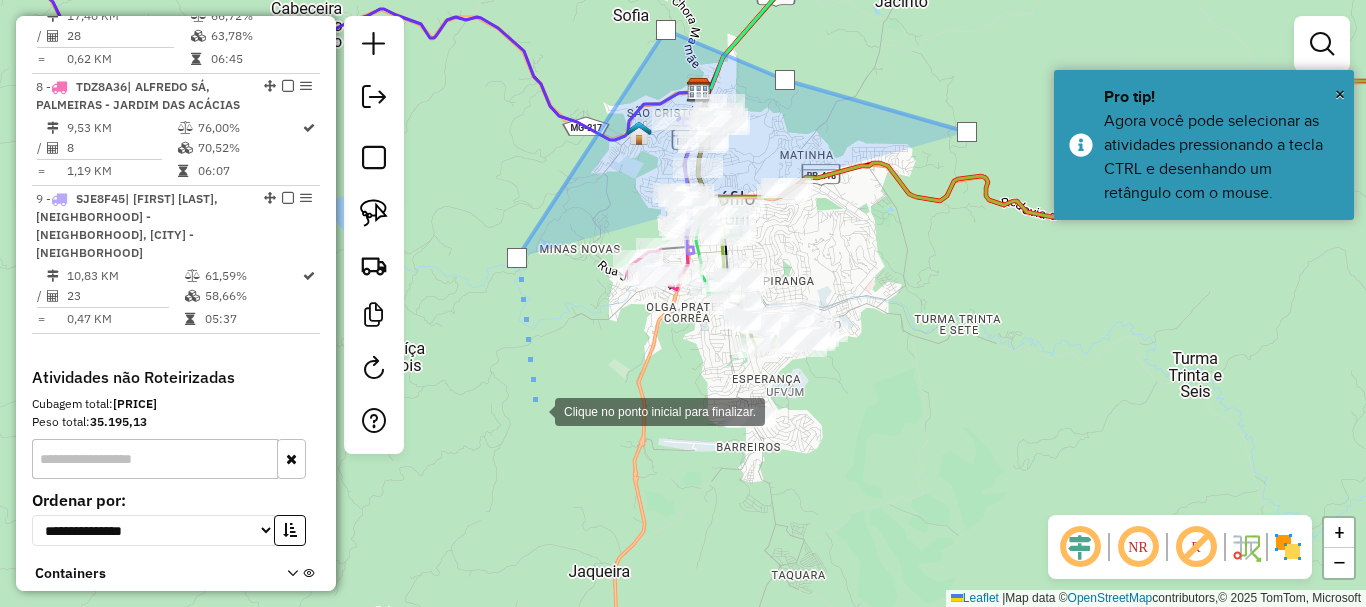 click 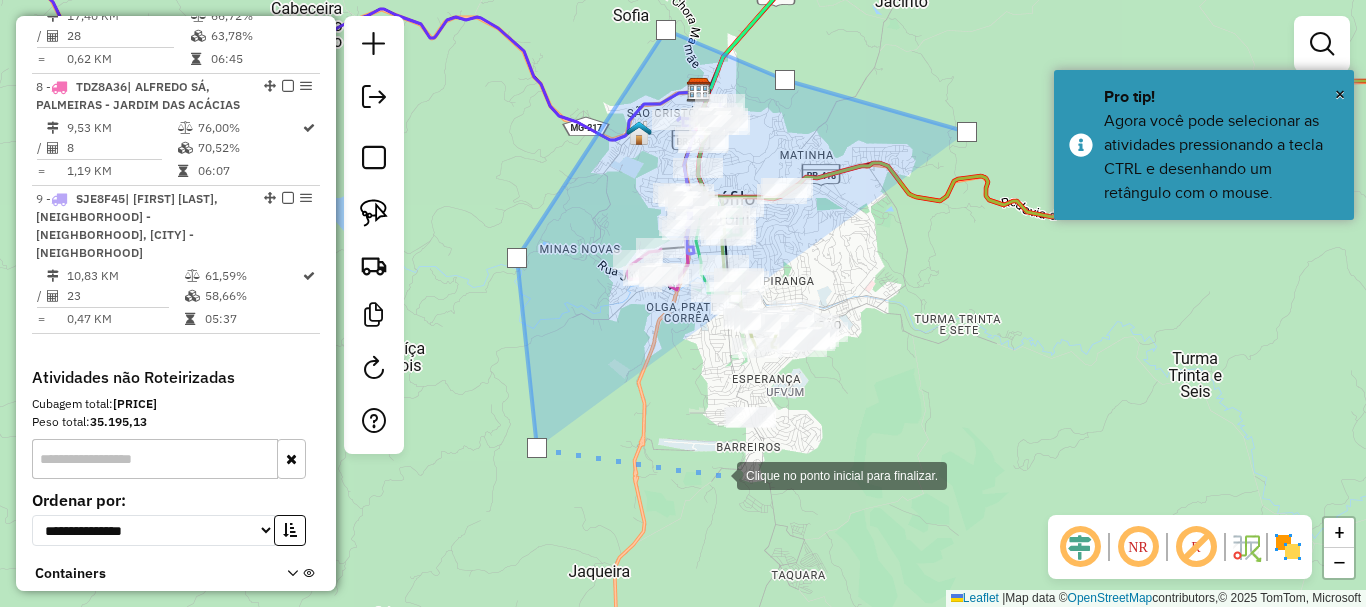 click 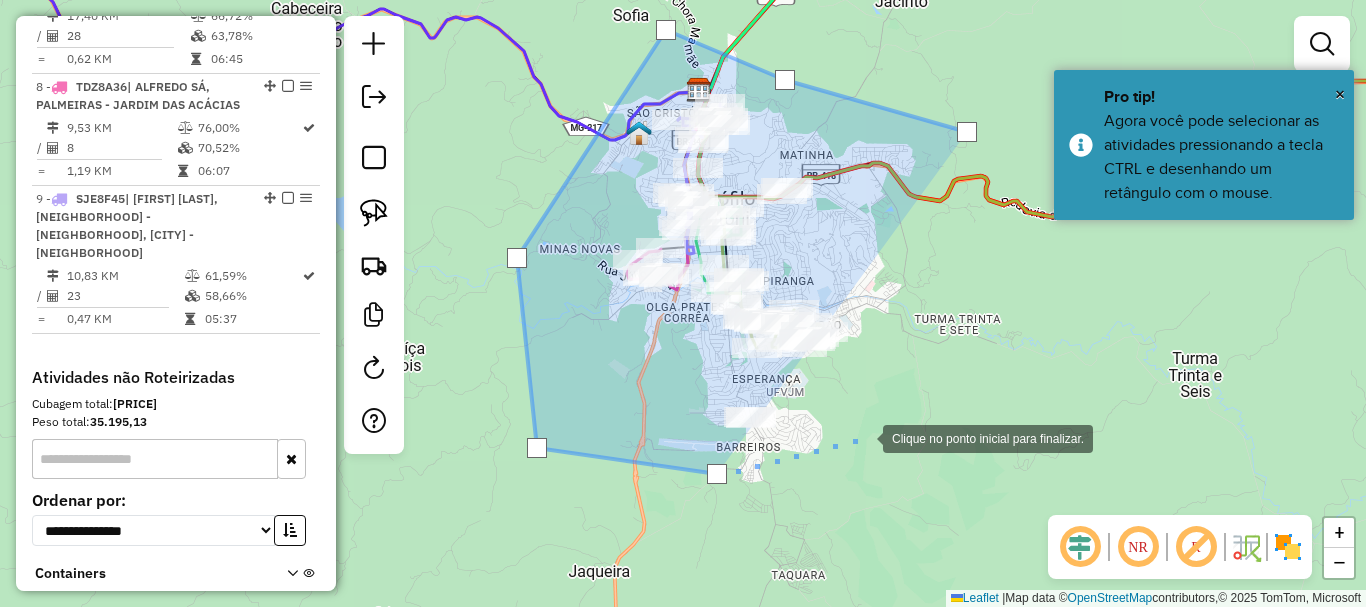 click 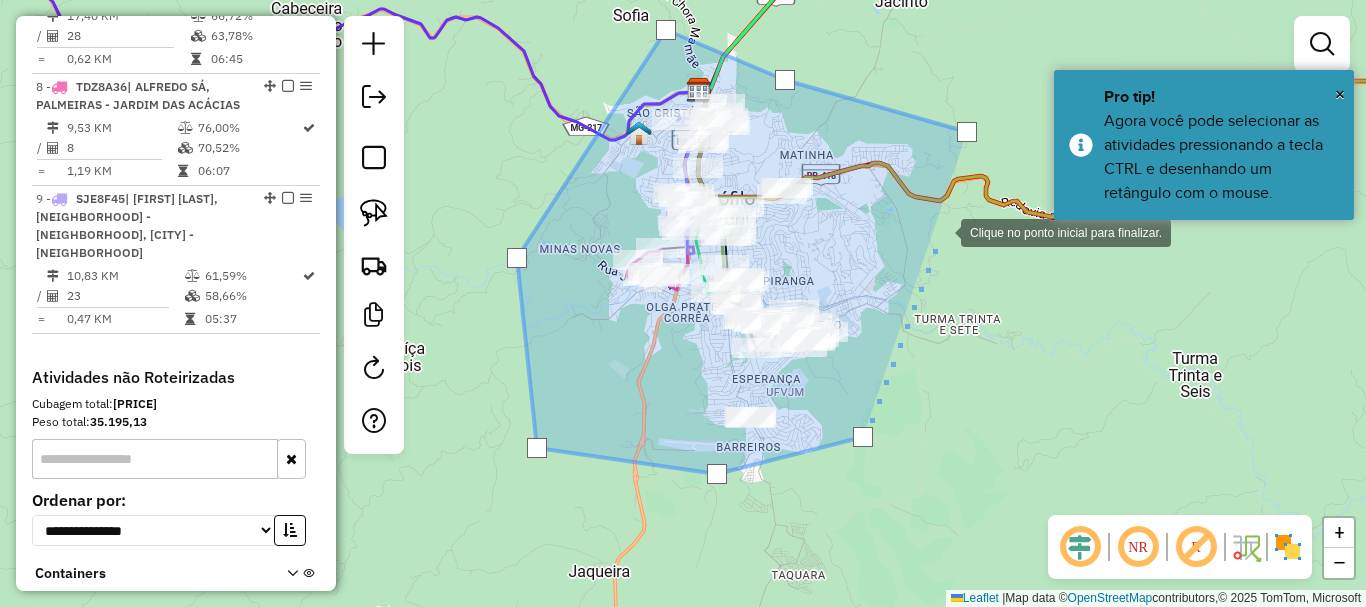 click 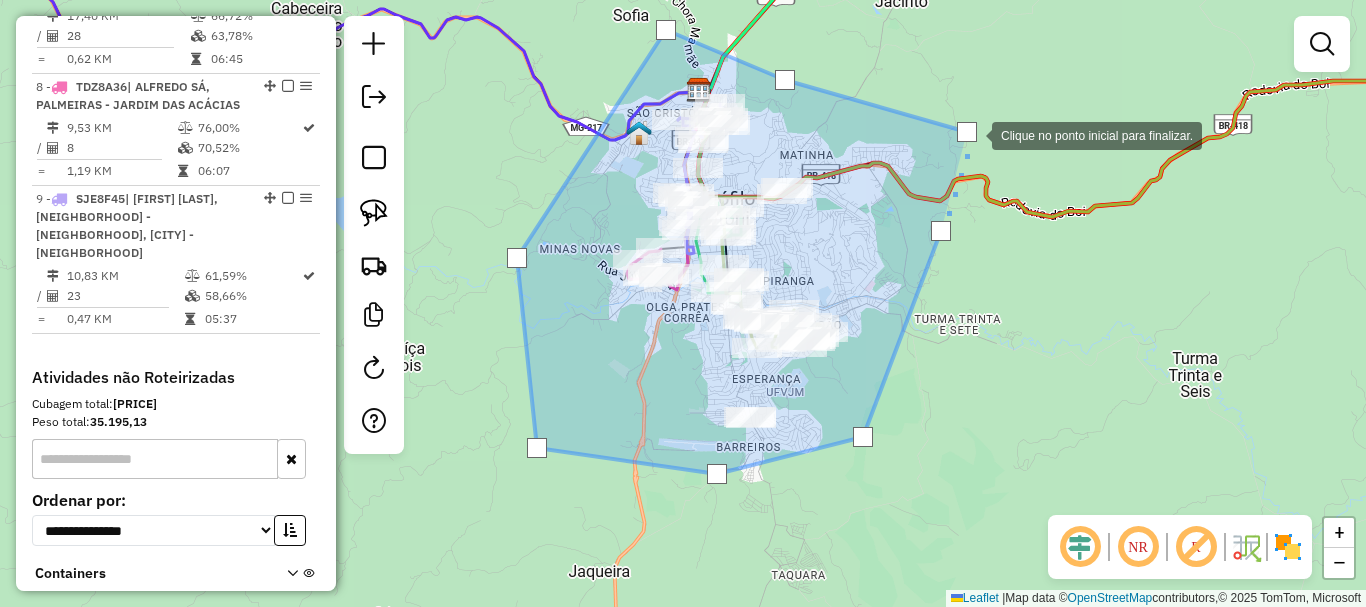click 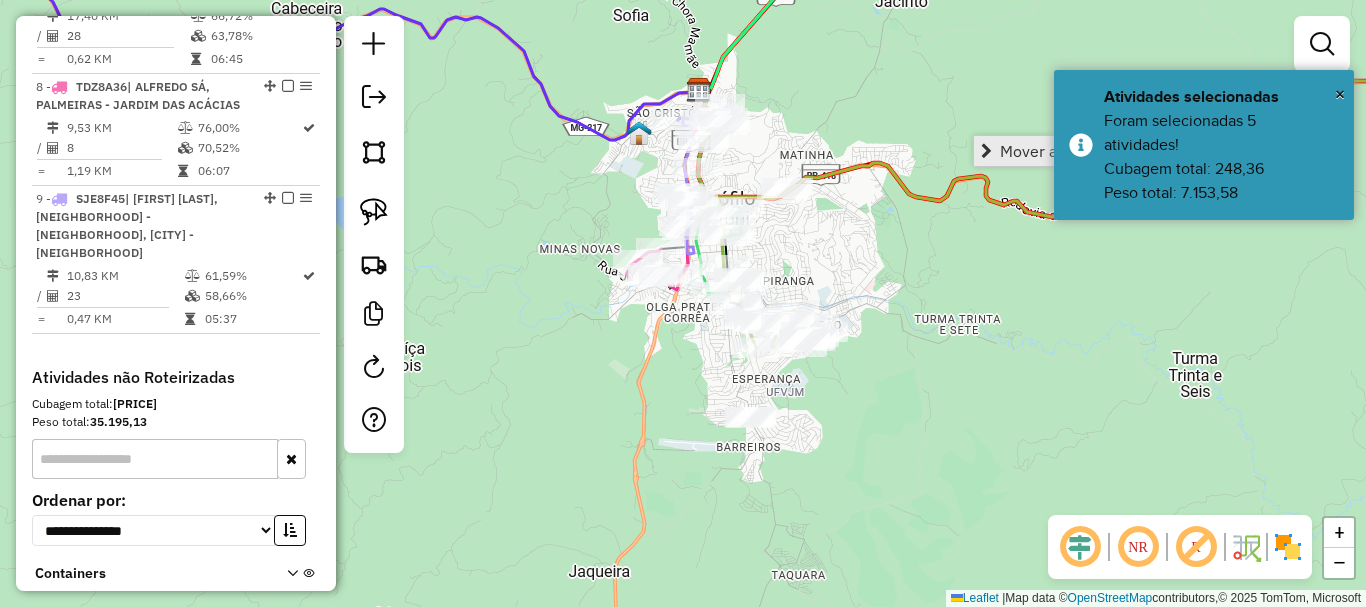 click on "Mover atividade(s)" at bounding box center (1067, 151) 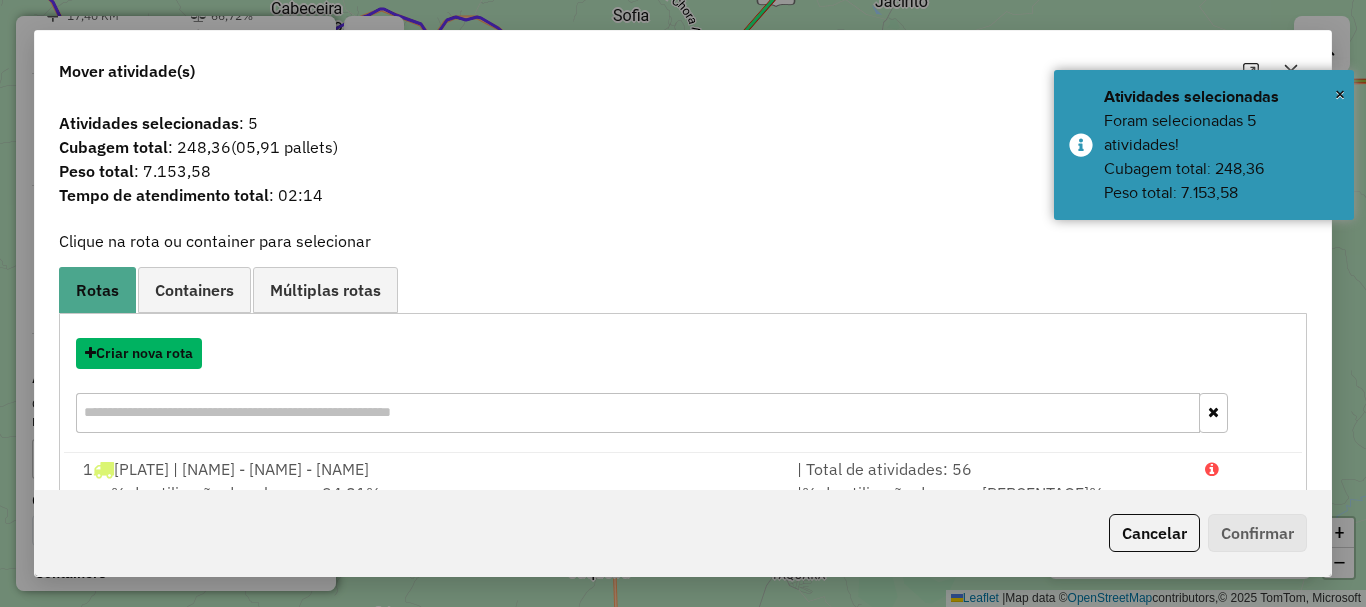 click on "Criar nova rota" at bounding box center [139, 353] 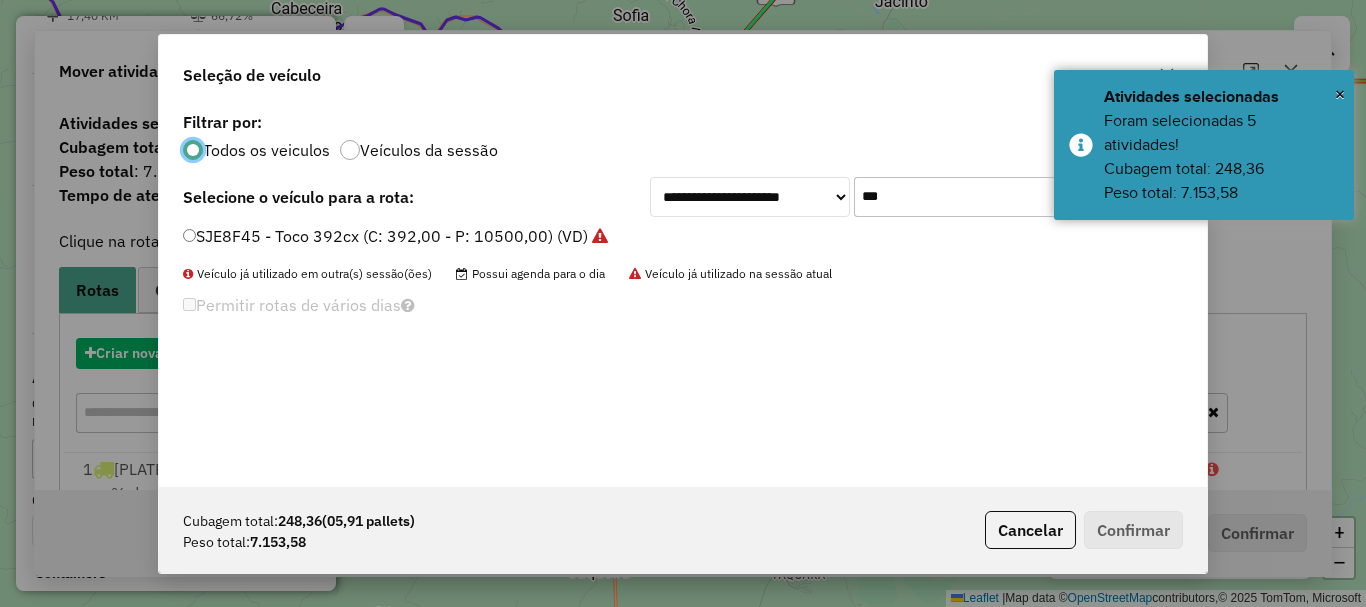 scroll, scrollTop: 11, scrollLeft: 6, axis: both 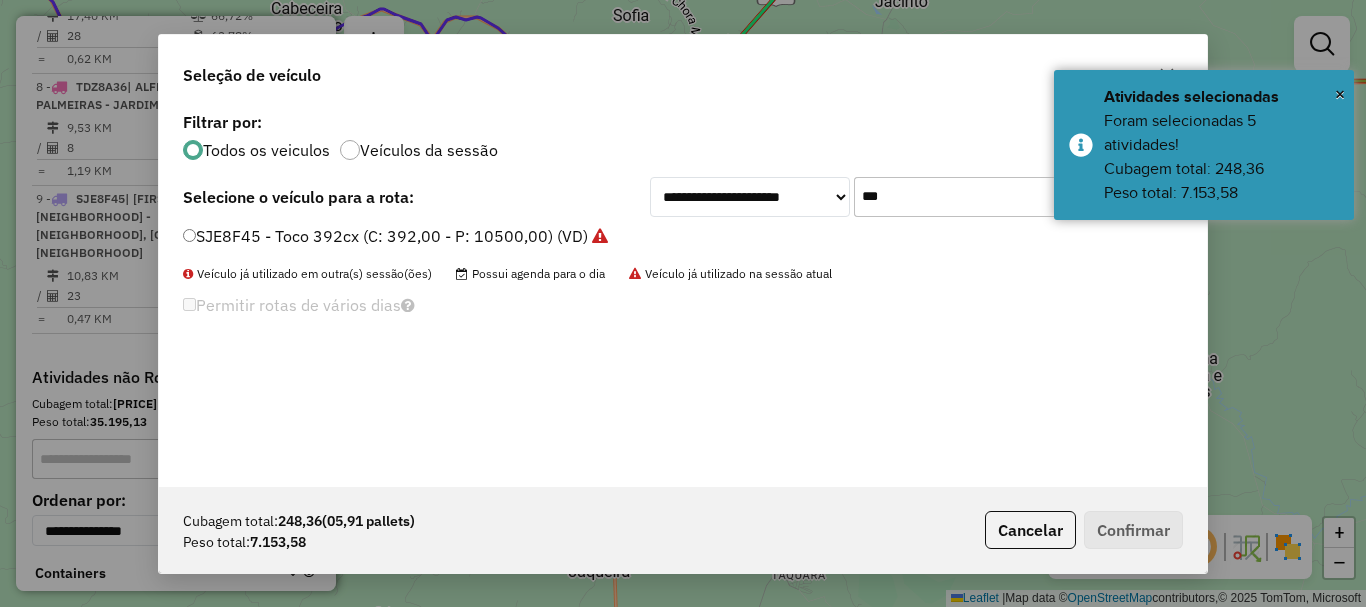 drag, startPoint x: 951, startPoint y: 197, endPoint x: 693, endPoint y: 197, distance: 258 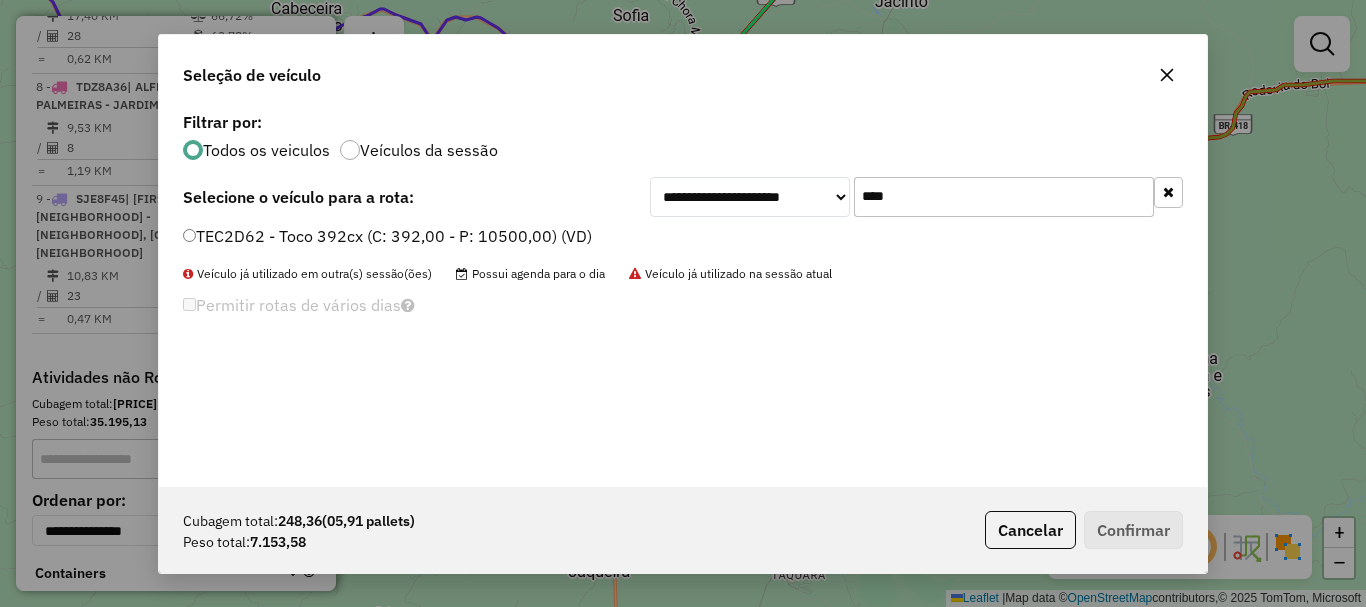 type on "****" 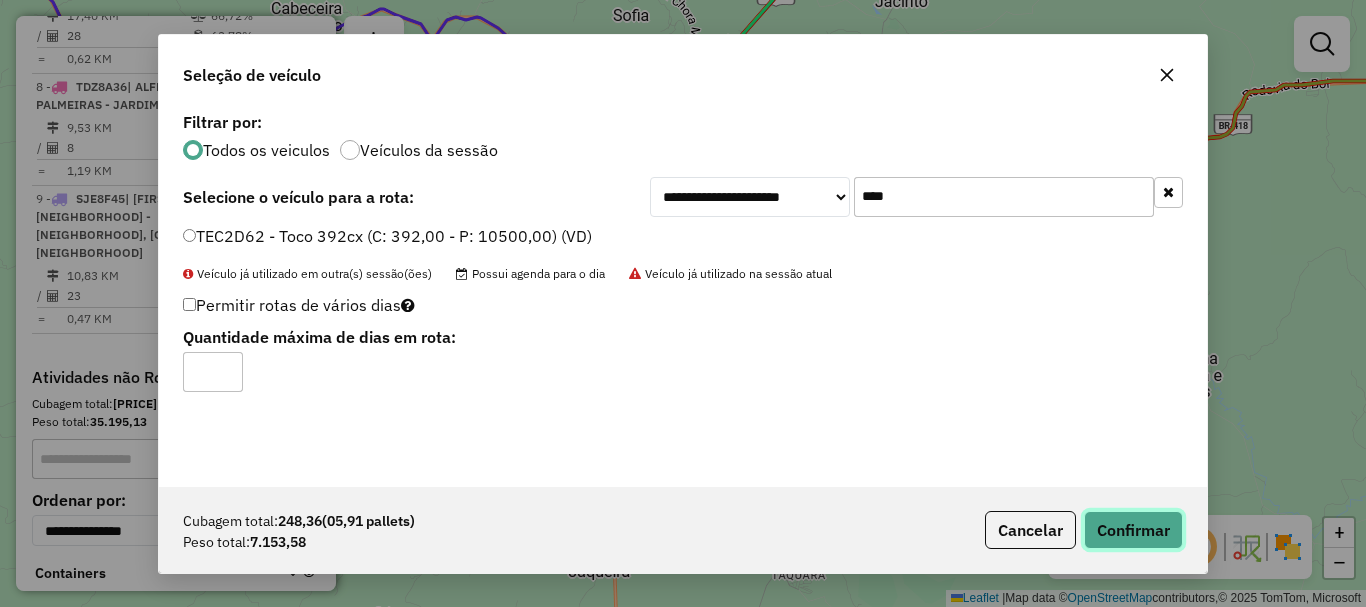 click on "Confirmar" 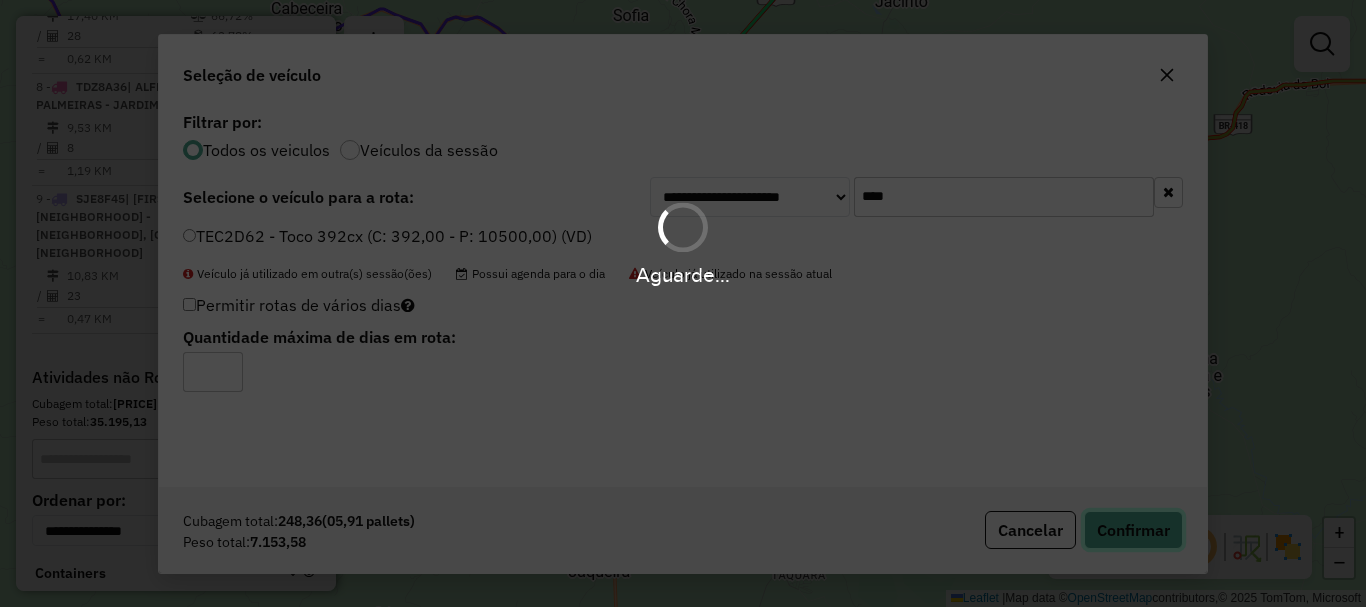 type 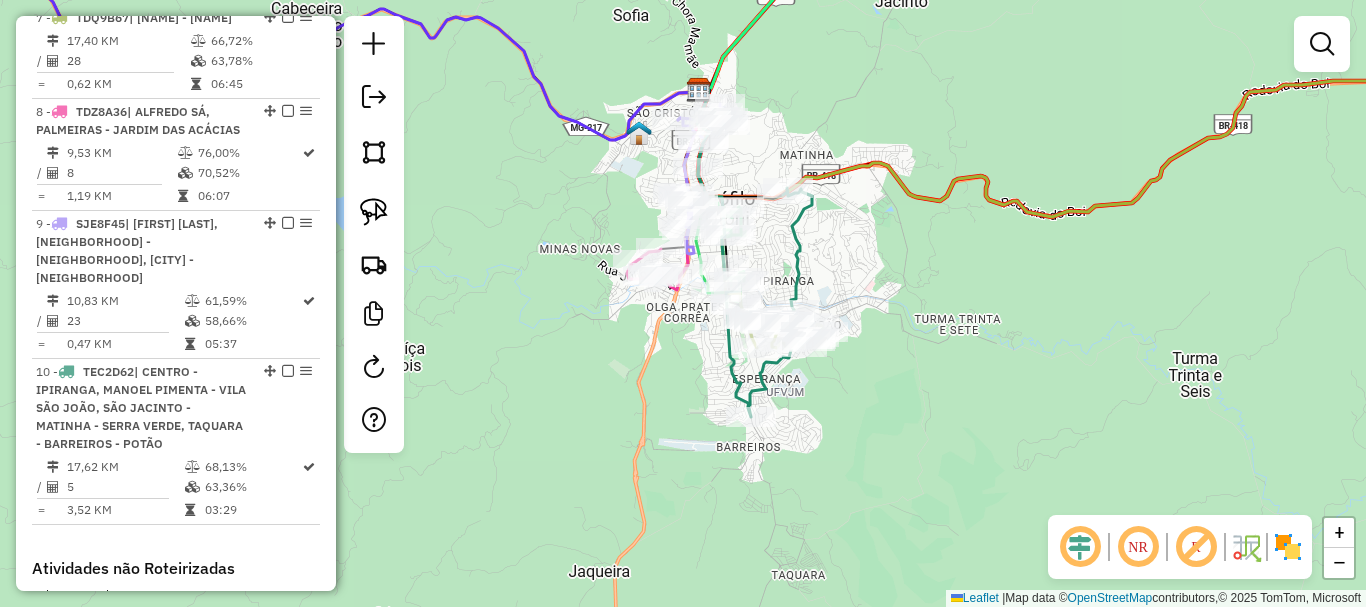 scroll, scrollTop: 1566, scrollLeft: 0, axis: vertical 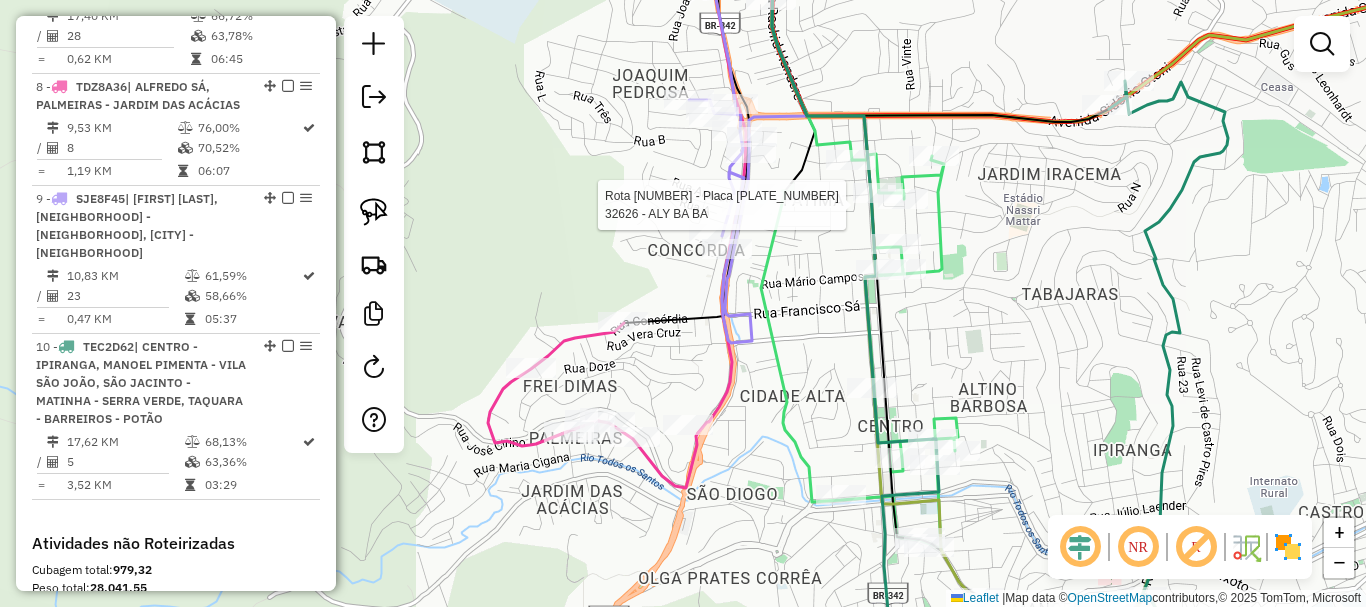 select on "*********" 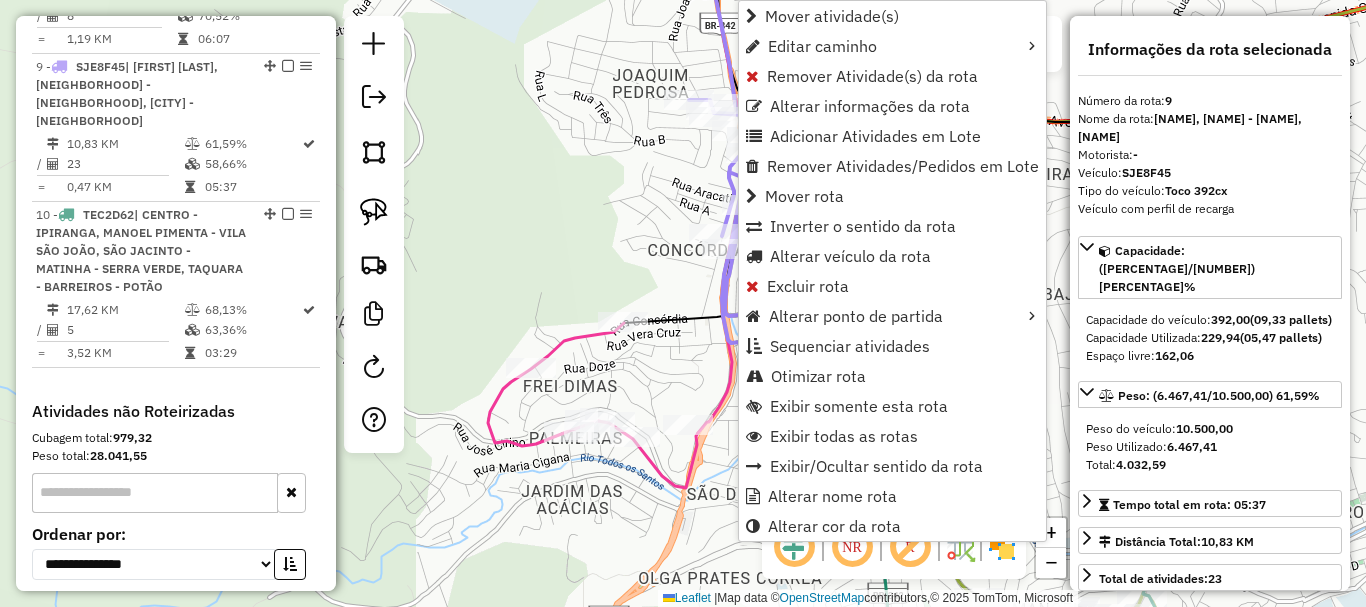 scroll, scrollTop: 1790, scrollLeft: 0, axis: vertical 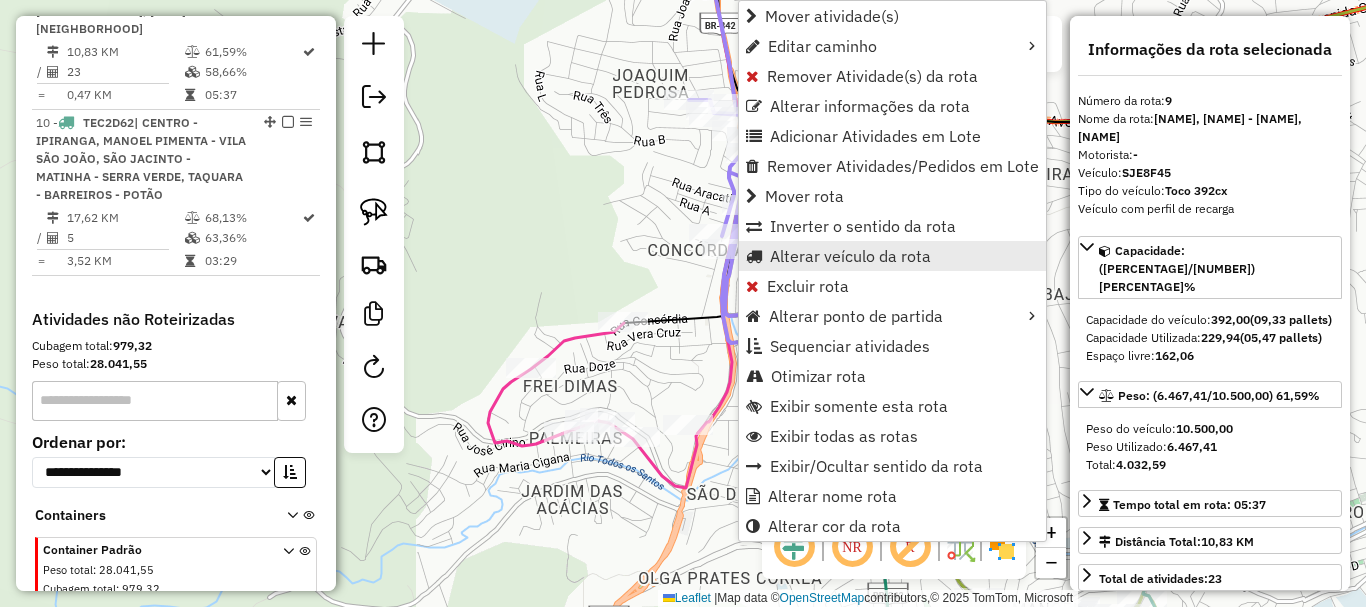 click on "Alterar veículo da rota" at bounding box center (850, 256) 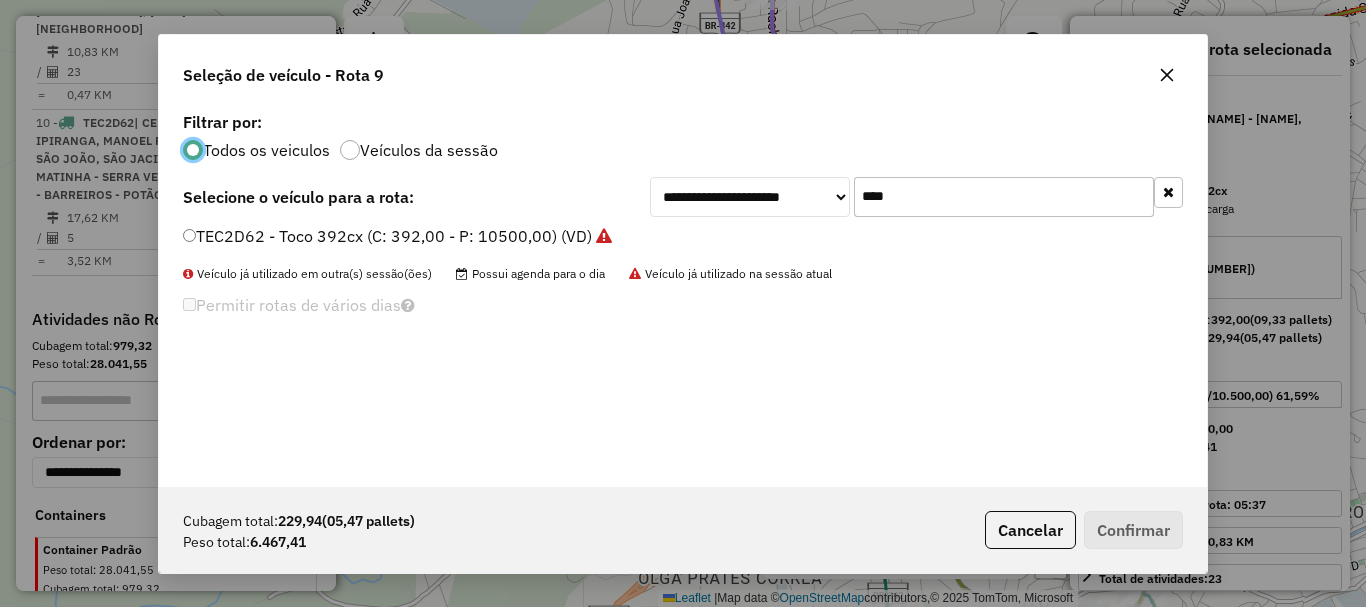 scroll, scrollTop: 11, scrollLeft: 6, axis: both 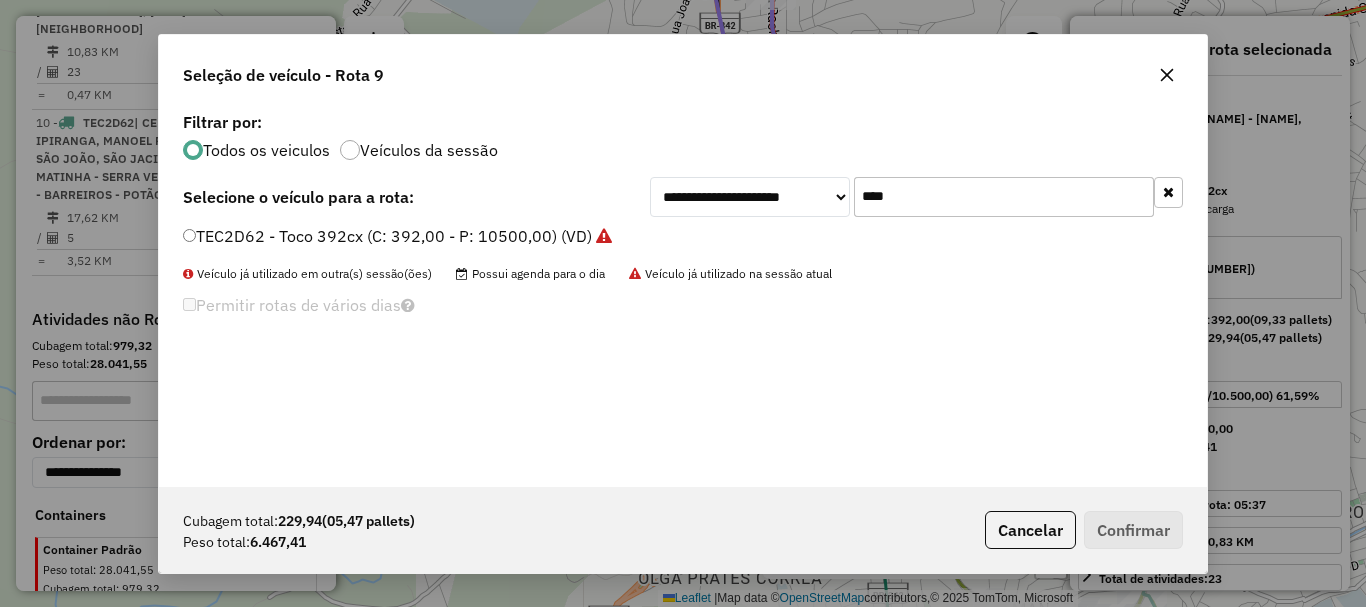 drag, startPoint x: 930, startPoint y: 204, endPoint x: 684, endPoint y: 196, distance: 246.13005 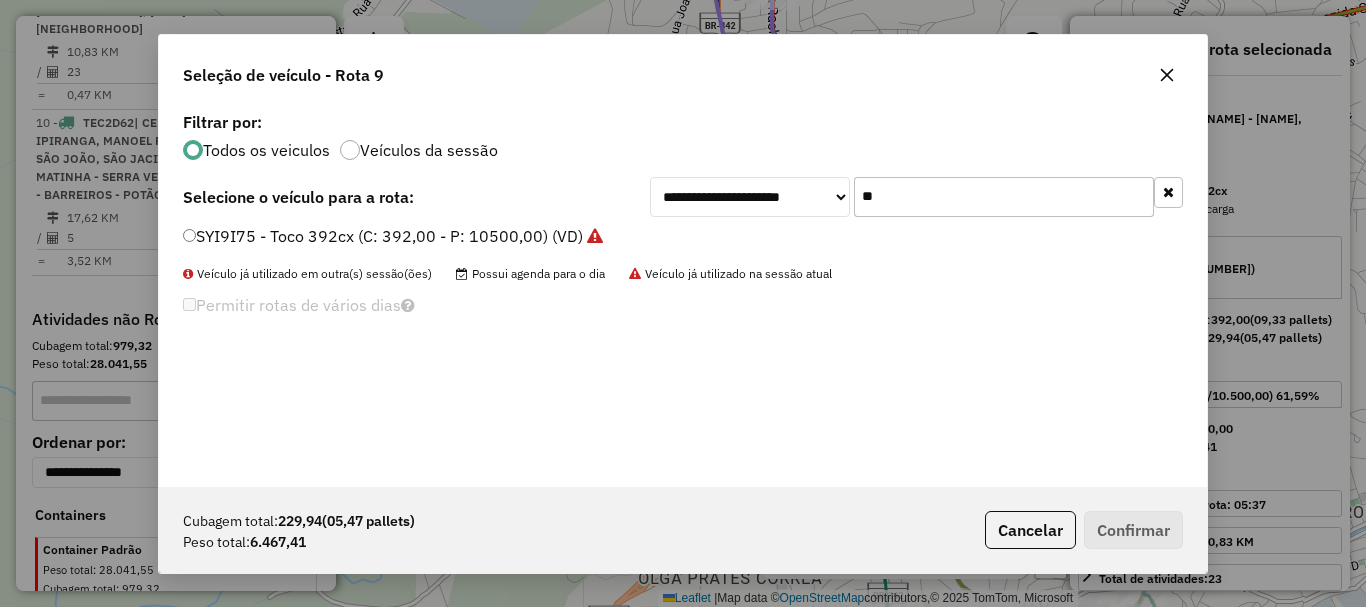 type on "**" 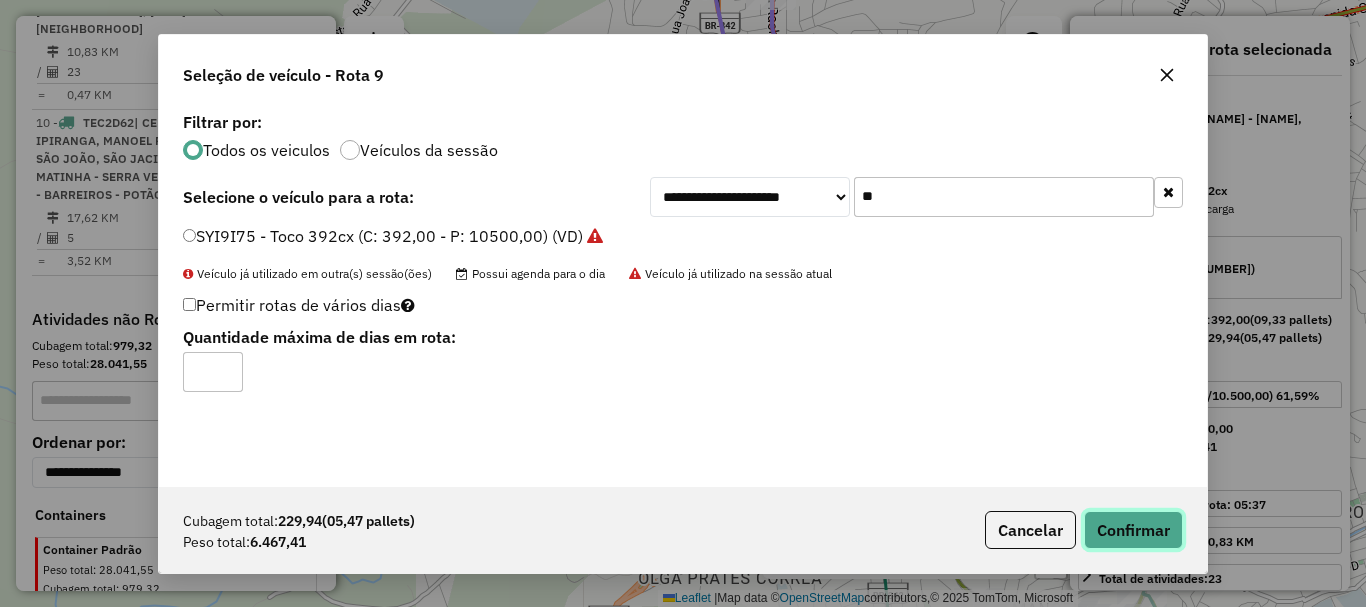 click on "Confirmar" 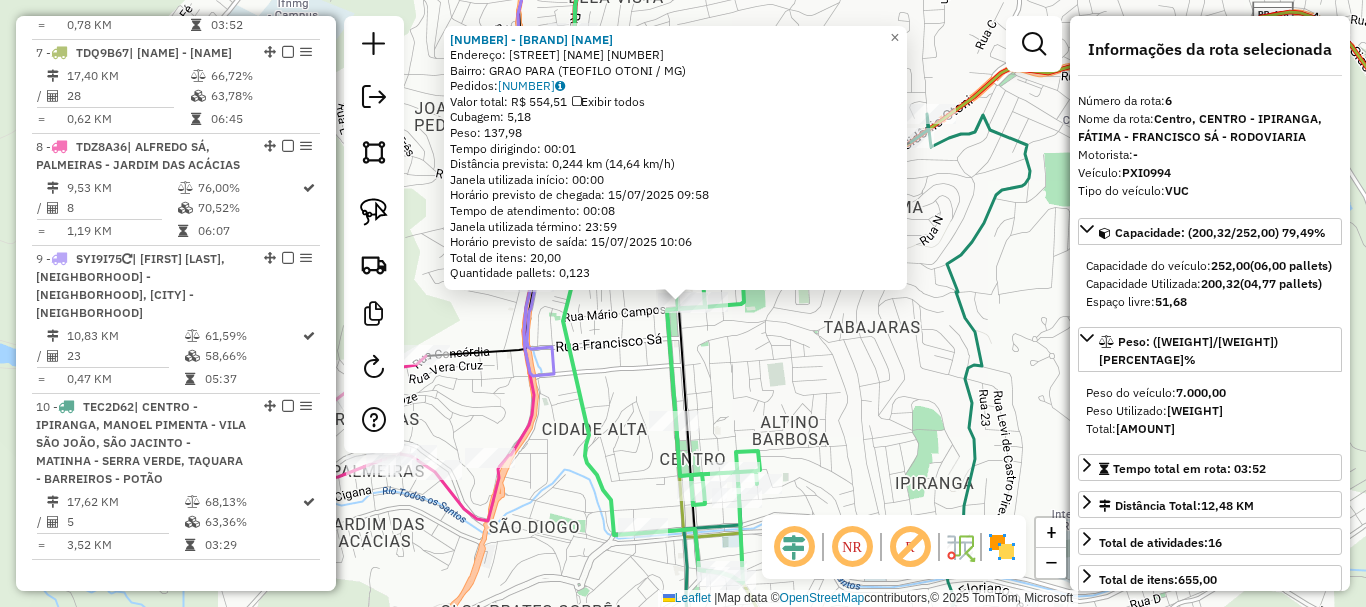 scroll, scrollTop: 1436, scrollLeft: 0, axis: vertical 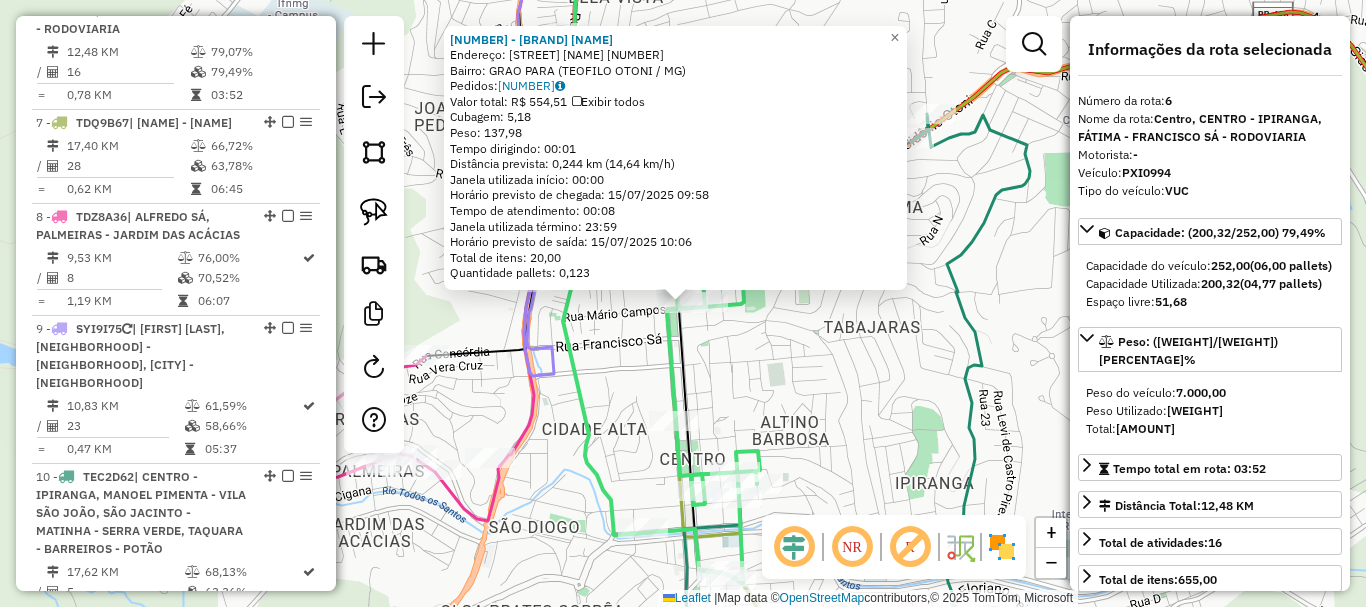 click on "[NUMBER] - ROCK ME $$$  Endereço:  [NAME] [NUMBER]   Bairro: [NAME] ([NAME] / [STATE])   Pedidos:  [NUMBER]   Valor total: [CURRENCY] [NUMBER]   Exibir todos   Cubagem: [NUMBER]  Peso: [NUMBER]  Tempo dirigindo: [TIME]   Distância prevista: [NUMBER] km ([NUMBER] km/h)   Janela utilizada início: [TIME]   Horário previsto de chegada: [DATE] [TIME]   Tempo de atendimento: [TIME]   Janela utilizada término: [TIME]   Horário previsto de saída: [DATE] [TIME]   Total de itens: [NUMBER],00   Quantidade pallets: [NUMBER]  × Janela de atendimento Grade de atendimento Capacidade Transportadoras Veículos Cliente Pedidos  Rotas Selecione os dias de semana para filtrar as janelas de atendimento  Seg   Ter   Qua   Qui   Sex   Sáb   Dom  Informe o período da janela de atendimento: De: Até:  Filtrar exatamente a janela do cliente  Considerar janela de atendimento padrão  Selecione os dias de semana para filtrar as grades de atendimento  Seg   Ter   Qua   Qui   Sex   Sáb   Dom   Considerar clientes sem dia de atendimento cadastrado +" 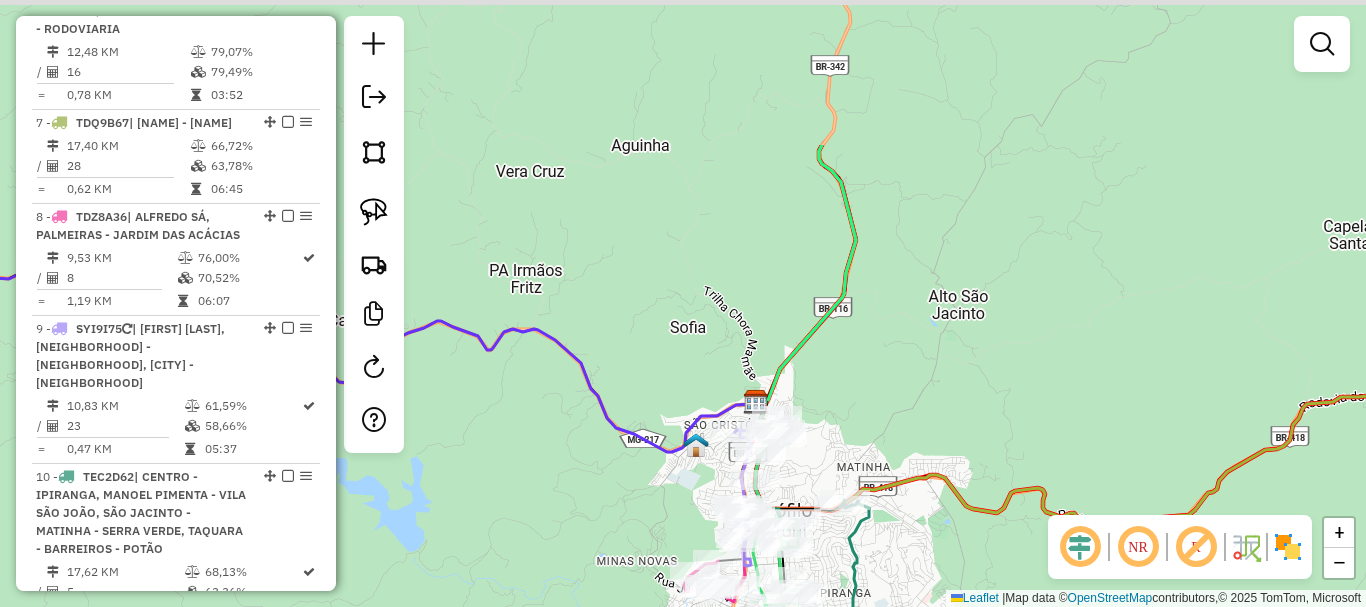 drag, startPoint x: 796, startPoint y: 212, endPoint x: 818, endPoint y: 418, distance: 207.17143 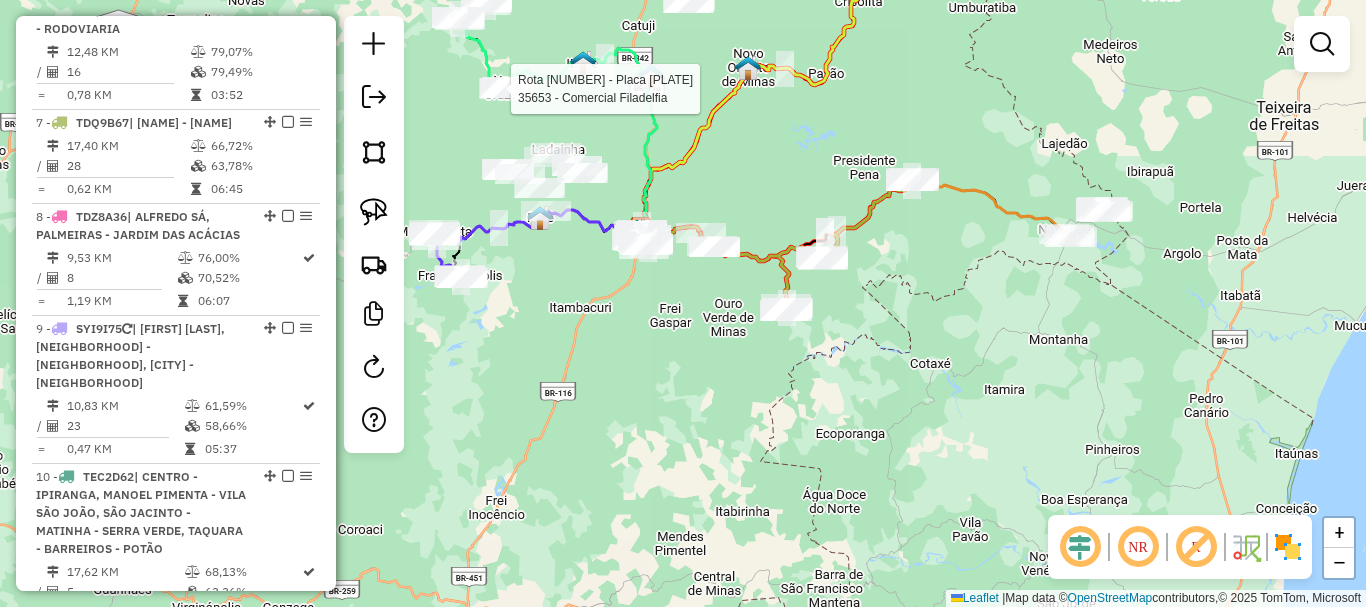 select on "*********" 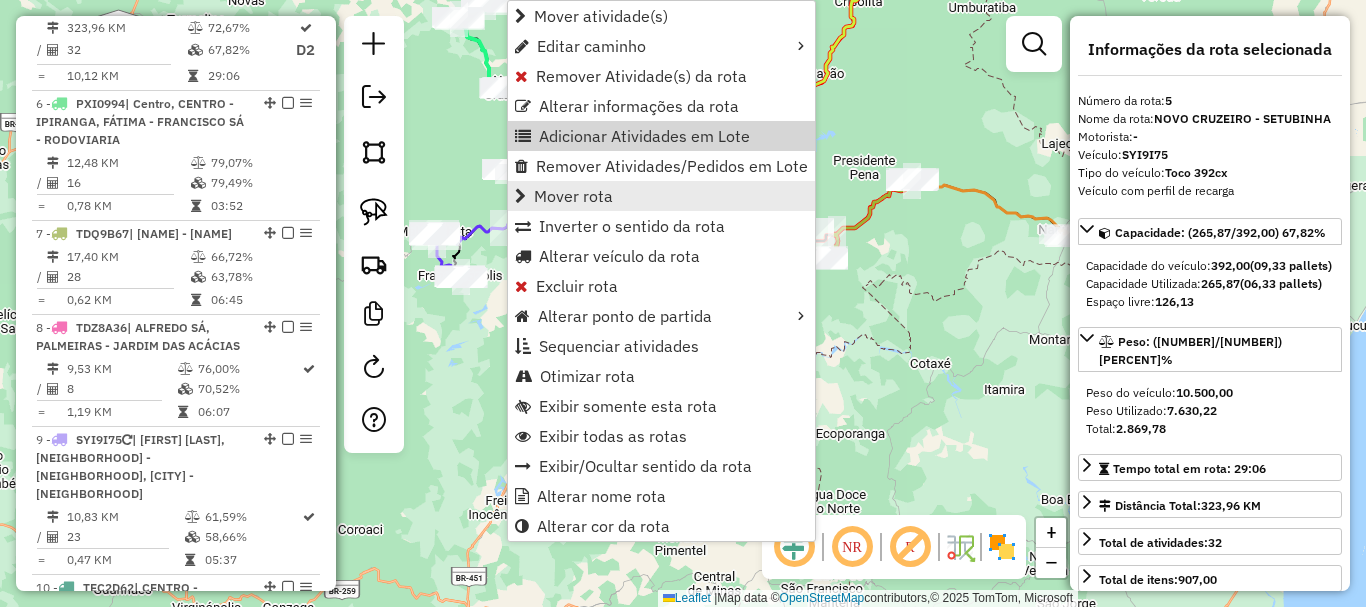 scroll, scrollTop: 1319, scrollLeft: 0, axis: vertical 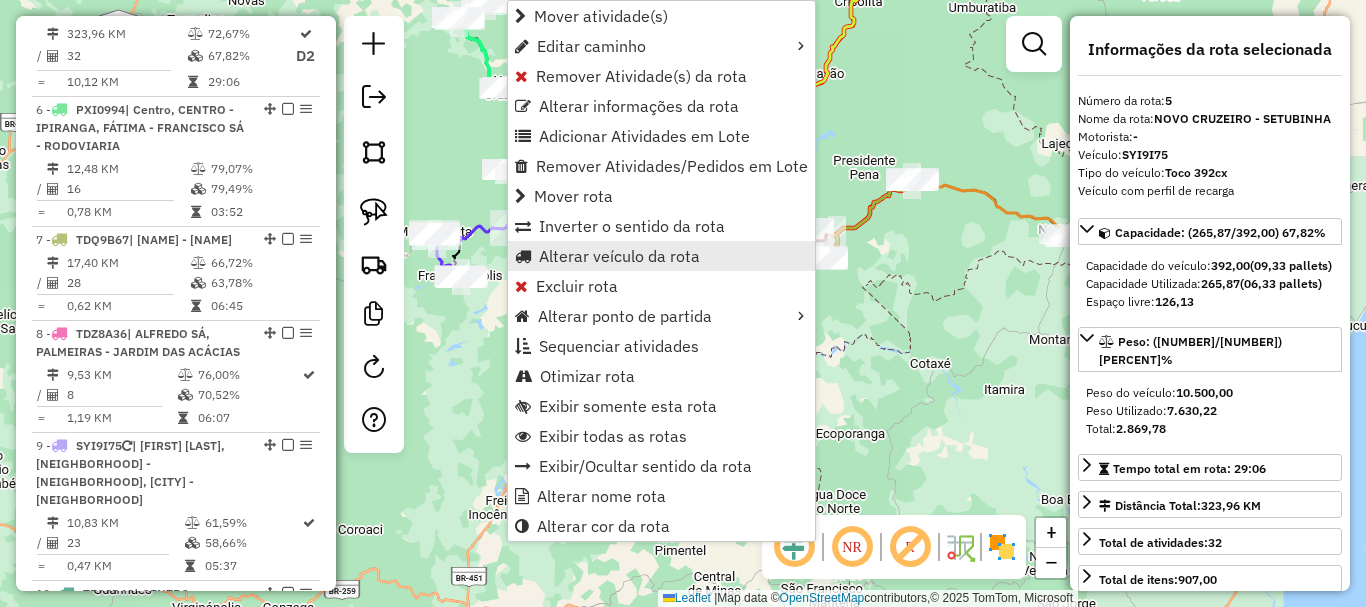 click on "Alterar veículo da rota" at bounding box center (619, 256) 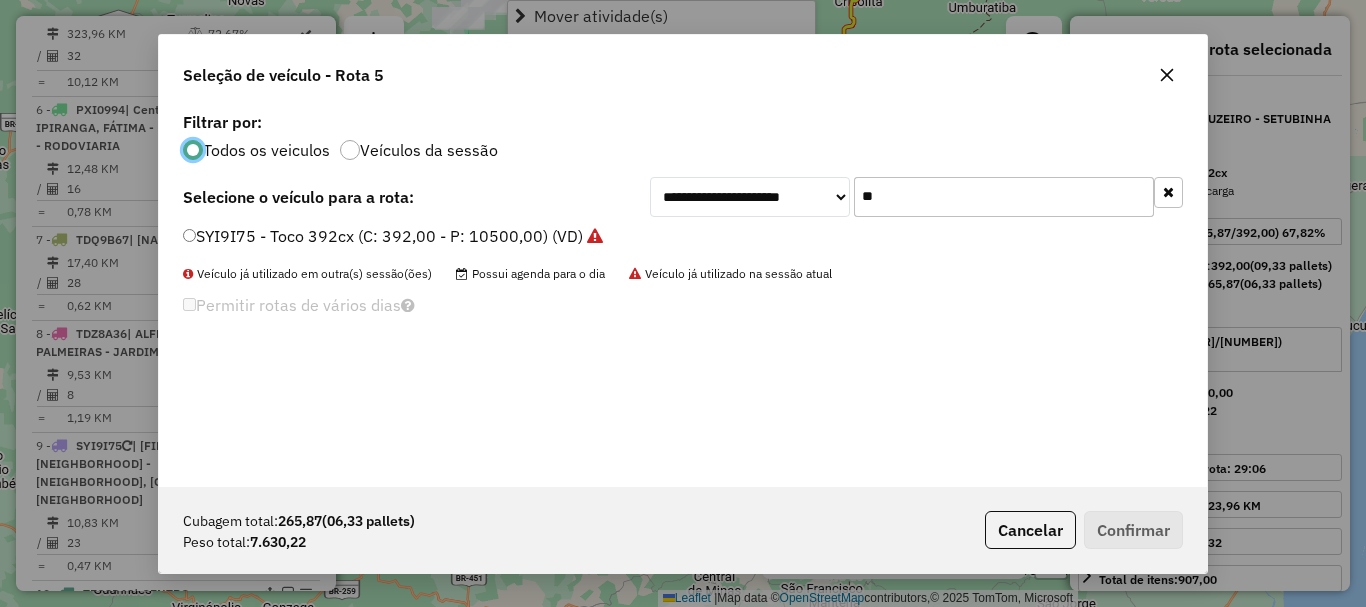 scroll, scrollTop: 11, scrollLeft: 6, axis: both 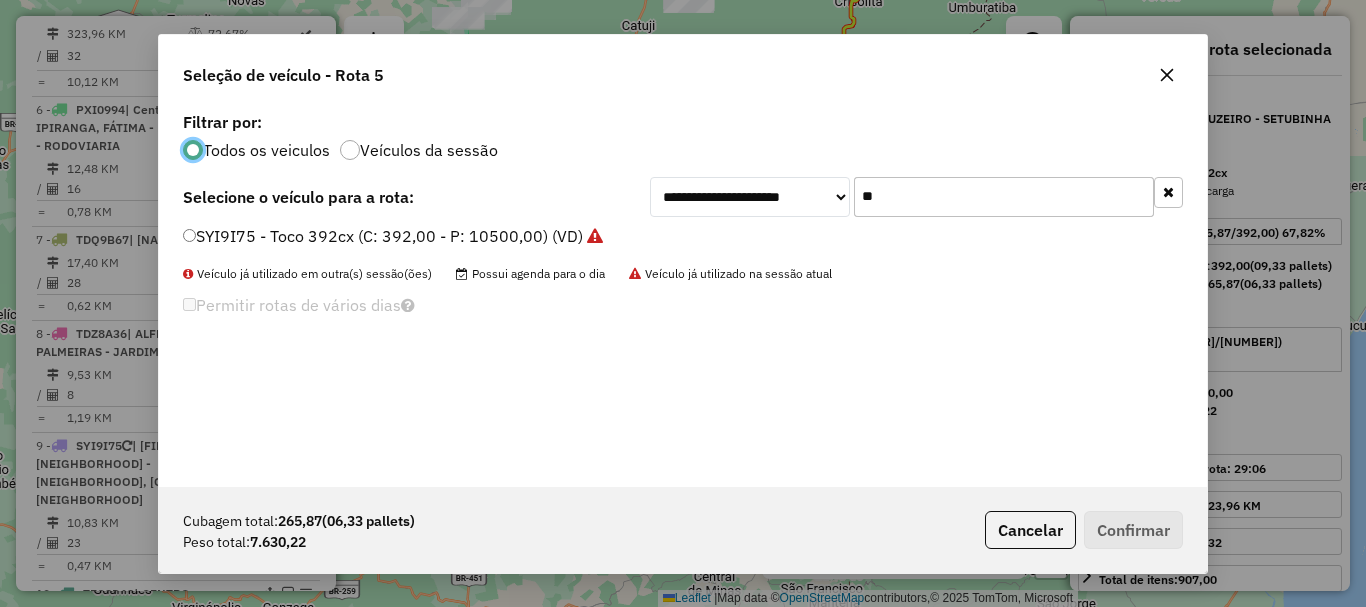 drag, startPoint x: 928, startPoint y: 202, endPoint x: 697, endPoint y: 180, distance: 232.04526 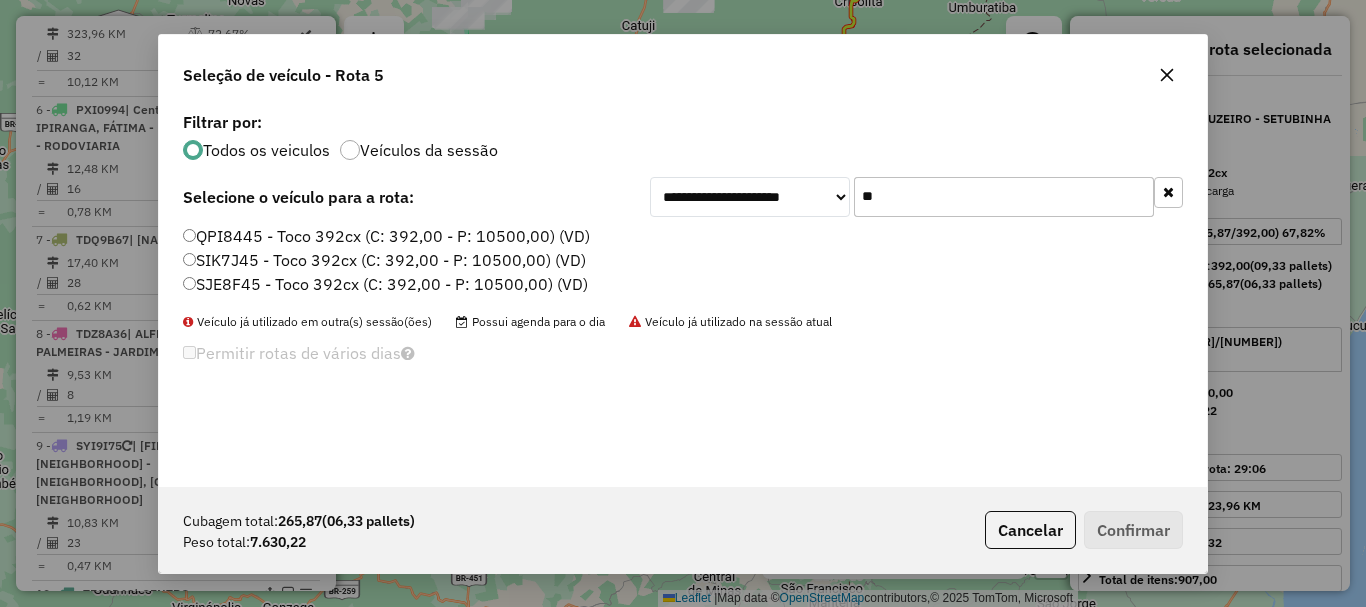 type on "**" 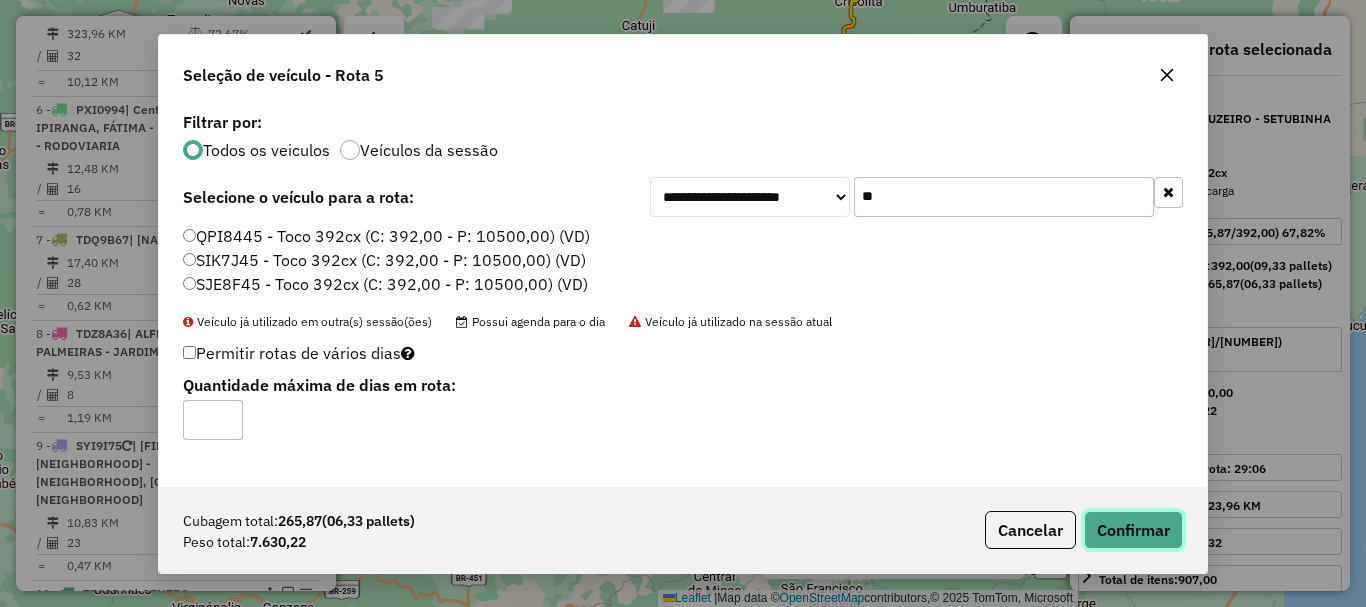 click on "Confirmar" 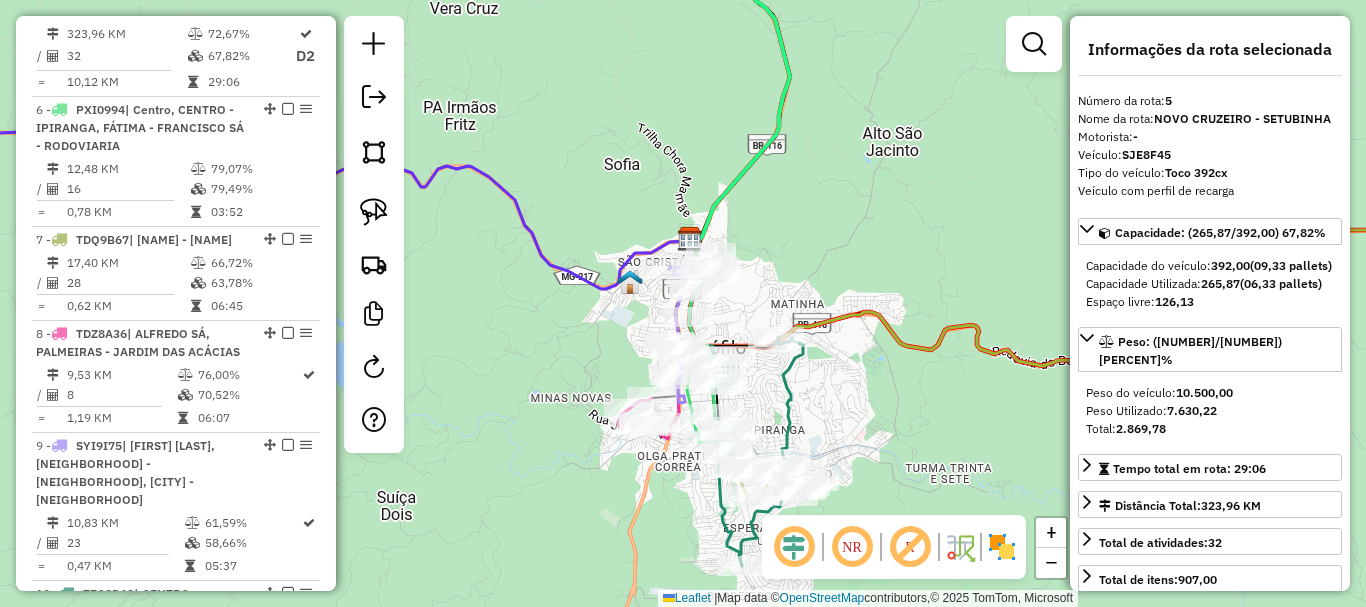 drag, startPoint x: 792, startPoint y: 324, endPoint x: 827, endPoint y: 152, distance: 175.52493 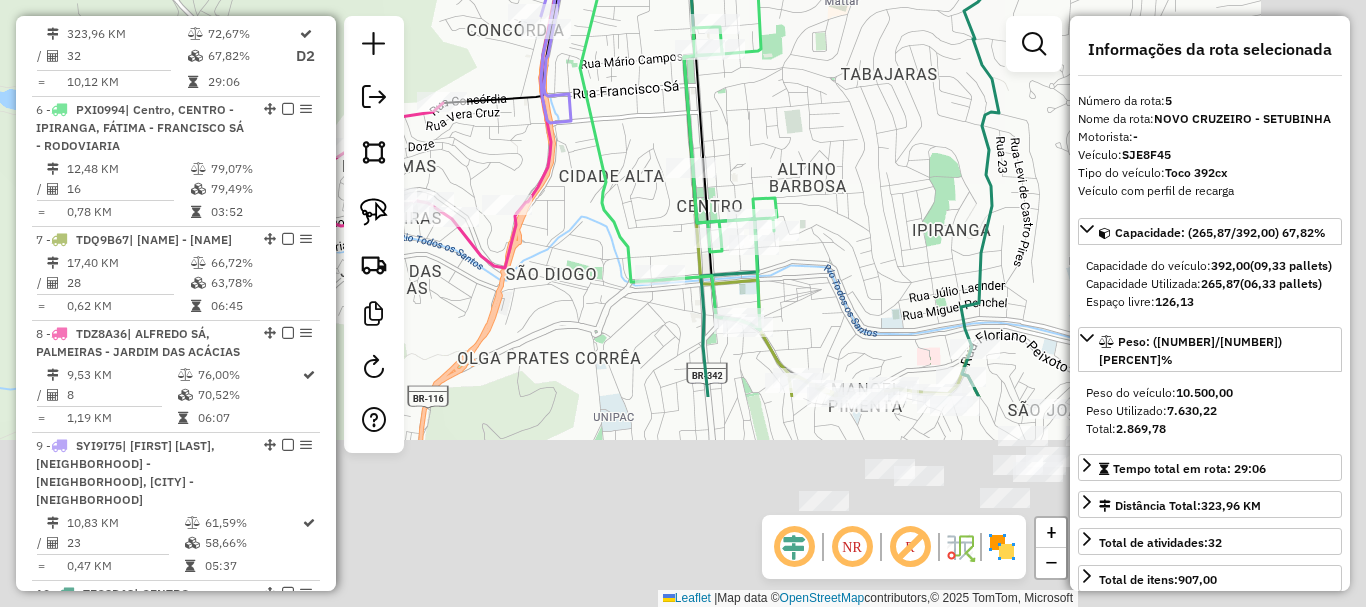 drag, startPoint x: 963, startPoint y: 422, endPoint x: 843, endPoint y: 149, distance: 298.20966 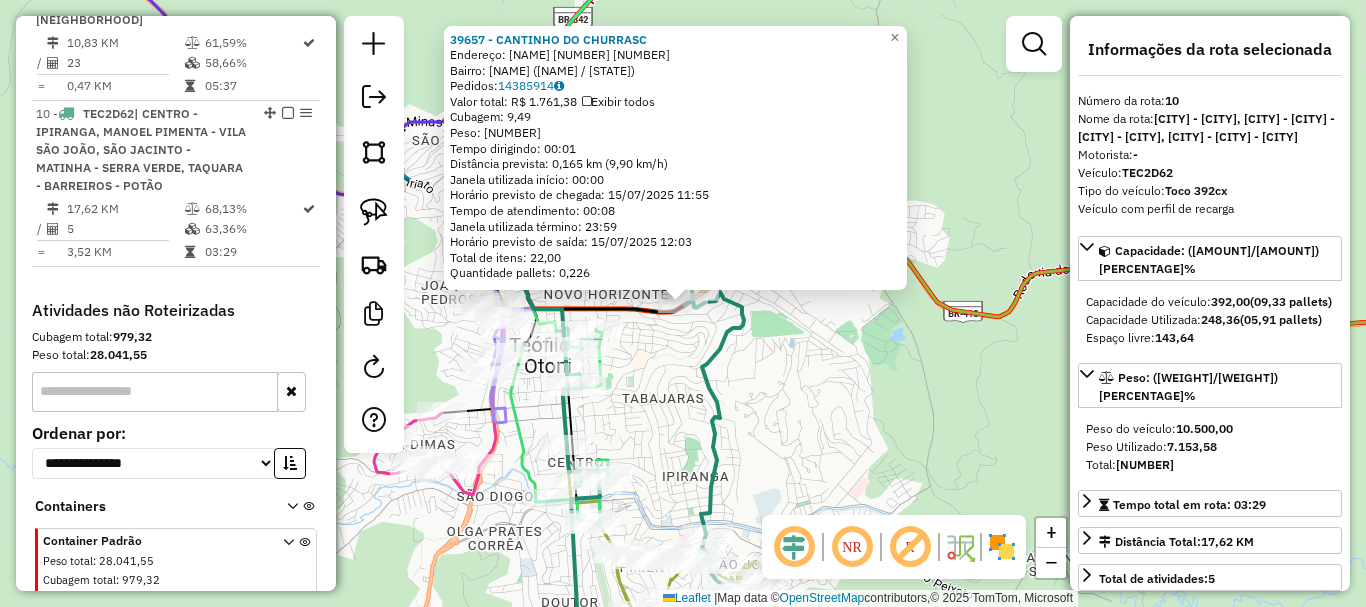 scroll, scrollTop: 1904, scrollLeft: 0, axis: vertical 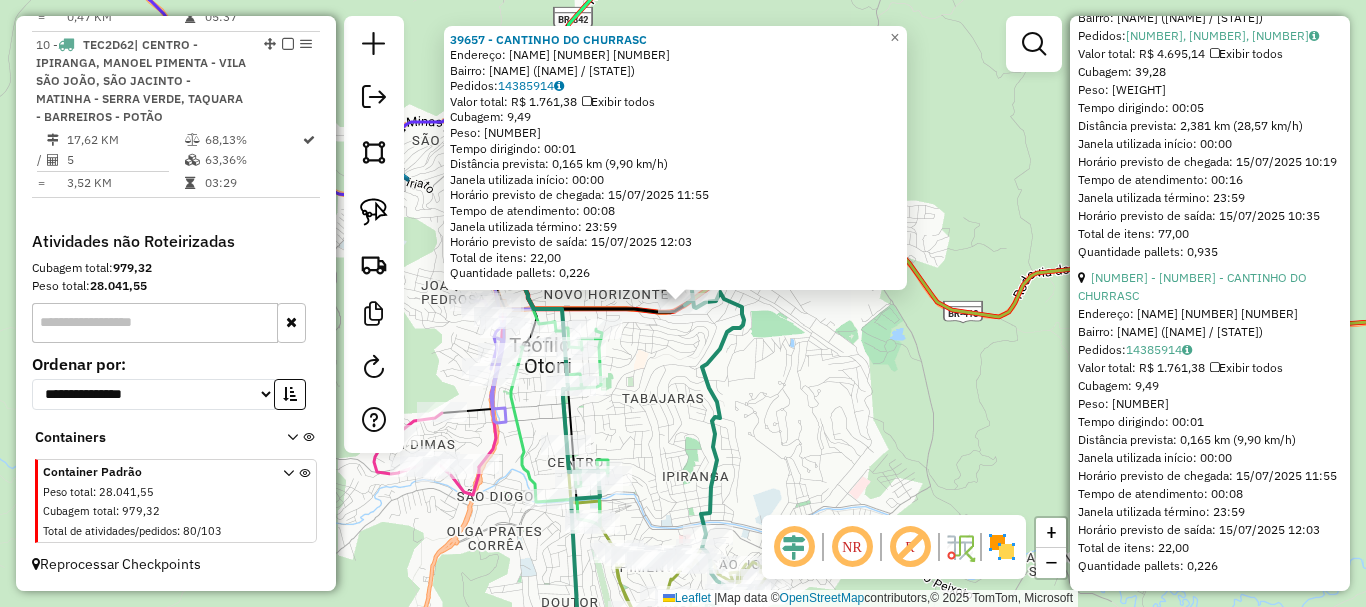 click on "[NUMBER] - [BRAND] [NAME]  Endereço:  [STREET_NAME] [NUMBER] [NUMBER]   Bairro: [NEIGHBORHOOD] ([CITY] / [STATE])   Pedidos:  [ORDER_ID]   Valor total: [CURRENCY] [PRICE]   Exibir todos   Cubagem: [CUBAGE]  Peso: [WEIGHT]  Tempo dirigindo: [TIME]   Distância prevista: [DISTANCE] km ([SPEED] km/h)   Janela utilizada início: [TIME]   Horário previsto de chegada: [DATE] [TIME]   Tempo de atendimento: [TIME]   Janela utilizada término: [TIME]   Horário previsto de saída: [DATE] [TIME]   Total de itens: [ITEMS]   Quantidade pallets: [PALLETS]  × Janela de atendimento Grade de atendimento Capacidade Transportadoras Veículos Cliente Pedidos  Rotas Selecione os dias de semana para filtrar as janelas de atendimento  Seg   Ter   Qua   Qui   Sex   Sáb   Dom  Informe o período da janela de atendimento: De: Até:  Filtrar exatamente a janela do cliente  Considerar janela de atendimento padrão  Selecione os dias de semana para filtrar as grades de atendimento  Seg   Ter   Qua   Qui   Sex   Sáb   Dom   Peso mínimo:   Peso máximo:   De:  De:" 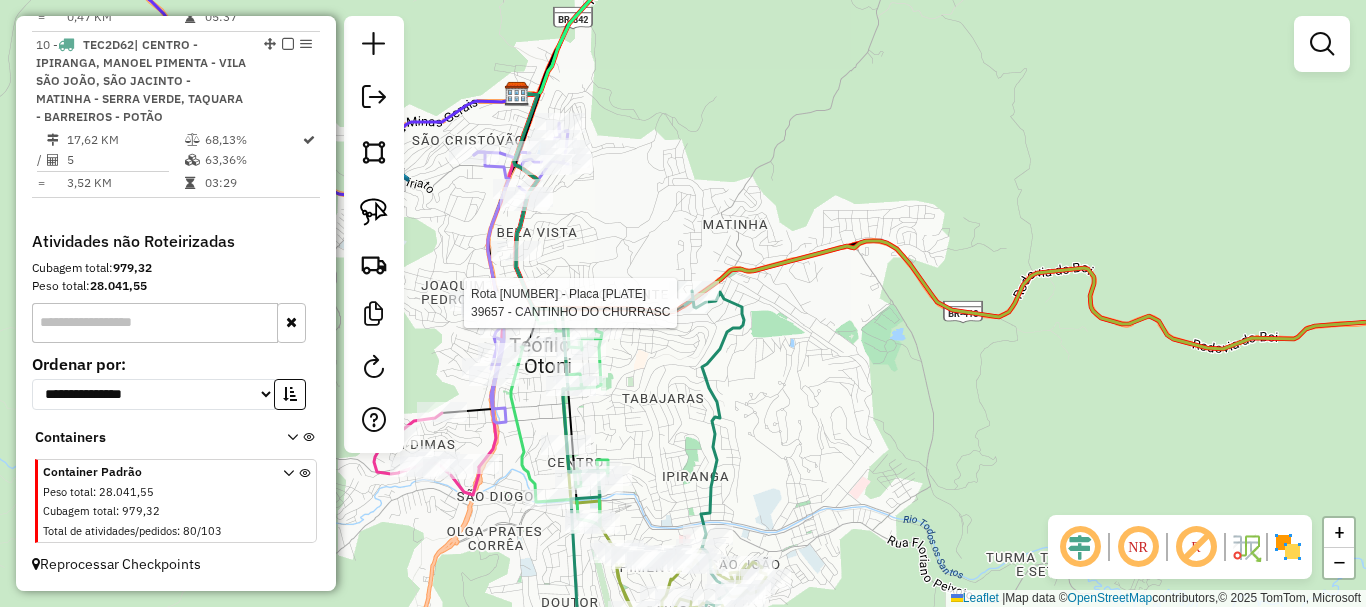 select on "*********" 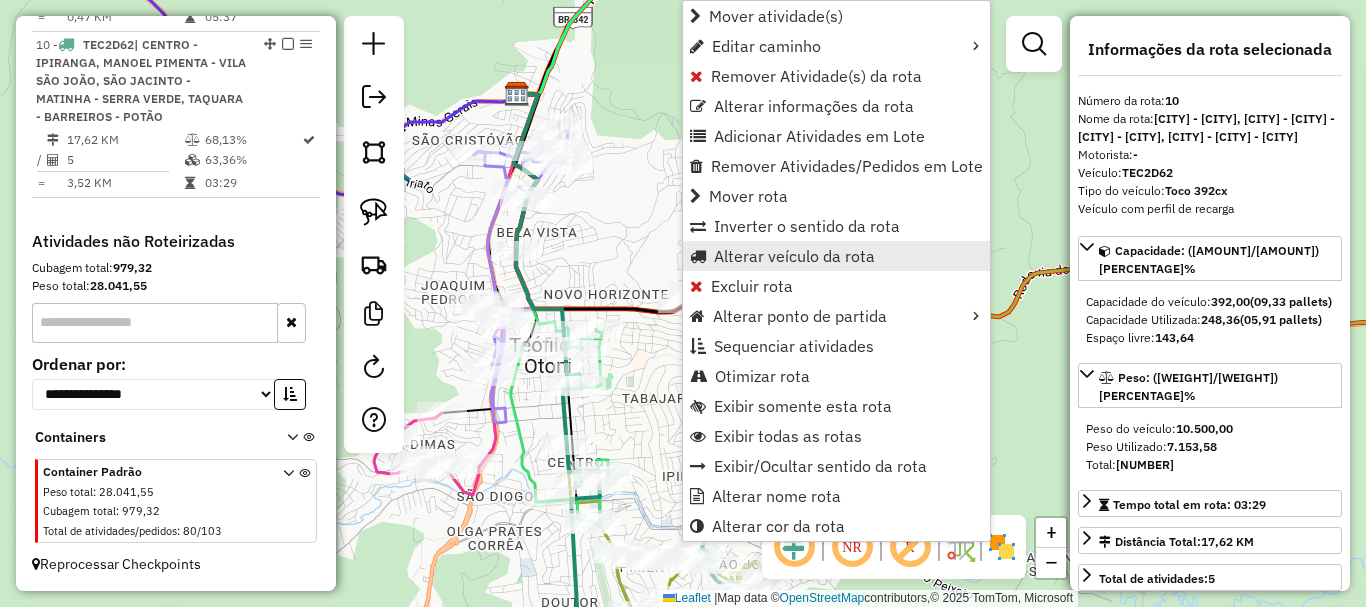 click on "Alterar veículo da rota" at bounding box center [794, 256] 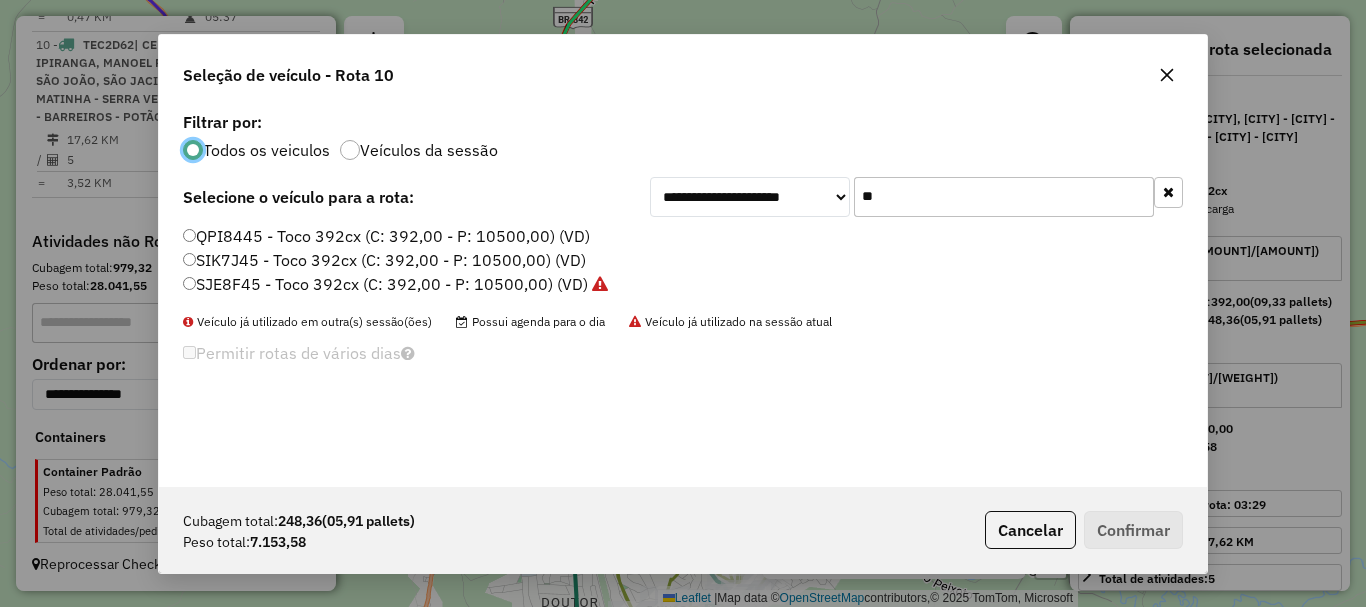 scroll, scrollTop: 11, scrollLeft: 6, axis: both 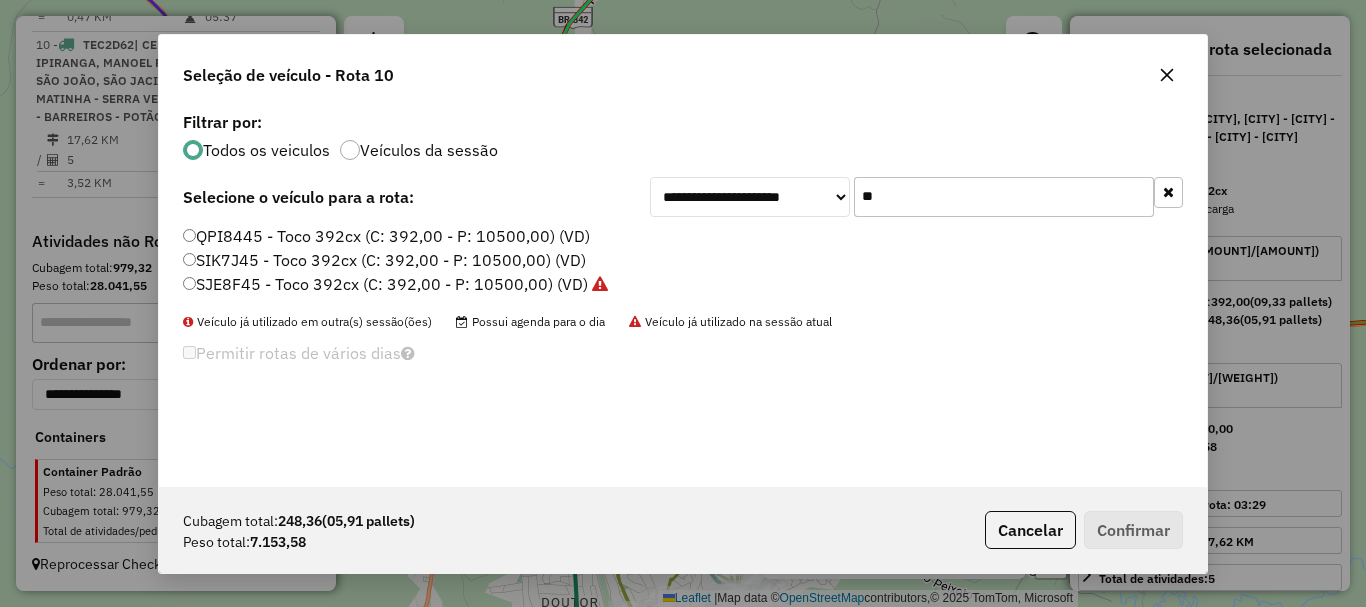 drag, startPoint x: 926, startPoint y: 201, endPoint x: 654, endPoint y: 211, distance: 272.18375 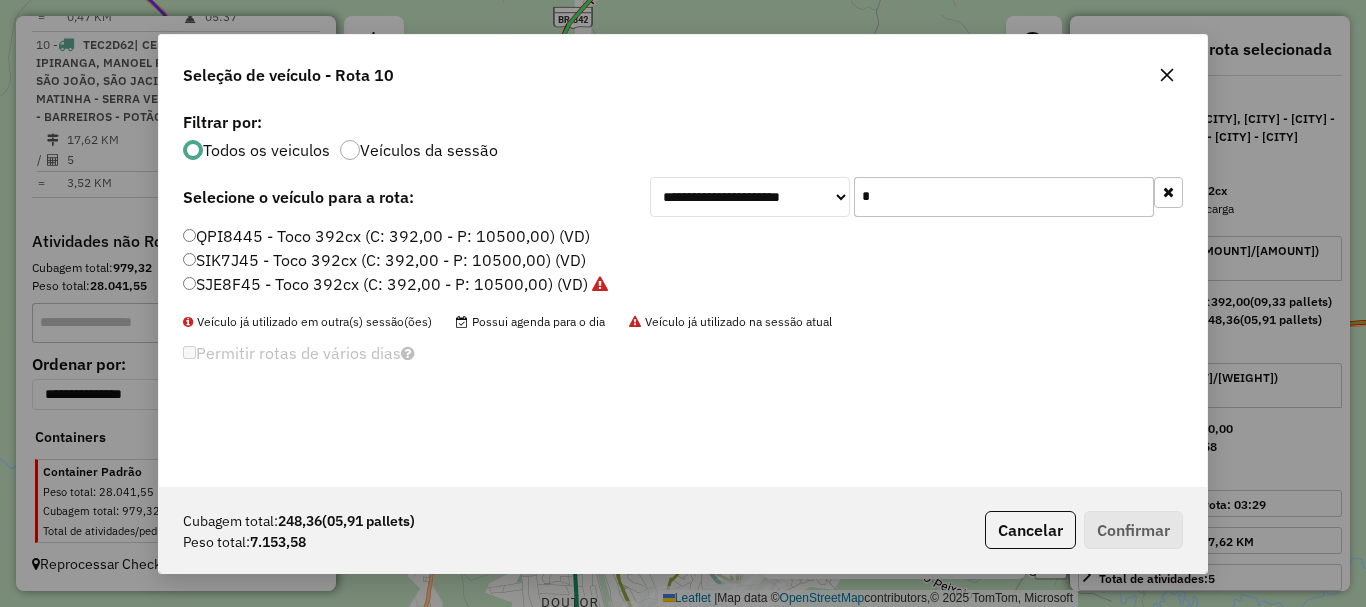 type on "**" 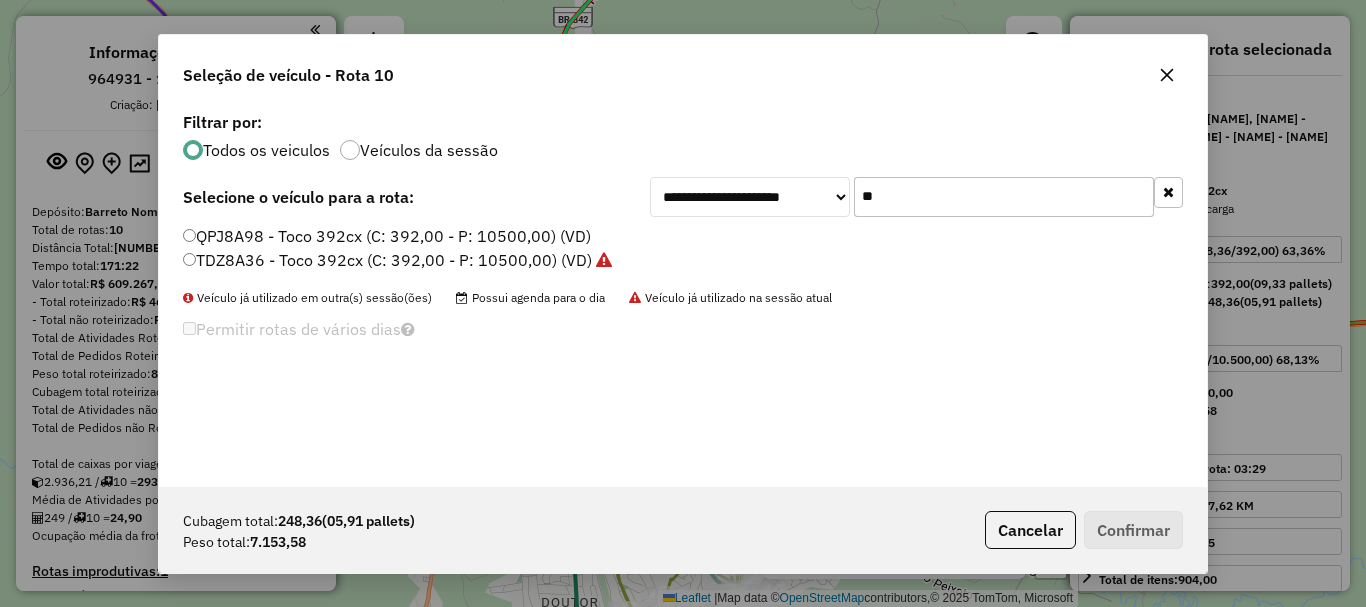 select on "*********" 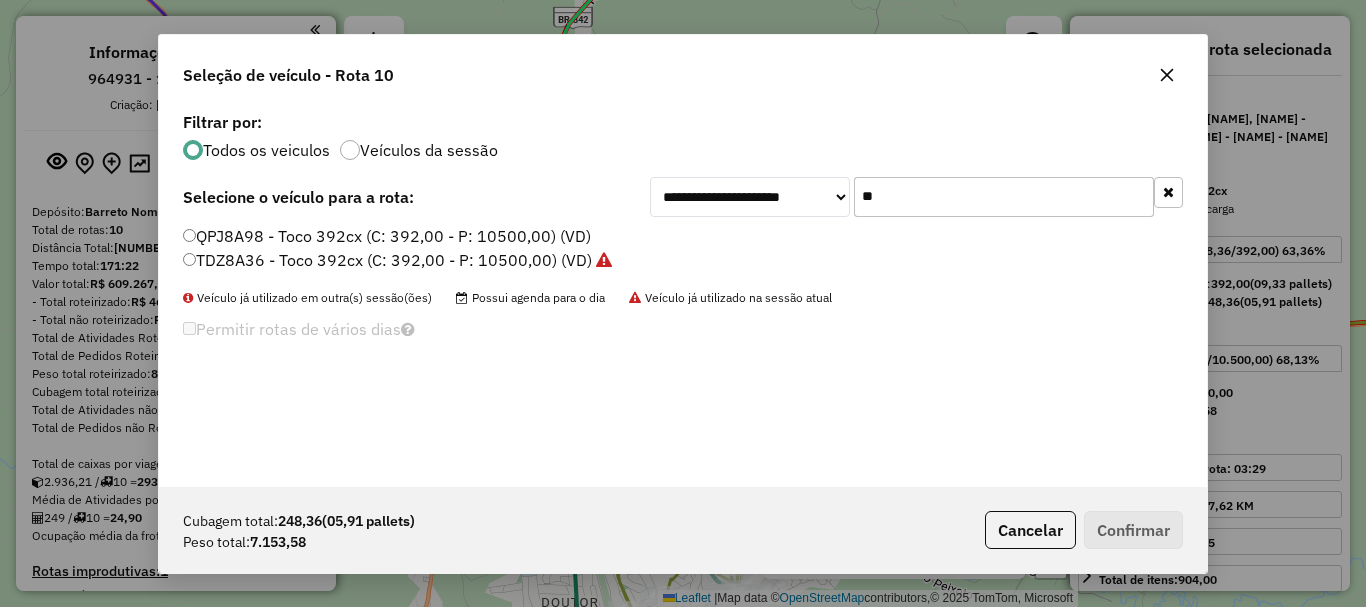 scroll, scrollTop: 0, scrollLeft: 0, axis: both 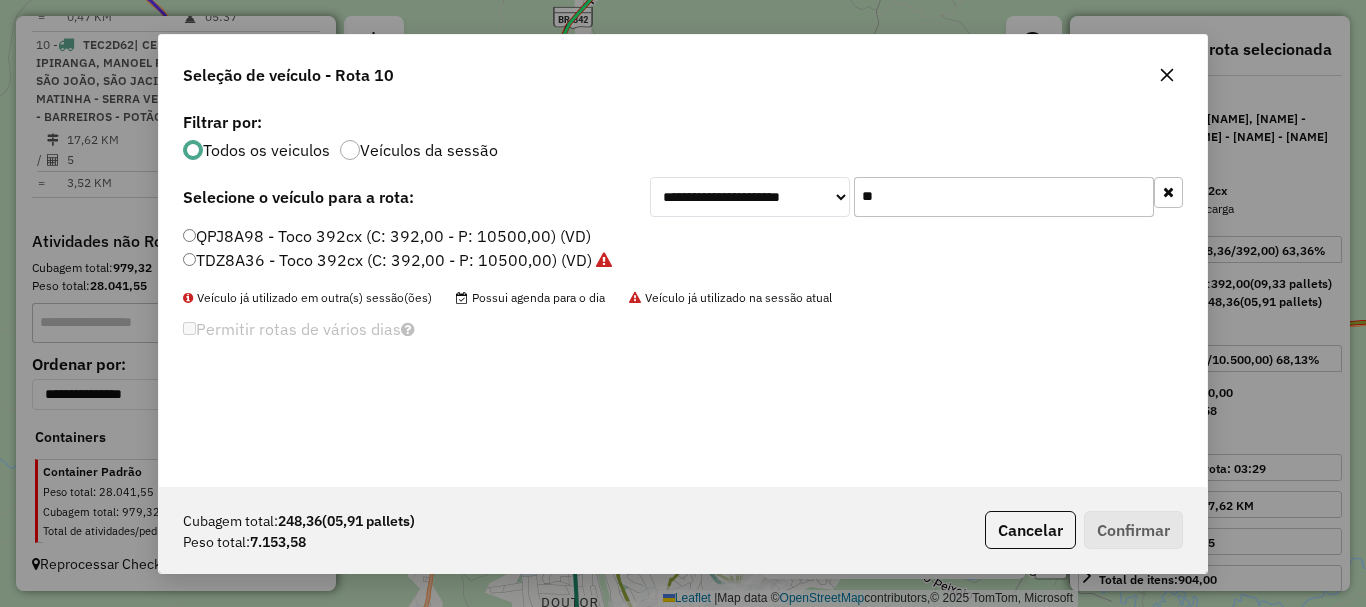 type on "**" 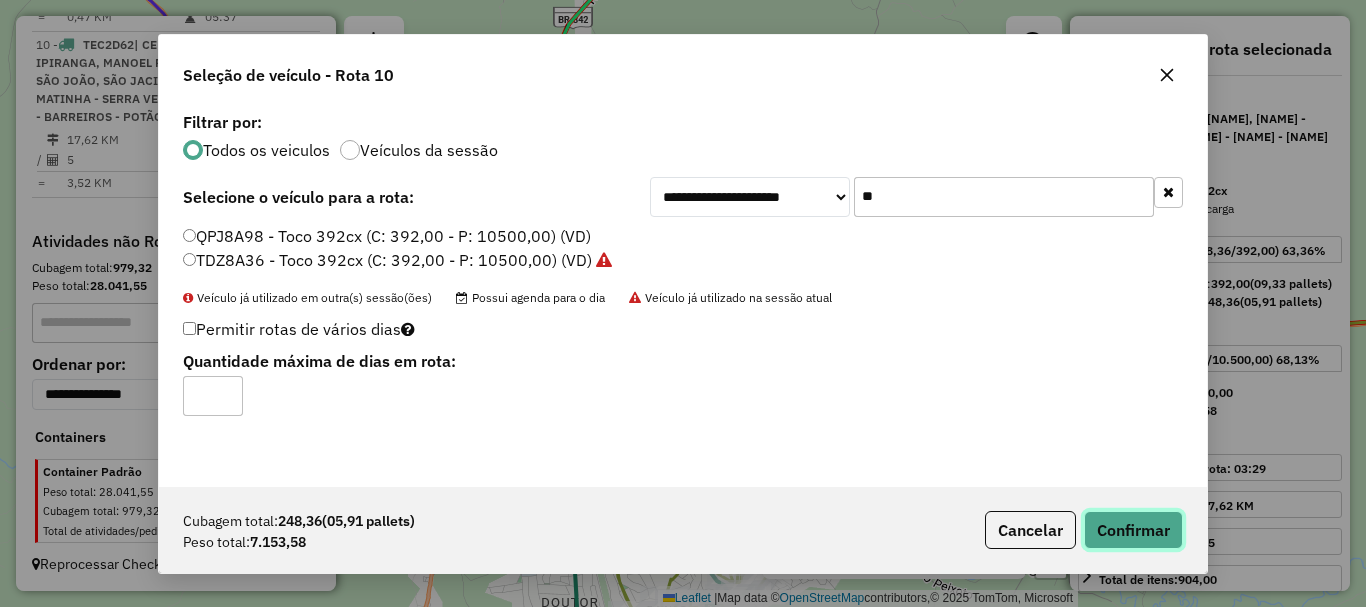 click on "Confirmar" 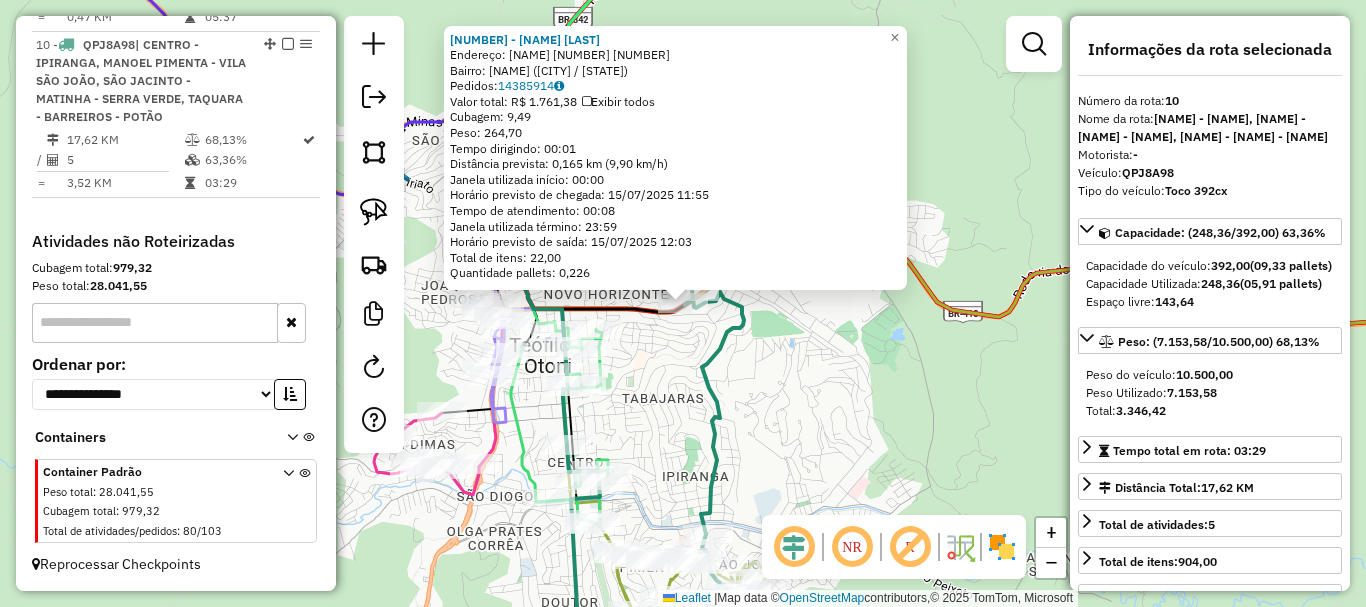 click on "39657 - CANTINHO DO CHURRASC  Endereço:  SIDONIO OTONI 1 1377   Bairro: JOAQUIM PEDROSA (TEOFILO OTONI / MG)   Pedidos:  14385914   Valor total: R$ 1.761,38   Exibir todos   Cubagem: 9,49  Peso: 264,70  Tempo dirigindo: 00:01   Distância prevista: 0,165 km (9,90 km/h)   Janela utilizada início: 00:00   Horário previsto de chegada: 15/07/2025 11:55   Tempo de atendimento: 00:08   Janela utilizada término: 23:59   Horário previsto de saída: 15/07/2025 12:03   Total de itens: 22,00   Quantidade pallets: 0,226  × Janela de atendimento Grade de atendimento Capacidade Transportadoras Veículos Cliente Pedidos  Rotas Selecione os dias de semana para filtrar as janelas de atendimento  Seg   Ter   Qua   Qui   Sex   Sáb   Dom  Informe o período da janela de atendimento: De: Até:  Filtrar exatamente a janela do cliente  Considerar janela de atendimento padrão  Selecione os dias de semana para filtrar as grades de atendimento  Seg   Ter   Qua   Qui   Sex   Sáb   Dom   Peso mínimo:   Peso máximo:   De:  De:" 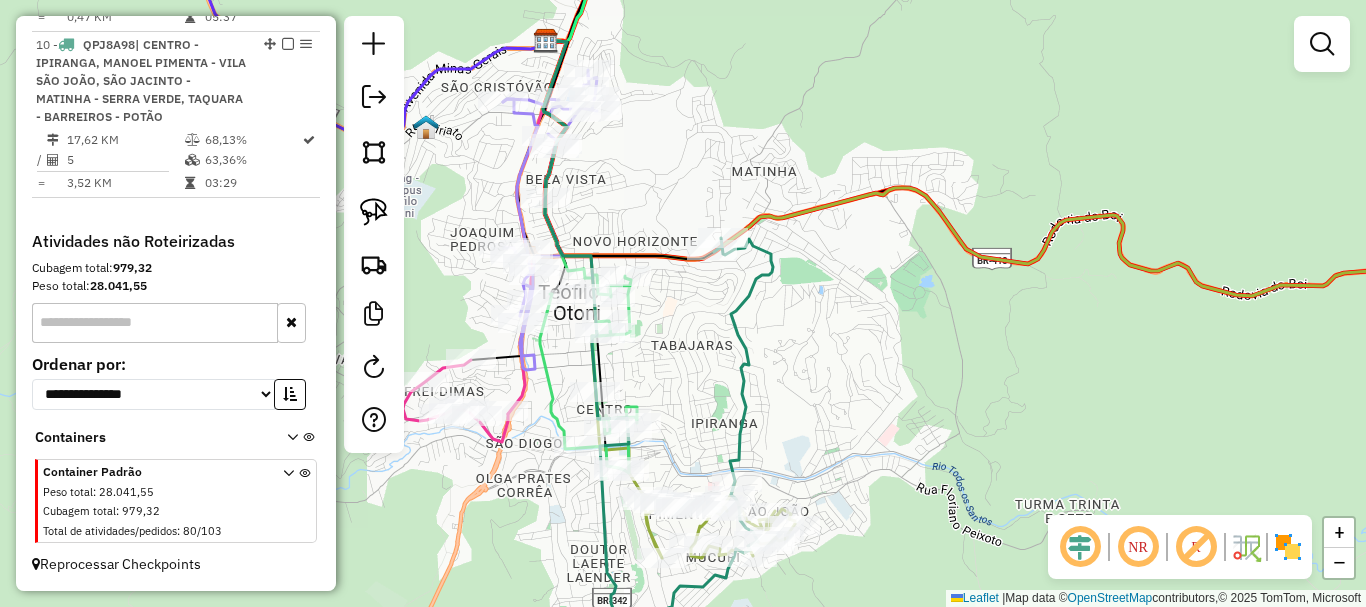 drag, startPoint x: 841, startPoint y: 388, endPoint x: 937, endPoint y: 197, distance: 213.76857 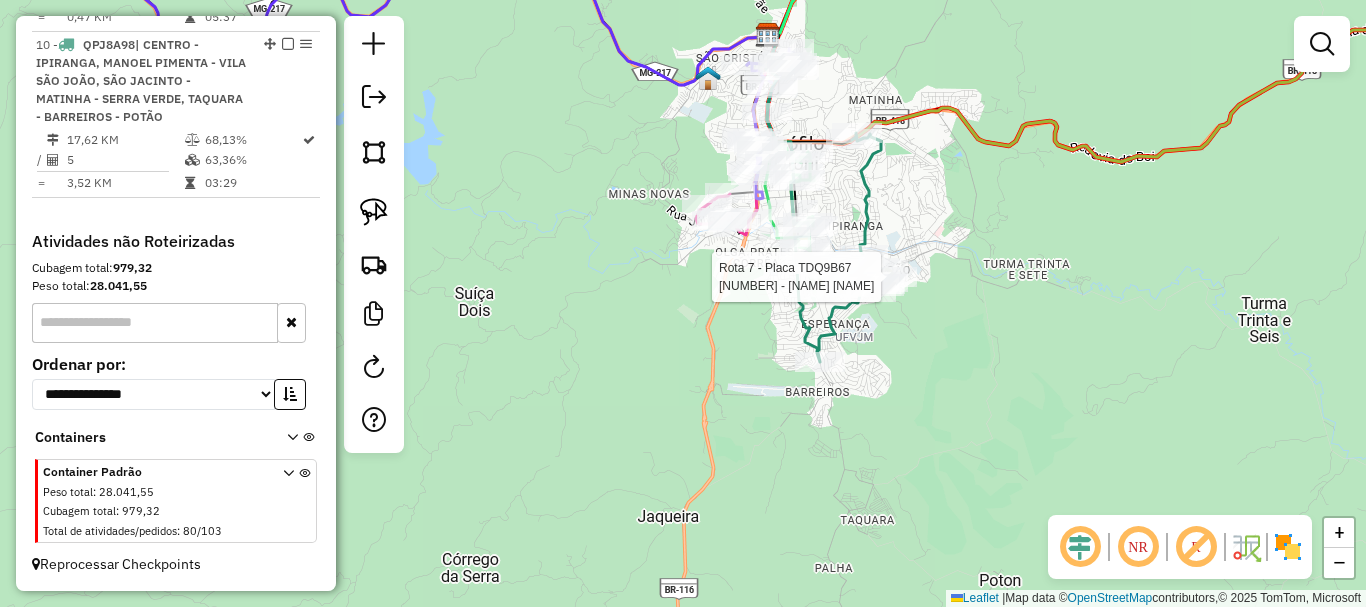 select on "*********" 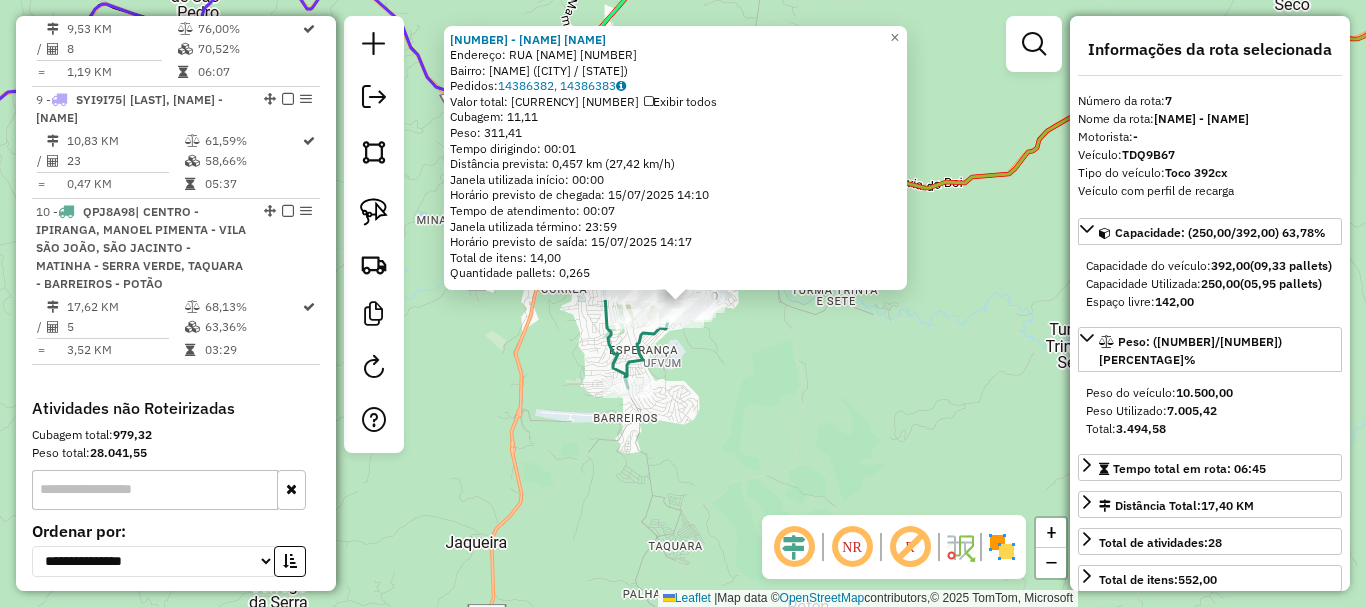 scroll, scrollTop: 1566, scrollLeft: 0, axis: vertical 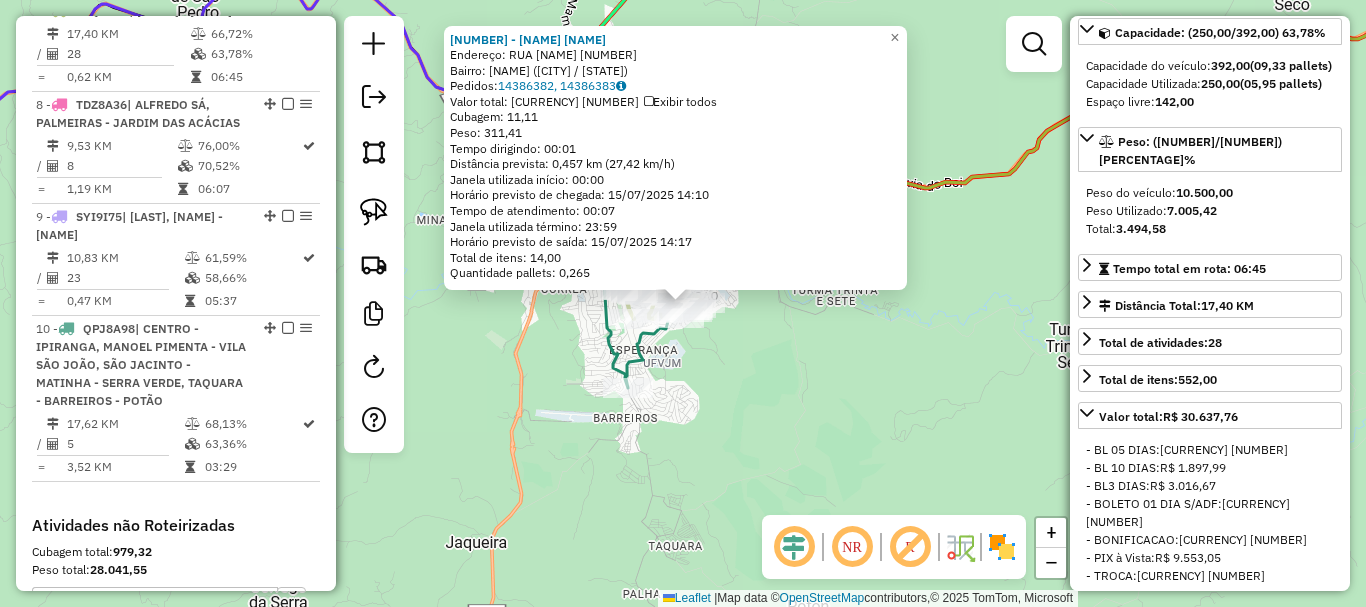 click on "39033 - BAR BELVEDERE  Endereço:  RUA BARBACENA 275   Bairro: BELVEDERE (TEOFILO OTONI / MG)   Pedidos:  14386382, 14386383   Valor total: R$ 1.085,19   Exibir todos   Cubagem: 11,11  Peso: 311,41  Tempo dirigindo: 00:01   Distância prevista: 0,457 km (27,42 km/h)   Janela utilizada início: 00:00   Horário previsto de chegada: 15/07/2025 14:10   Tempo de atendimento: 00:07   Janela utilizada término: 23:59   Horário previsto de saída: 15/07/2025 14:17   Total de itens: 14,00   Quantidade pallets: 0,265  × Janela de atendimento Grade de atendimento Capacidade Transportadoras Veículos Cliente Pedidos  Rotas Selecione os dias de semana para filtrar as janelas de atendimento  Seg   Ter   Qua   Qui   Sex   Sáb   Dom  Informe o período da janela de atendimento: De: Até:  Filtrar exatamente a janela do cliente  Considerar janela de atendimento padrão  Selecione os dias de semana para filtrar as grades de atendimento  Seg   Ter   Qua   Qui   Sex   Sáb   Dom   Peso mínimo:   Peso máximo:   De:   Até:" 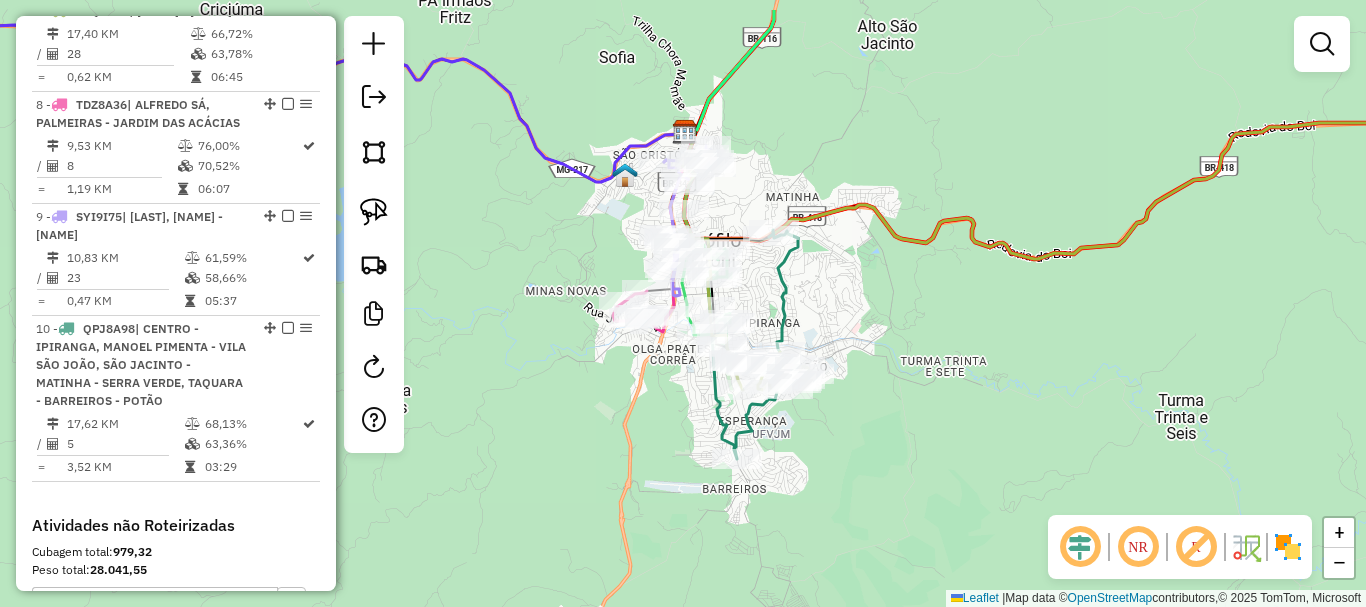 drag, startPoint x: 812, startPoint y: 210, endPoint x: 921, endPoint y: 281, distance: 130.0846 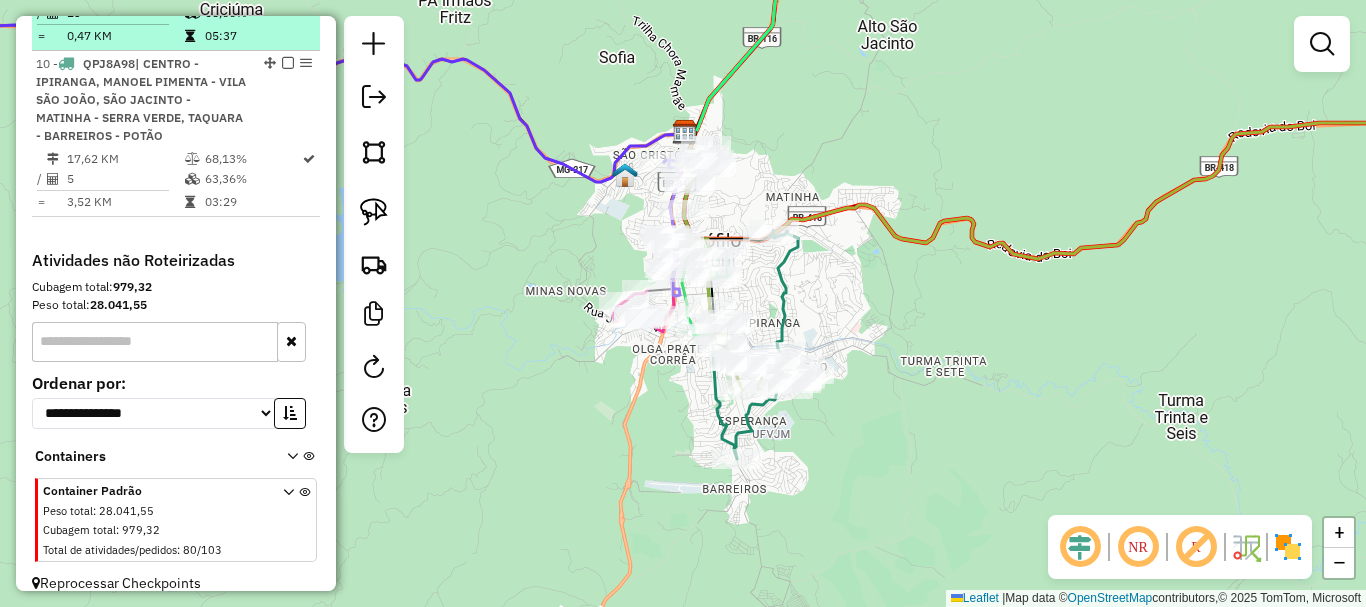 scroll, scrollTop: 1904, scrollLeft: 0, axis: vertical 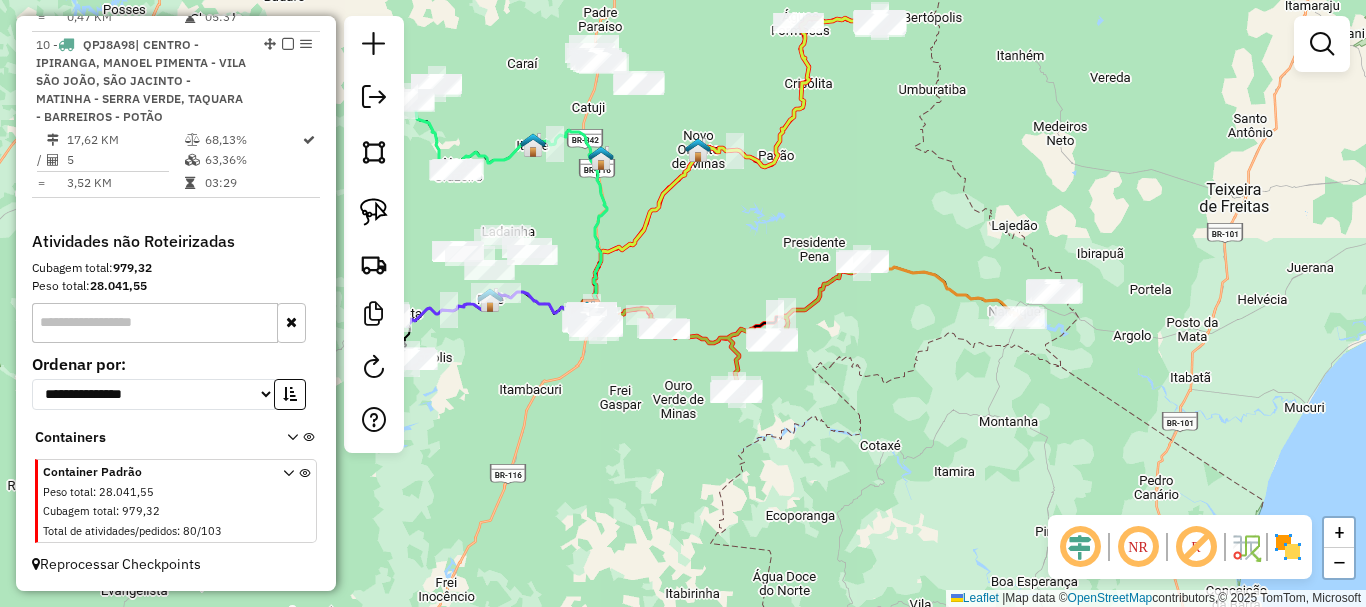 drag, startPoint x: 620, startPoint y: 247, endPoint x: 857, endPoint y: 280, distance: 239.28644 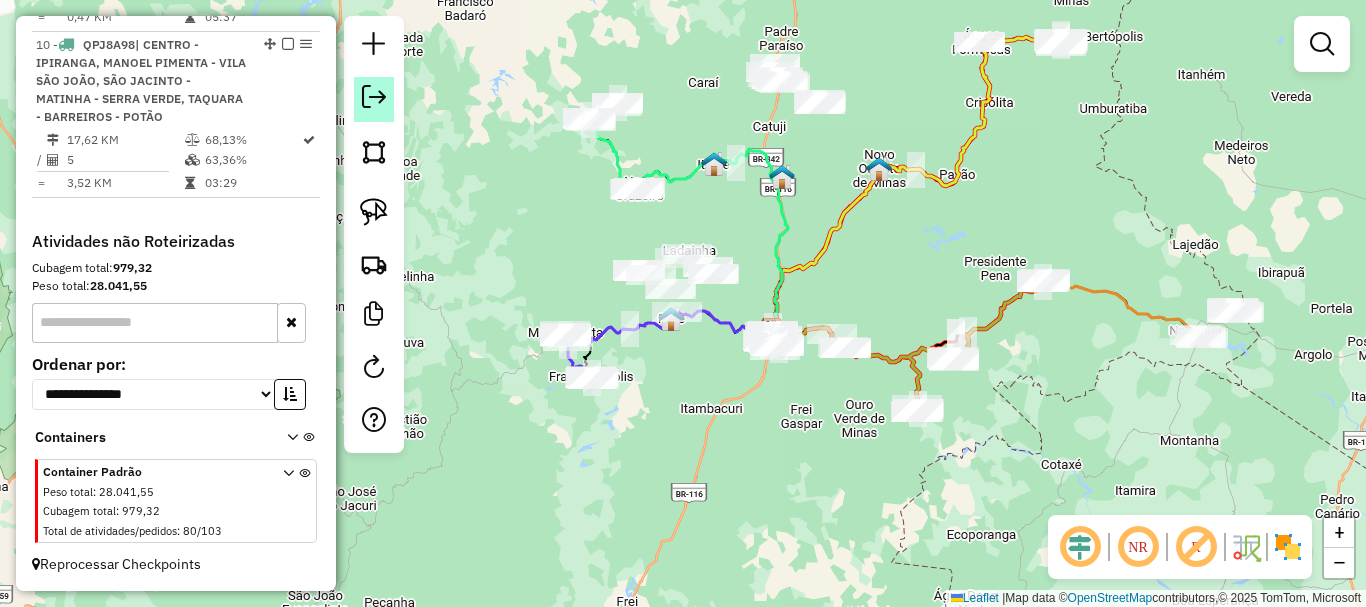 click 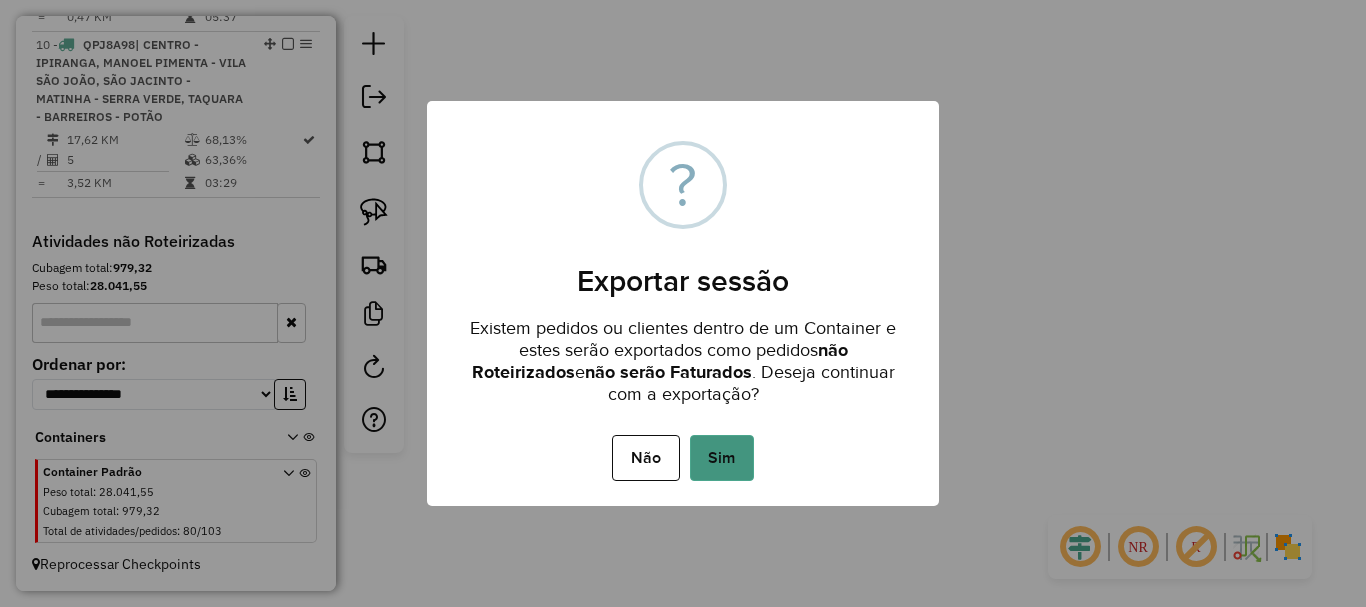 click on "Sim" at bounding box center (722, 458) 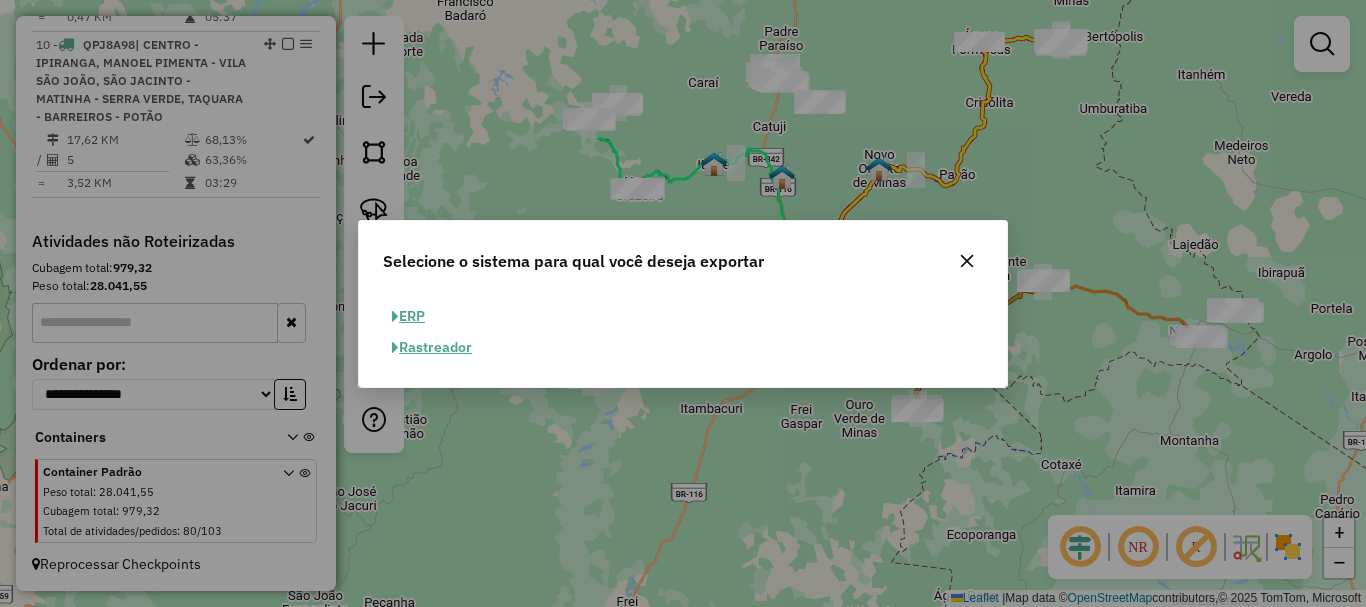 click on "ERP" 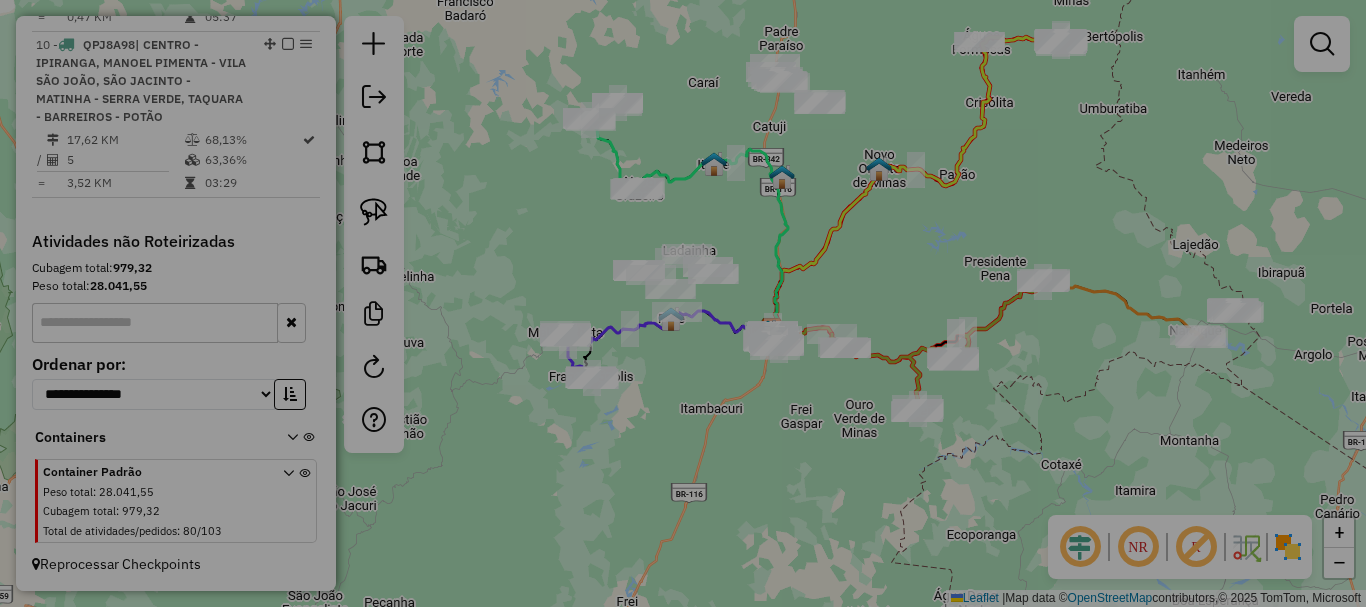 select on "**" 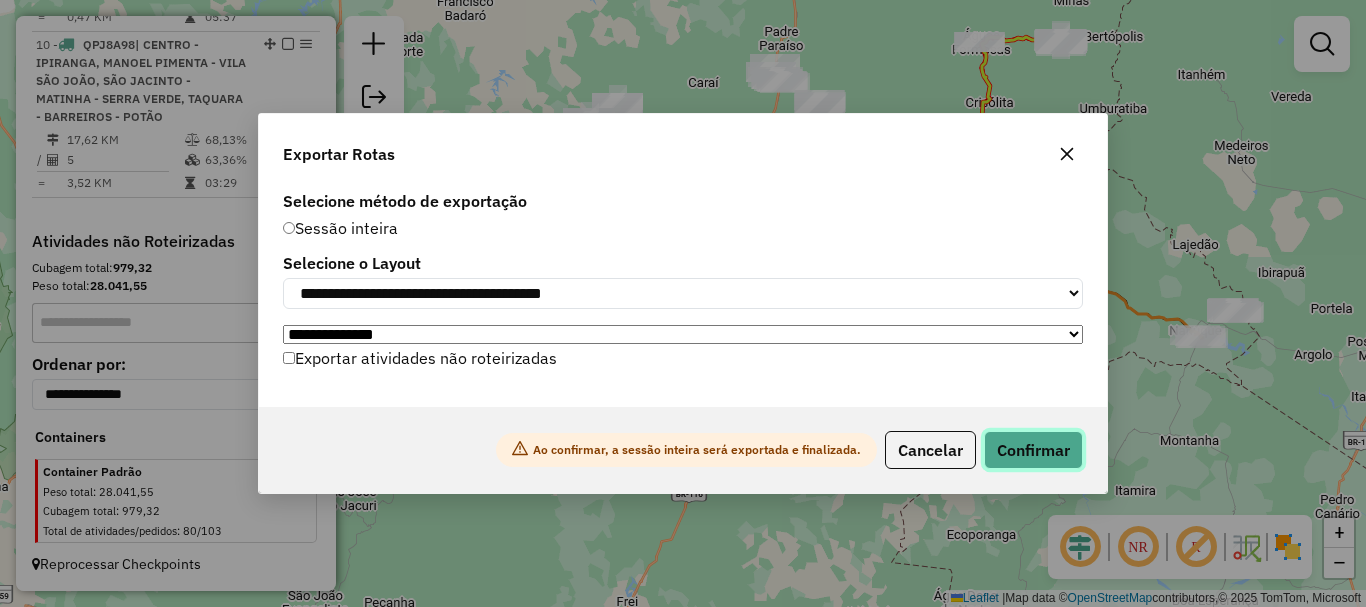 click on "Confirmar" 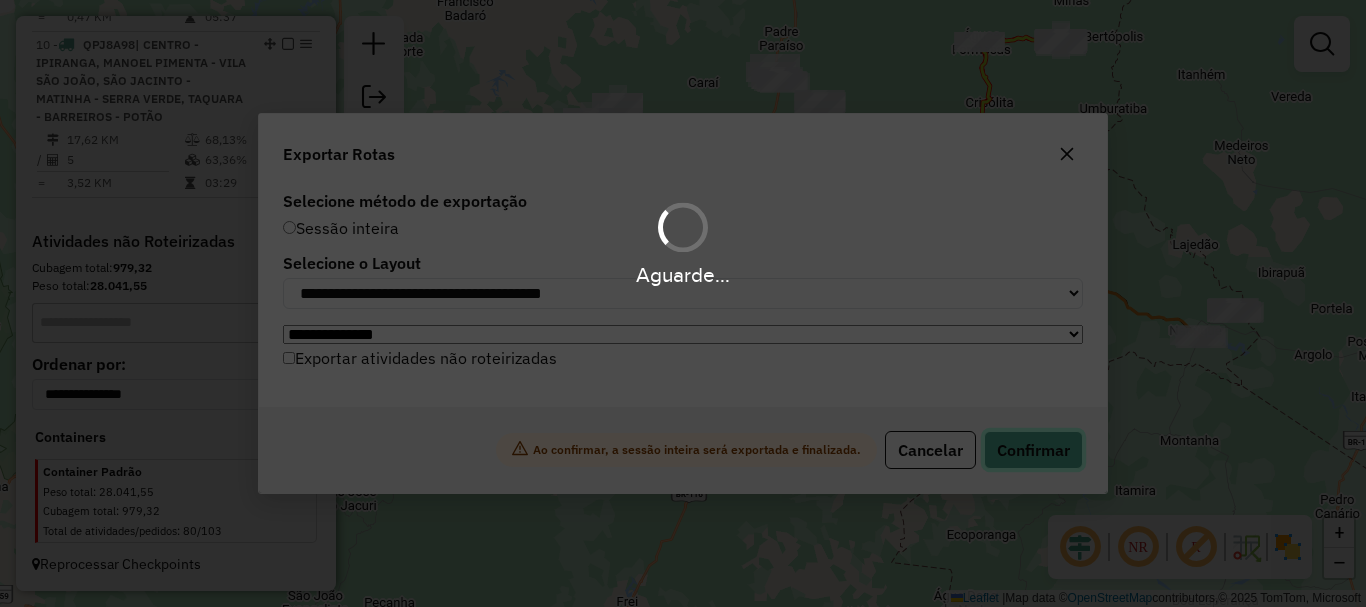 type 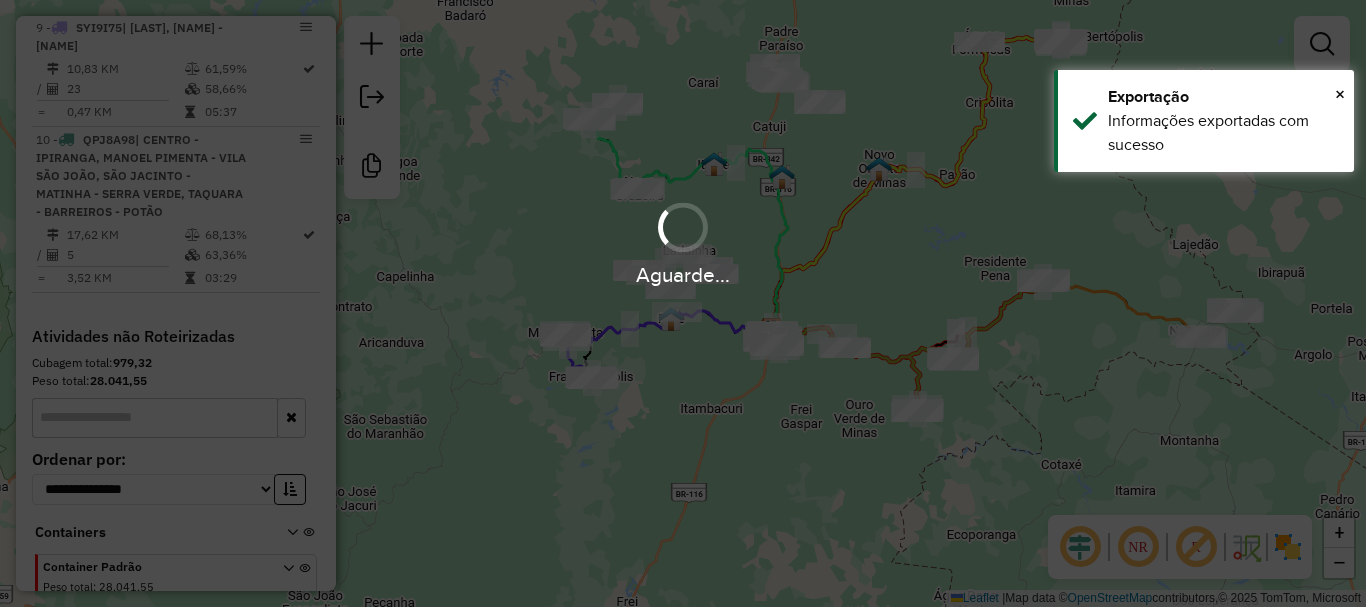 scroll, scrollTop: 1873, scrollLeft: 0, axis: vertical 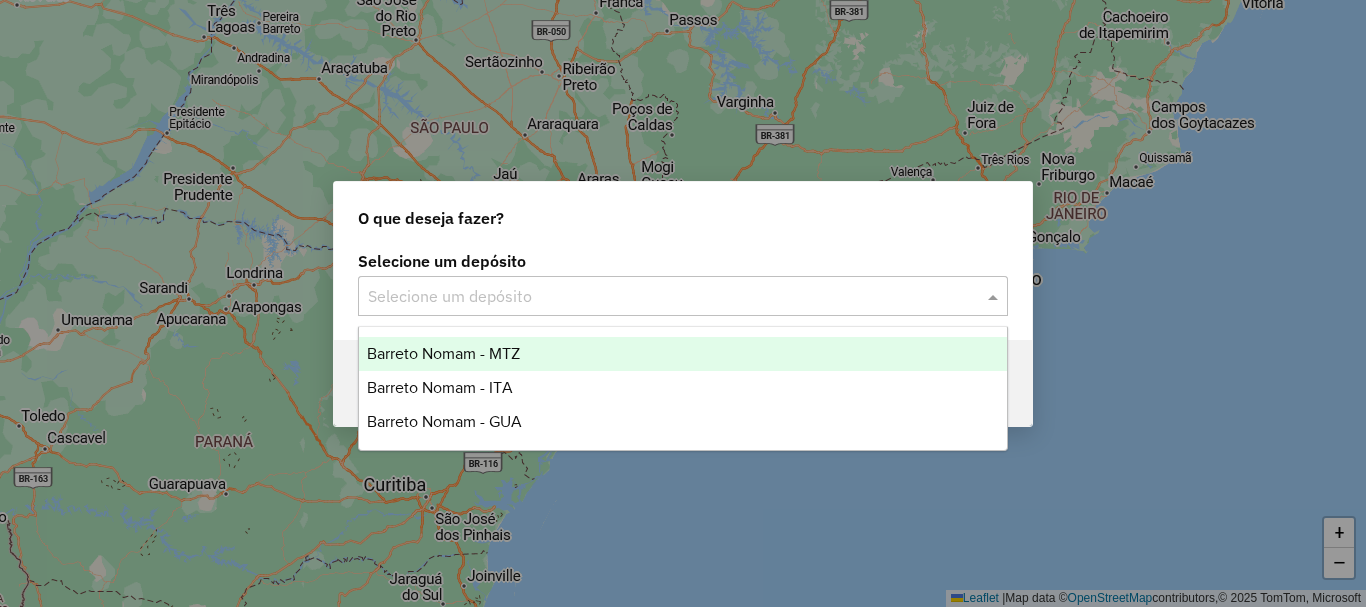 click 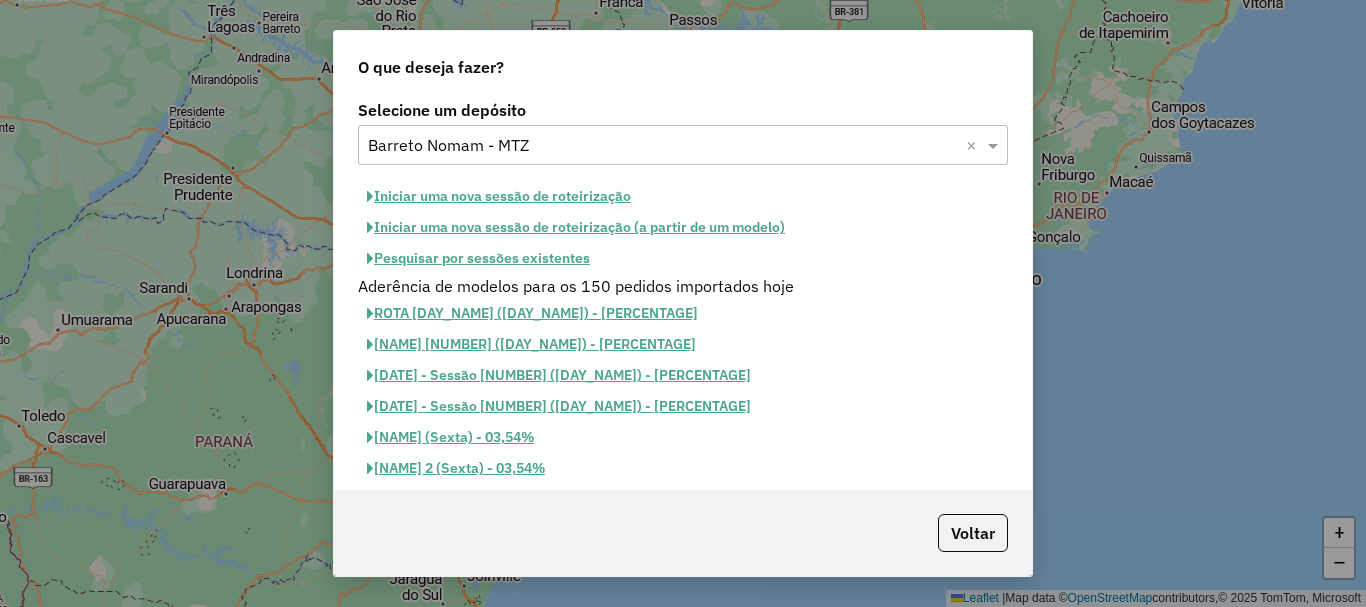 click on "Iniciar uma nova sessão de roteirização" 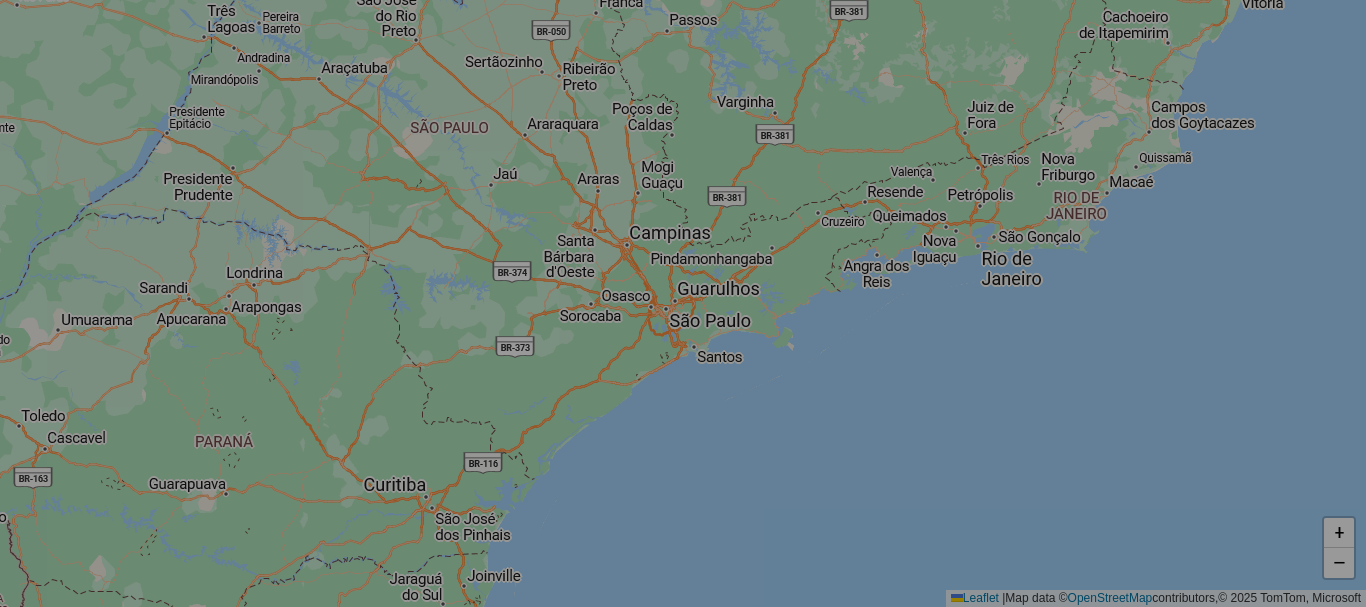 select on "*" 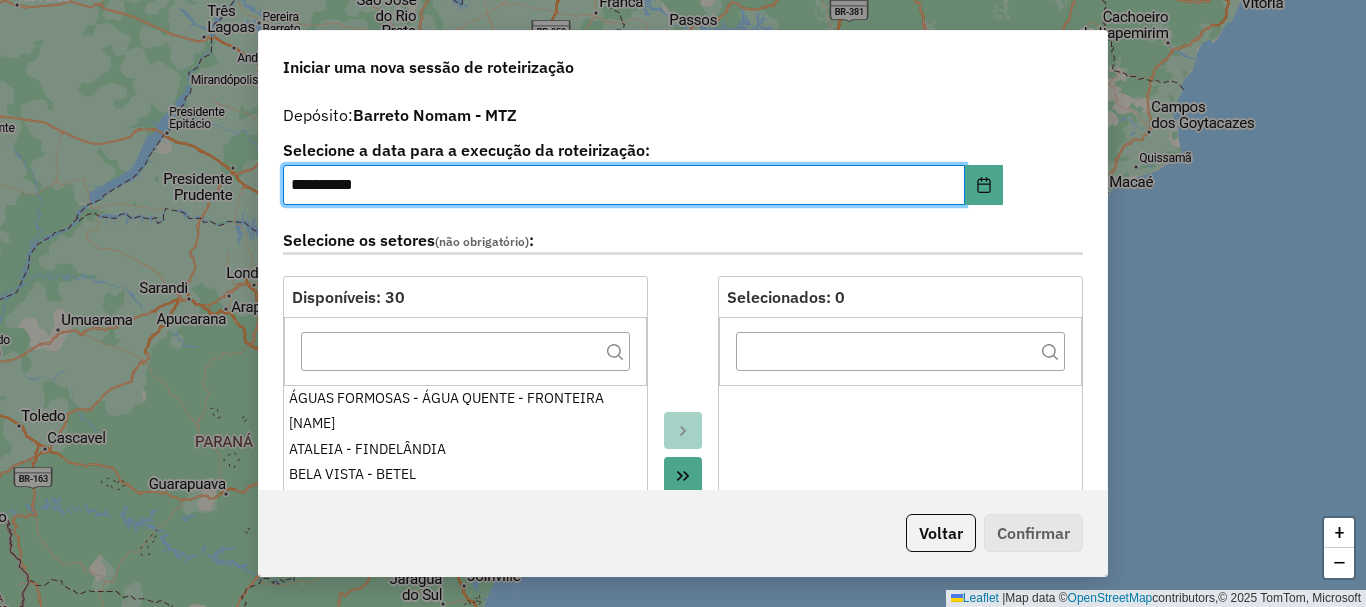 click 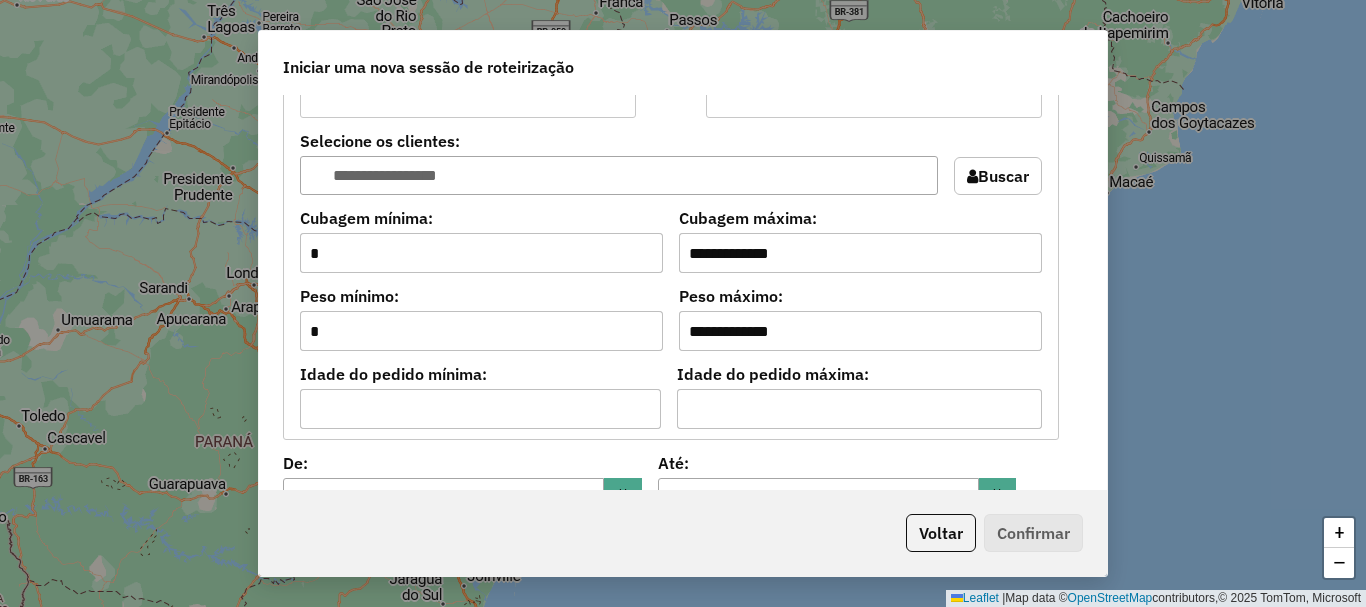 scroll, scrollTop: 1800, scrollLeft: 0, axis: vertical 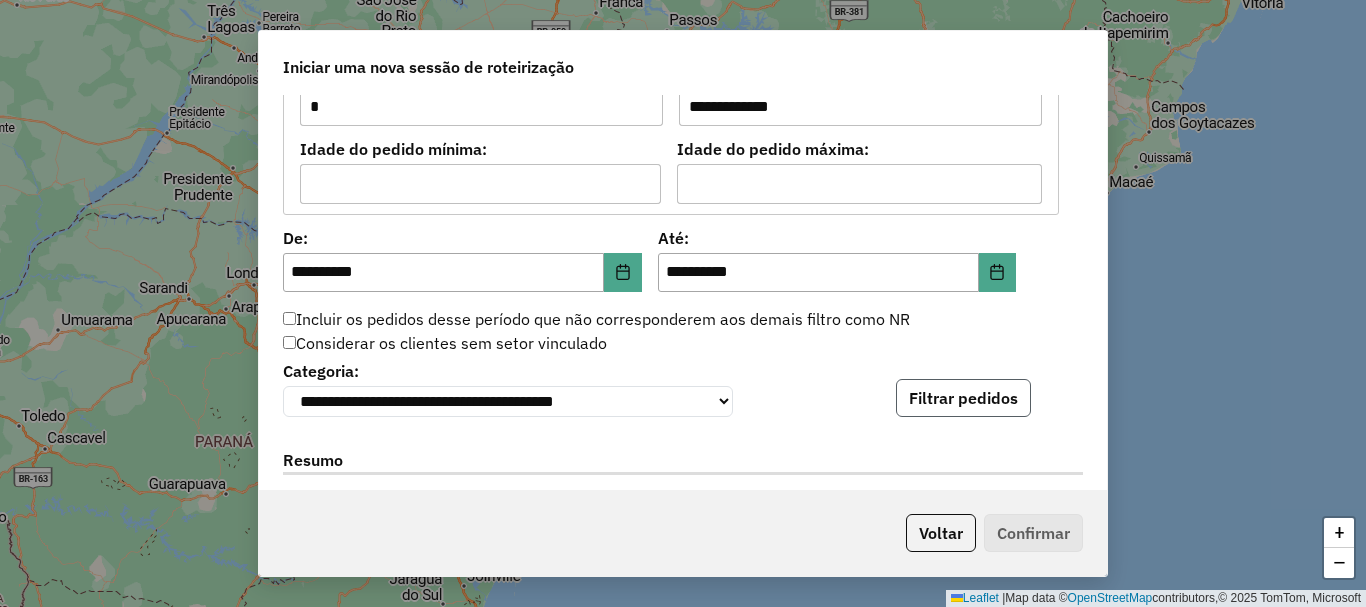 click on "Filtrar pedidos" 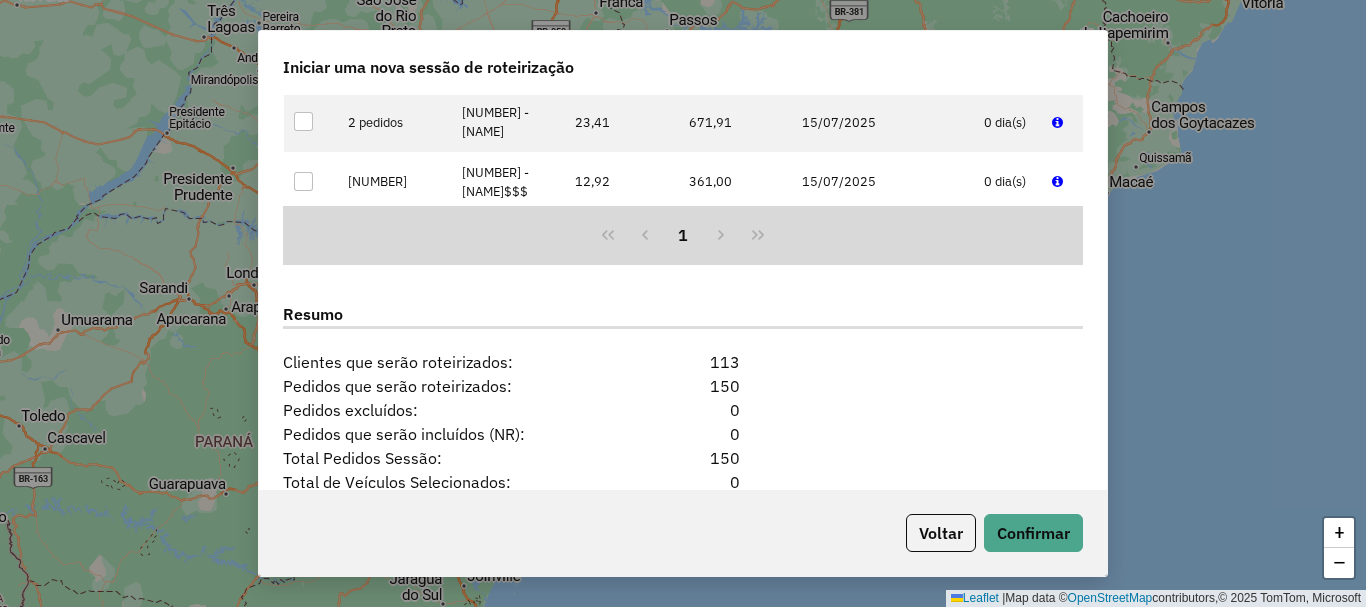 scroll, scrollTop: 2554, scrollLeft: 0, axis: vertical 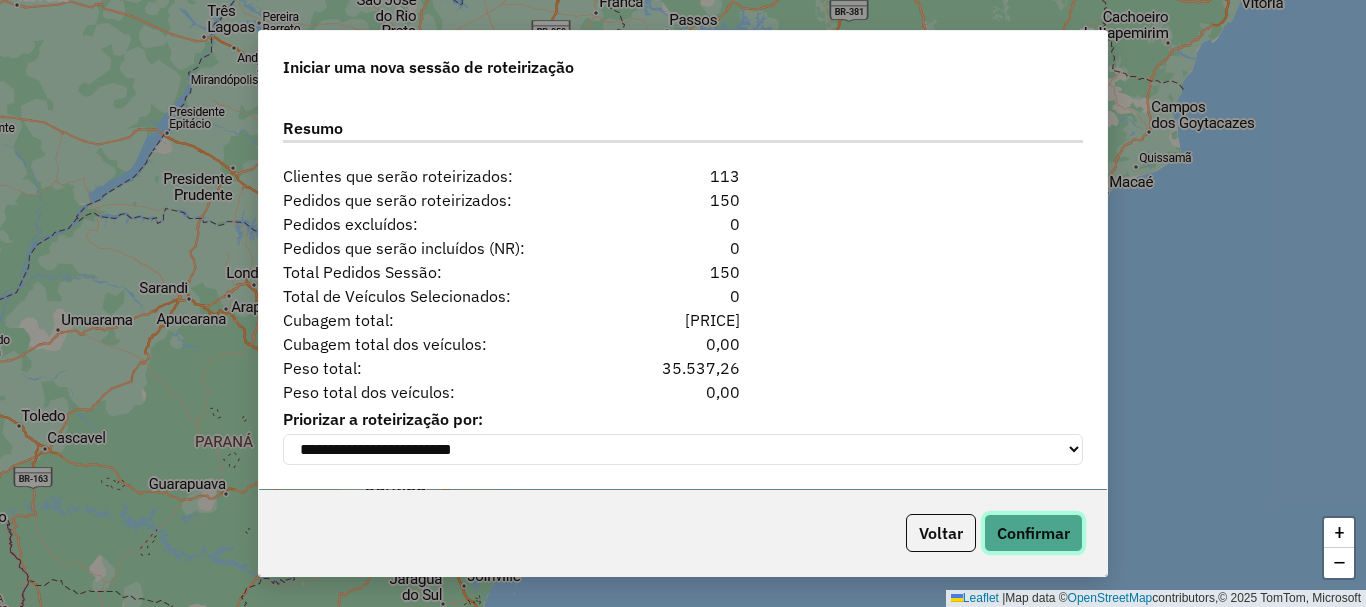 click on "Confirmar" 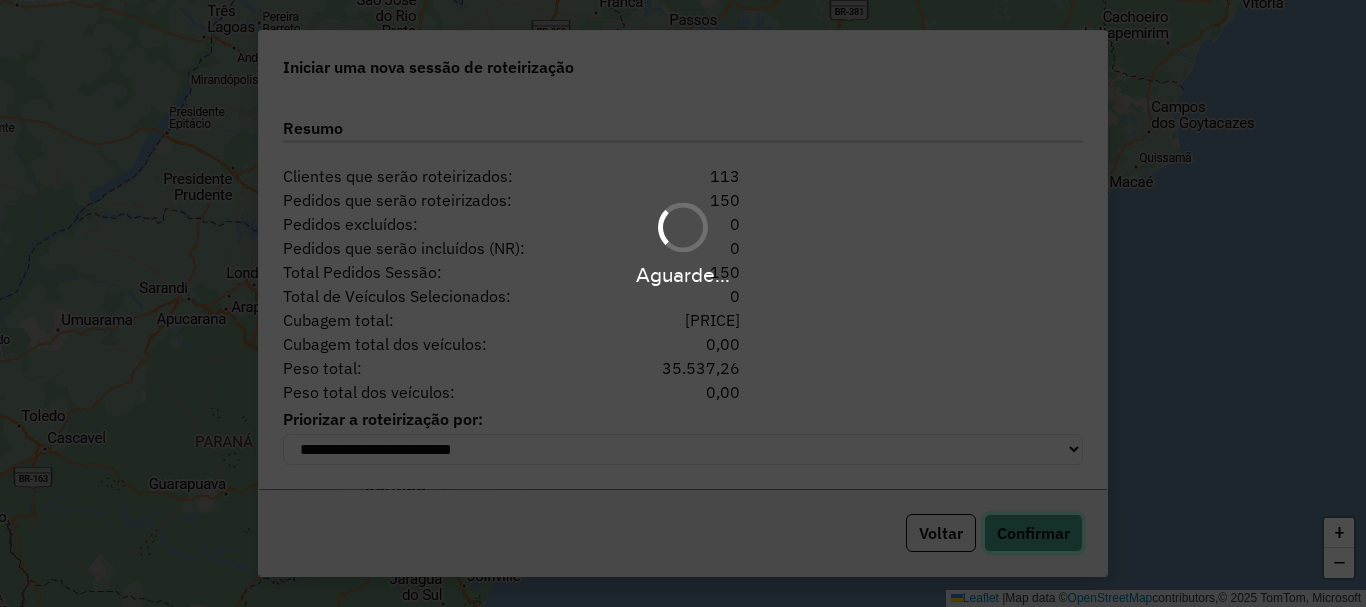 type 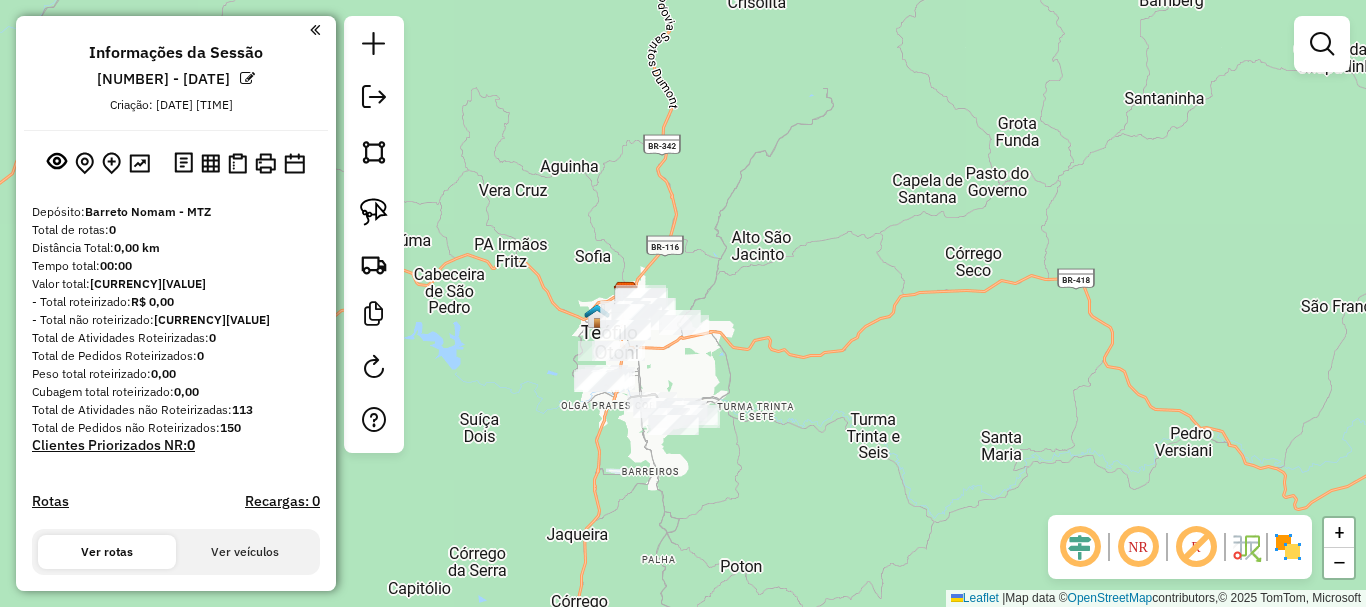 drag, startPoint x: 744, startPoint y: 336, endPoint x: 792, endPoint y: 213, distance: 132.03409 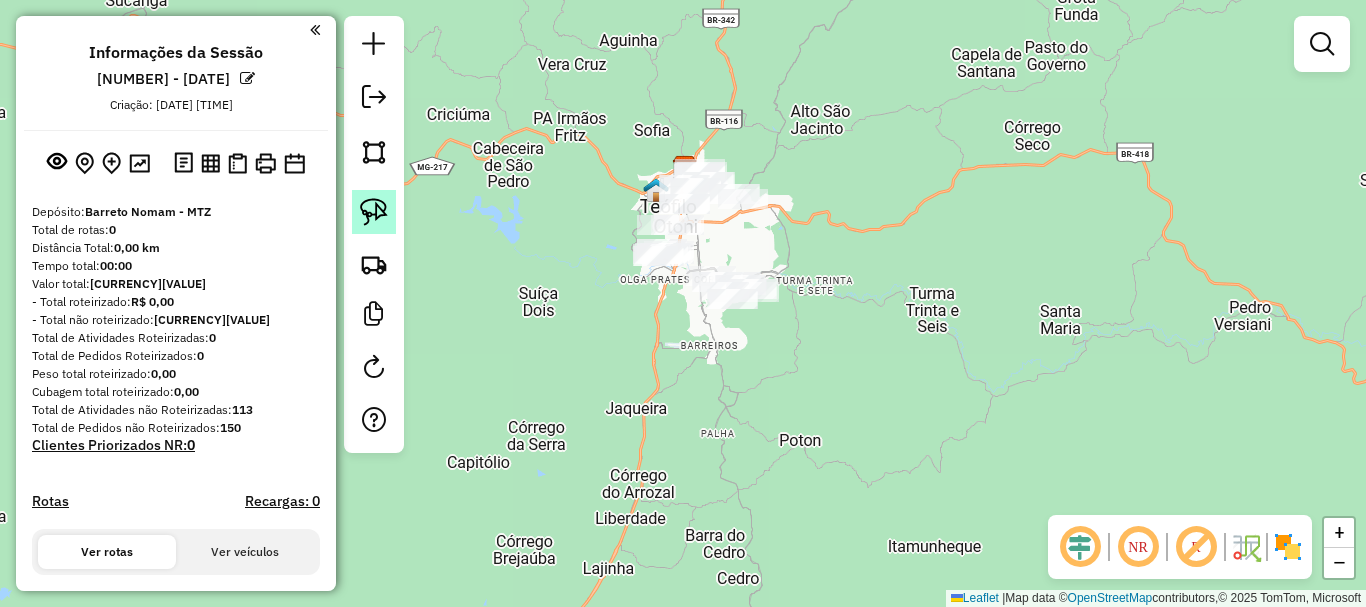 click 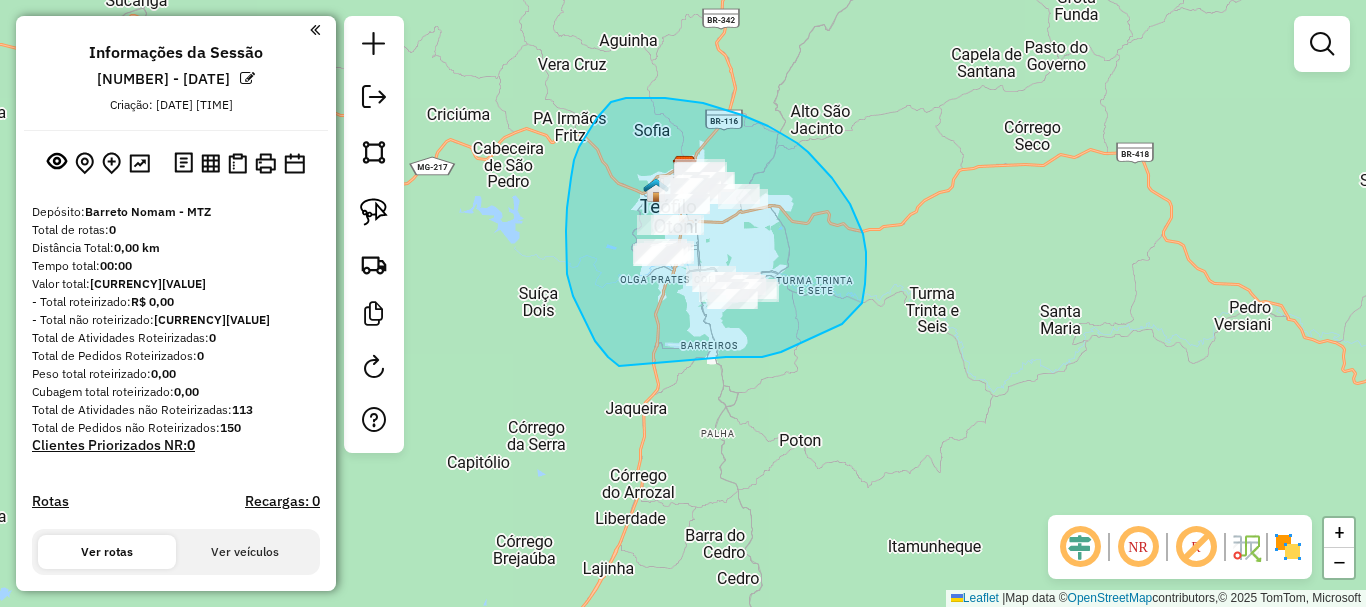 drag, startPoint x: 726, startPoint y: 357, endPoint x: 619, endPoint y: 366, distance: 107.37784 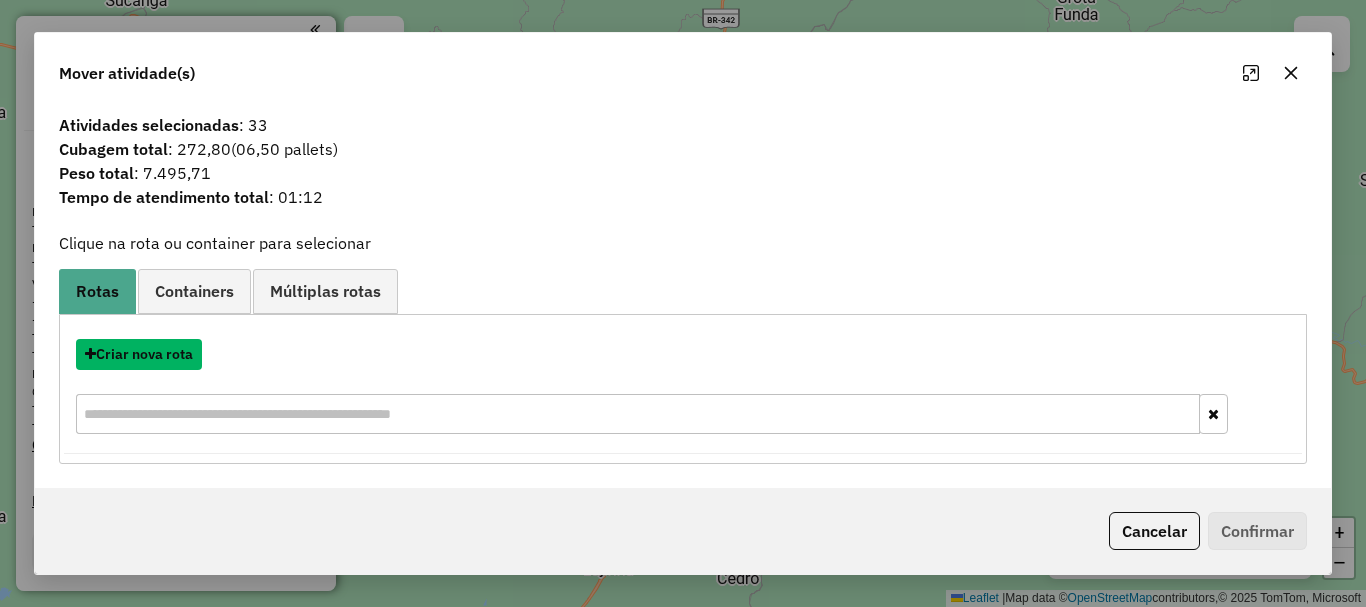 click on "Criar nova rota" at bounding box center (139, 354) 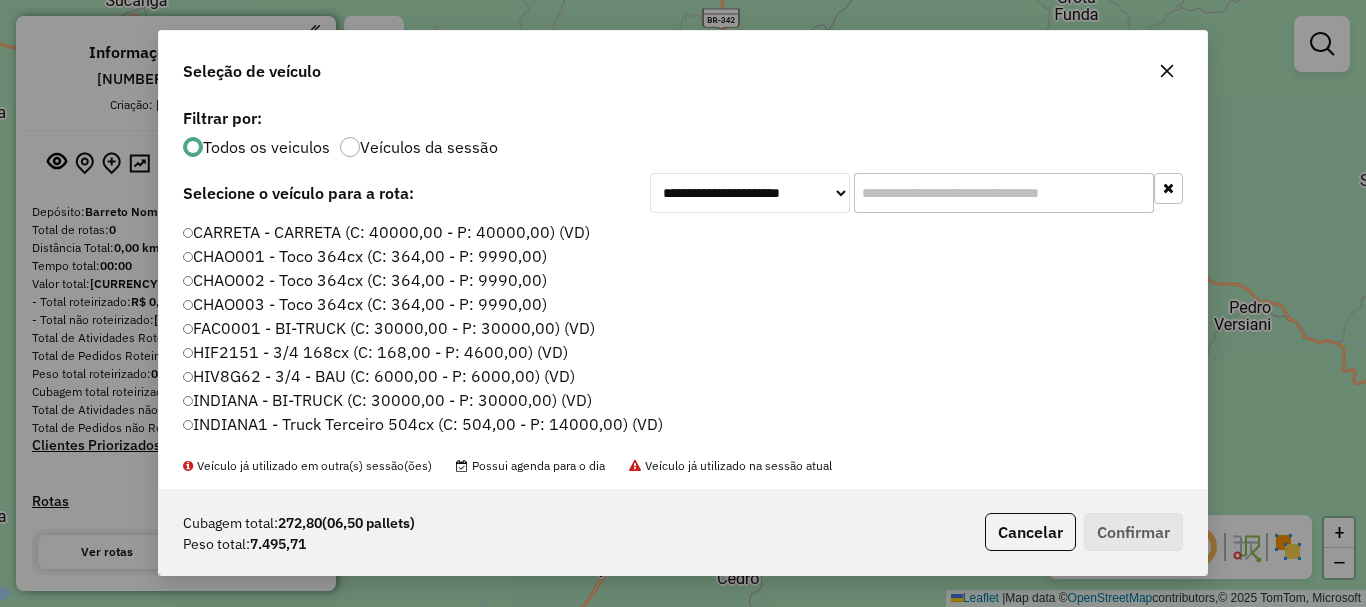 scroll, scrollTop: 11, scrollLeft: 6, axis: both 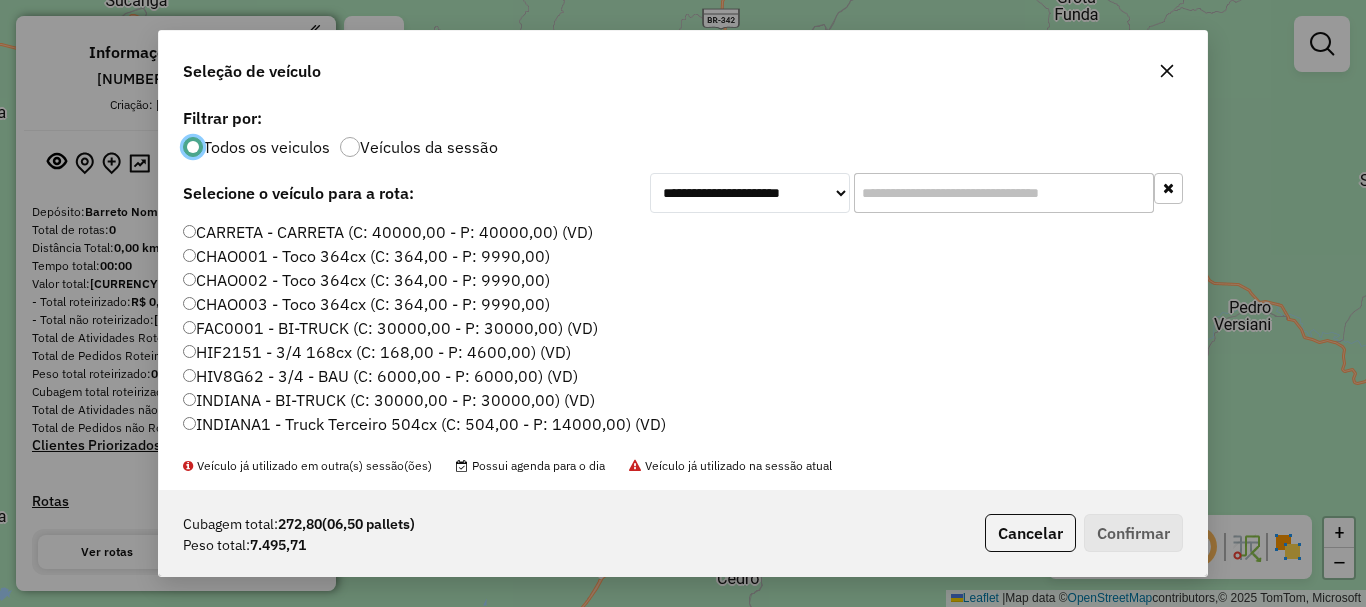 click 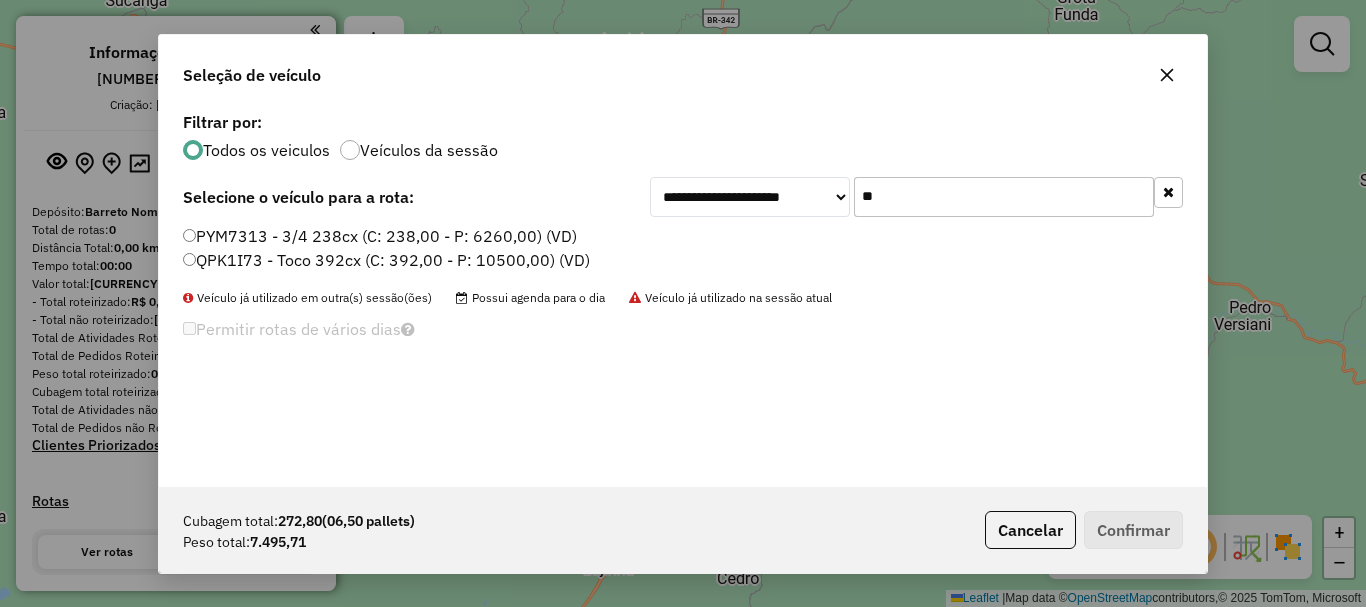 type on "**" 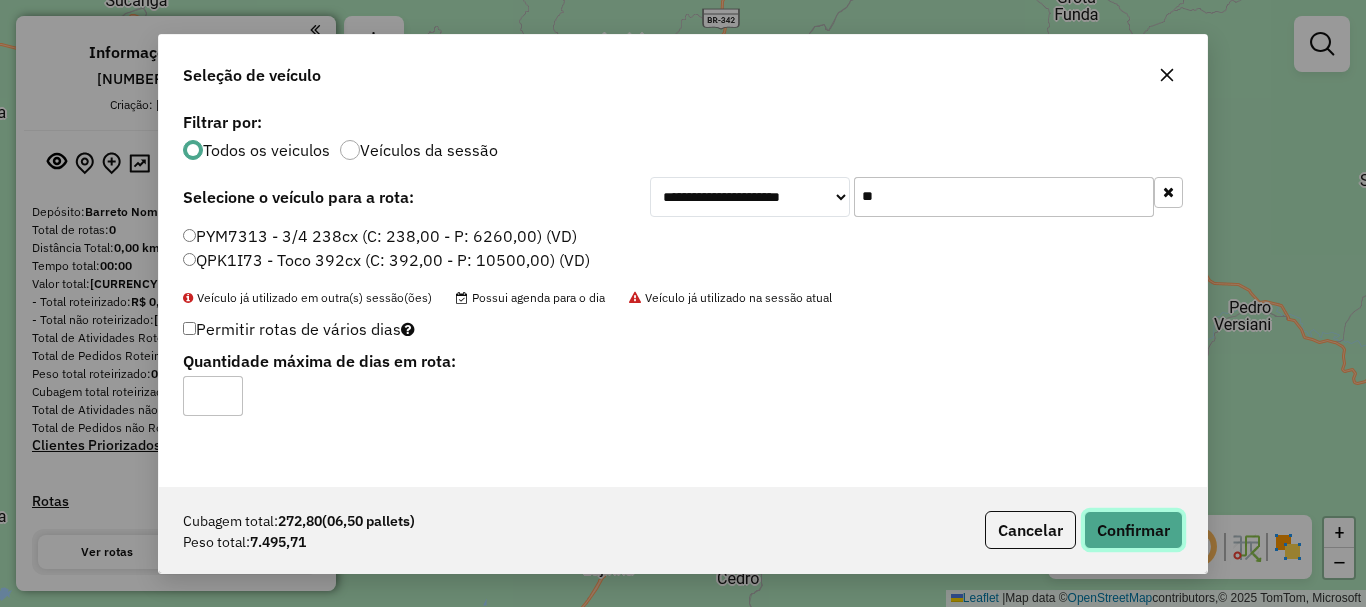 click on "Confirmar" 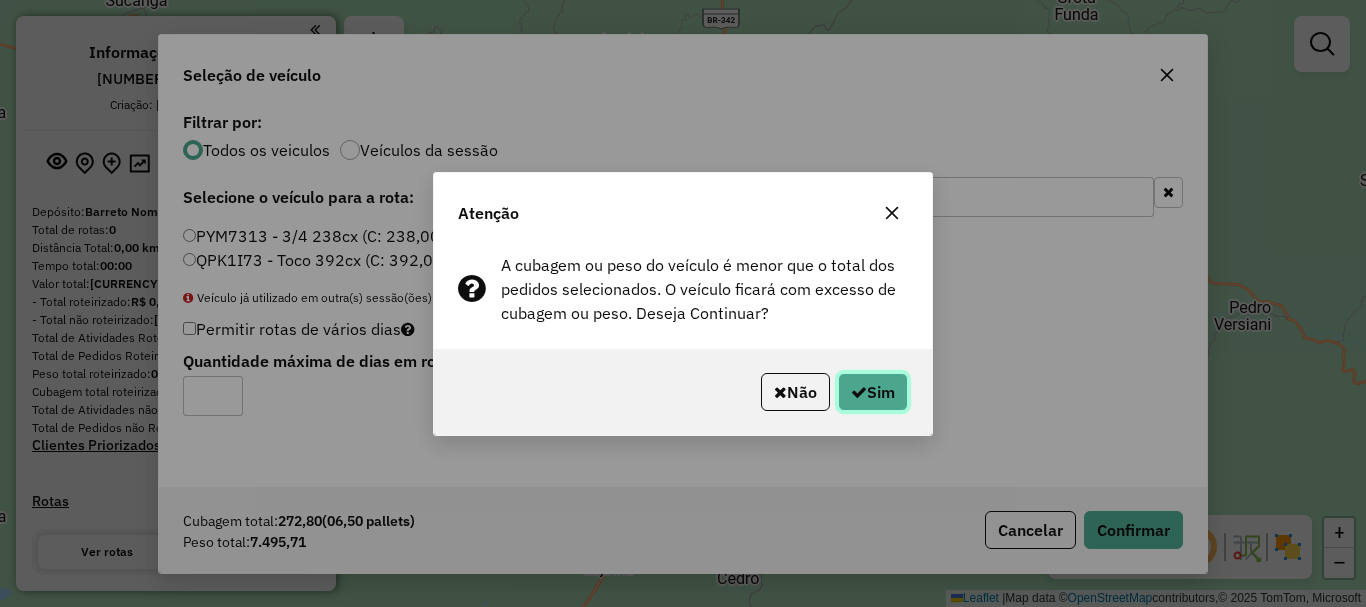 click on "Sim" 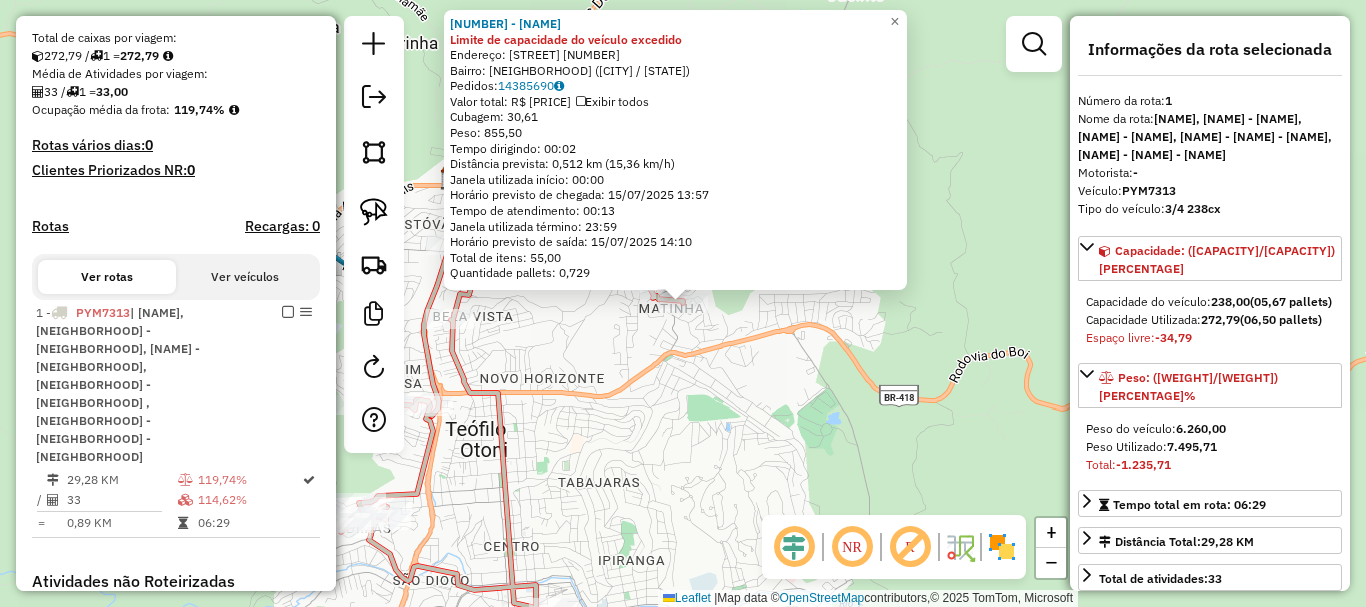 scroll, scrollTop: 710, scrollLeft: 0, axis: vertical 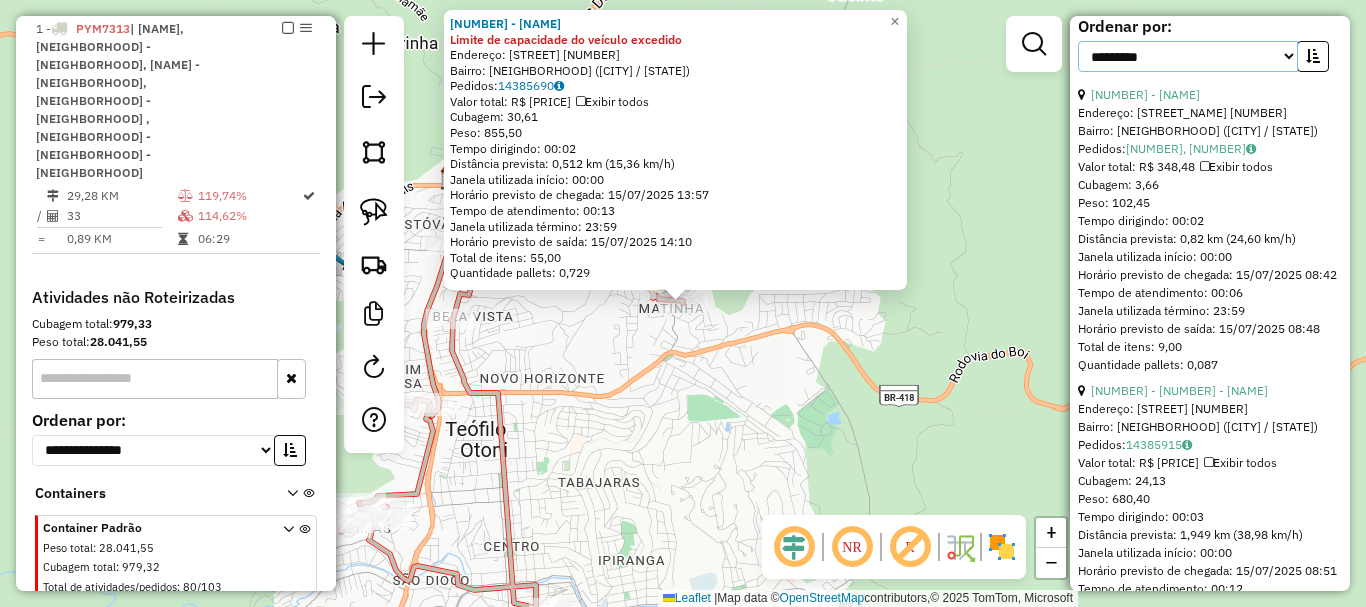 click on "**********" at bounding box center (1188, 56) 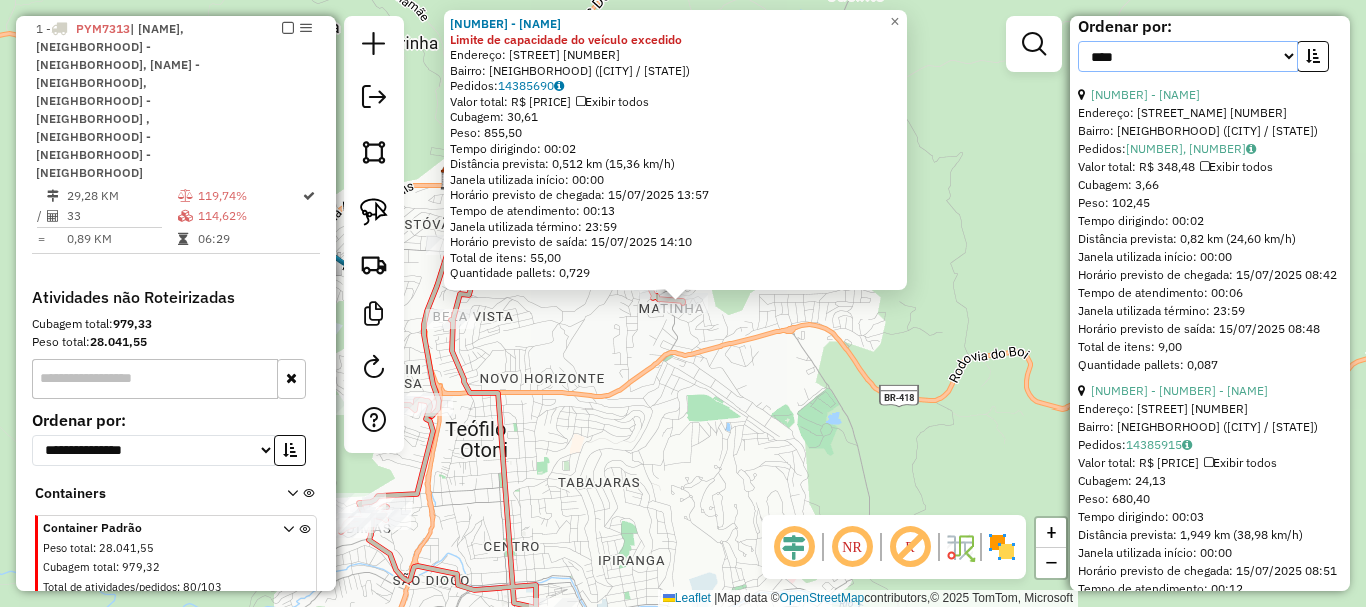 click on "**********" at bounding box center (1188, 56) 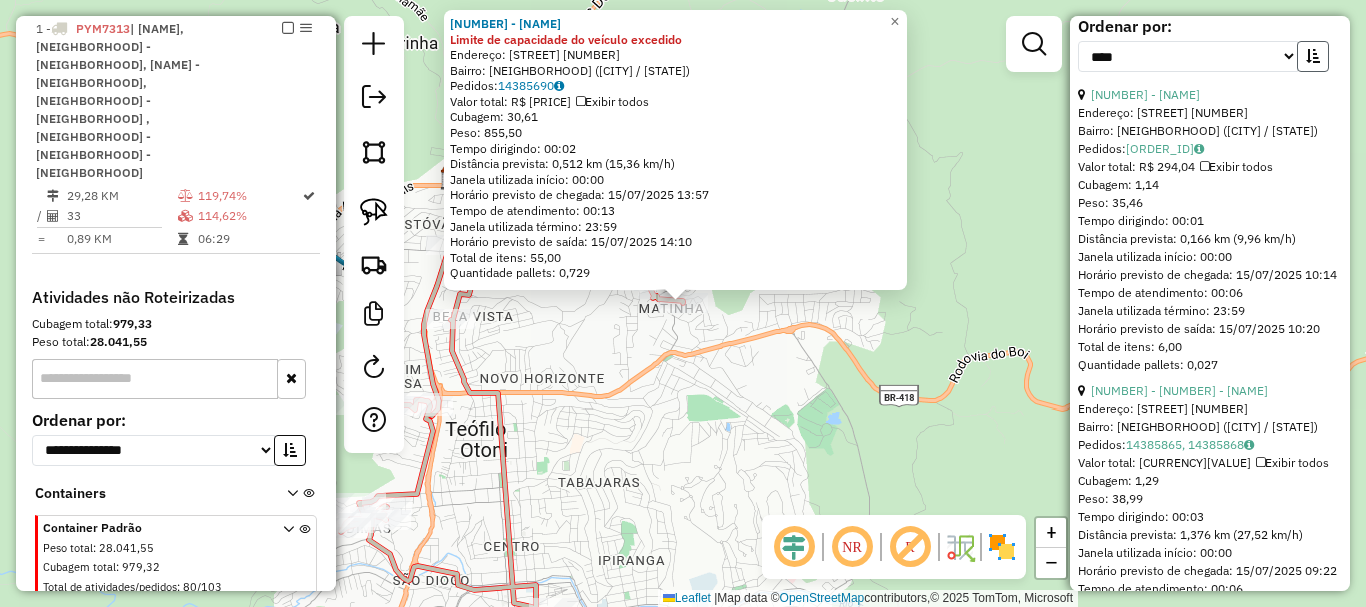 click at bounding box center [1313, 56] 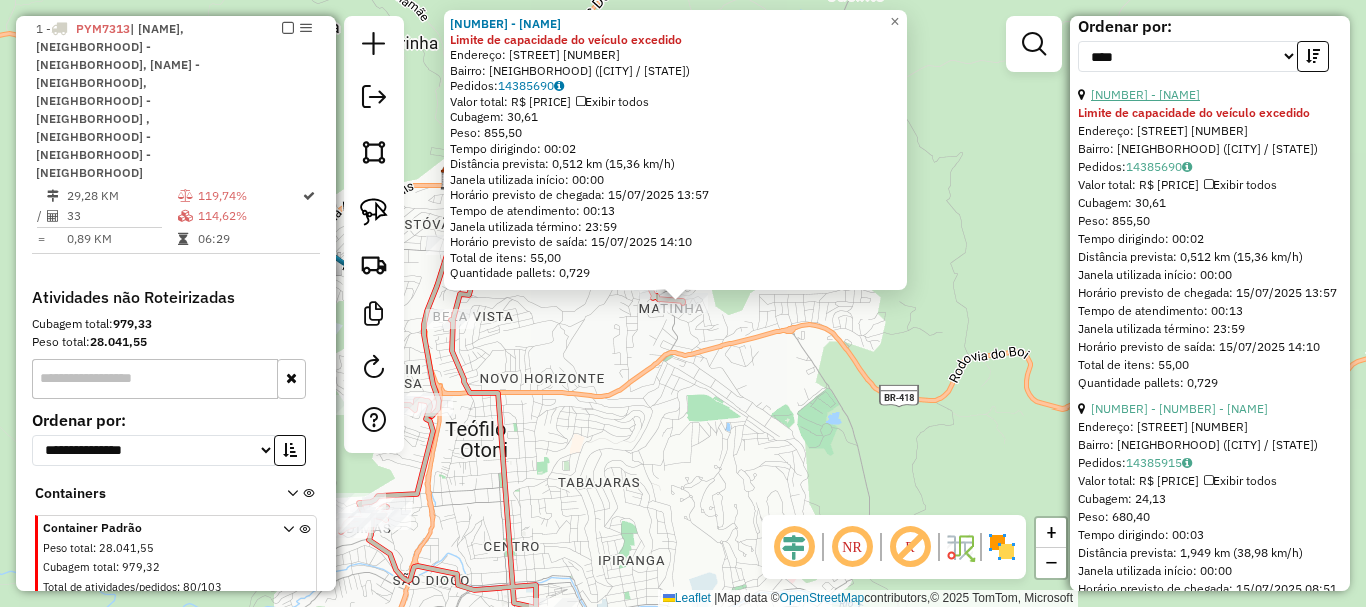 click on "27 - 33440 - Jeep Bar" at bounding box center (1145, 94) 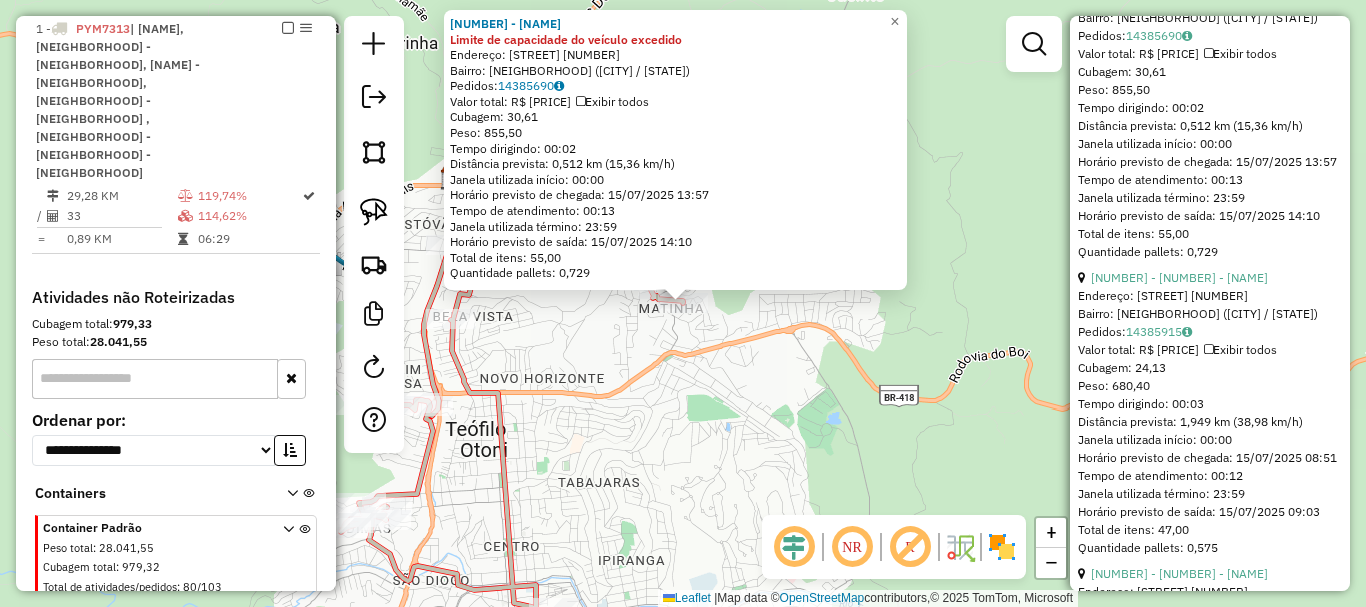 scroll, scrollTop: 1200, scrollLeft: 0, axis: vertical 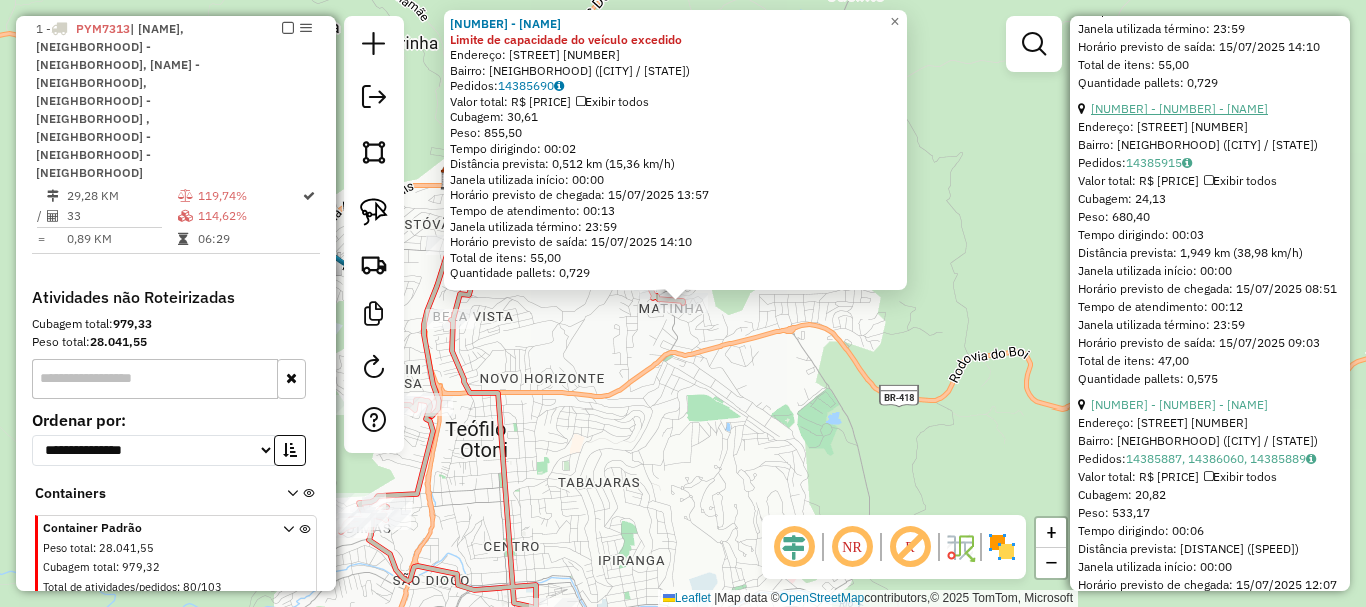 click on "2 - 34077 - Bar Cardoso" at bounding box center [1179, 108] 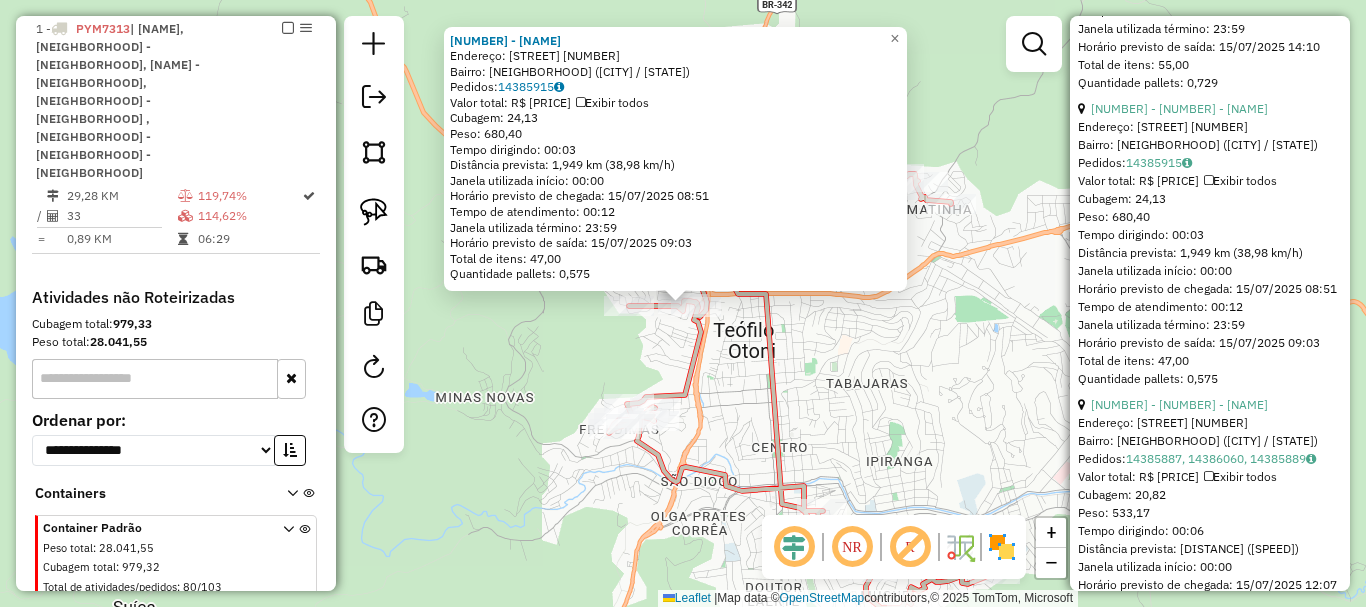 click on "34077 - Bar Cardoso  Endereço:  Rua B 12   Bairro: INDAIA (TEOFILO OTONI / MG)   Pedidos:  14385915   Valor total: R$ 3.185,58   Exibir todos   Cubagem: 24,13  Peso: 680,40  Tempo dirigindo: 00:03   Distância prevista: 1,949 km (38,98 km/h)   Janela utilizada início: 00:00   Horário previsto de chegada: 15/07/2025 08:51   Tempo de atendimento: 00:12   Janela utilizada término: 23:59   Horário previsto de saída: 15/07/2025 09:03   Total de itens: 47,00   Quantidade pallets: 0,575  × Janela de atendimento Grade de atendimento Capacidade Transportadoras Veículos Cliente Pedidos  Rotas Selecione os dias de semana para filtrar as janelas de atendimento  Seg   Ter   Qua   Qui   Sex   Sáb   Dom  Informe o período da janela de atendimento: De: Até:  Filtrar exatamente a janela do cliente  Considerar janela de atendimento padrão  Selecione os dias de semana para filtrar as grades de atendimento  Seg   Ter   Qua   Qui   Sex   Sáb   Dom   Considerar clientes sem dia de atendimento cadastrado  De:   Até:" 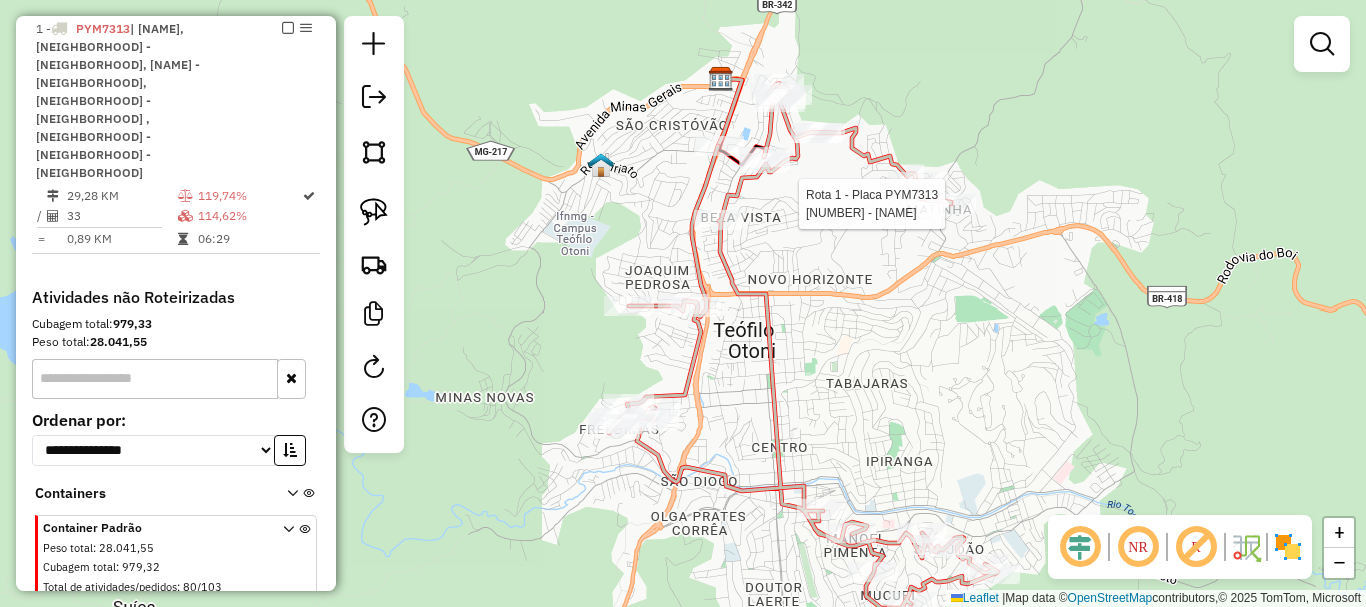 click 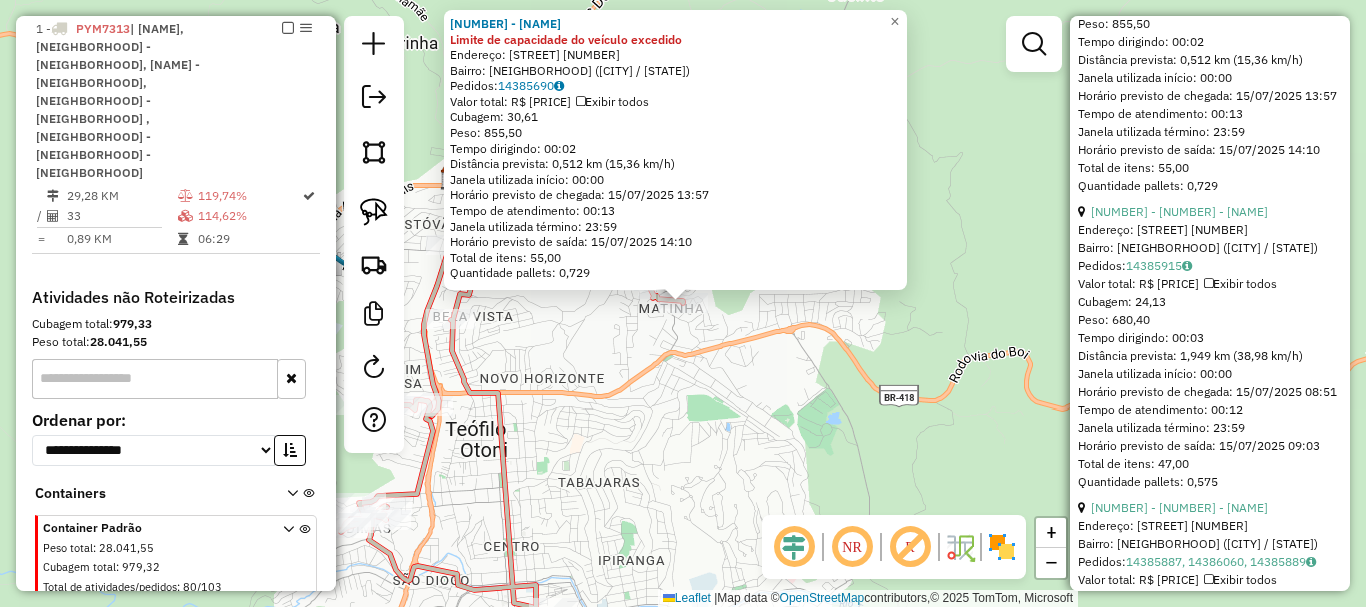 scroll, scrollTop: 1100, scrollLeft: 0, axis: vertical 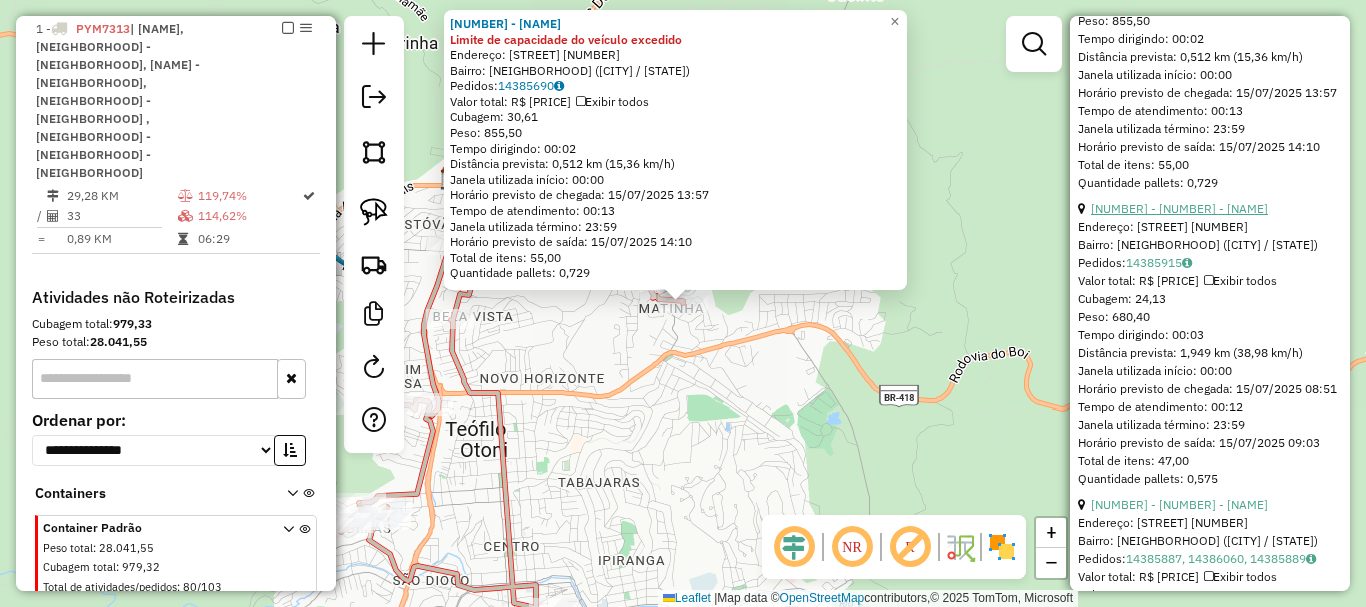 click on "2 - 34077 - Bar Cardoso" at bounding box center (1179, 208) 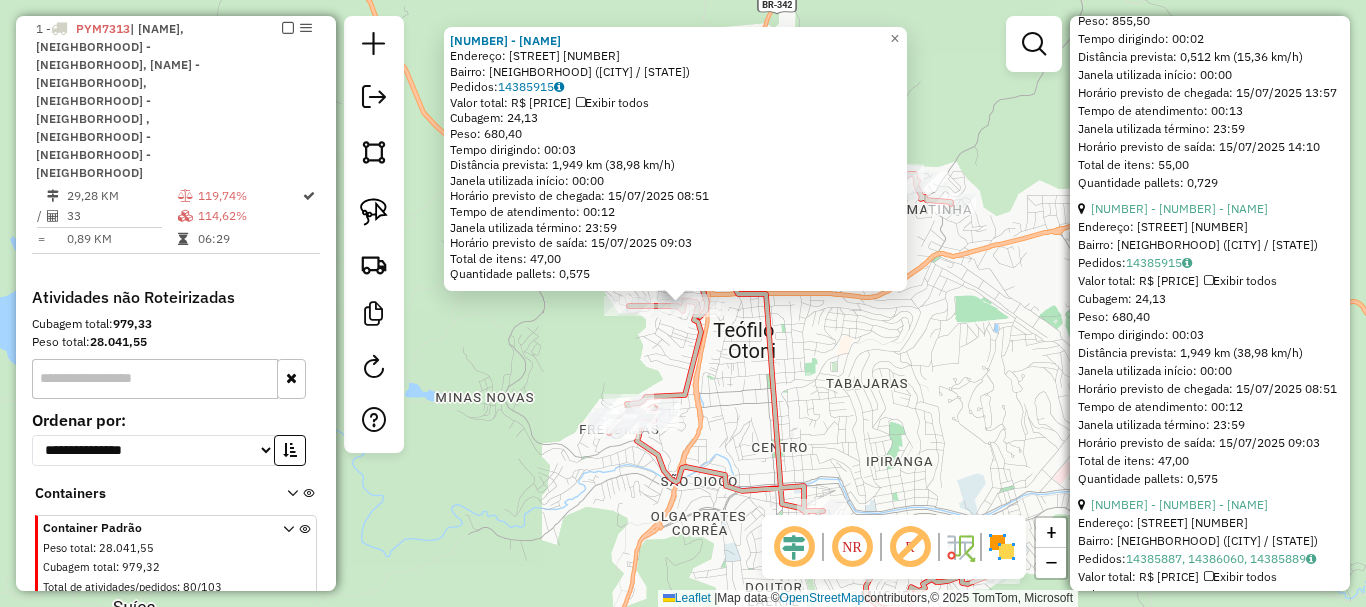 click on "34077 - Bar Cardoso  Endereço:  Rua B 12   Bairro: INDAIA (TEOFILO OTONI / MG)   Pedidos:  14385915   Valor total: R$ 3.185,58   Exibir todos   Cubagem: 24,13  Peso: 680,40  Tempo dirigindo: 00:03   Distância prevista: 1,949 km (38,98 km/h)   Janela utilizada início: 00:00   Horário previsto de chegada: 15/07/2025 08:51   Tempo de atendimento: 00:12   Janela utilizada término: 23:59   Horário previsto de saída: 15/07/2025 09:03   Total de itens: 47,00   Quantidade pallets: 0,575  × Janela de atendimento Grade de atendimento Capacidade Transportadoras Veículos Cliente Pedidos  Rotas Selecione os dias de semana para filtrar as janelas de atendimento  Seg   Ter   Qua   Qui   Sex   Sáb   Dom  Informe o período da janela de atendimento: De: Até:  Filtrar exatamente a janela do cliente  Considerar janela de atendimento padrão  Selecione os dias de semana para filtrar as grades de atendimento  Seg   Ter   Qua   Qui   Sex   Sáb   Dom   Considerar clientes sem dia de atendimento cadastrado  De:   Até:" 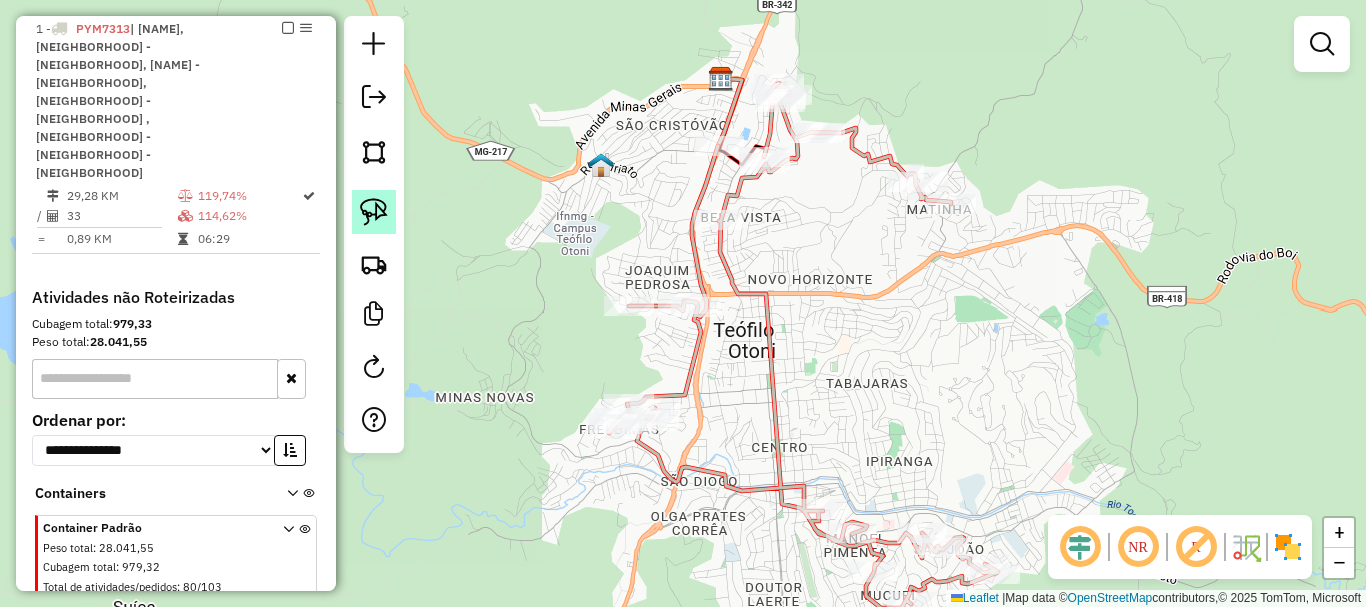 click 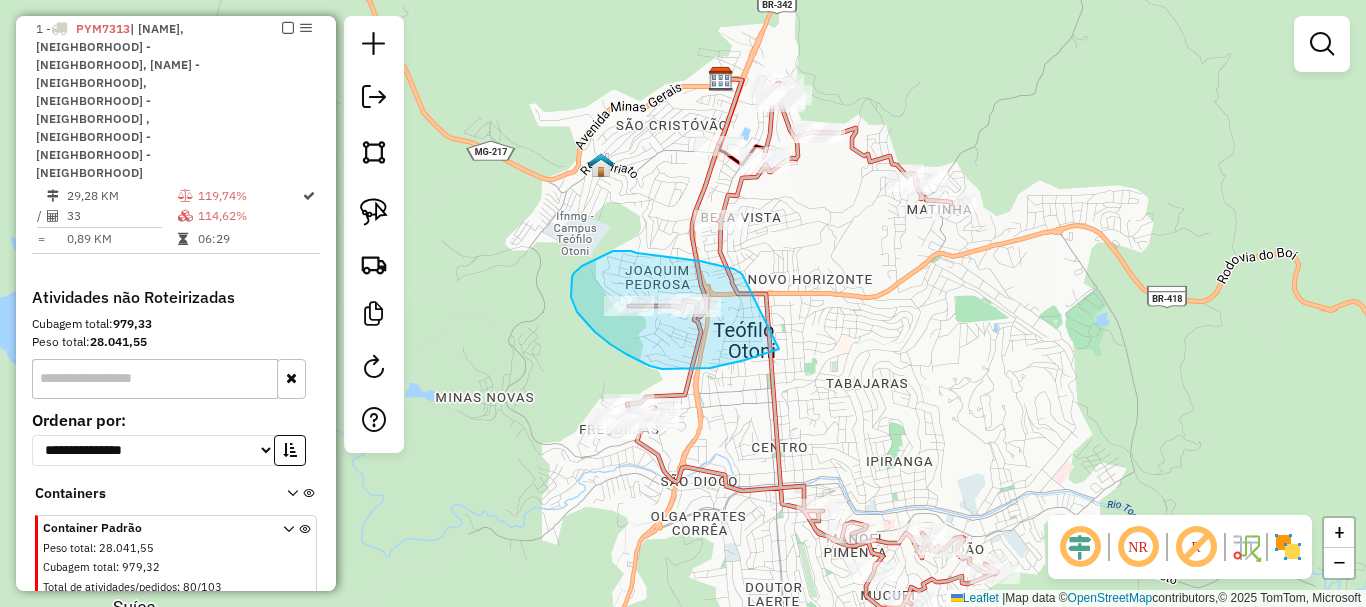 drag, startPoint x: 742, startPoint y: 274, endPoint x: 779, endPoint y: 349, distance: 83.630135 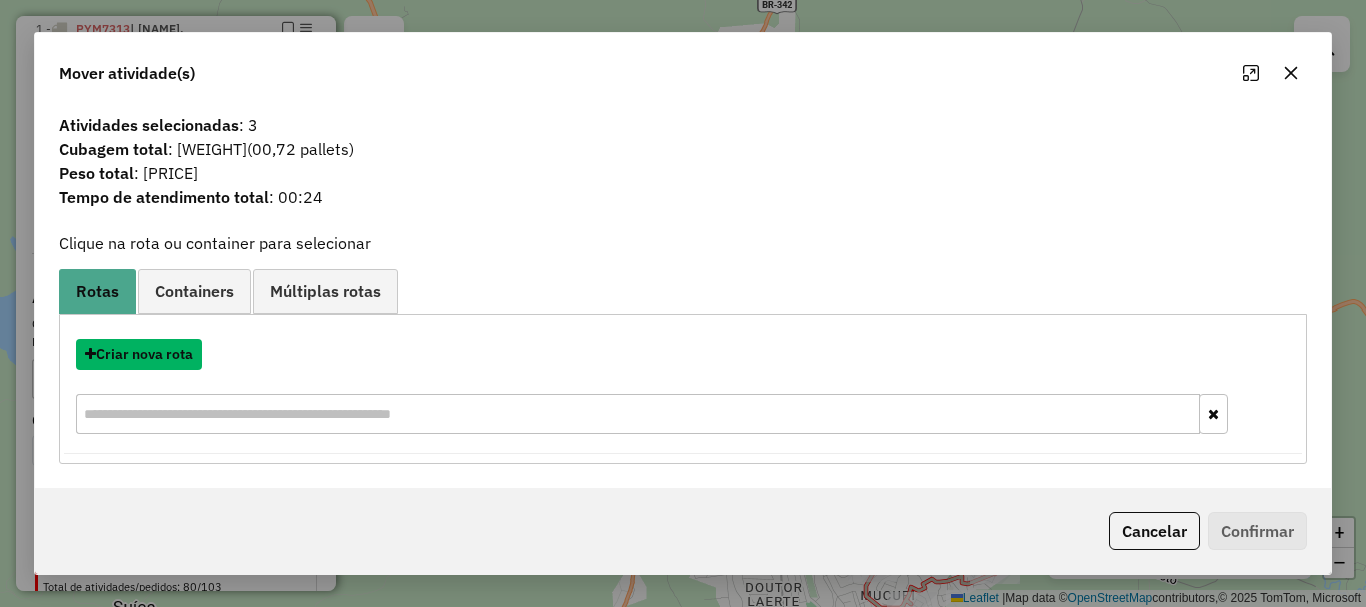 click on "Criar nova rota" at bounding box center [139, 354] 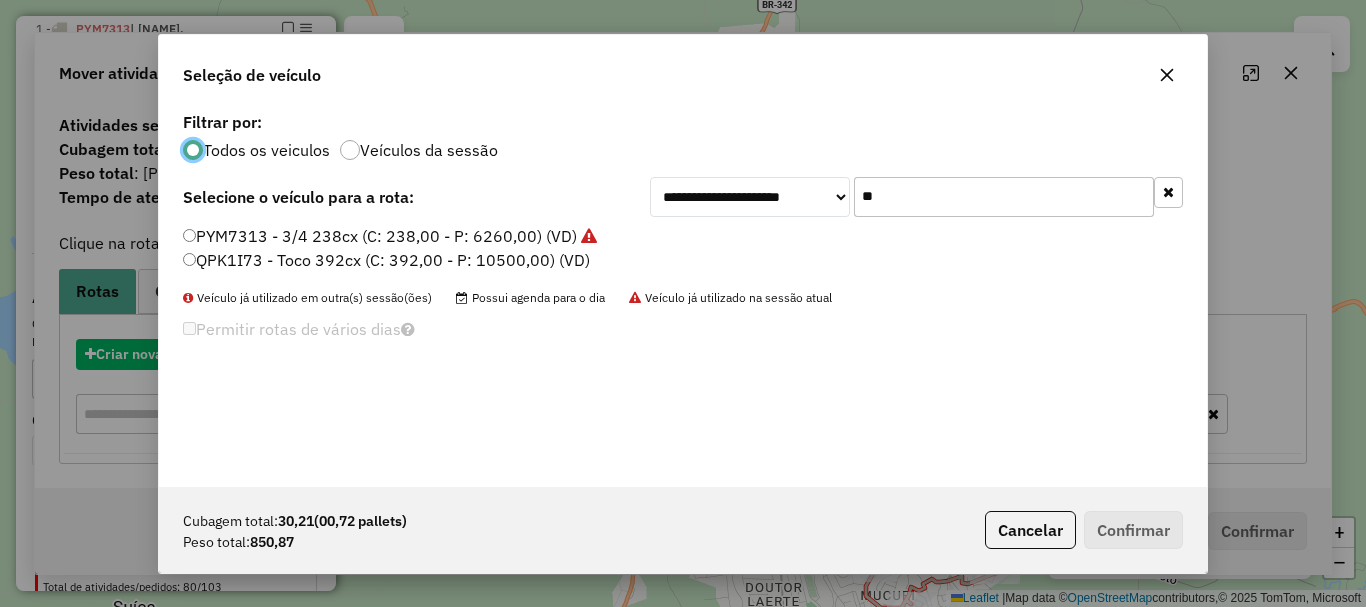 scroll, scrollTop: 11, scrollLeft: 6, axis: both 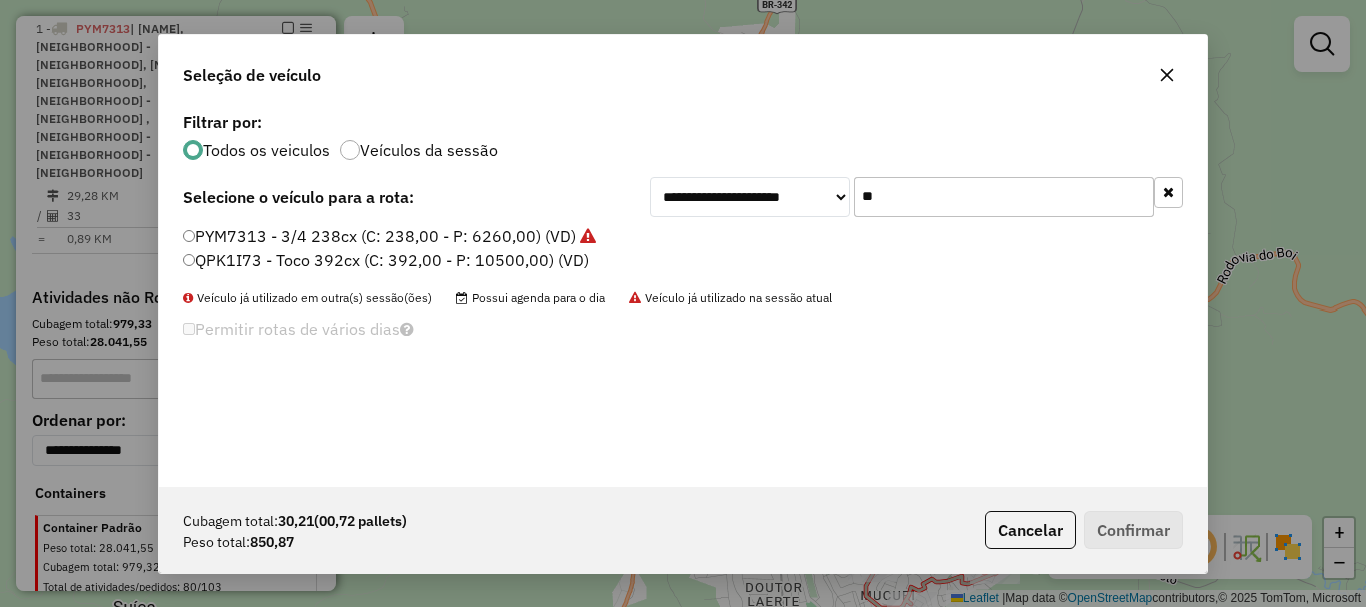 drag, startPoint x: 921, startPoint y: 193, endPoint x: 799, endPoint y: 194, distance: 122.0041 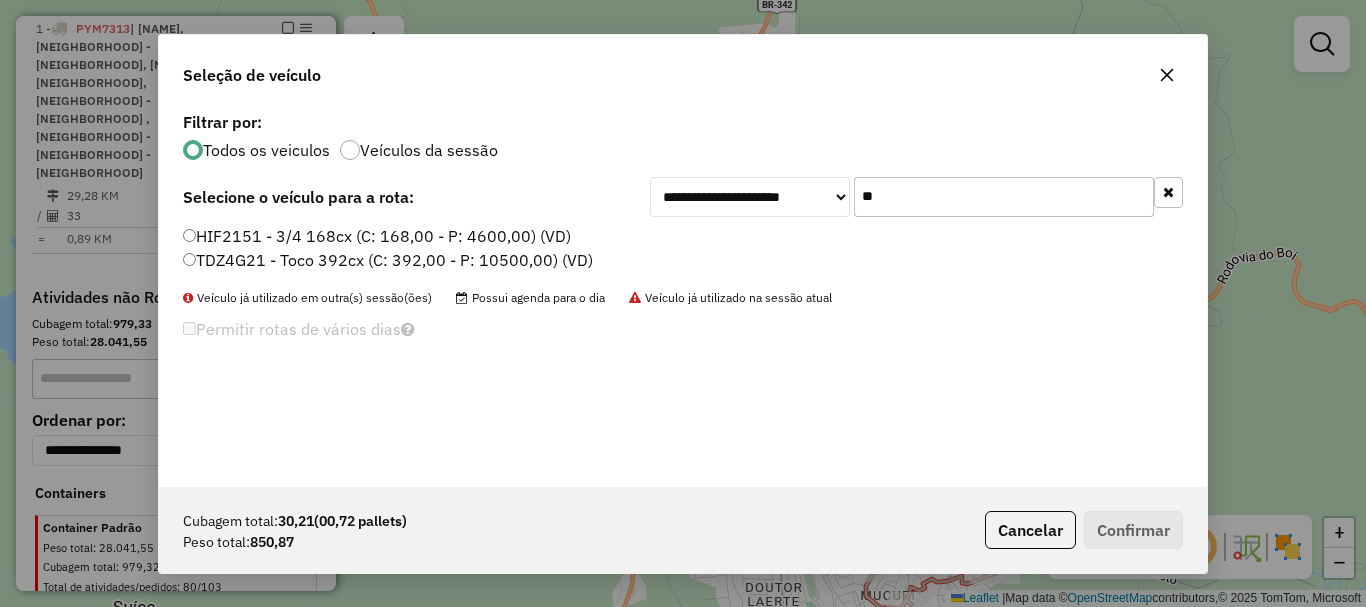 type on "**" 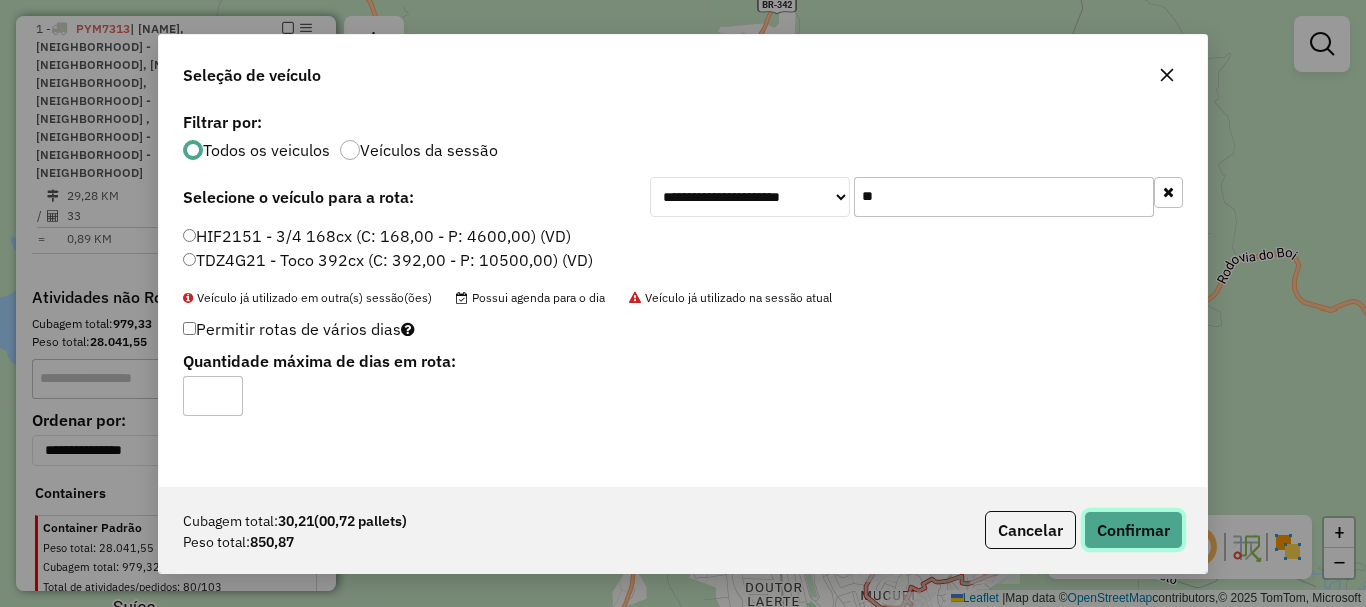 click on "Confirmar" 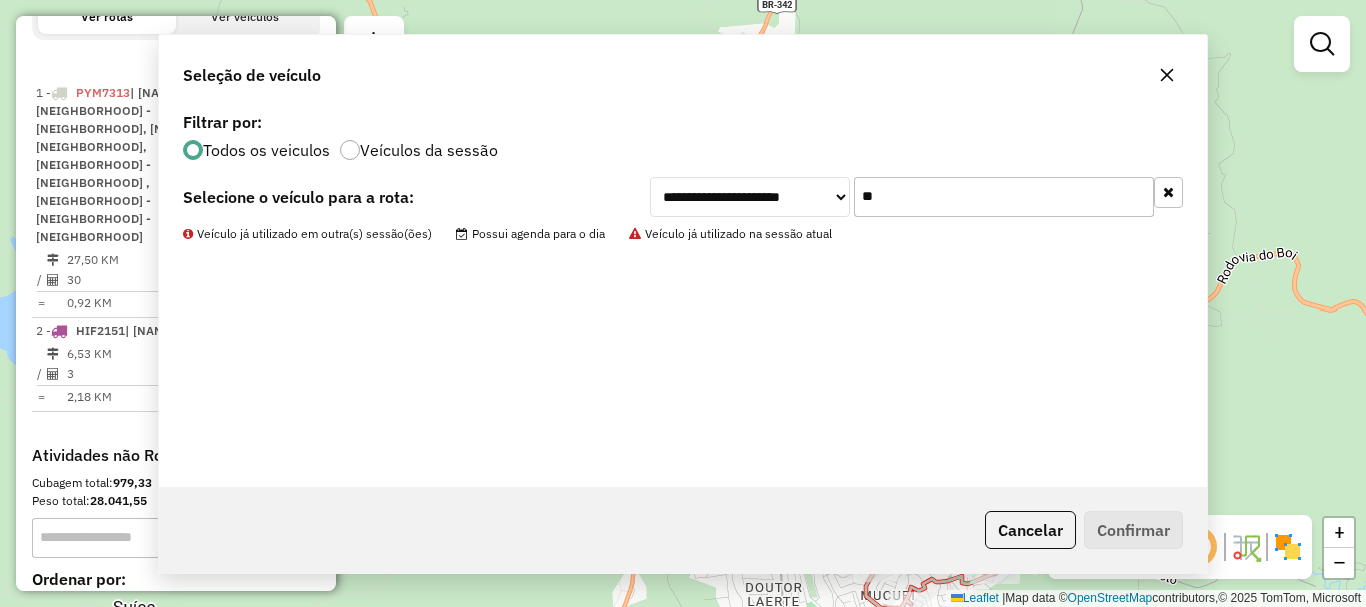 scroll, scrollTop: 774, scrollLeft: 0, axis: vertical 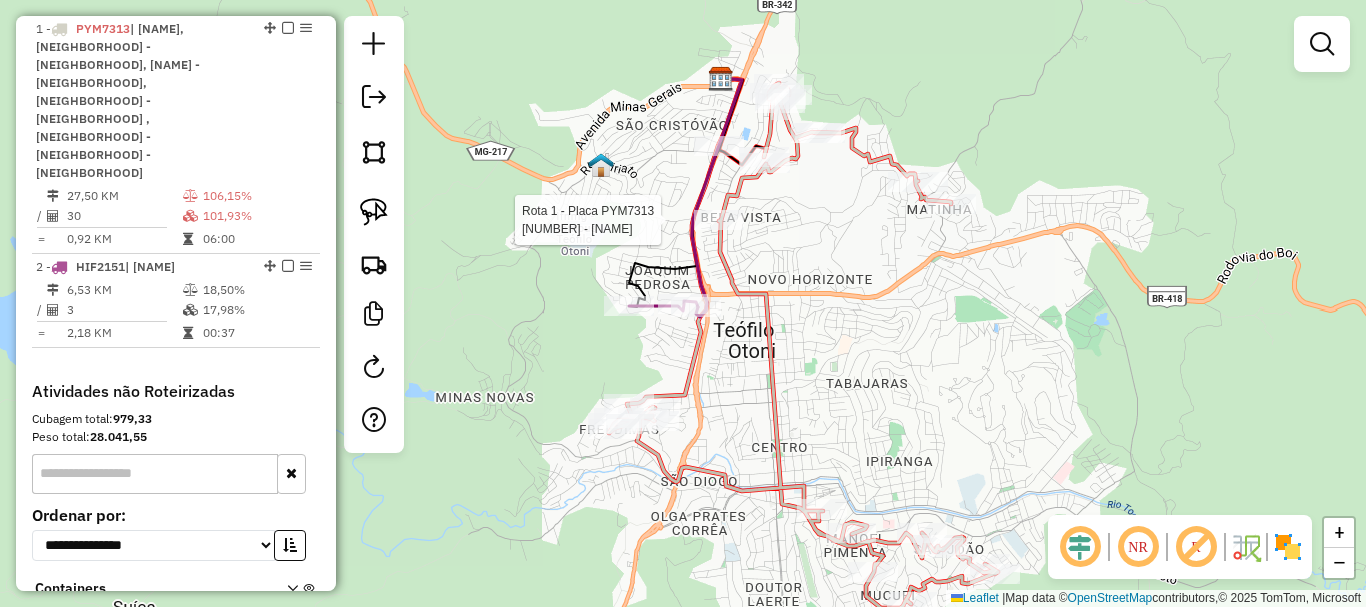 select on "*********" 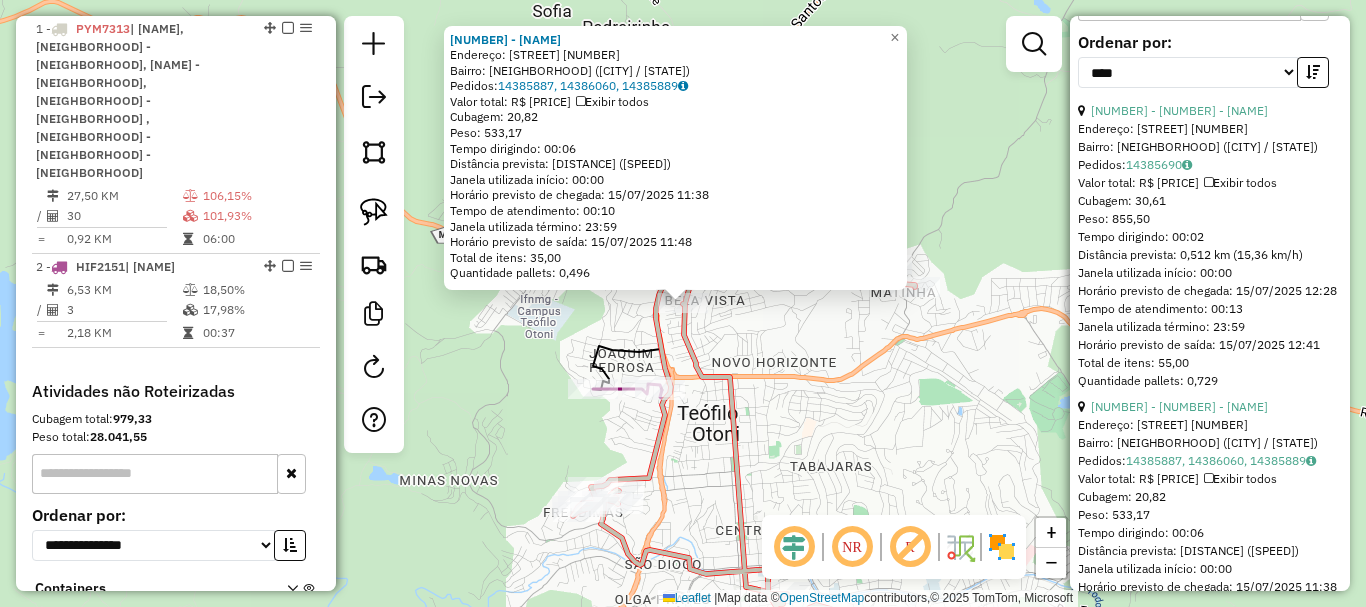 scroll, scrollTop: 900, scrollLeft: 0, axis: vertical 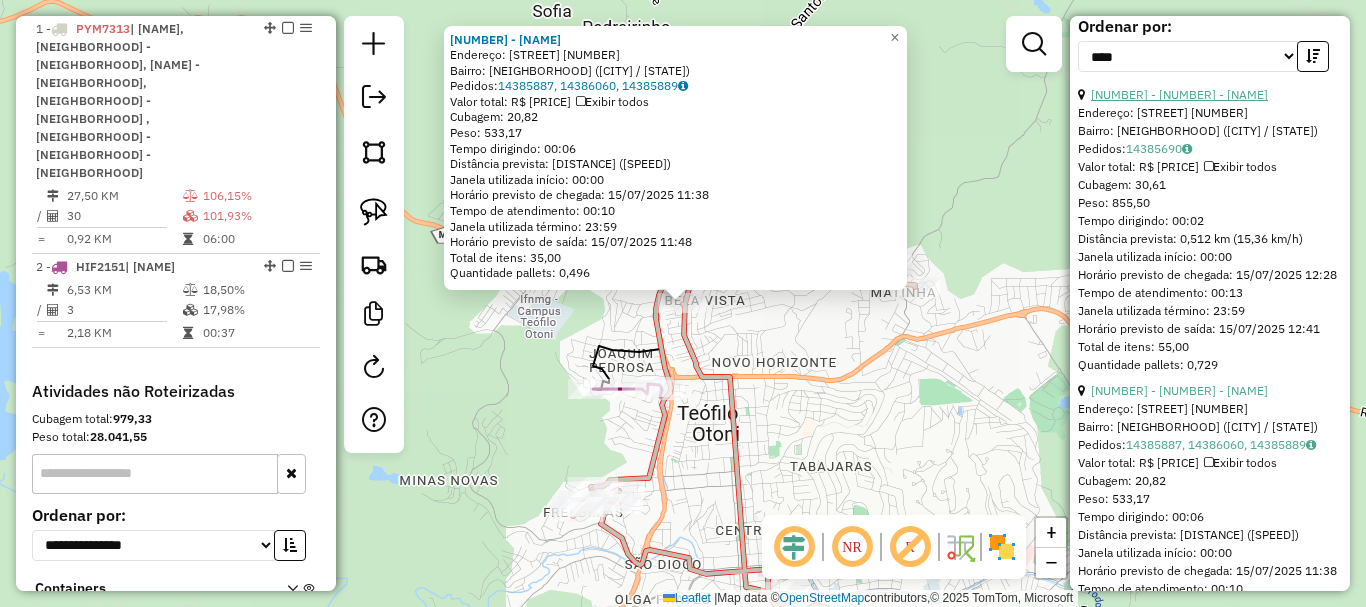 click on "24 - 33440 - Jeep Bar" at bounding box center [1179, 94] 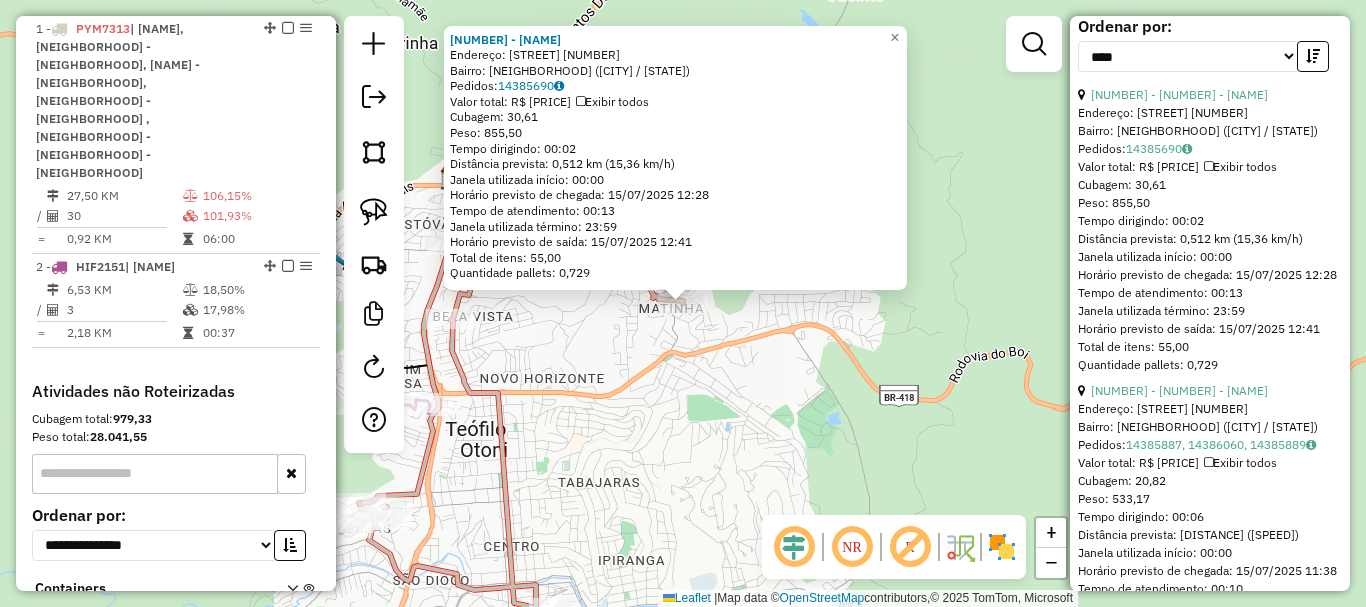 click on "33440 - Jeep Bar  Endereço:  CINQUENTA E QUATRO 306   Bairro: MATINHA (TEOFILO OTONI / MG)   Pedidos:  14385690   Valor total: R$ 3.453,88   Exibir todos   Cubagem: 30,61  Peso: 855,50  Tempo dirigindo: 00:02   Distância prevista: 0,512 km (15,36 km/h)   Janela utilizada início: 00:00   Horário previsto de chegada: 15/07/2025 12:28   Tempo de atendimento: 00:13   Janela utilizada término: 23:59   Horário previsto de saída: 15/07/2025 12:41   Total de itens: 55,00   Quantidade pallets: 0,729  × Janela de atendimento Grade de atendimento Capacidade Transportadoras Veículos Cliente Pedidos  Rotas Selecione os dias de semana para filtrar as janelas de atendimento  Seg   Ter   Qua   Qui   Sex   Sáb   Dom  Informe o período da janela de atendimento: De: Até:  Filtrar exatamente a janela do cliente  Considerar janela de atendimento padrão  Selecione os dias de semana para filtrar as grades de atendimento  Seg   Ter   Qua   Qui   Sex   Sáb   Dom   Considerar clientes sem dia de atendimento cadastrado +" 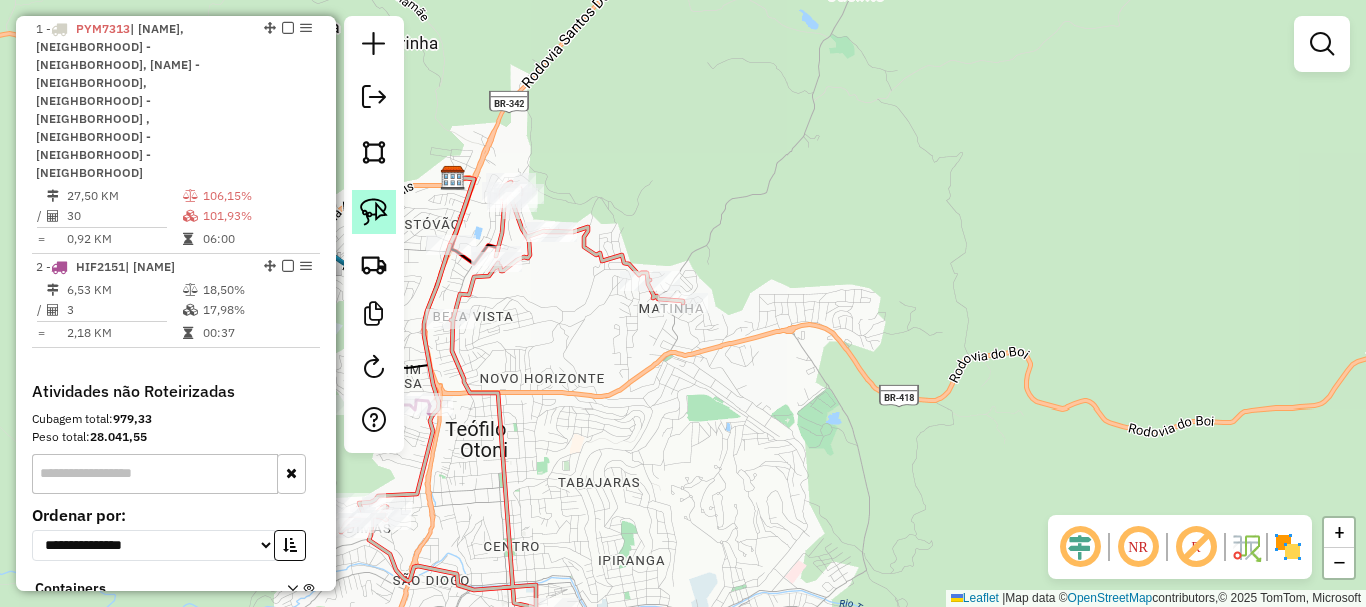 click 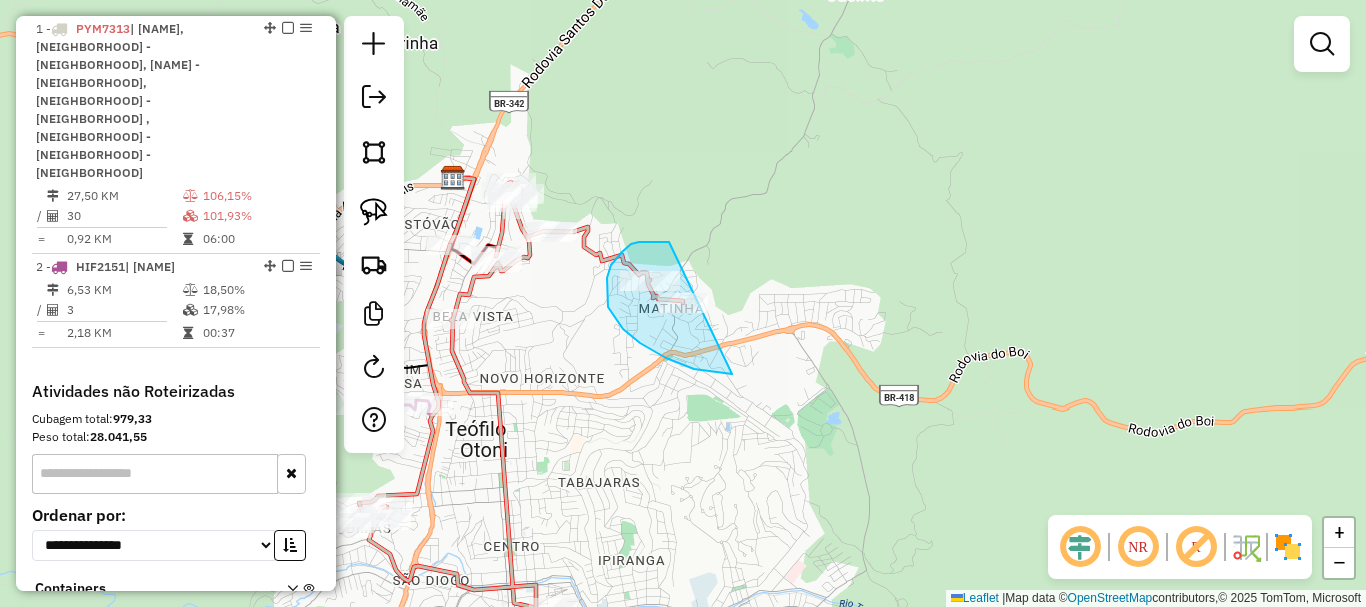 drag, startPoint x: 662, startPoint y: 242, endPoint x: 760, endPoint y: 358, distance: 151.8552 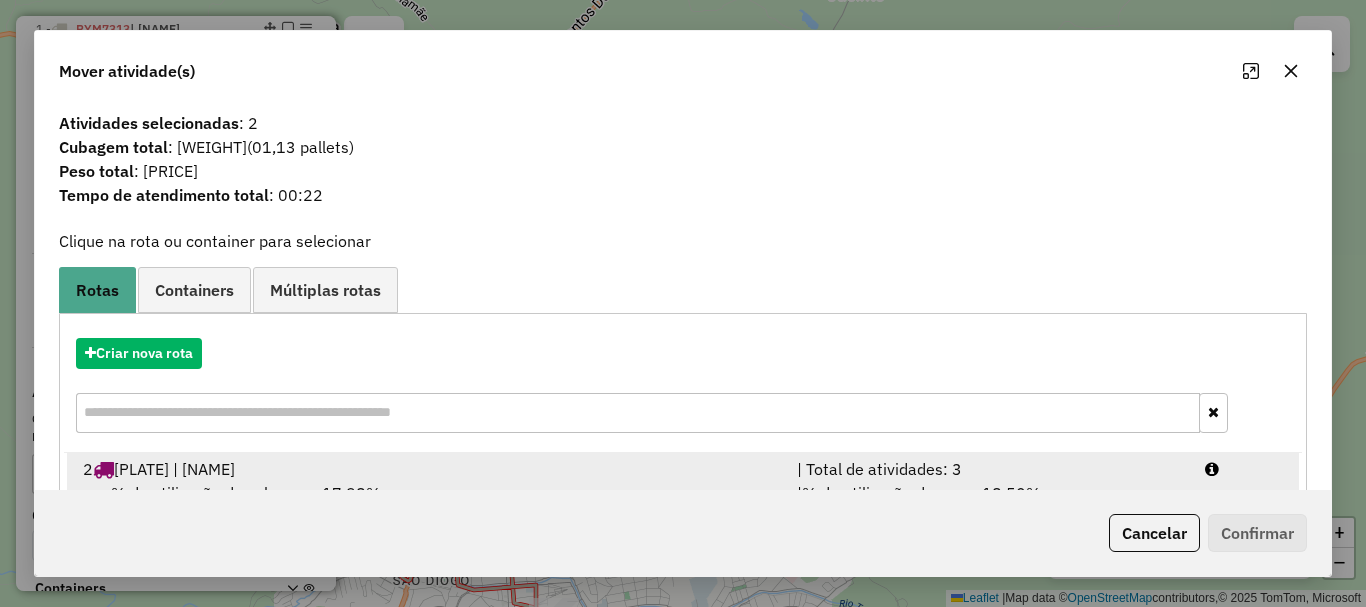click on "2  HIF2151 | ALFREDO SÁ" at bounding box center (428, 469) 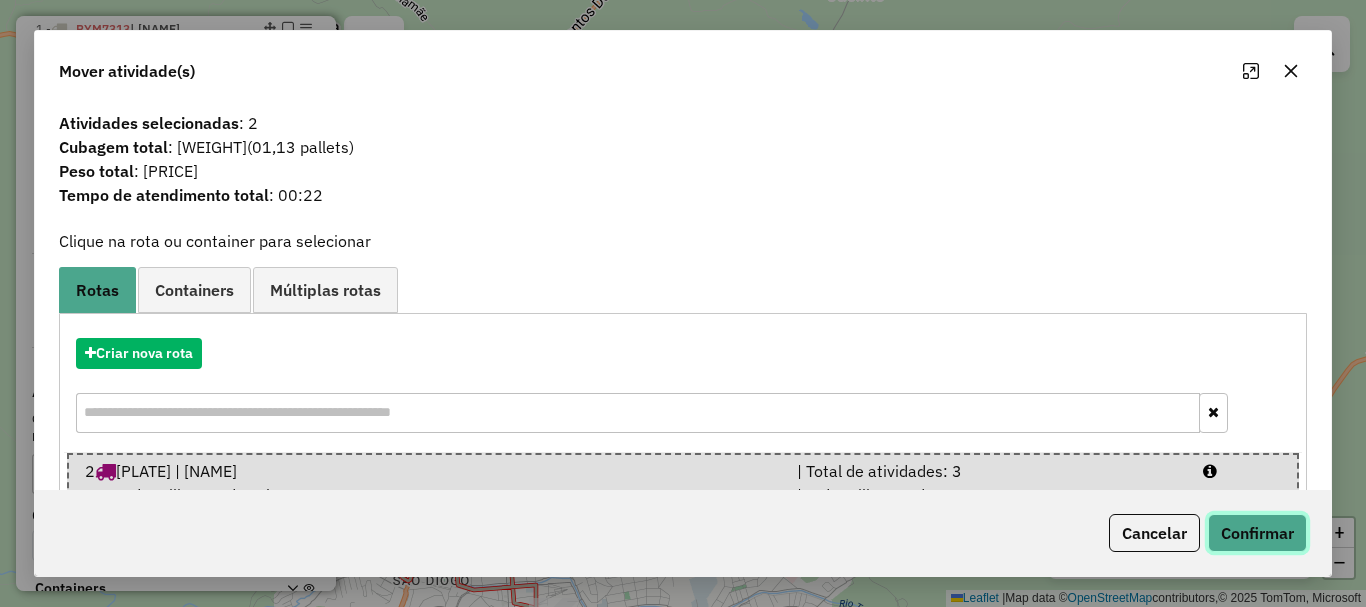 click on "Confirmar" 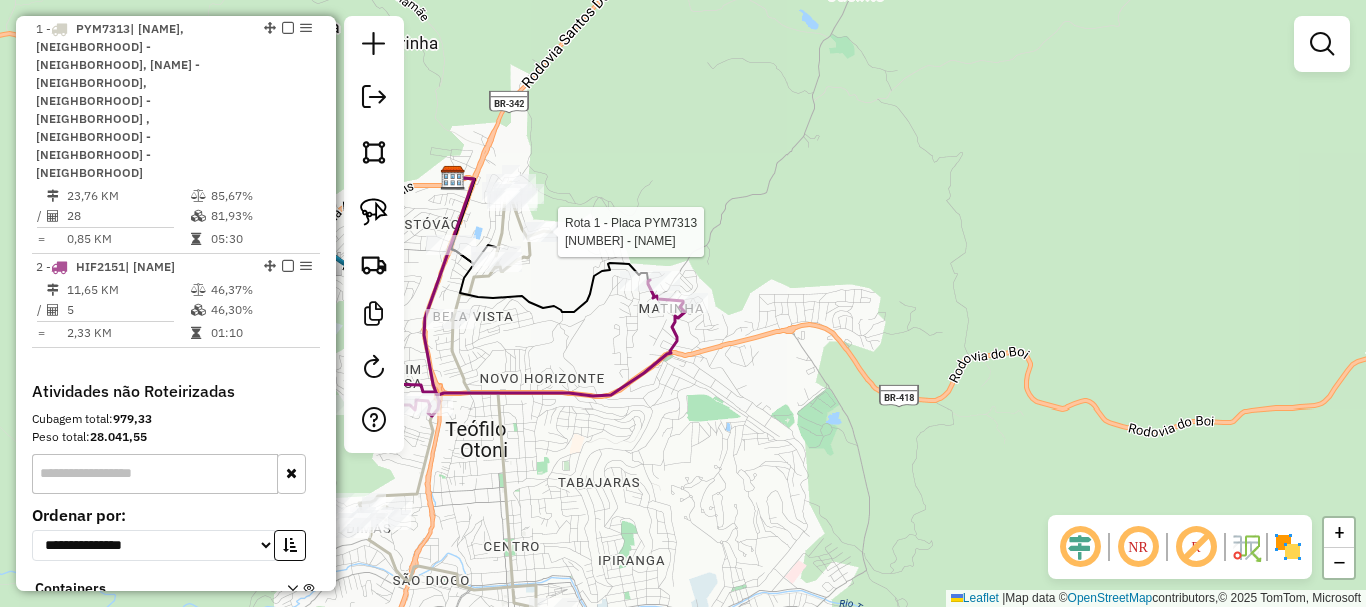 select on "*********" 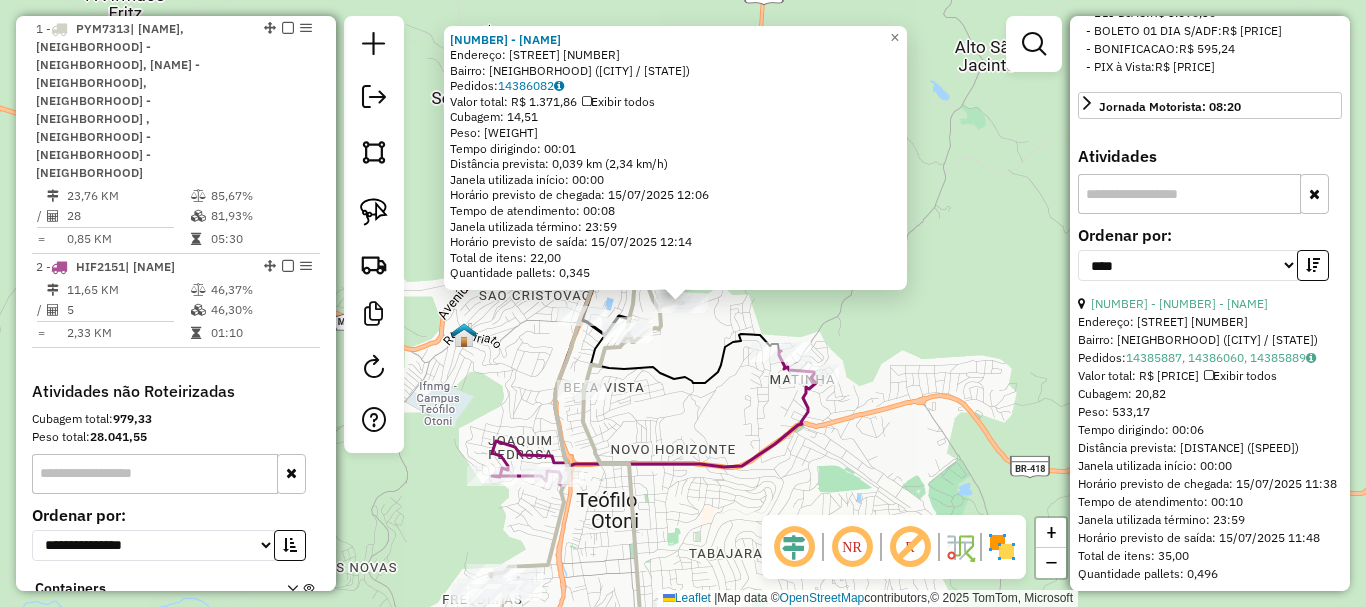 scroll, scrollTop: 700, scrollLeft: 0, axis: vertical 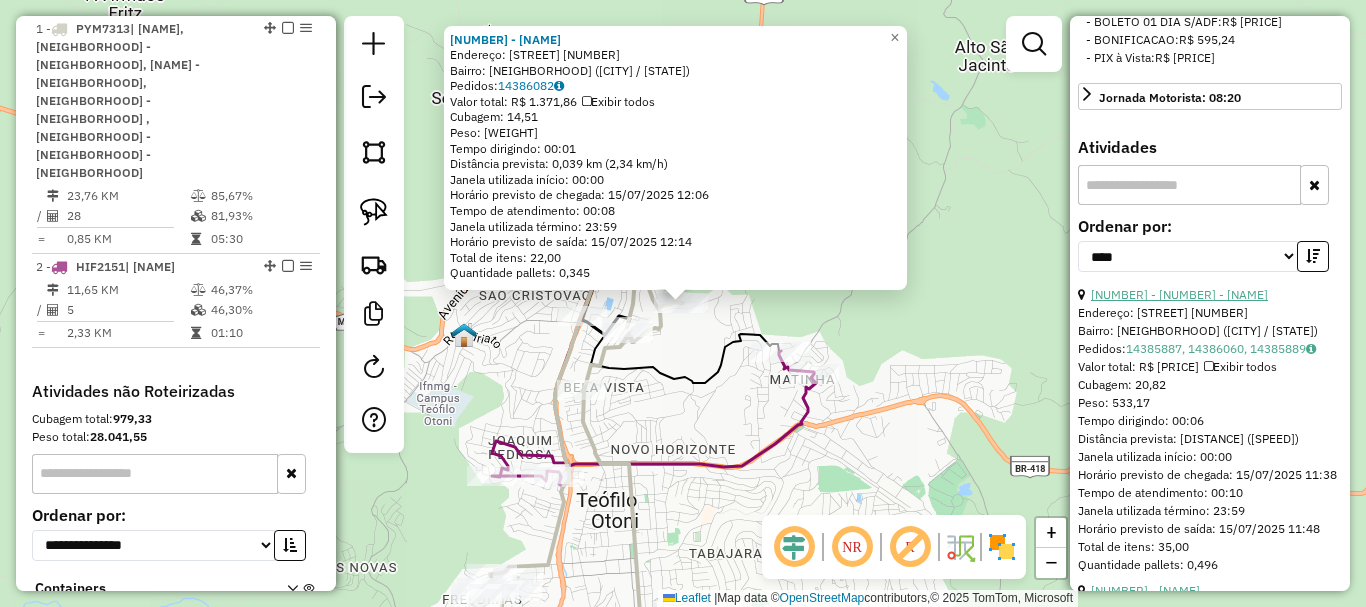 click on "19 - 22603 - EDSON FERREIRA DA SI" at bounding box center [1179, 294] 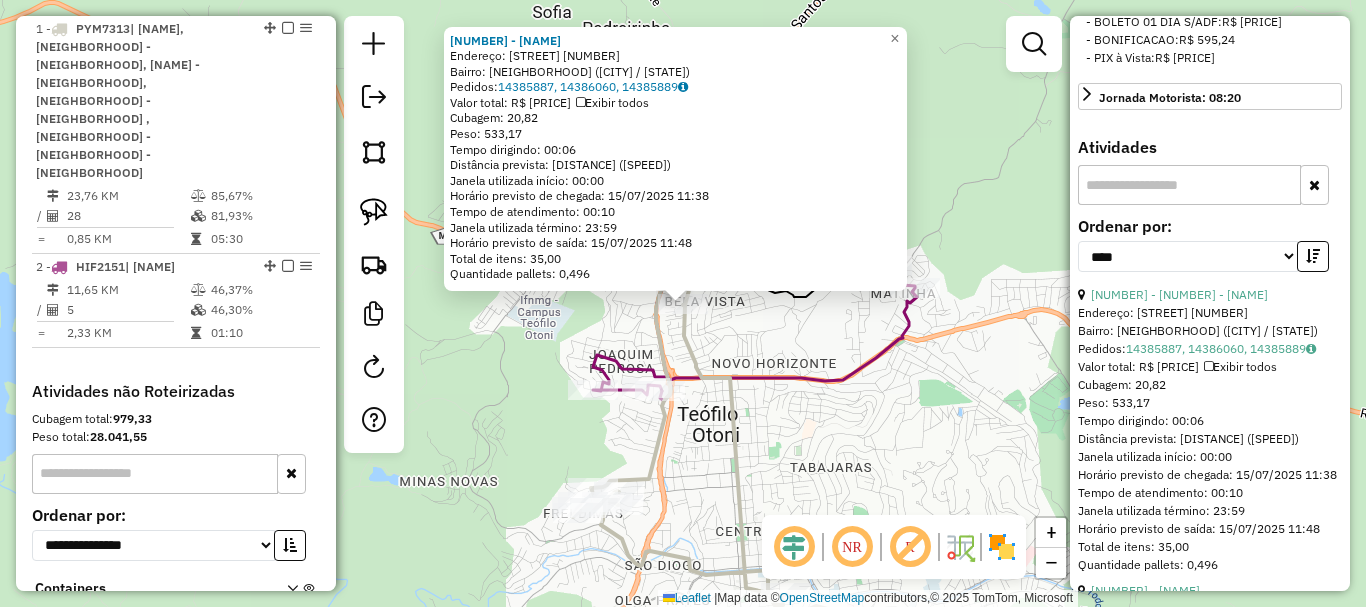 click on "22603 - EDSON FERREIRA DA SI  Endereço:  PARAGUAI 740   Bairro: FELICIDADE (TEOFILO OTONI / MG)   Pedidos:  14385887, 14386060, 14385889   Valor total: R$ 2.200,84   Exibir todos   Cubagem: 20,82  Peso: 533,17  Tempo dirigindo: 00:06   Distância prevista: 4,088 km (40,88 km/h)   Janela utilizada início: 00:00   Horário previsto de chegada: 15/07/2025 11:38   Tempo de atendimento: 00:10   Janela utilizada término: 23:59   Horário previsto de saída: 15/07/2025 11:48   Total de itens: 35,00   Quantidade pallets: 0,496  × Janela de atendimento Grade de atendimento Capacidade Transportadoras Veículos Cliente Pedidos  Rotas Selecione os dias de semana para filtrar as janelas de atendimento  Seg   Ter   Qua   Qui   Sex   Sáb   Dom  Informe o período da janela de atendimento: De: Até:  Filtrar exatamente a janela do cliente  Considerar janela de atendimento padrão  Selecione os dias de semana para filtrar as grades de atendimento  Seg   Ter   Qua   Qui   Sex   Sáb   Dom   Peso mínimo:   Peso máximo:" 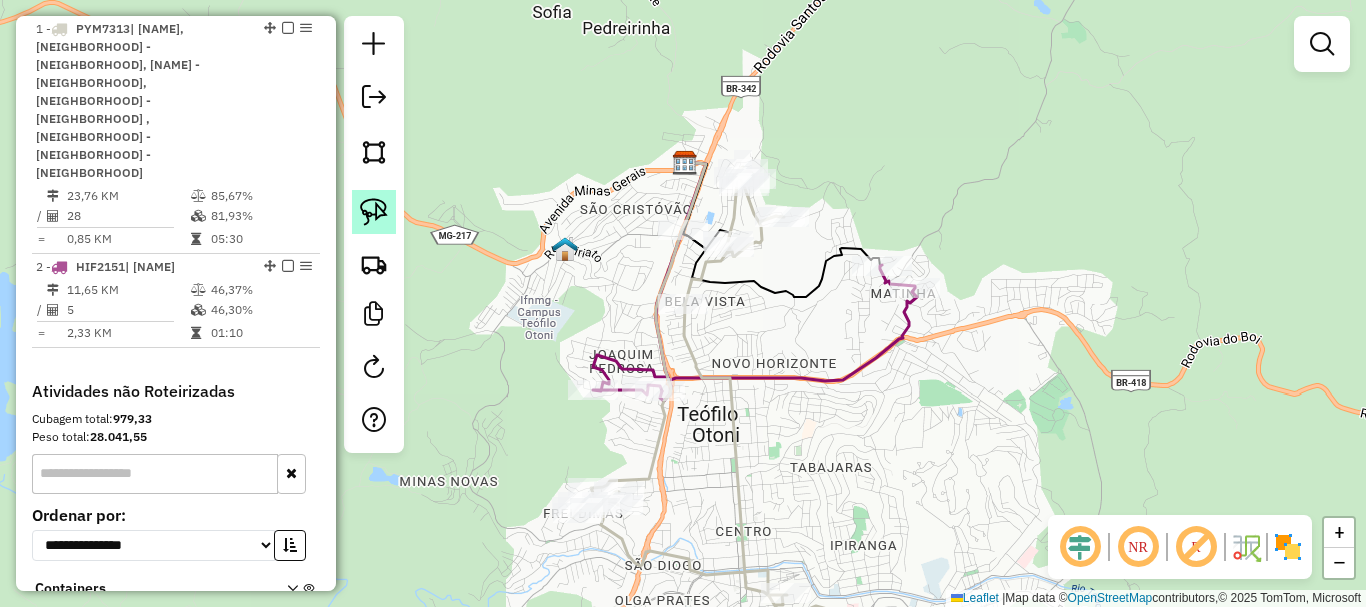 click 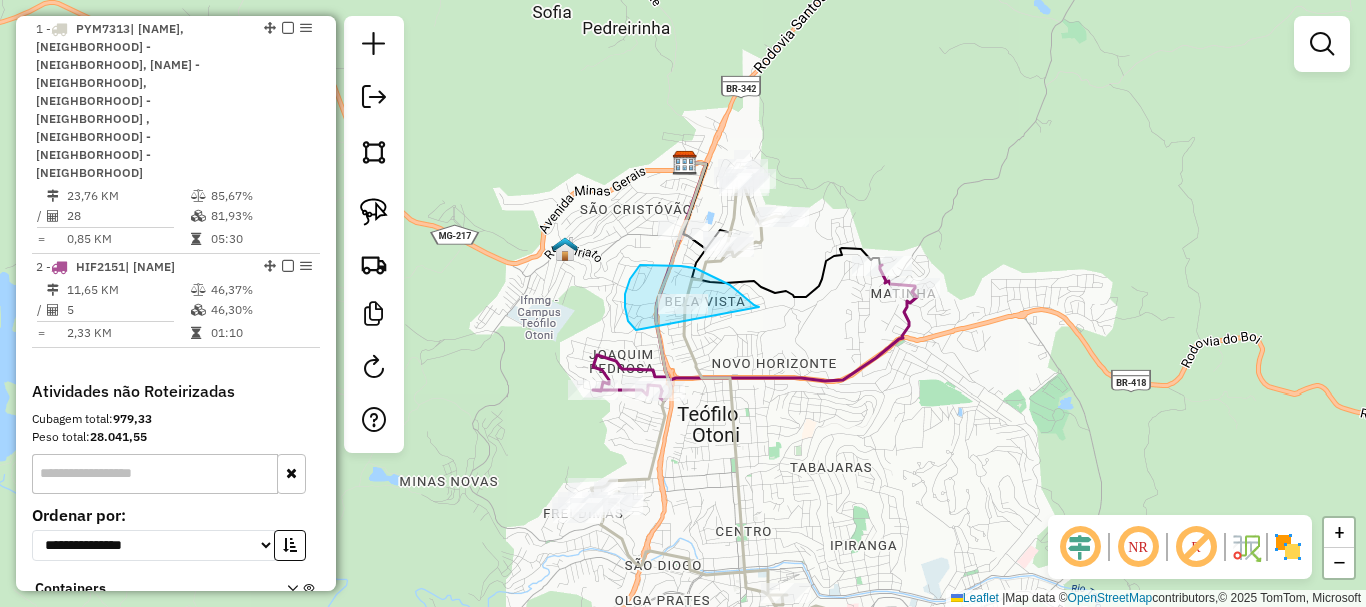 drag, startPoint x: 730, startPoint y: 285, endPoint x: 700, endPoint y: 347, distance: 68.8767 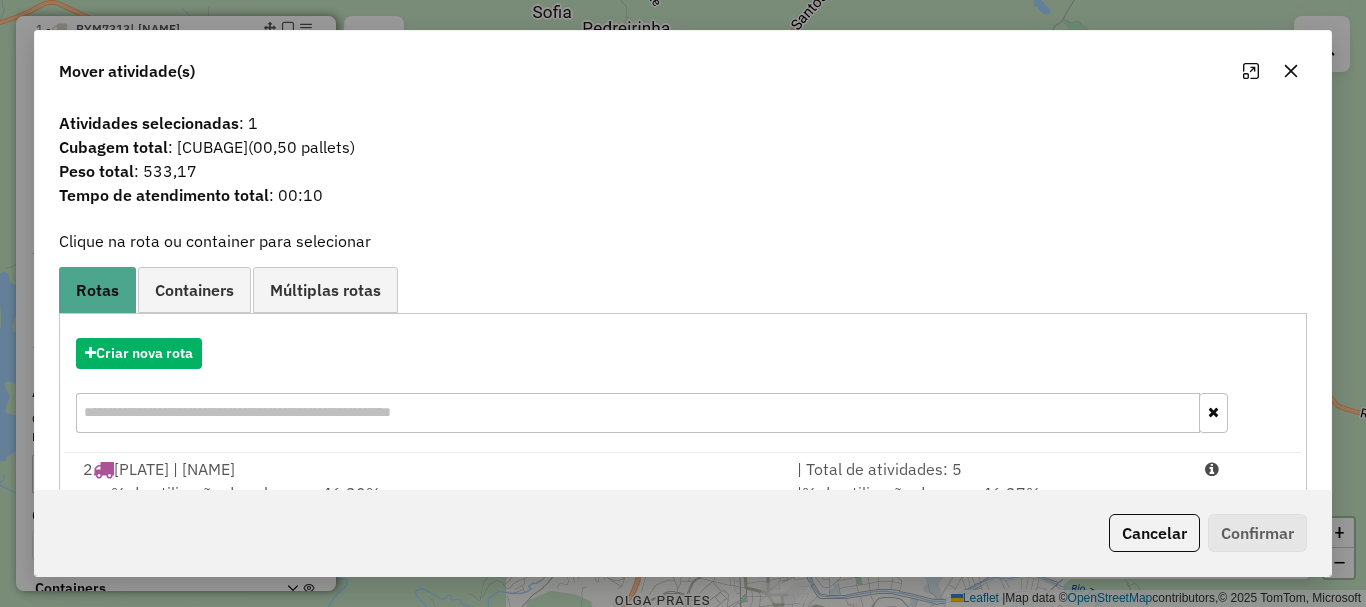 scroll, scrollTop: 78, scrollLeft: 0, axis: vertical 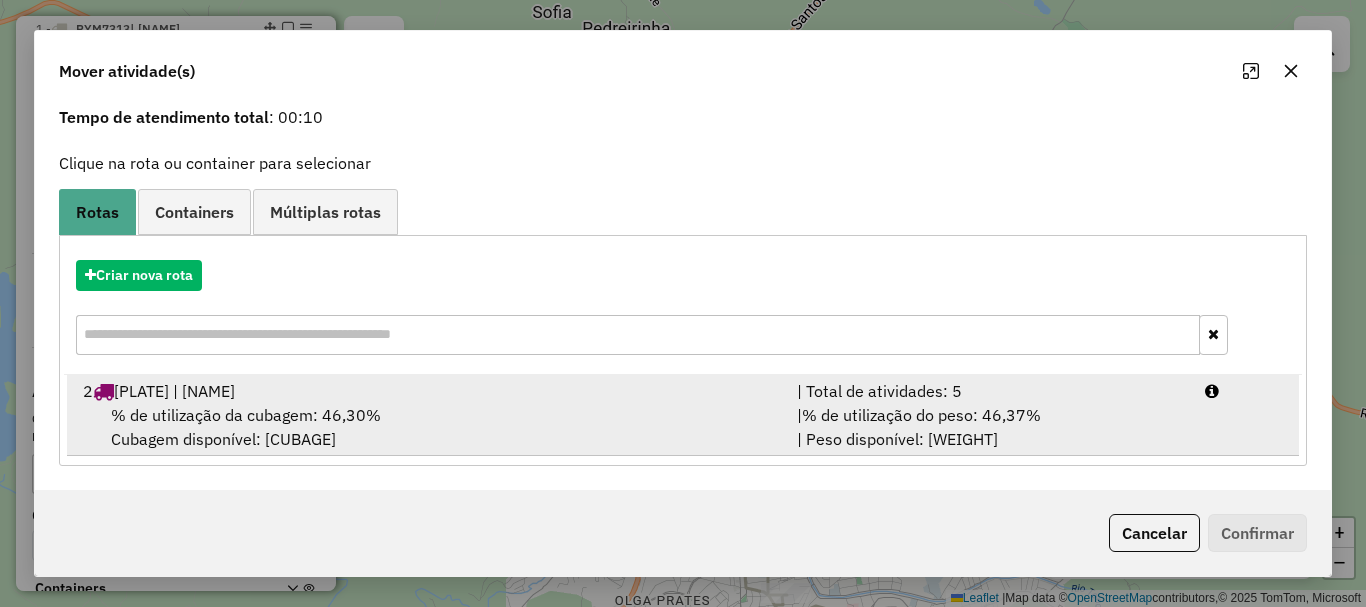 click on "% de utilização da cubagem: 46,30%  Cubagem disponível: 90,21" at bounding box center (428, 427) 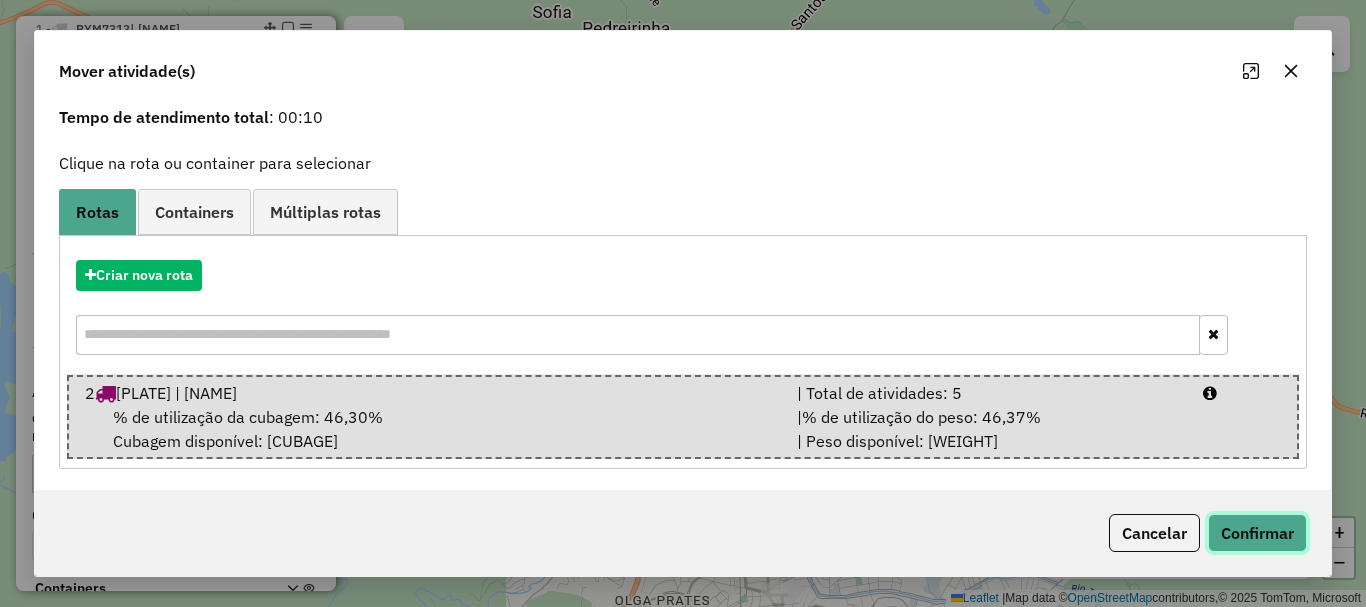 click on "Confirmar" 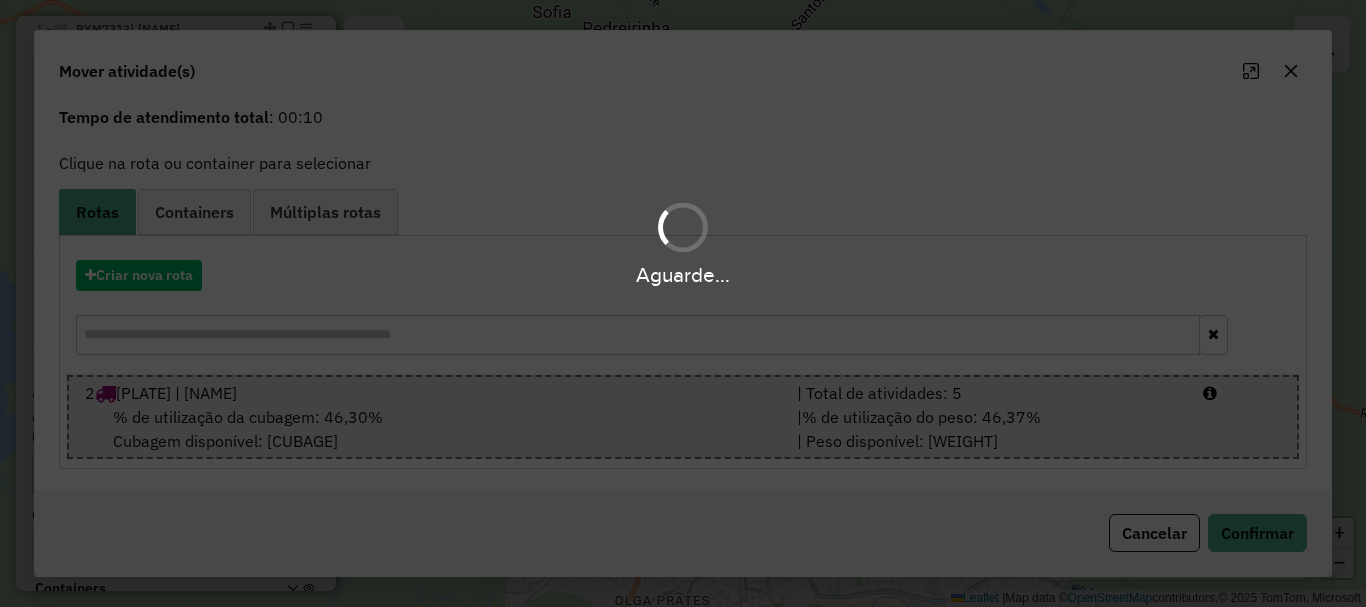 scroll, scrollTop: 0, scrollLeft: 0, axis: both 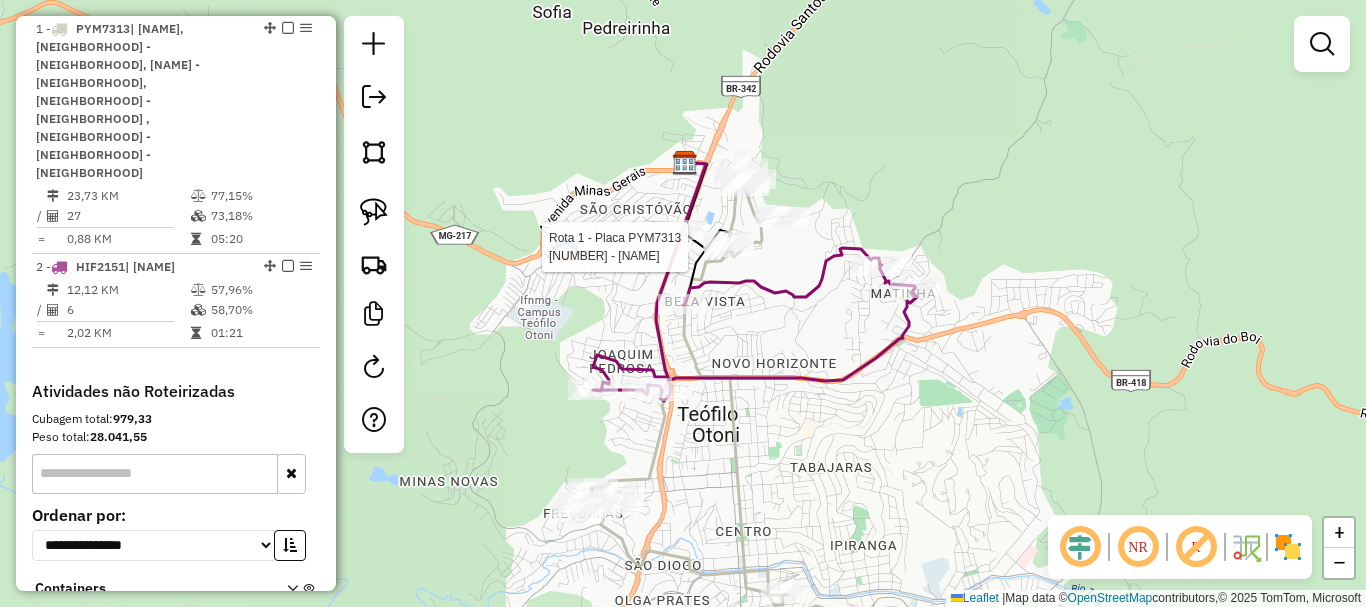 select on "*********" 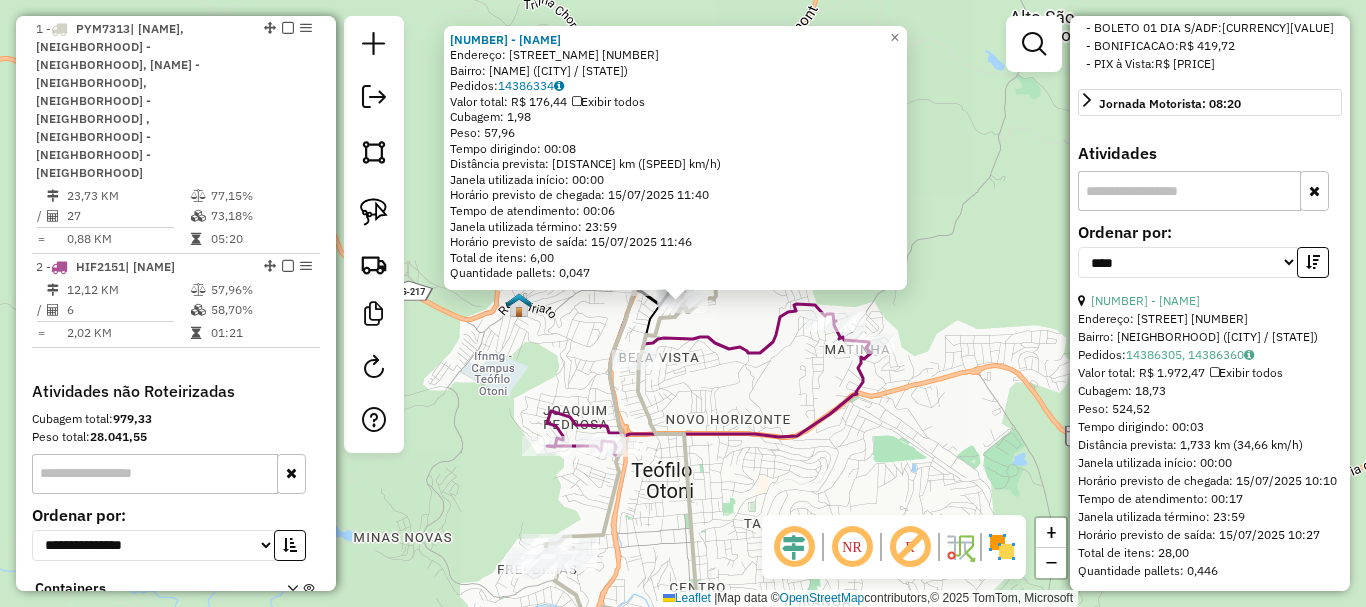 scroll, scrollTop: 700, scrollLeft: 0, axis: vertical 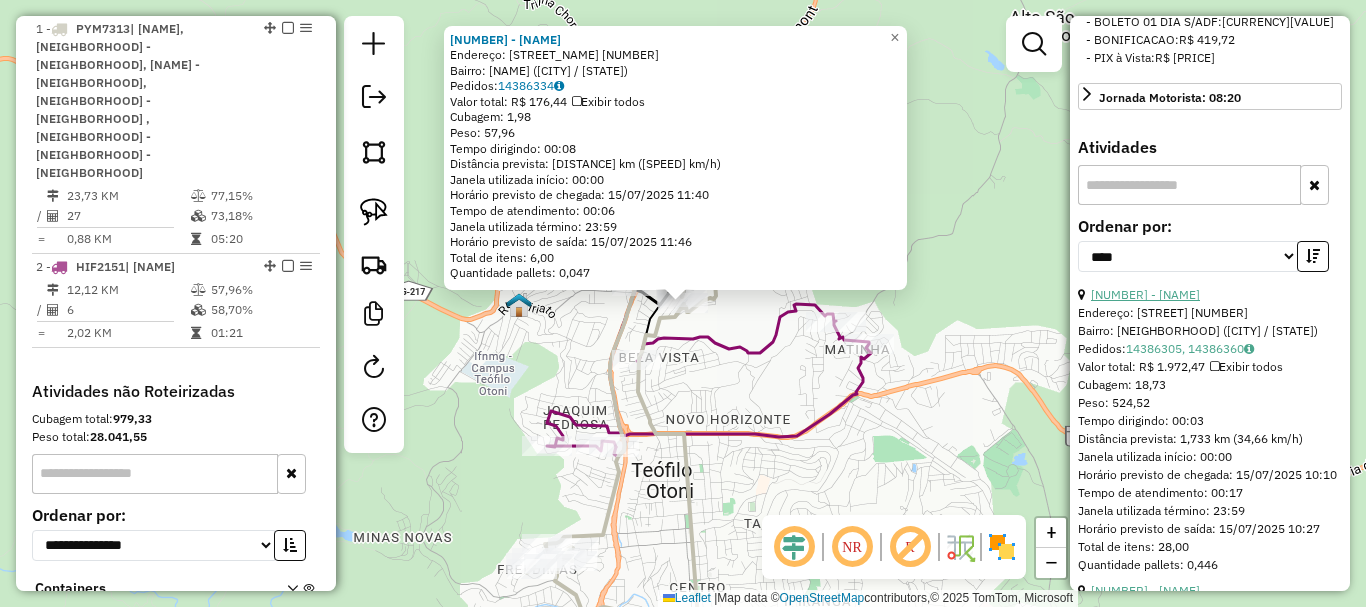 click on "11 - 28249 - BAR DO ALEXANDRE" at bounding box center [1145, 294] 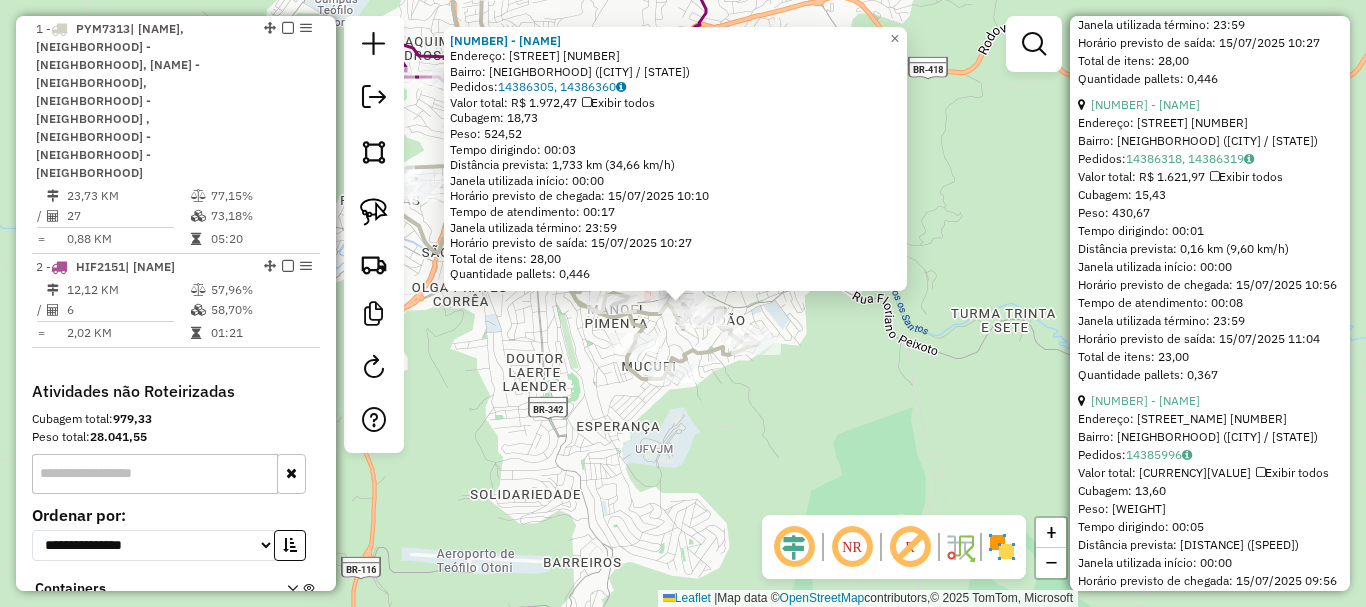 scroll, scrollTop: 1200, scrollLeft: 0, axis: vertical 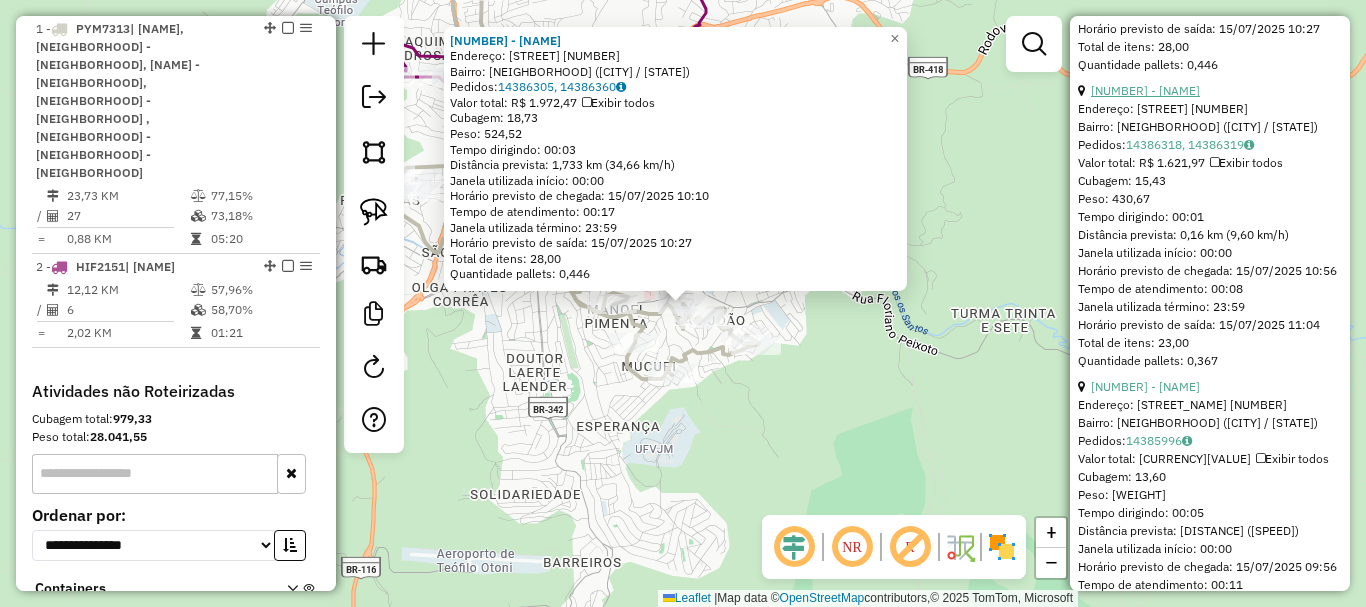 click on "15 - 31846 - BAR DO SERAFIM" at bounding box center (1145, 90) 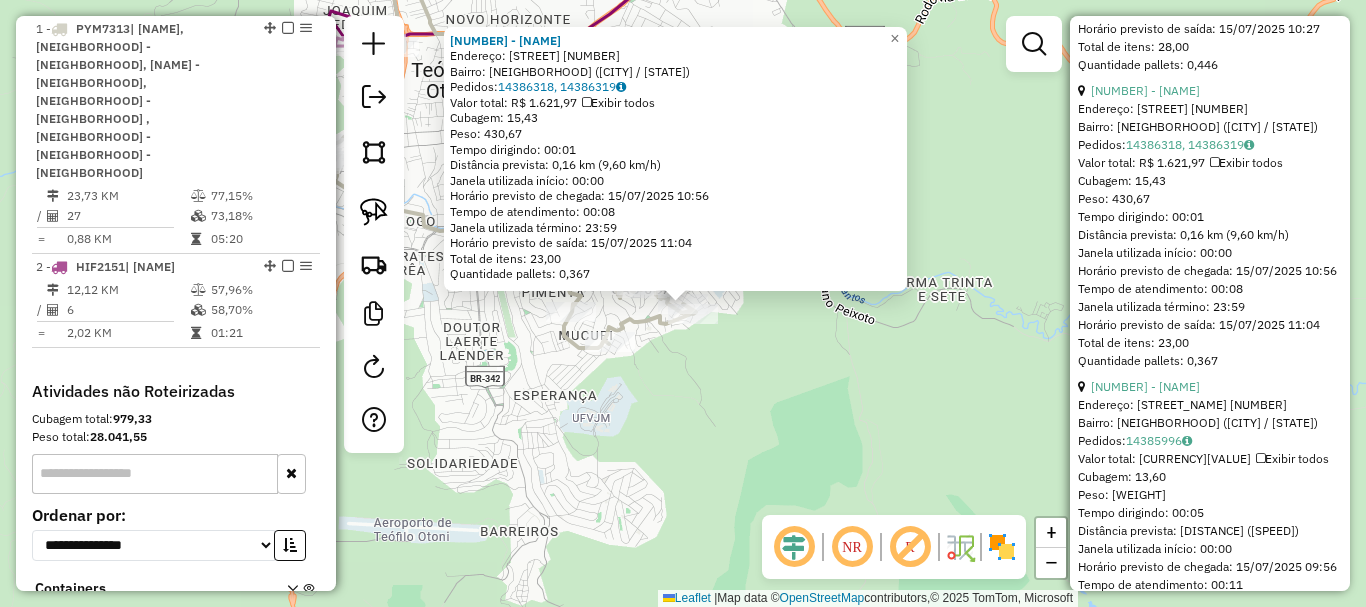 scroll, scrollTop: 1400, scrollLeft: 0, axis: vertical 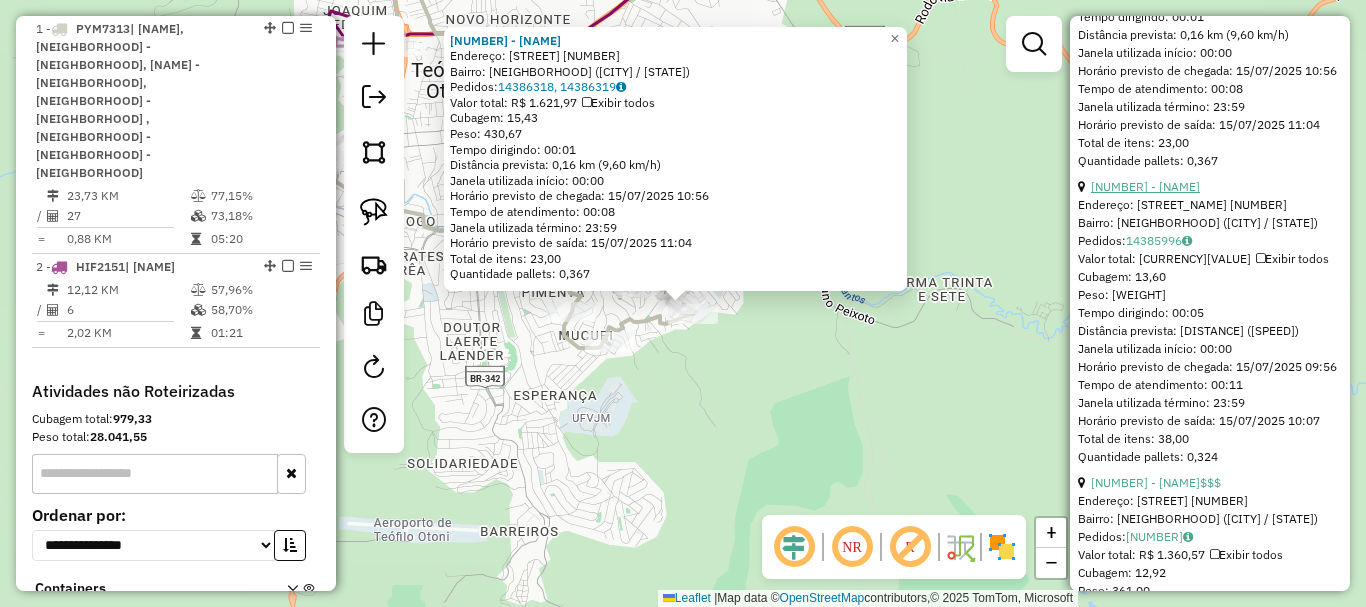 click on "10 - 37397 - BEBIS BAR" at bounding box center [1145, 186] 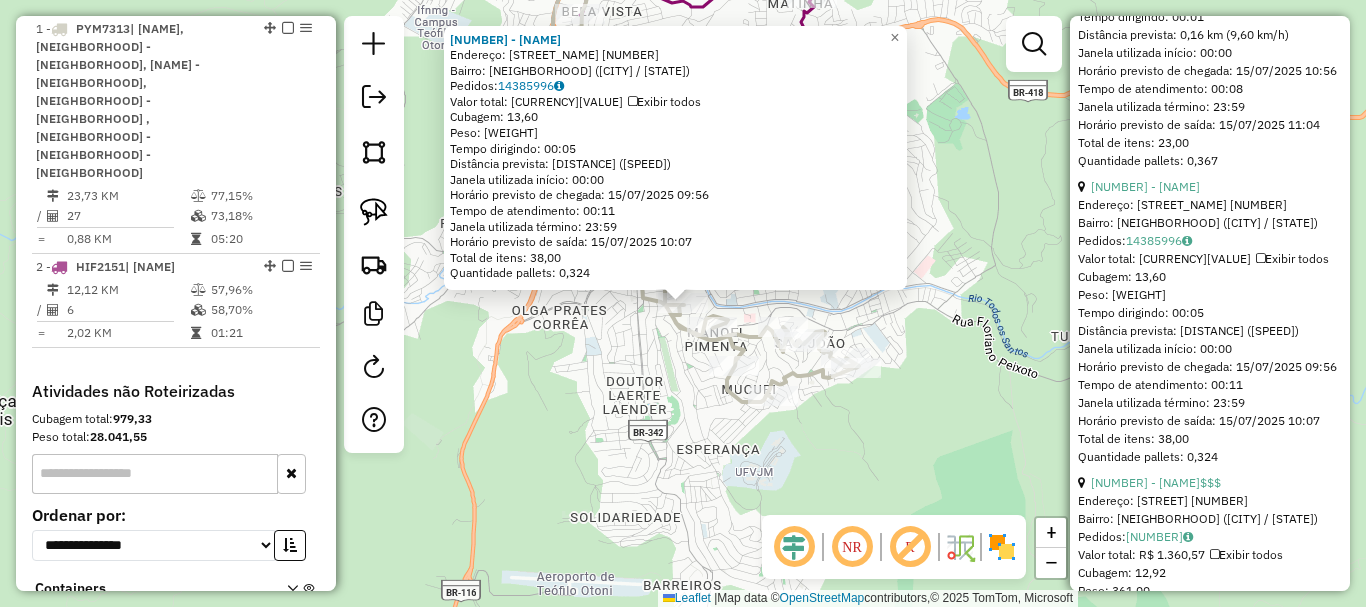 click on "Rota 1 - Placa PYM7313  31752 - BAR DA GERALDA 37397 - BEBIS BAR  Endereço:  DOUTOR JOSE CARLOS 255 90   Bairro: CENTRO (TEOFILO OTONI / MG)   Pedidos:  14385996   Valor total: R$ 2.040,51   Exibir todos   Cubagem: 13,60  Peso: 370,41  Tempo dirigindo: 00:05   Distância prevista: 2,561 km (30,73 km/h)   Janela utilizada início: 00:00   Horário previsto de chegada: 15/07/2025 09:56   Tempo de atendimento: 00:11   Janela utilizada término: 23:59   Horário previsto de saída: 15/07/2025 10:07   Total de itens: 38,00   Quantidade pallets: 0,324  × Janela de atendimento Grade de atendimento Capacidade Transportadoras Veículos Cliente Pedidos  Rotas Selecione os dias de semana para filtrar as janelas de atendimento  Seg   Ter   Qua   Qui   Sex   Sáb   Dom  Informe o período da janela de atendimento: De: Até:  Filtrar exatamente a janela do cliente  Considerar janela de atendimento padrão  Selecione os dias de semana para filtrar as grades de atendimento  Seg   Ter   Qua   Qui   Sex   Sáb   Dom   De:  +" 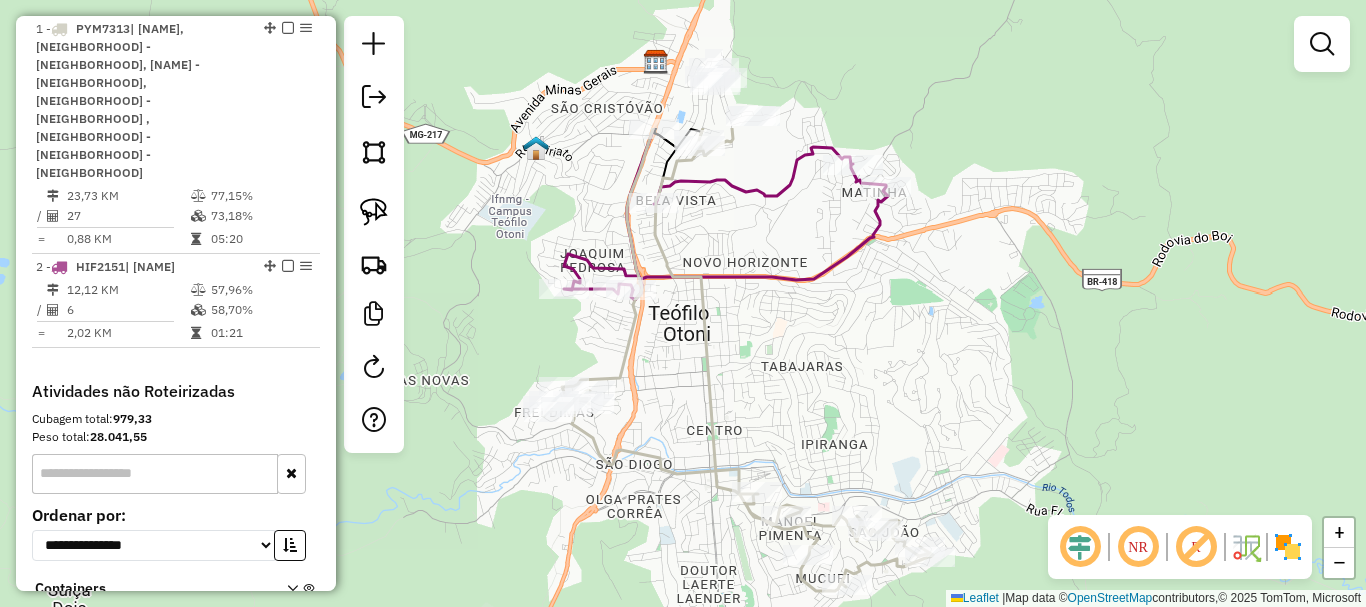 drag, startPoint x: 642, startPoint y: 185, endPoint x: 732, endPoint y: 412, distance: 244.1905 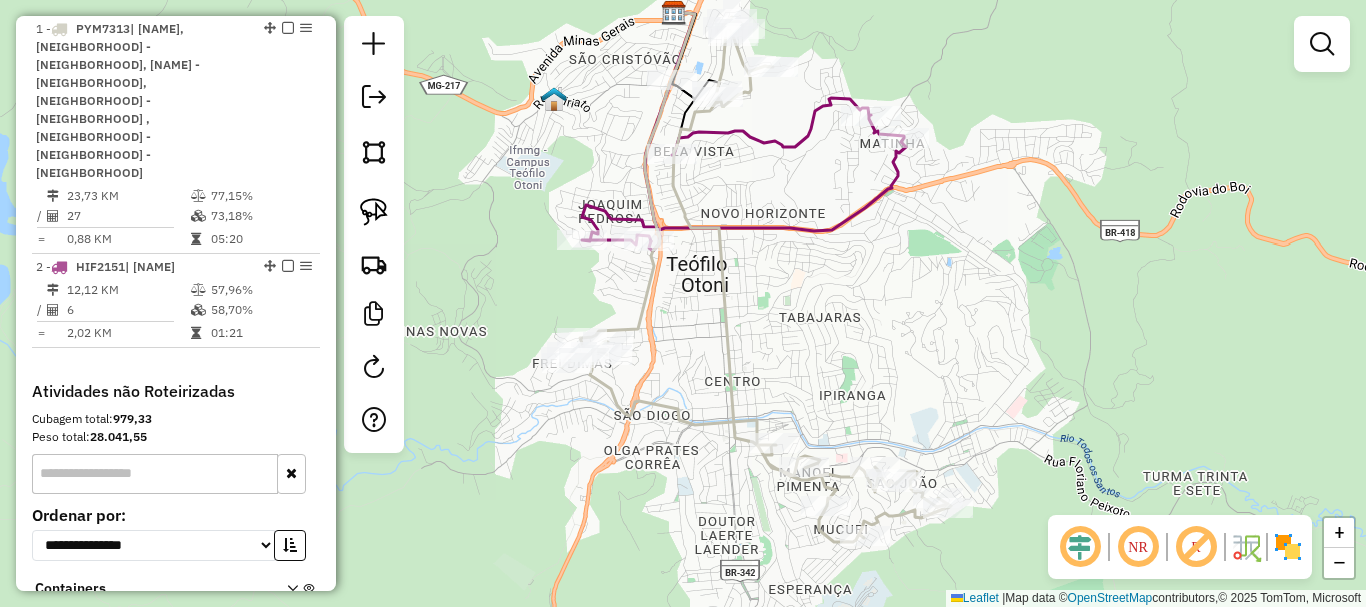 drag, startPoint x: 792, startPoint y: 420, endPoint x: 795, endPoint y: 317, distance: 103.04368 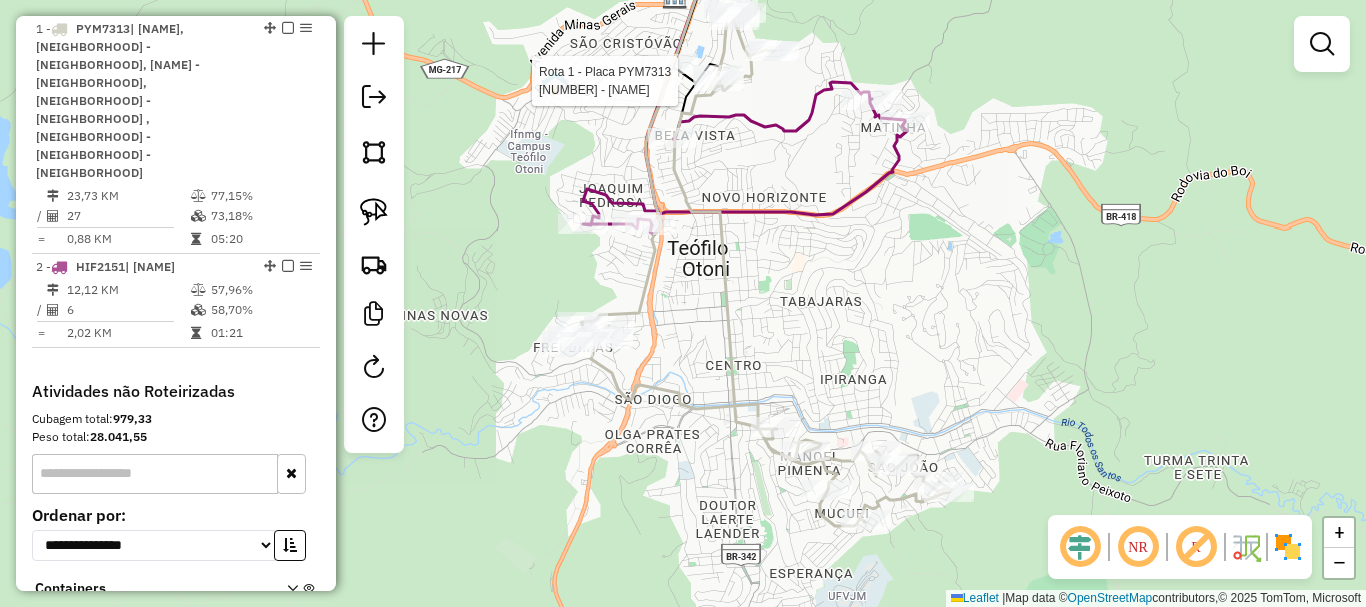 select on "*********" 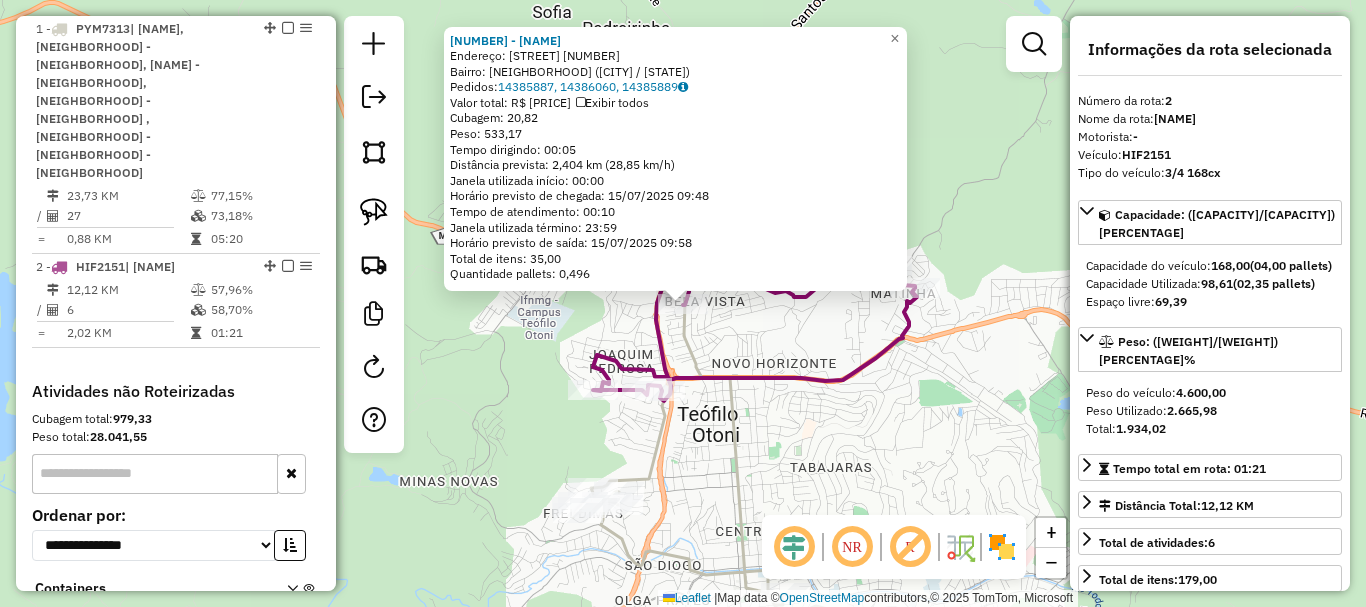 scroll, scrollTop: 871, scrollLeft: 0, axis: vertical 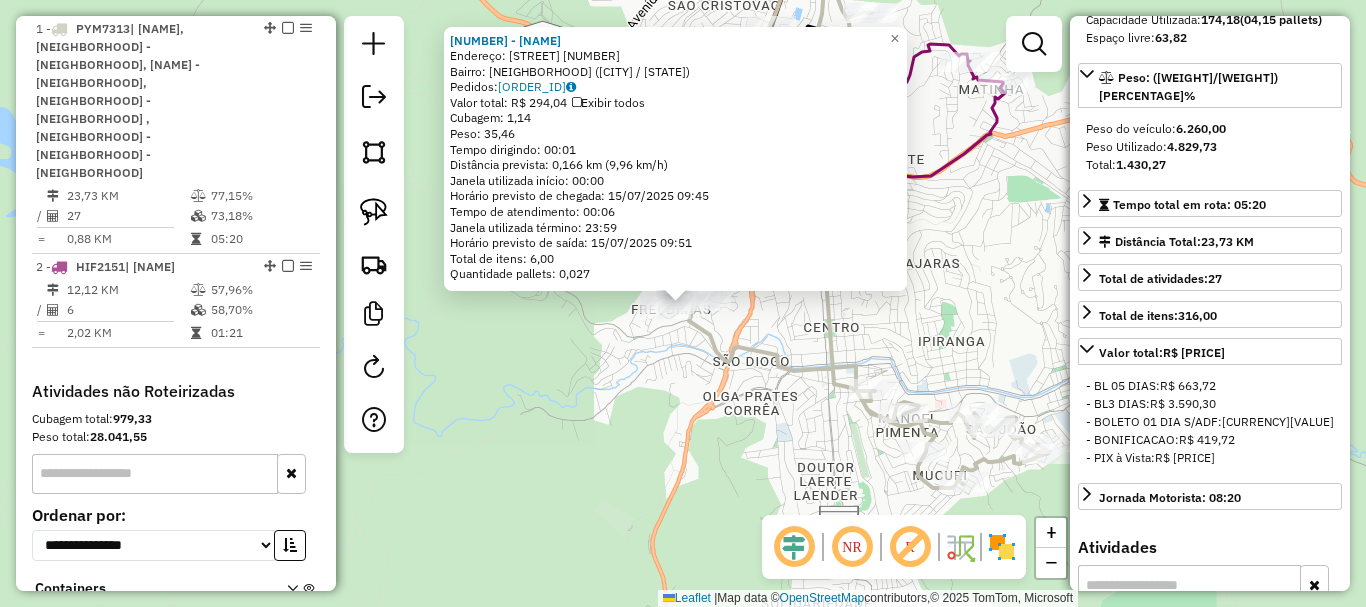 click on "32257 - MARIA DO CARMO  Endereço:  SESSENTA E OITO 715   Bairro: FREI DIMAS (TEOFILO OTONI / MG)   Pedidos:  14386227   Valor total: R$ 294,04   Exibir todos   Cubagem: 1,14  Peso: 35,46  Tempo dirigindo: 00:01   Distância prevista: 0,166 km (9,96 km/h)   Janela utilizada início: 00:00   Horário previsto de chegada: 15/07/2025 09:45   Tempo de atendimento: 00:06   Janela utilizada término: 23:59   Horário previsto de saída: 15/07/2025 09:51   Total de itens: 6,00   Quantidade pallets: 0,027  × Janela de atendimento Grade de atendimento Capacidade Transportadoras Veículos Cliente Pedidos  Rotas Selecione os dias de semana para filtrar as janelas de atendimento  Seg   Ter   Qua   Qui   Sex   Sáb   Dom  Informe o período da janela de atendimento: De: Até:  Filtrar exatamente a janela do cliente  Considerar janela de atendimento padrão  Selecione os dias de semana para filtrar as grades de atendimento  Seg   Ter   Qua   Qui   Sex   Sáb   Dom   Considerar clientes sem dia de atendimento cadastrado +" 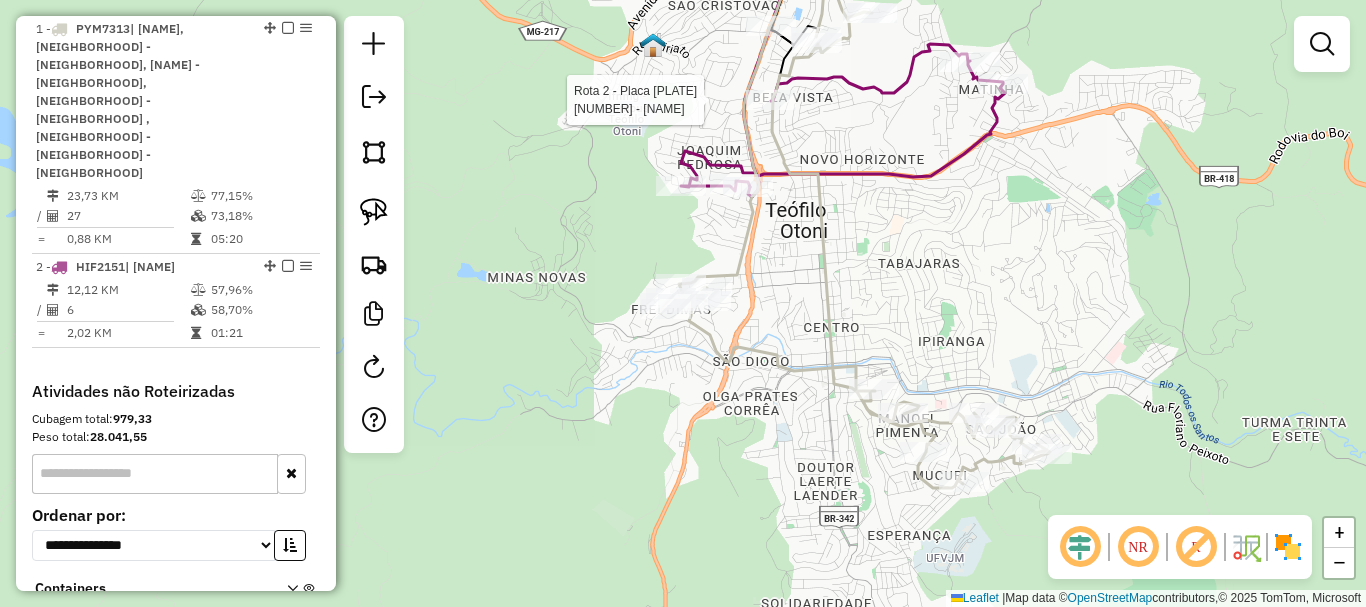 select on "*********" 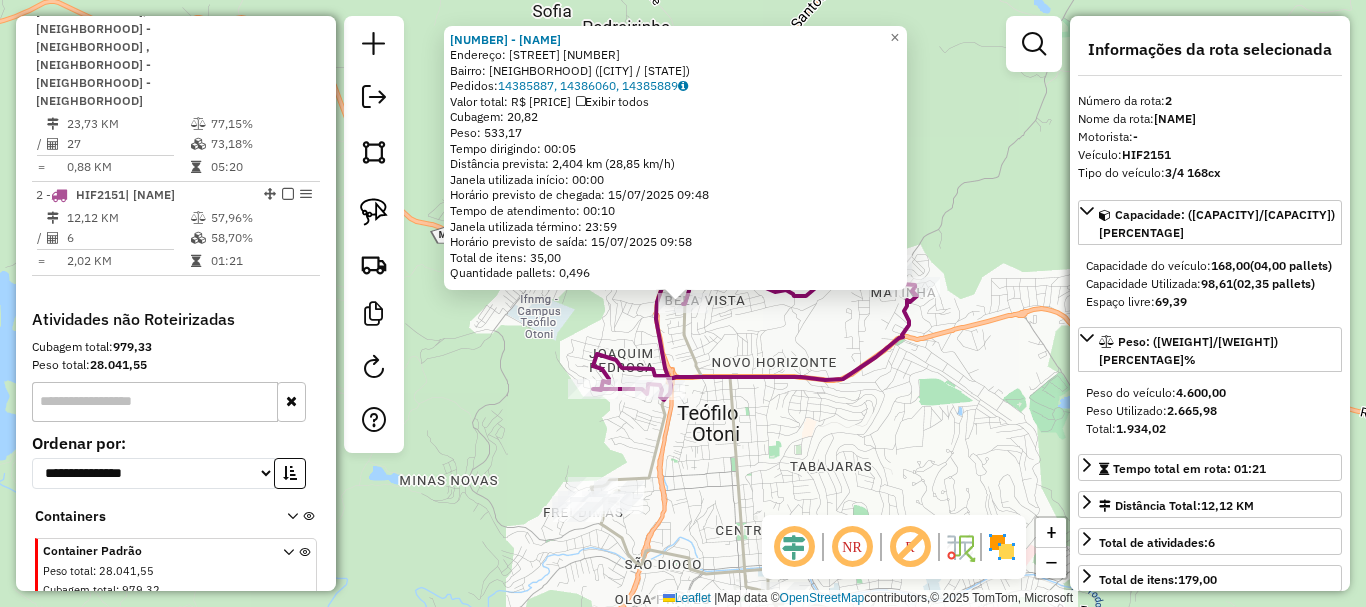 scroll, scrollTop: 871, scrollLeft: 0, axis: vertical 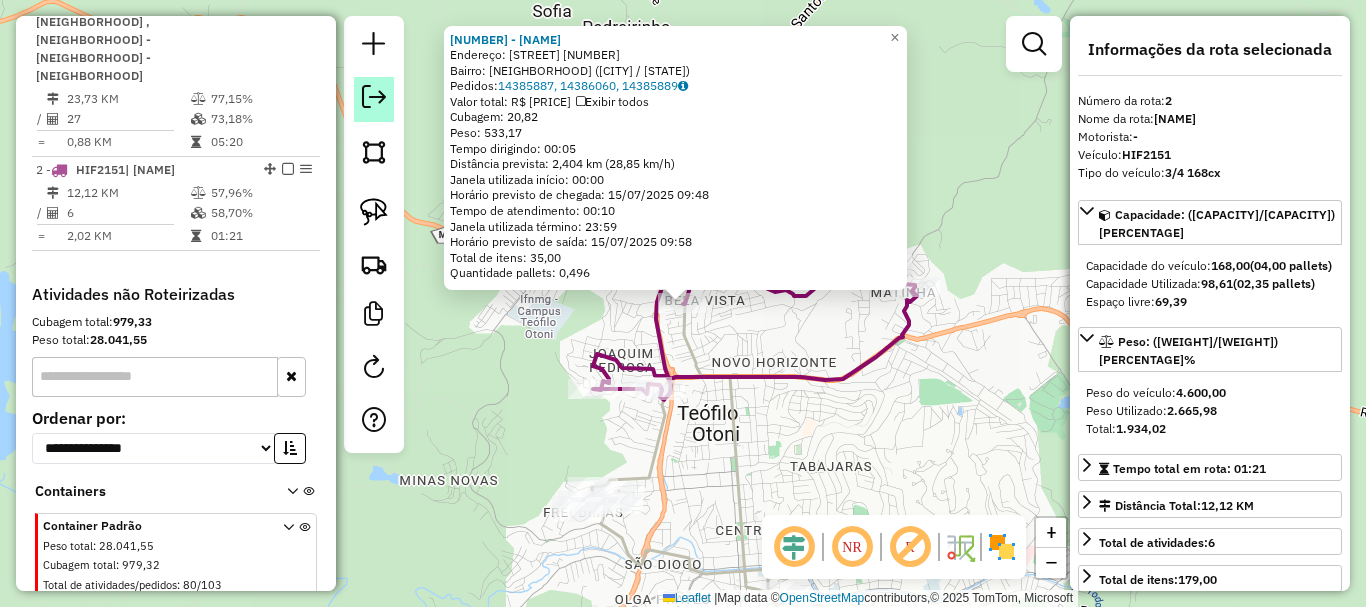 click 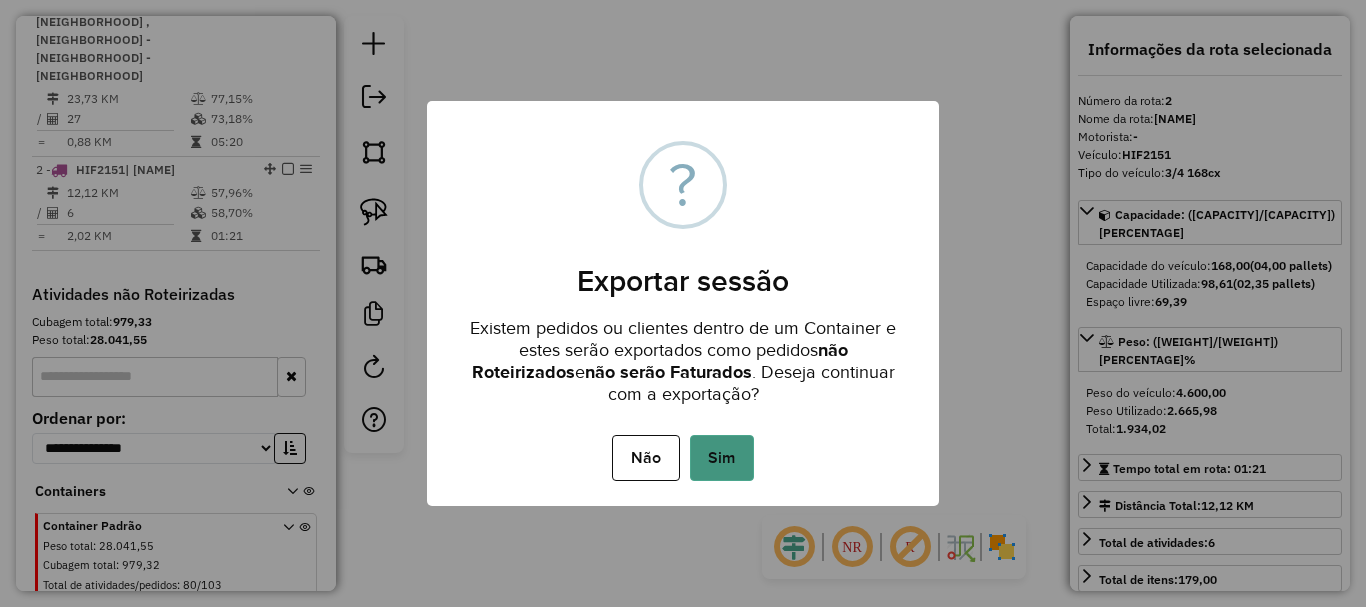 click on "Sim" at bounding box center (722, 458) 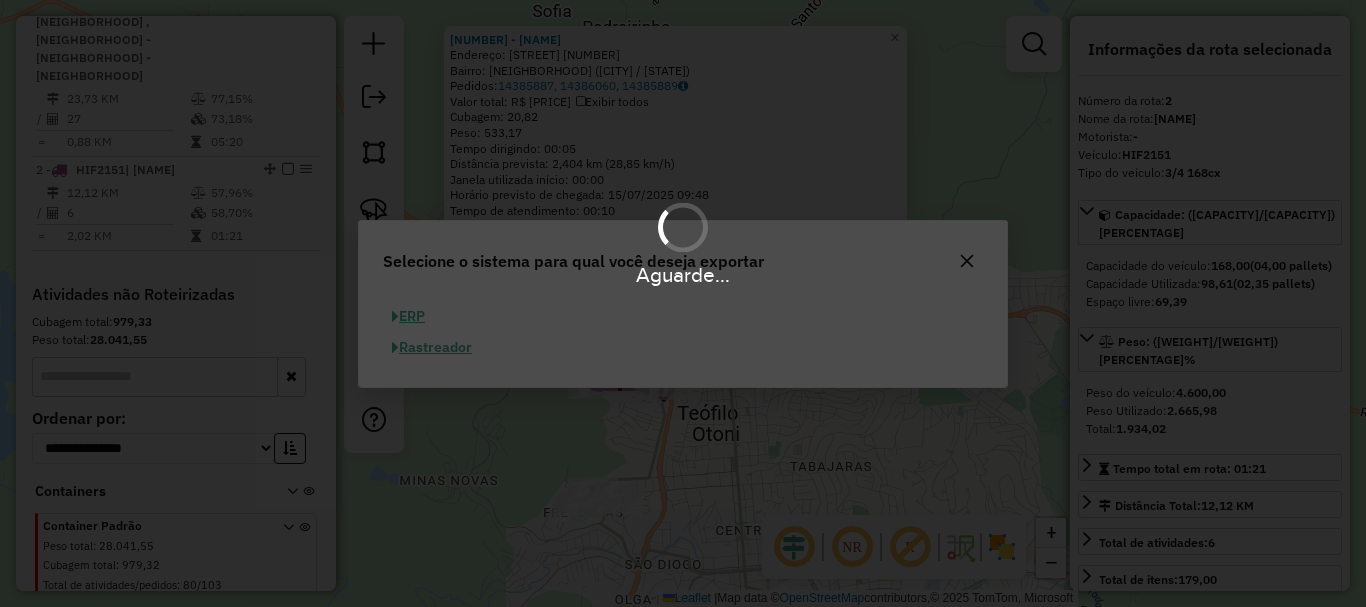 click on "ERP   Rastreador" 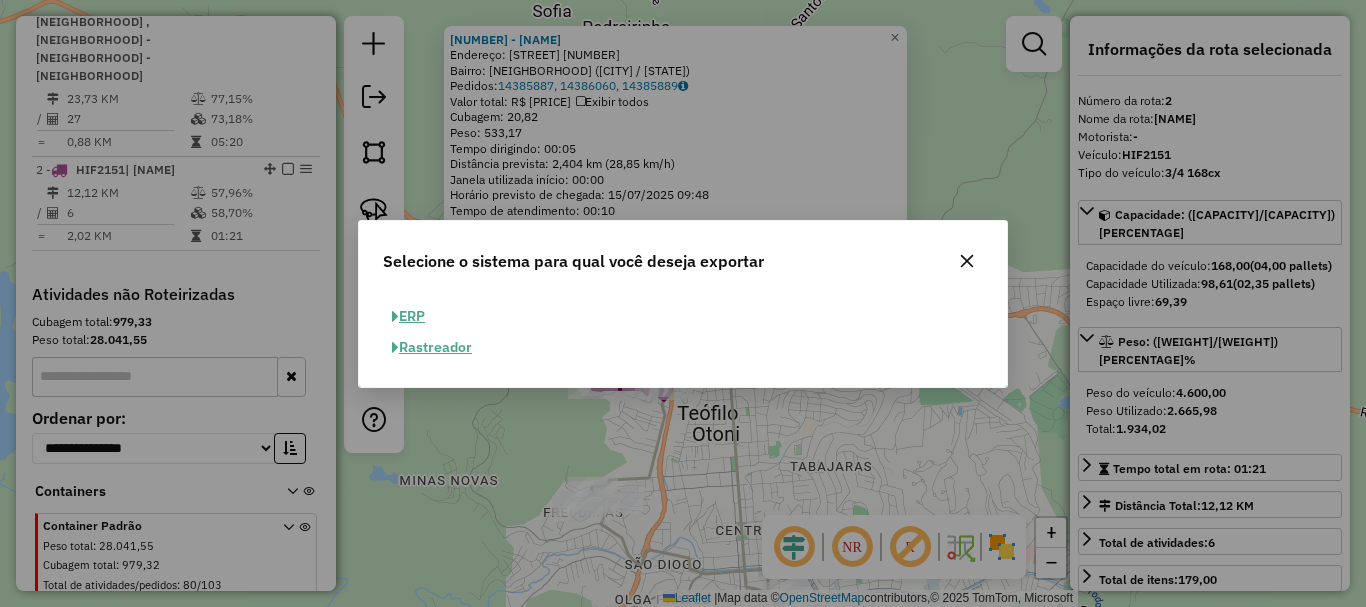 click on "ERP" 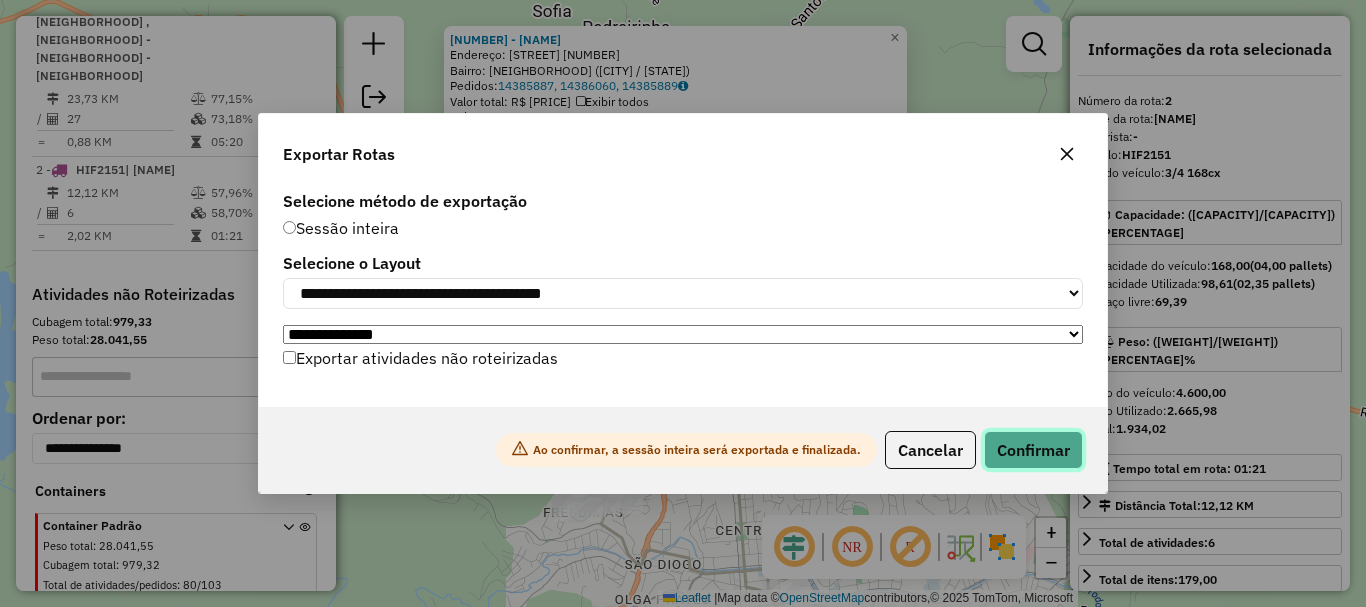 click on "Confirmar" 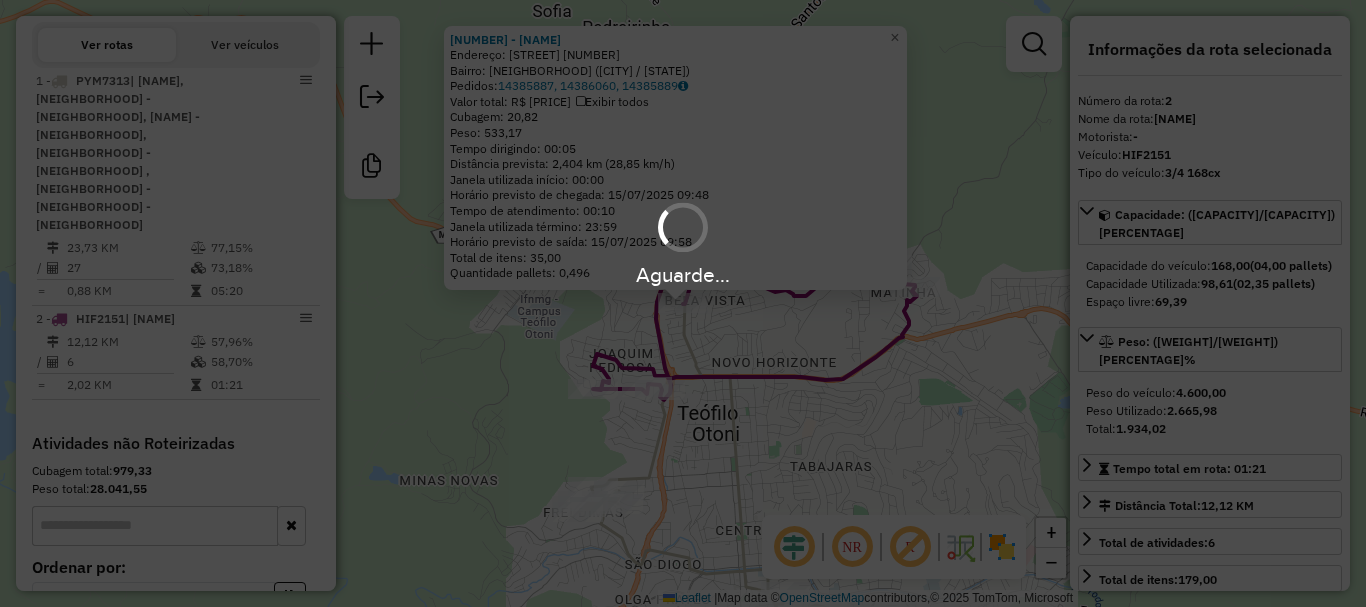 scroll, scrollTop: 840, scrollLeft: 0, axis: vertical 